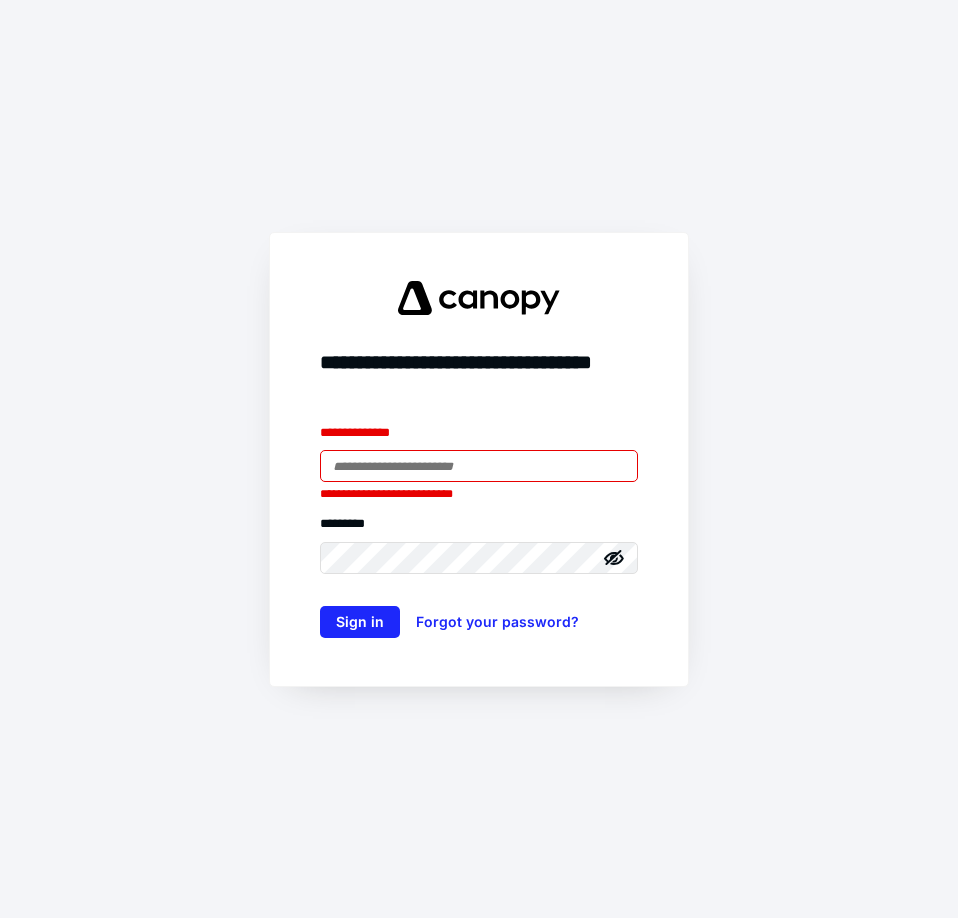 scroll, scrollTop: 0, scrollLeft: 0, axis: both 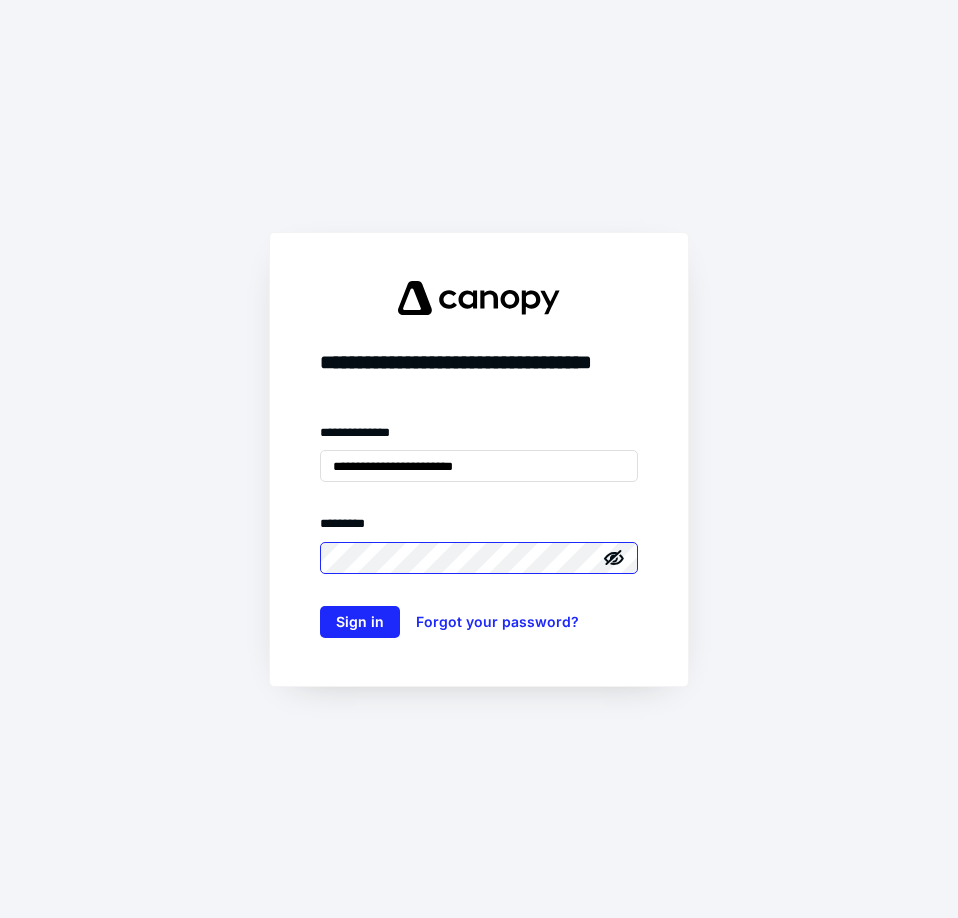 click on "Sign in" at bounding box center [360, 622] 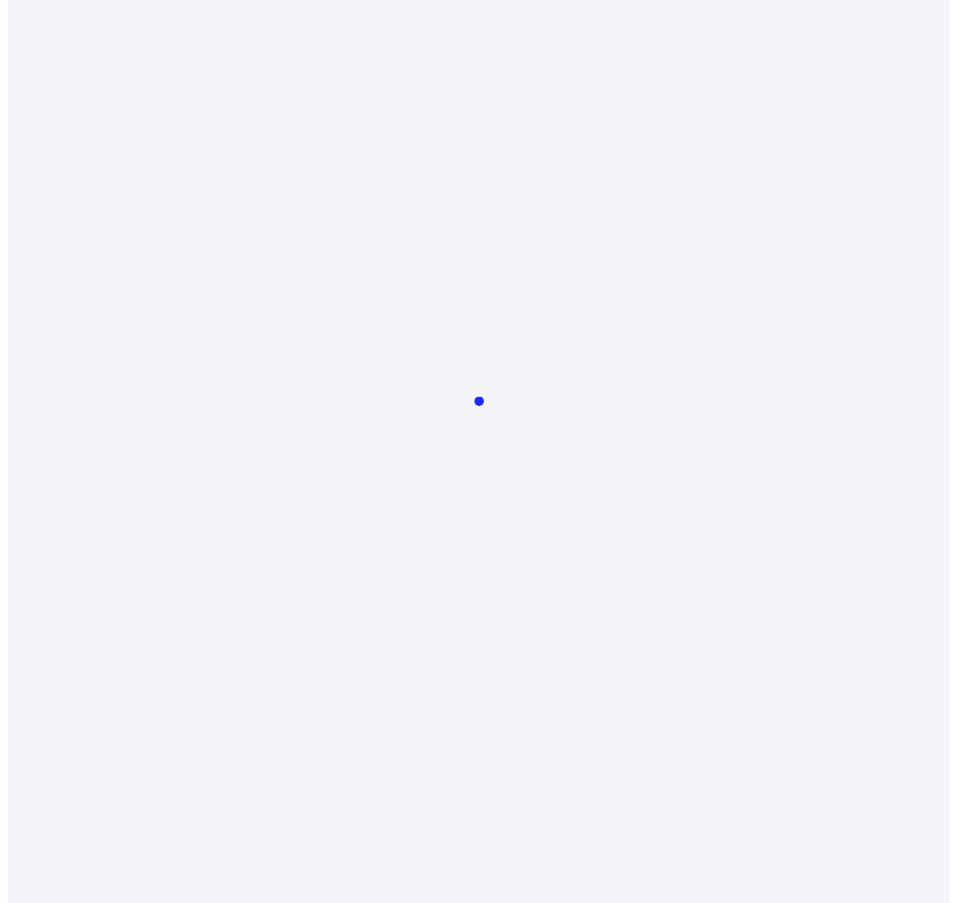 scroll, scrollTop: 0, scrollLeft: 0, axis: both 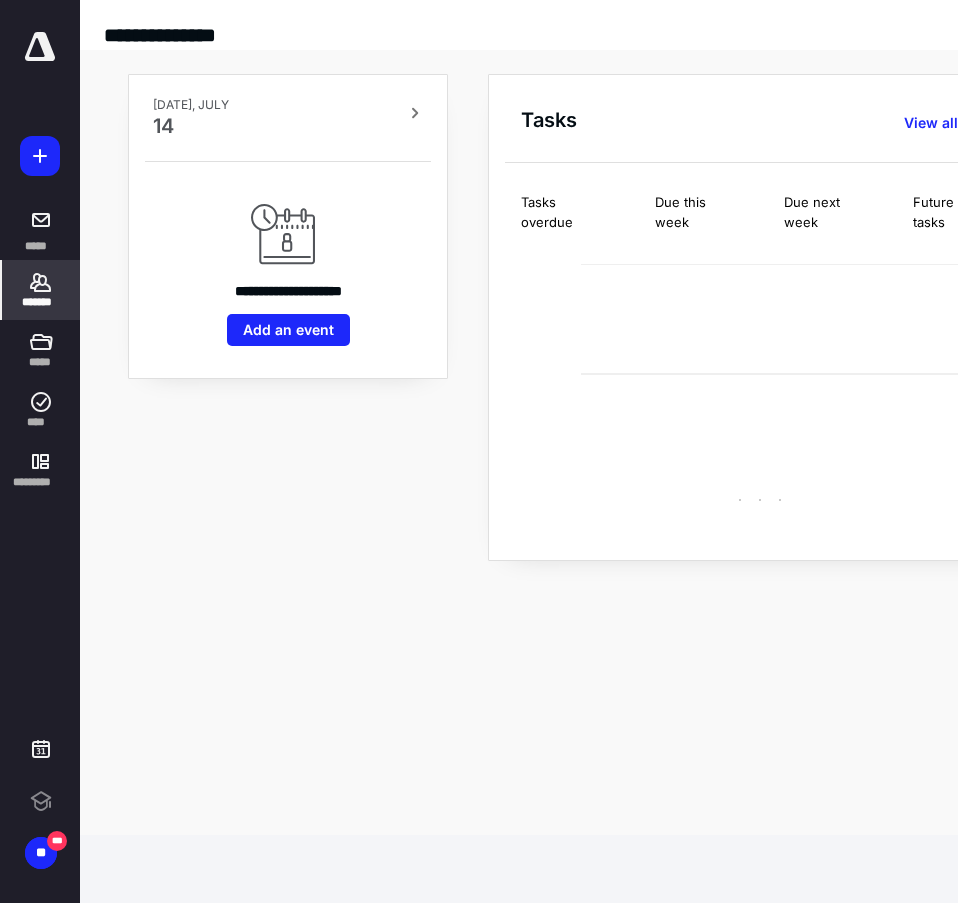 click 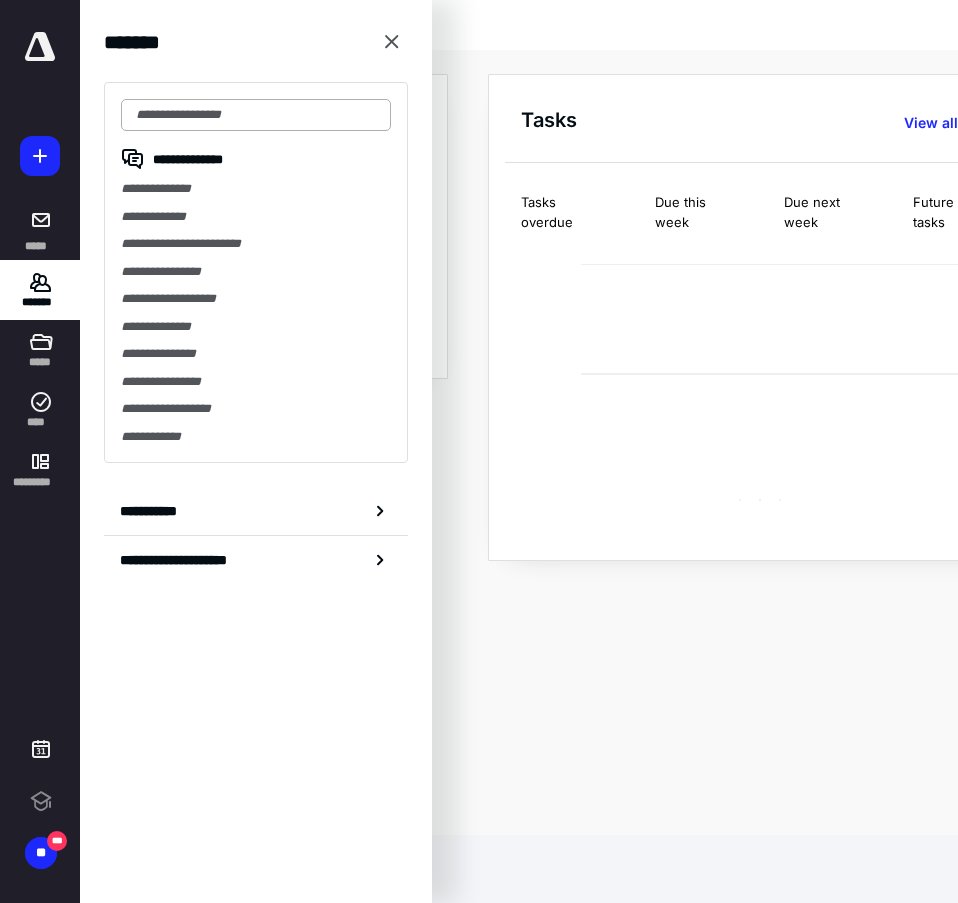 click at bounding box center [256, 115] 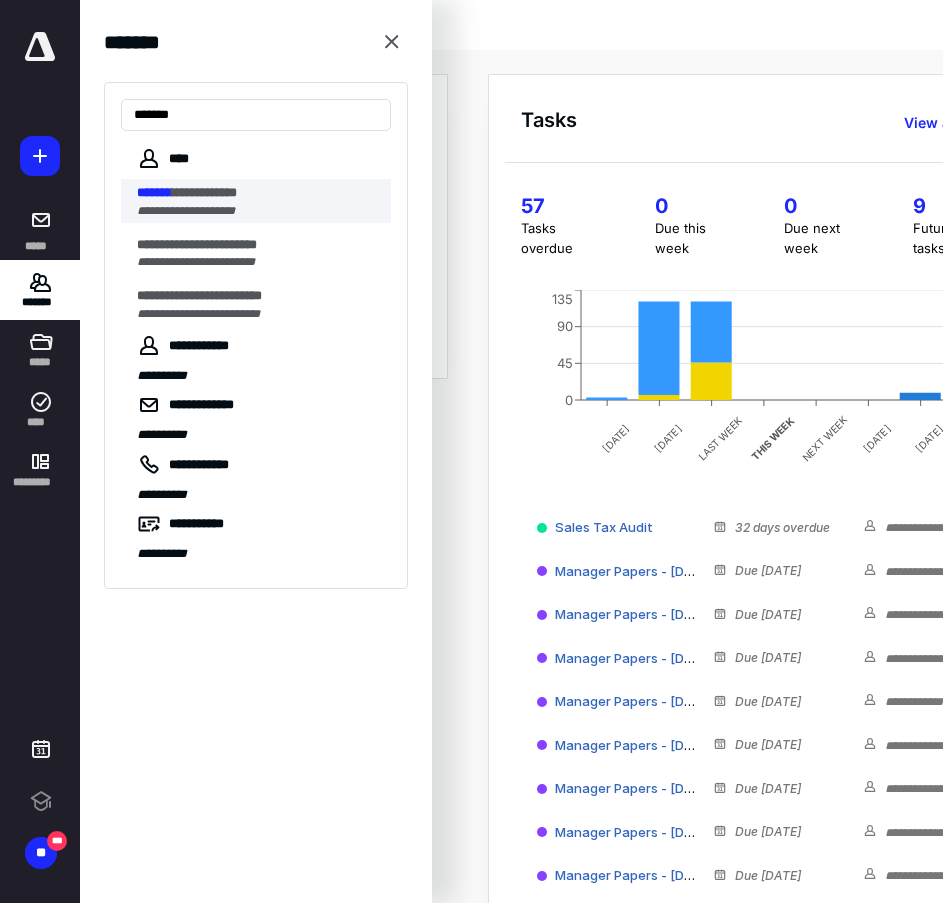 type on "*******" 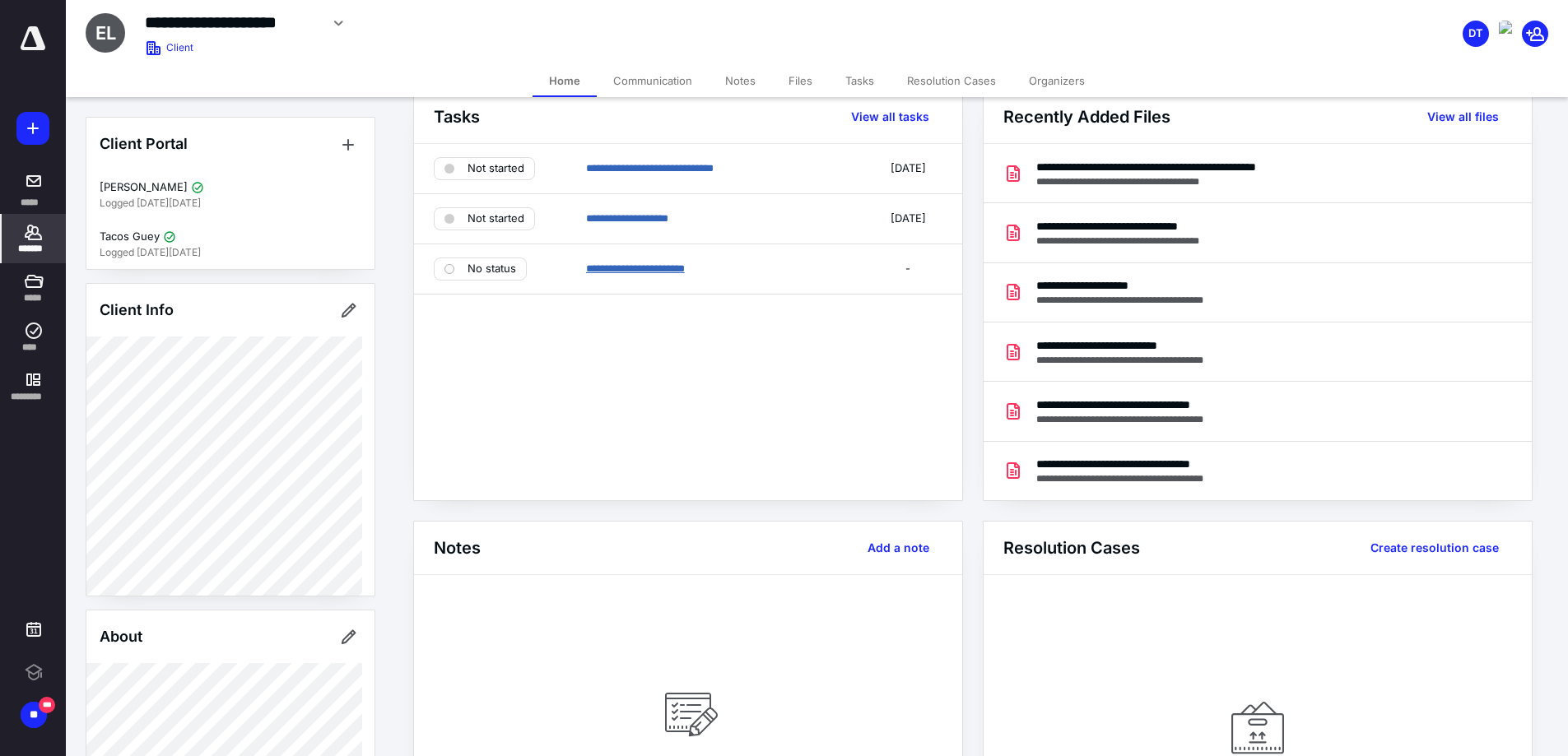 scroll, scrollTop: 0, scrollLeft: 0, axis: both 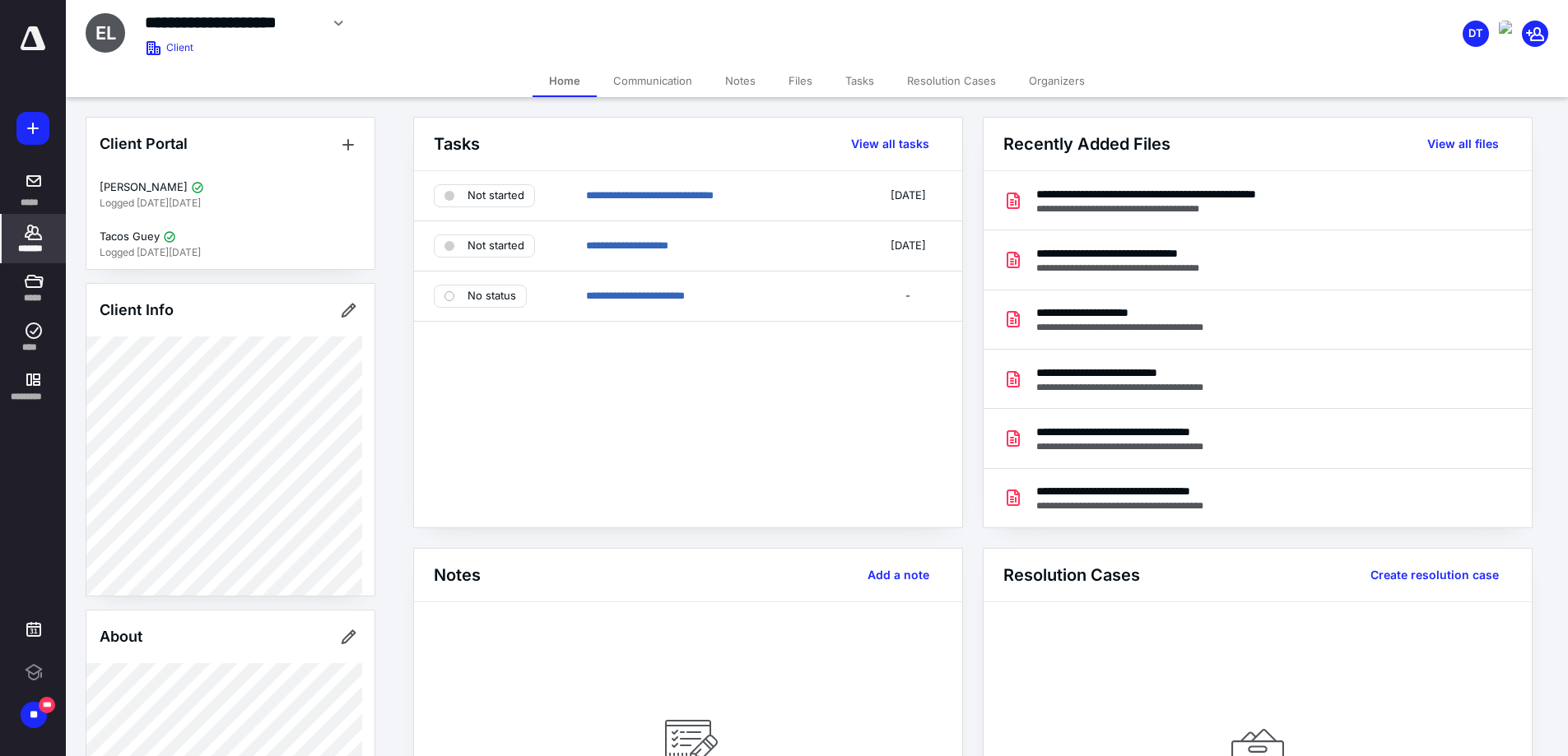 click on "DT" at bounding box center (1309, 23) 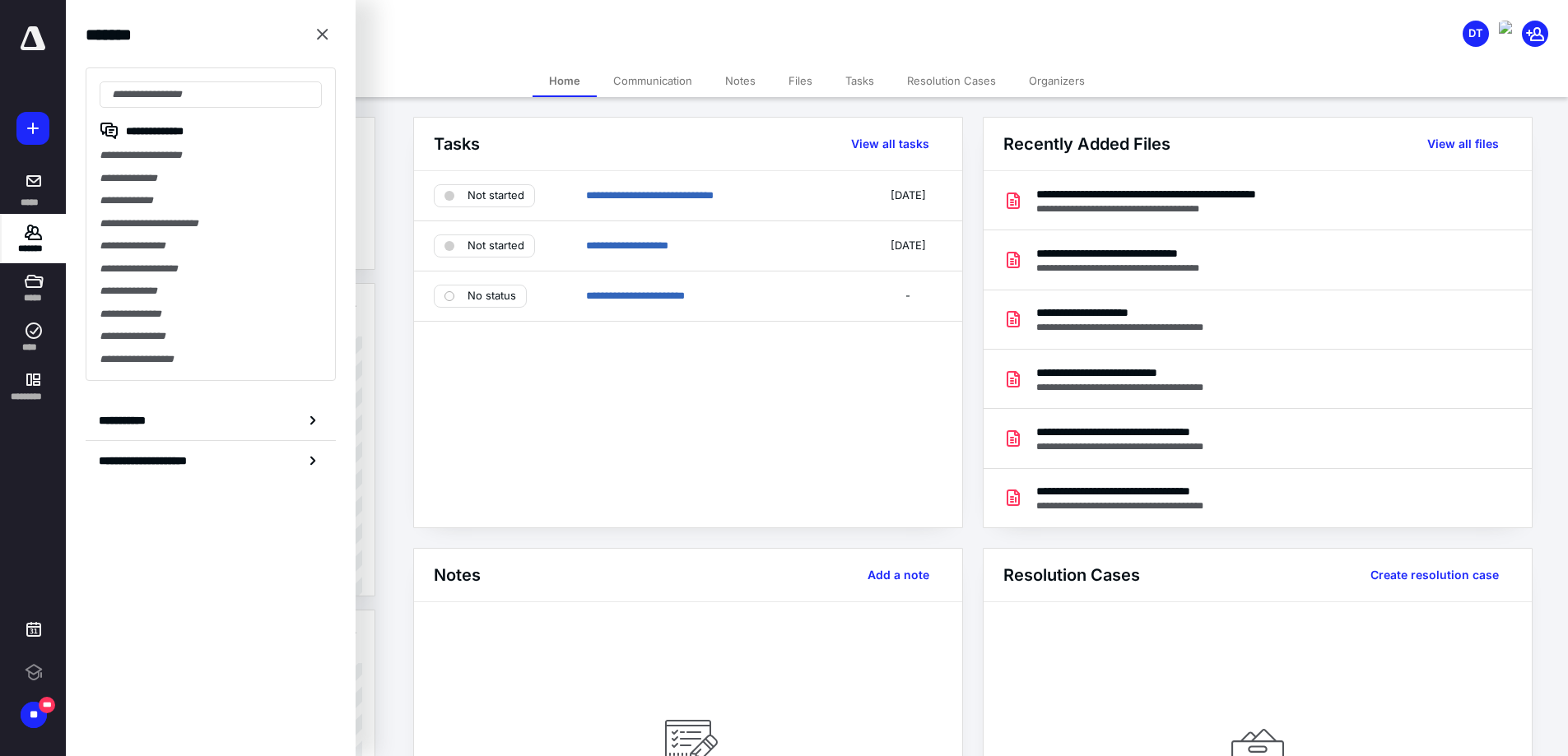 click on "**********" at bounding box center [688, 349] 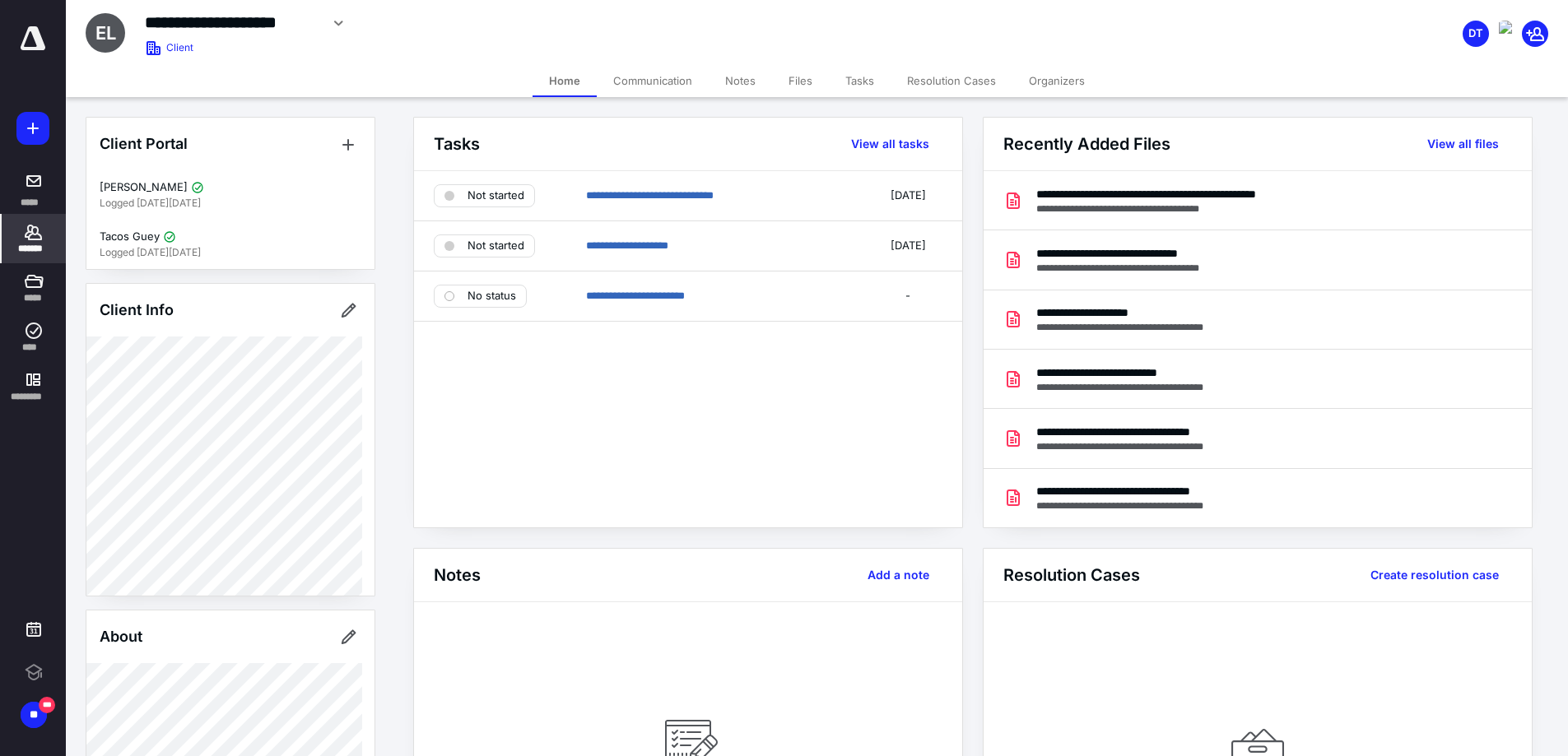 click on "Tasks" at bounding box center [859, 81] 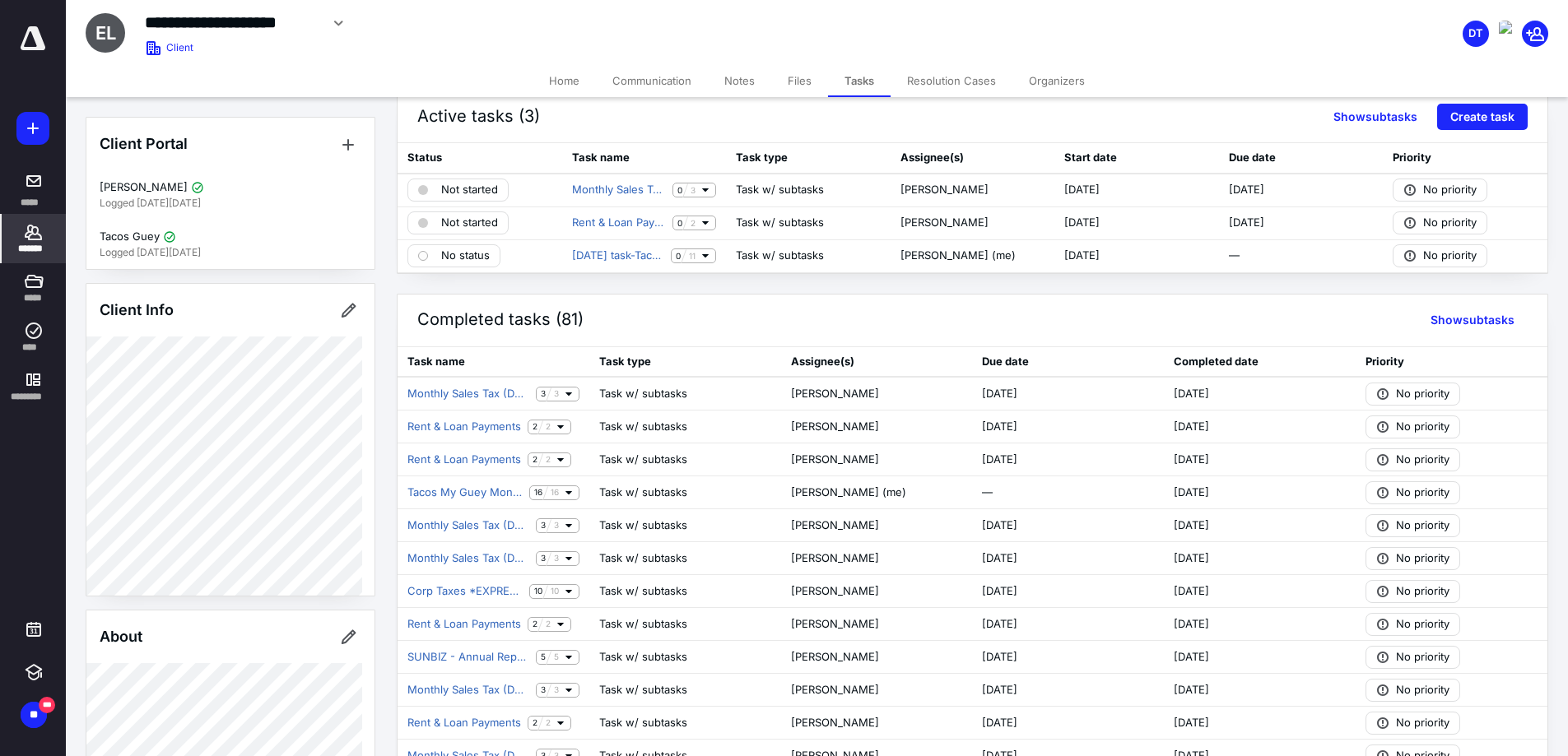 scroll, scrollTop: 109, scrollLeft: 0, axis: vertical 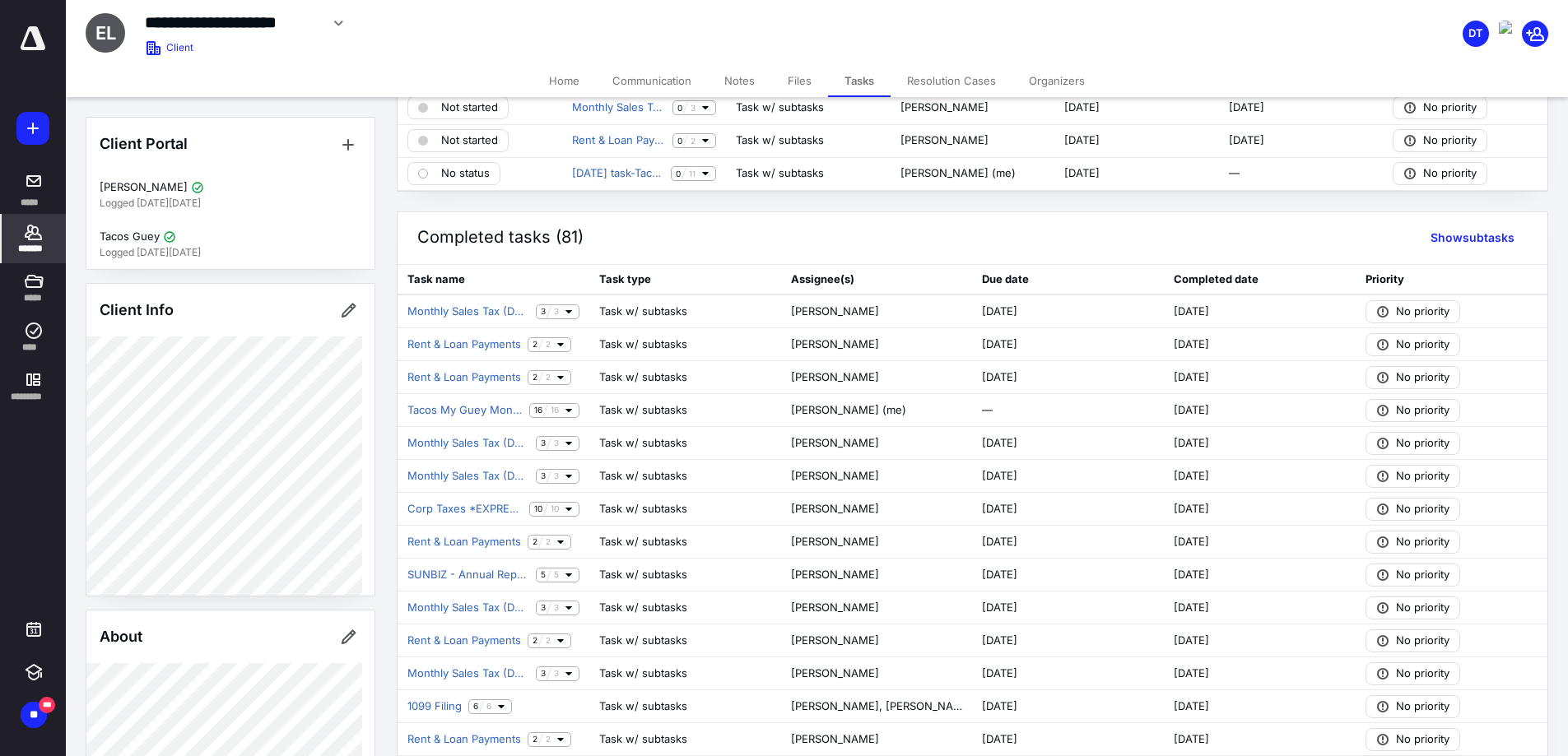 click 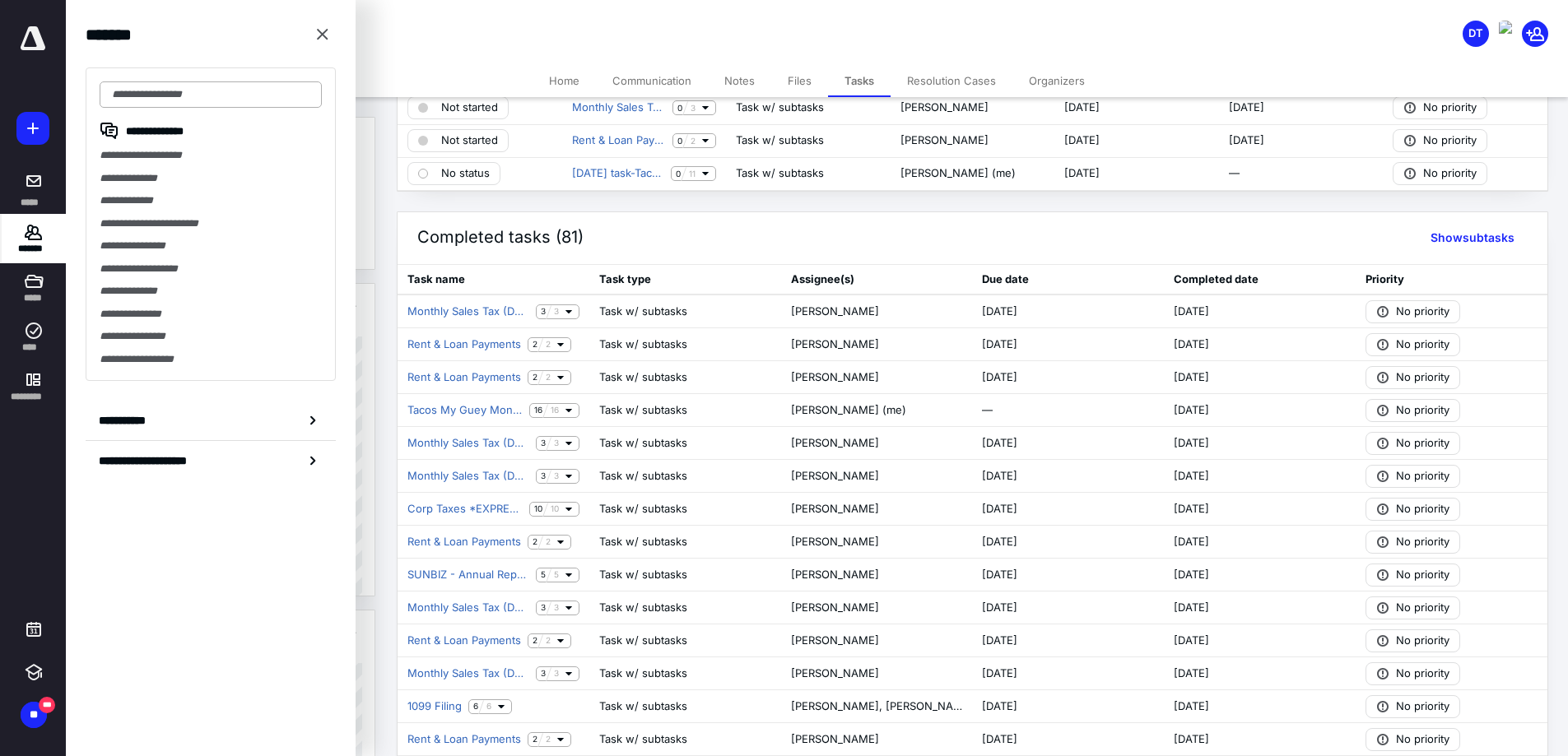 click at bounding box center [211, 95] 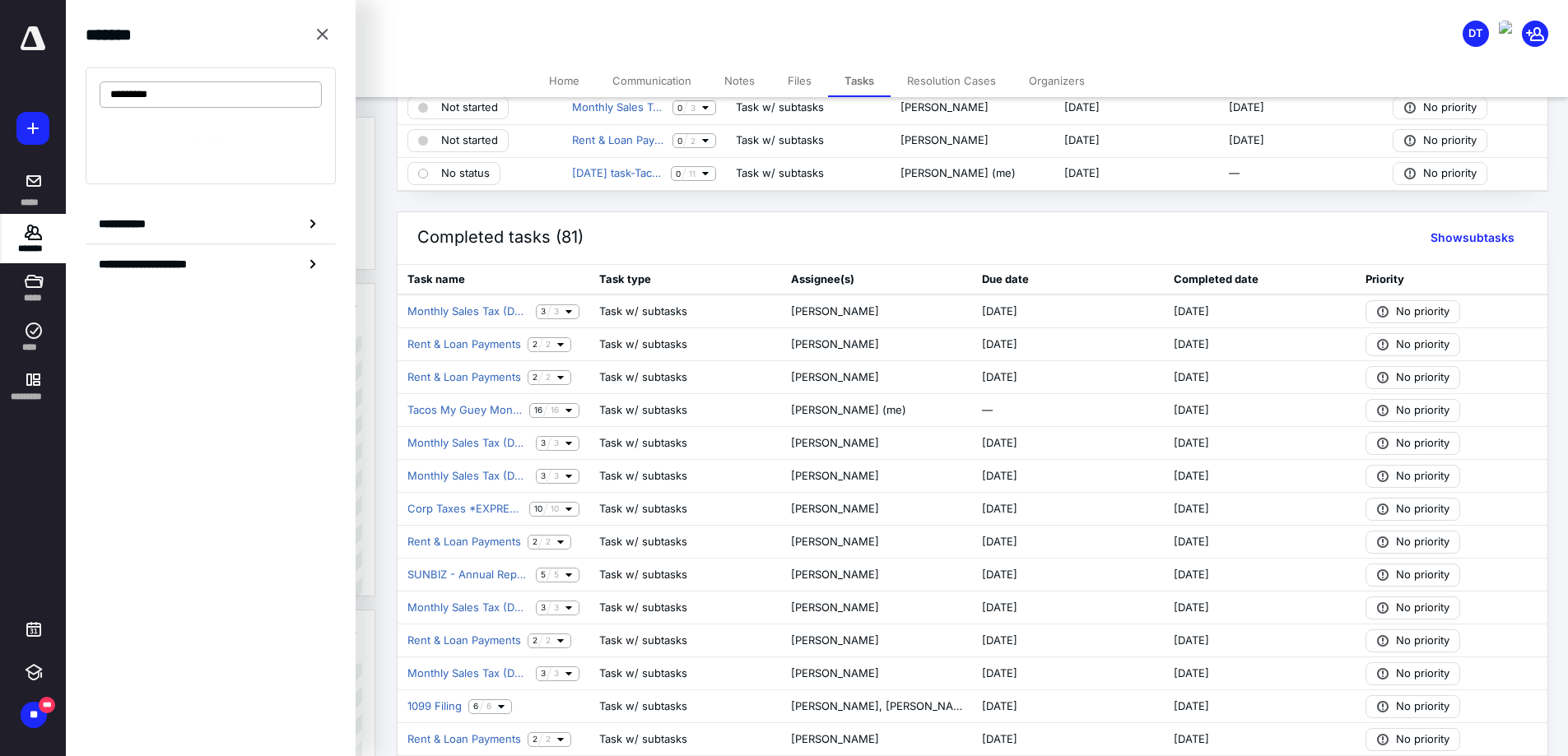 type on "**********" 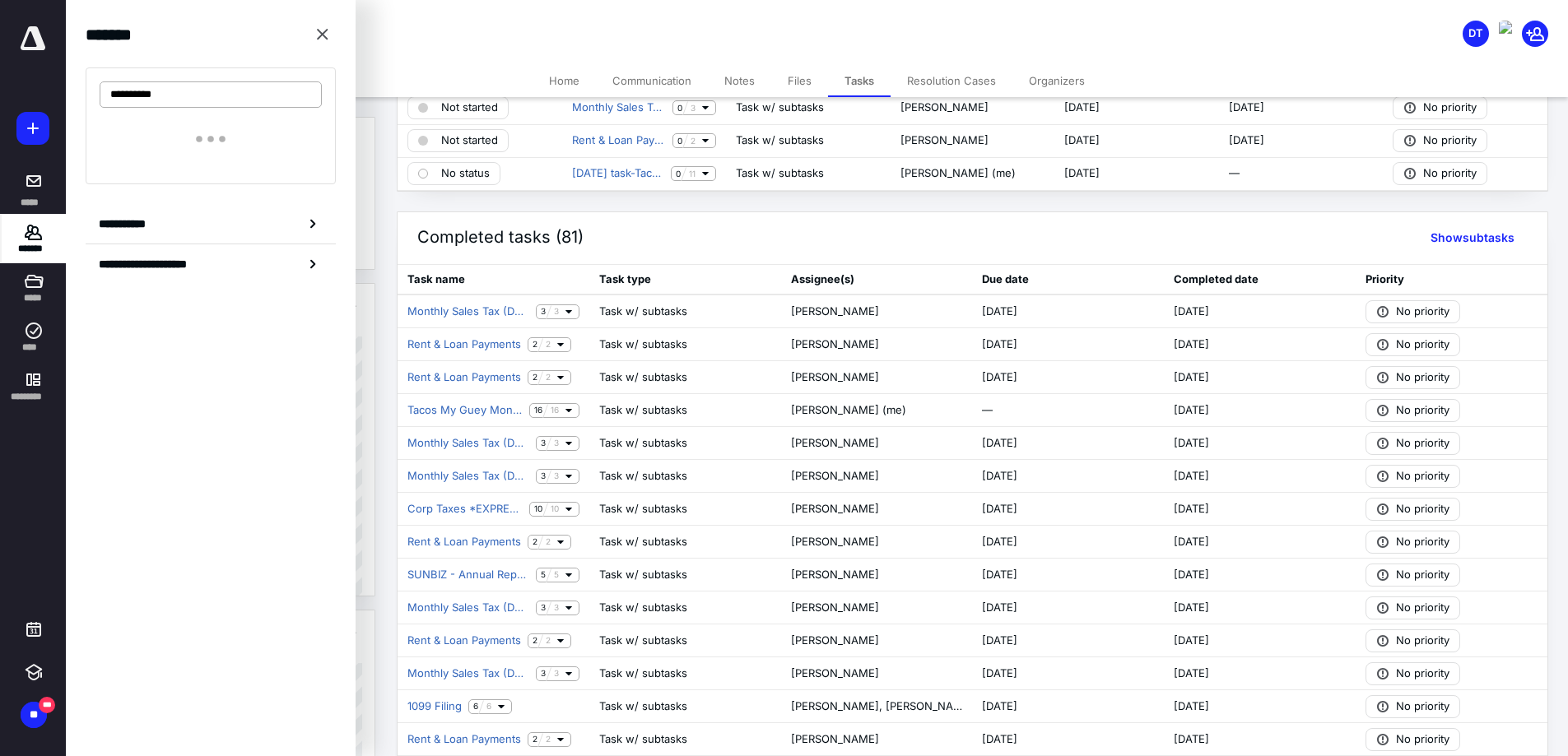 scroll, scrollTop: 0, scrollLeft: 0, axis: both 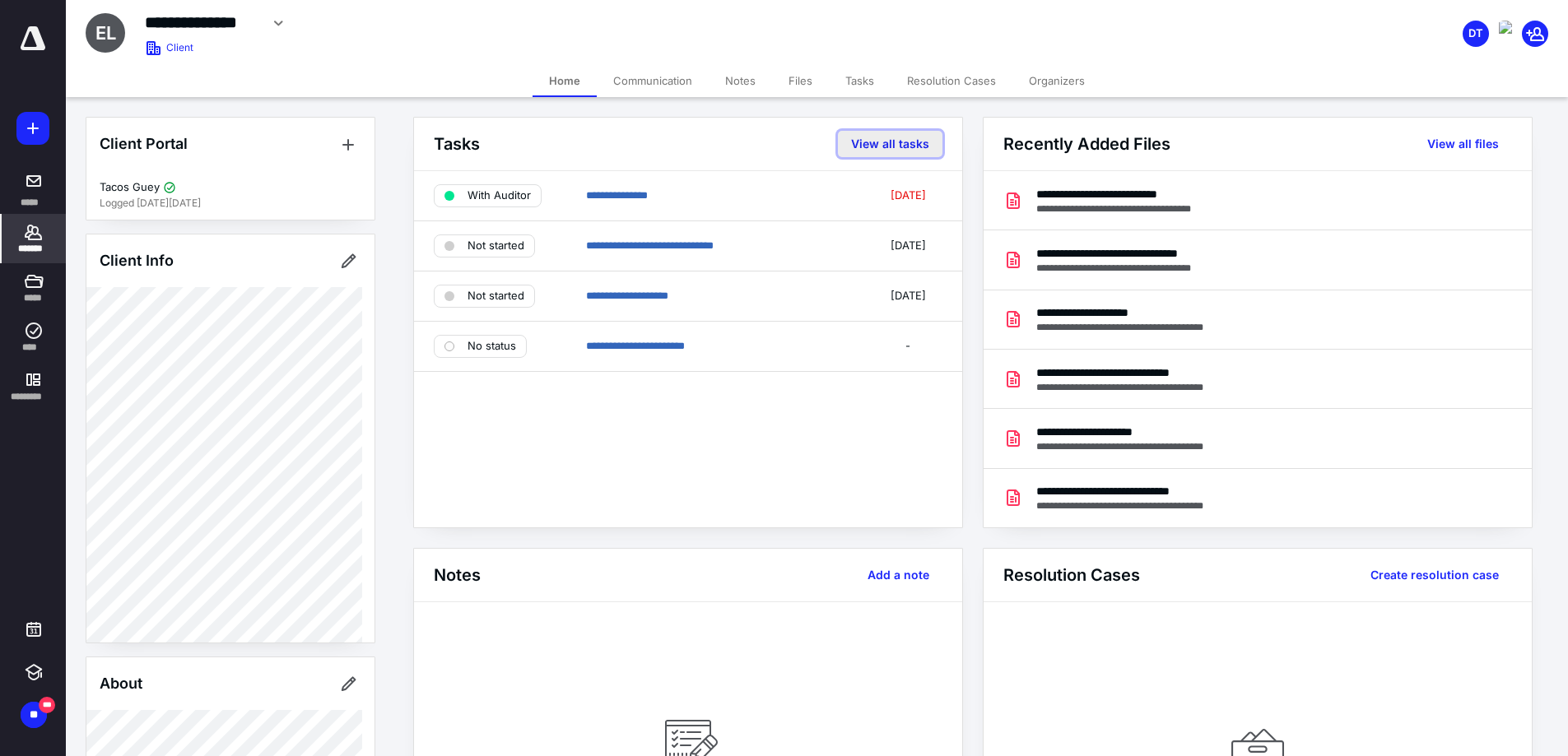 click on "View all tasks" at bounding box center [890, 144] 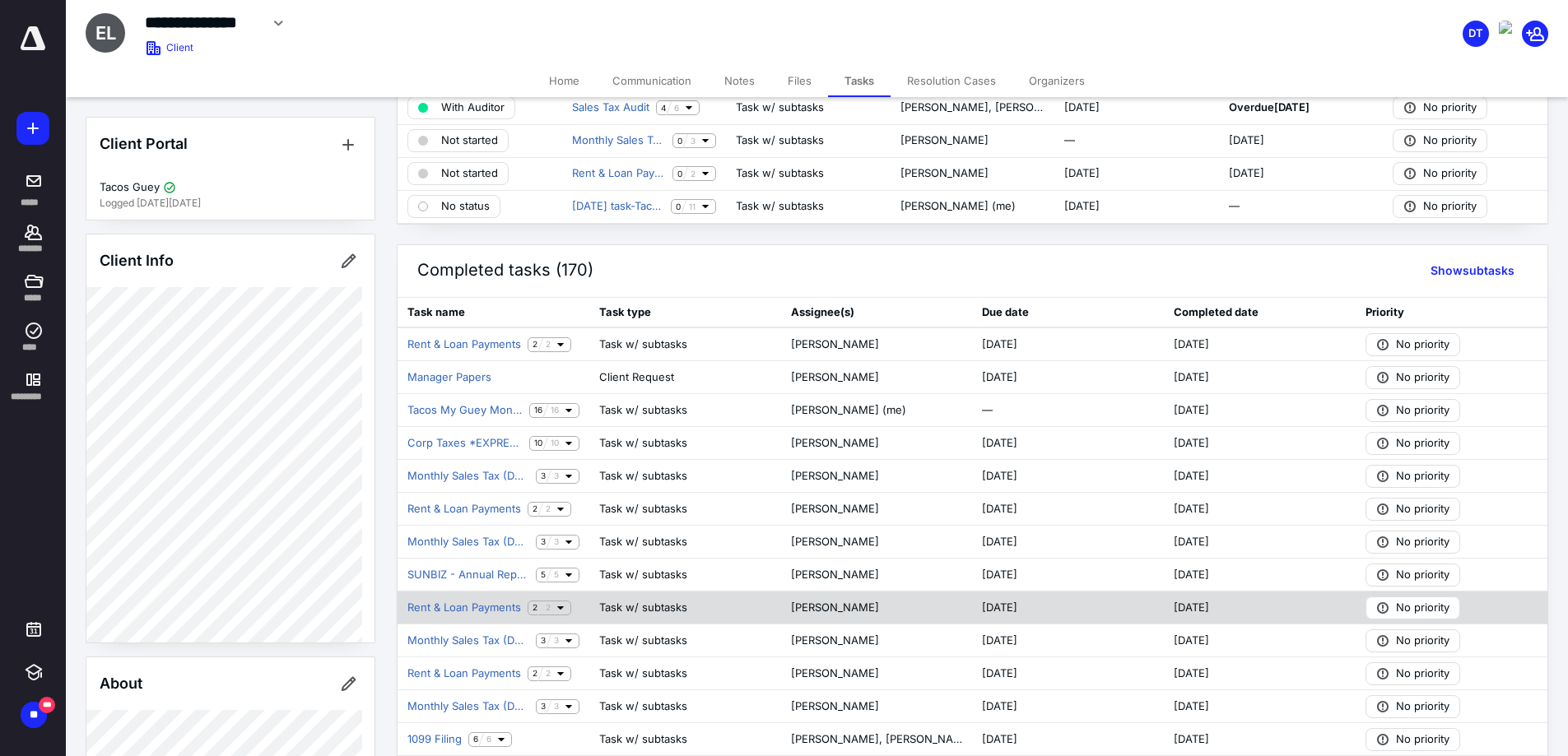 scroll, scrollTop: 165, scrollLeft: 0, axis: vertical 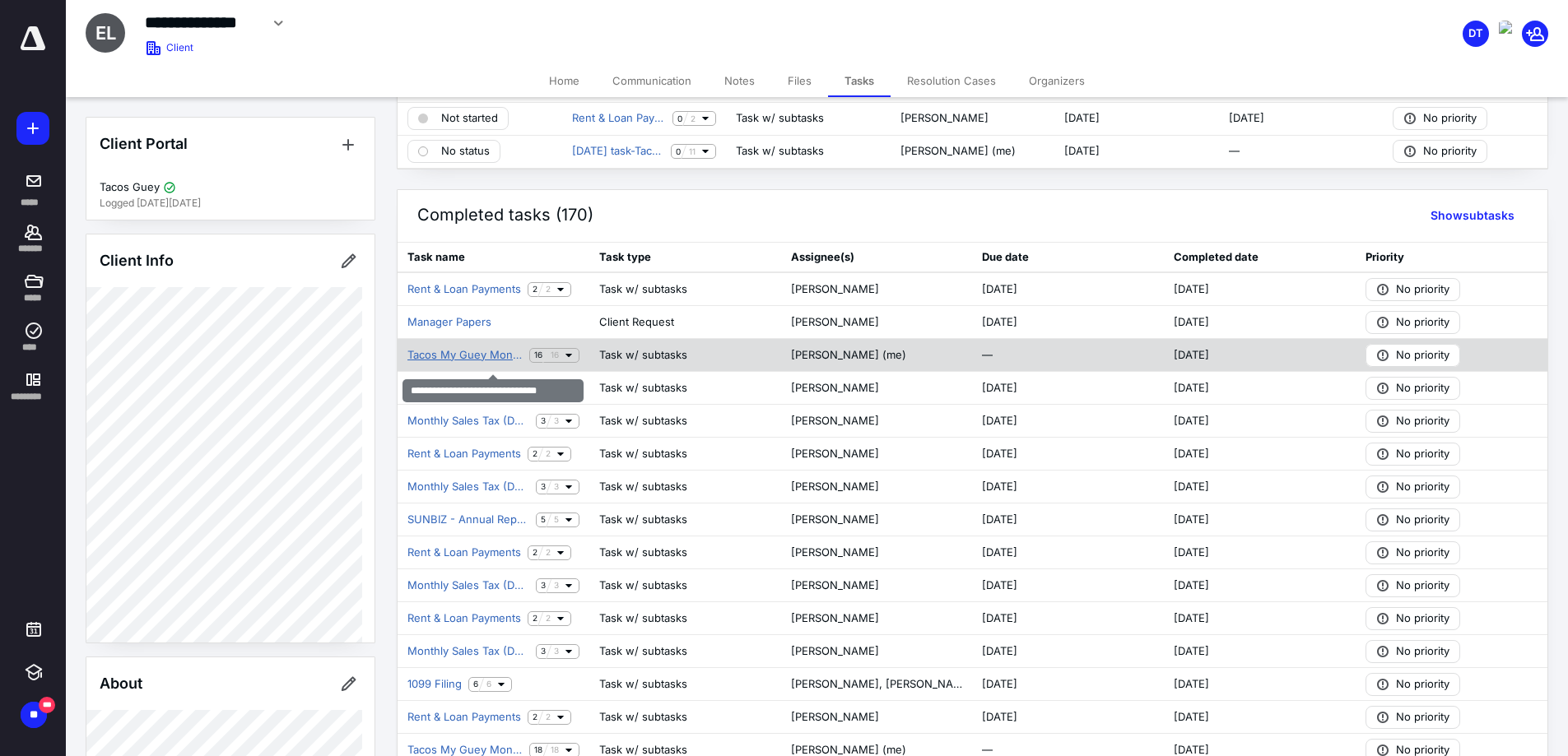 click on "Tacos My Guey Month End Closing" at bounding box center [465, 355] 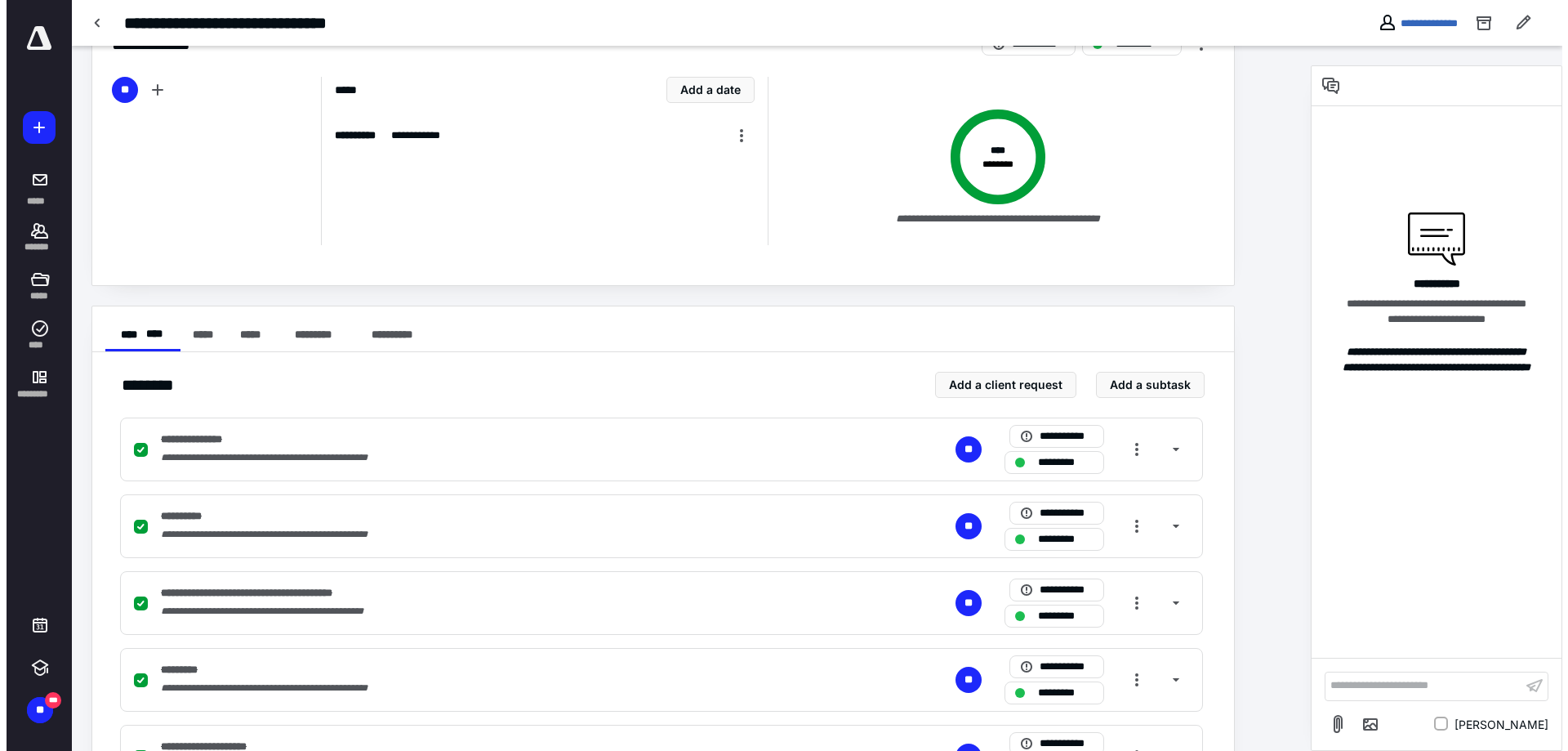 scroll, scrollTop: 0, scrollLeft: 0, axis: both 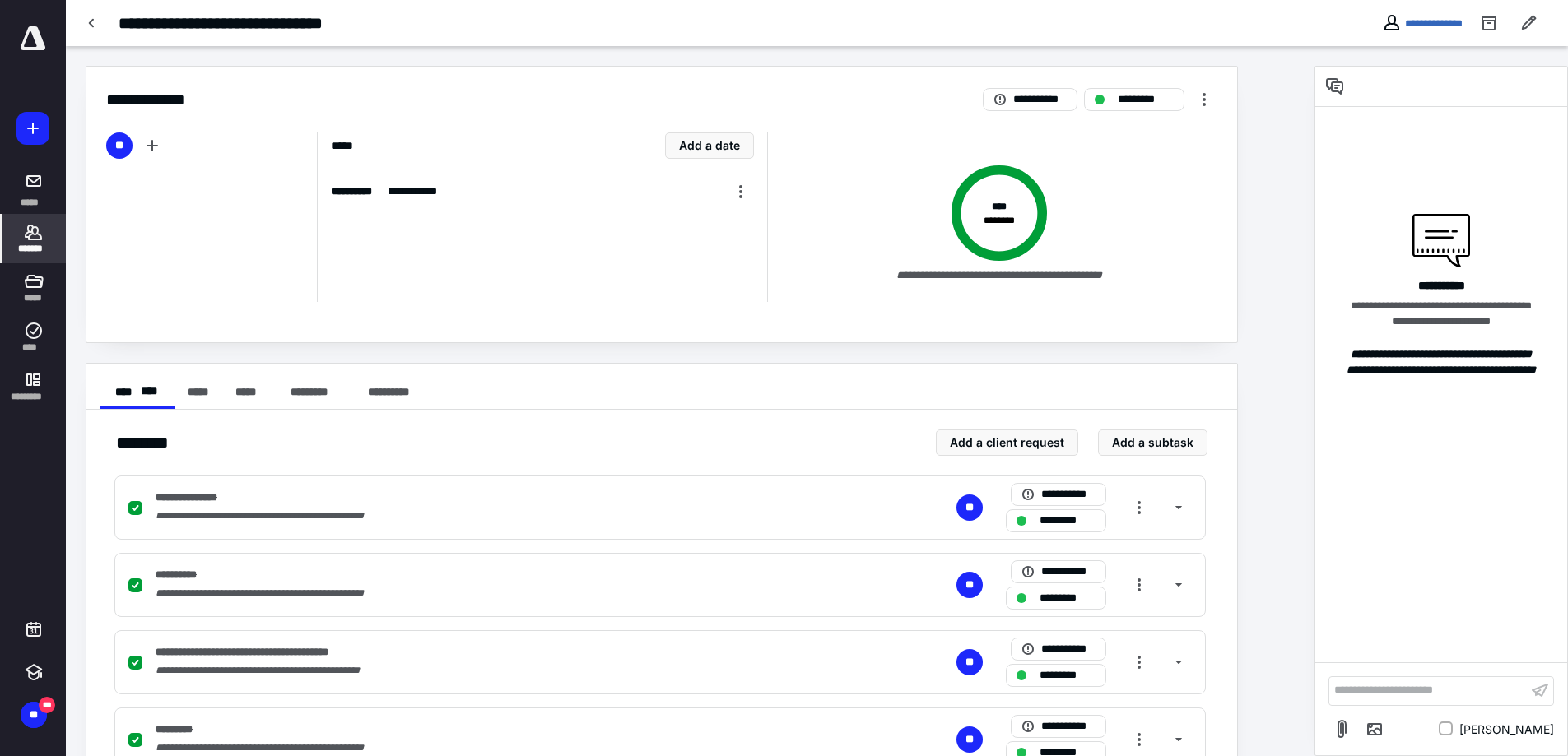 click 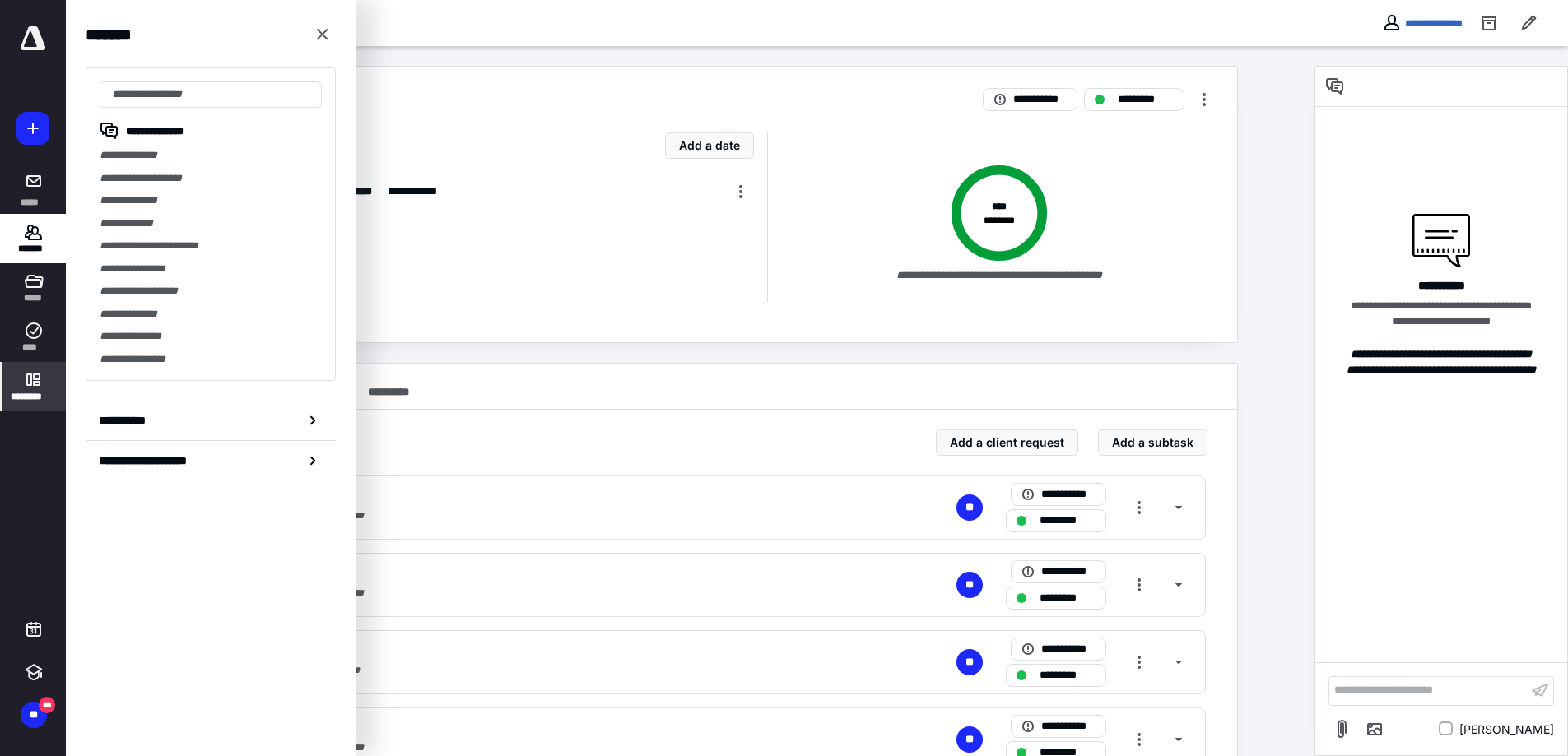 click on "*********" at bounding box center (34, 397) 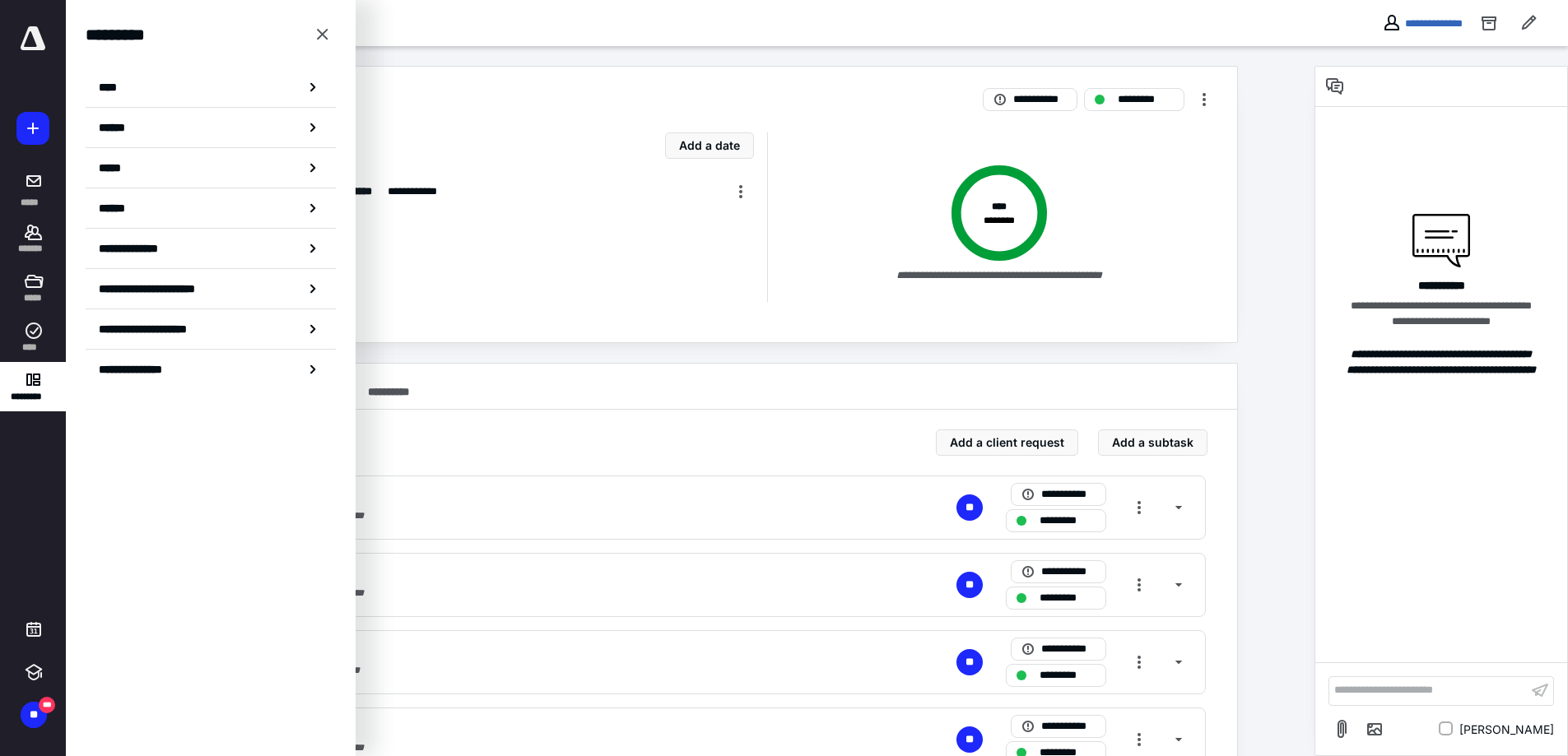 click on "**********" at bounding box center (817, 23) 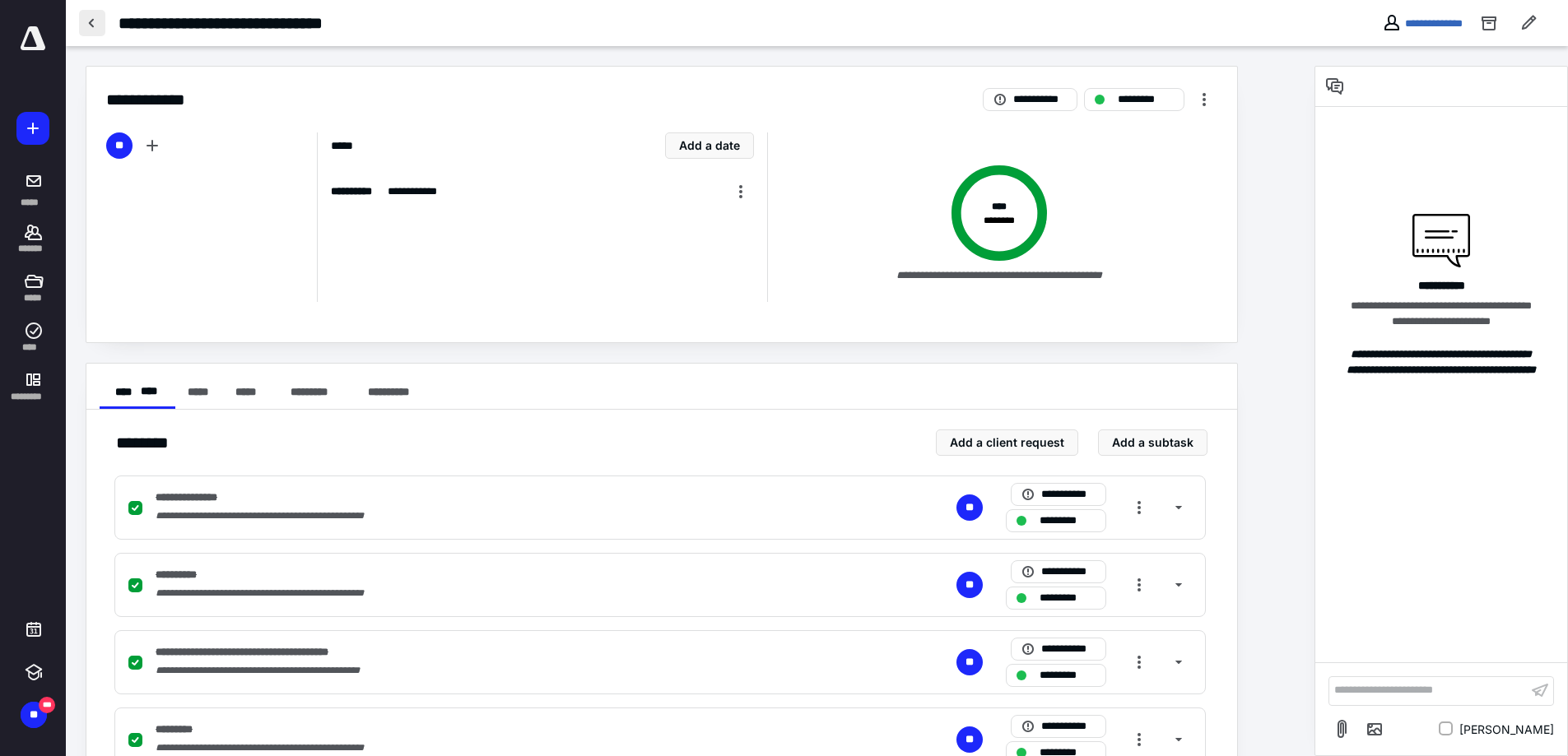 click at bounding box center (92, 23) 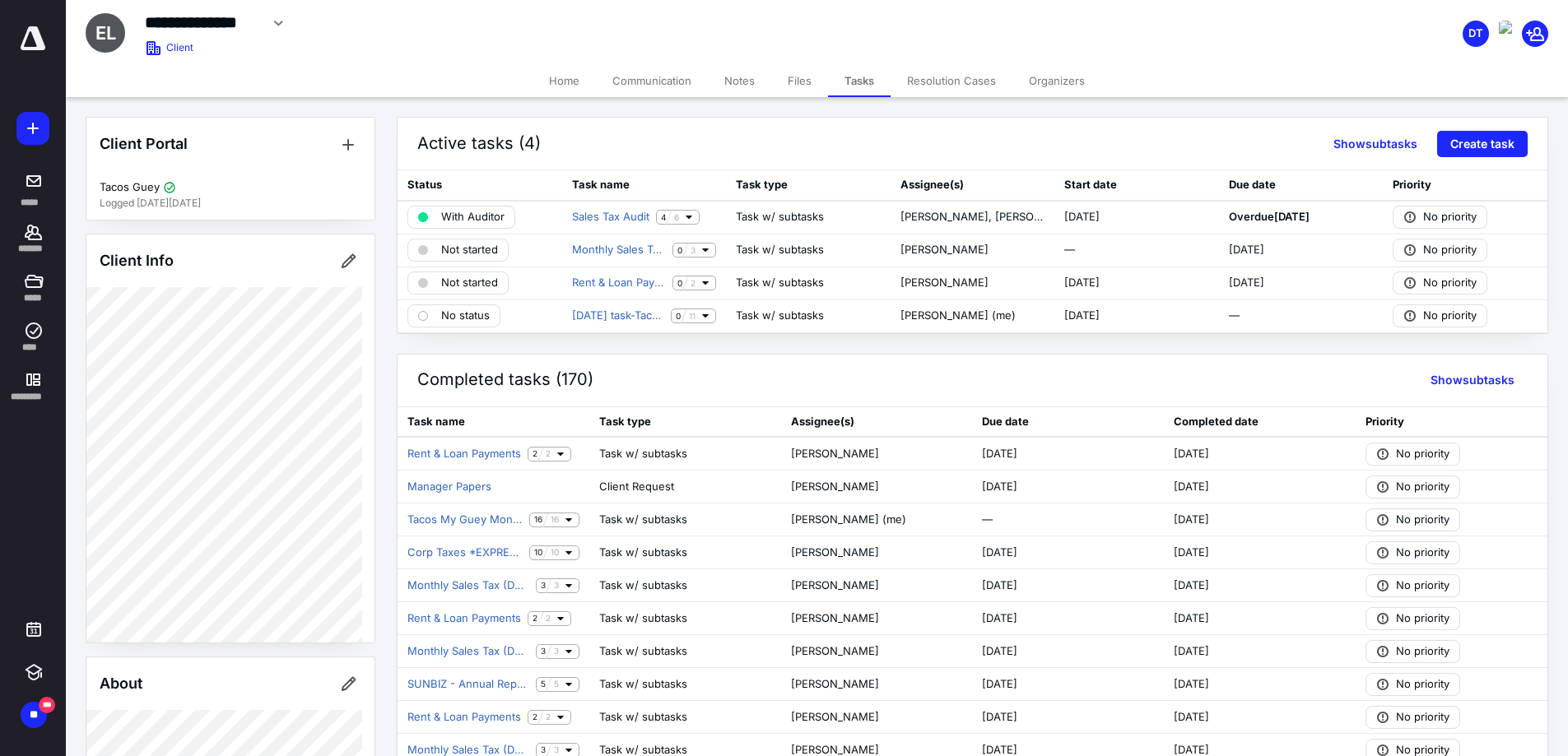 click on "Files" at bounding box center (799, 81) 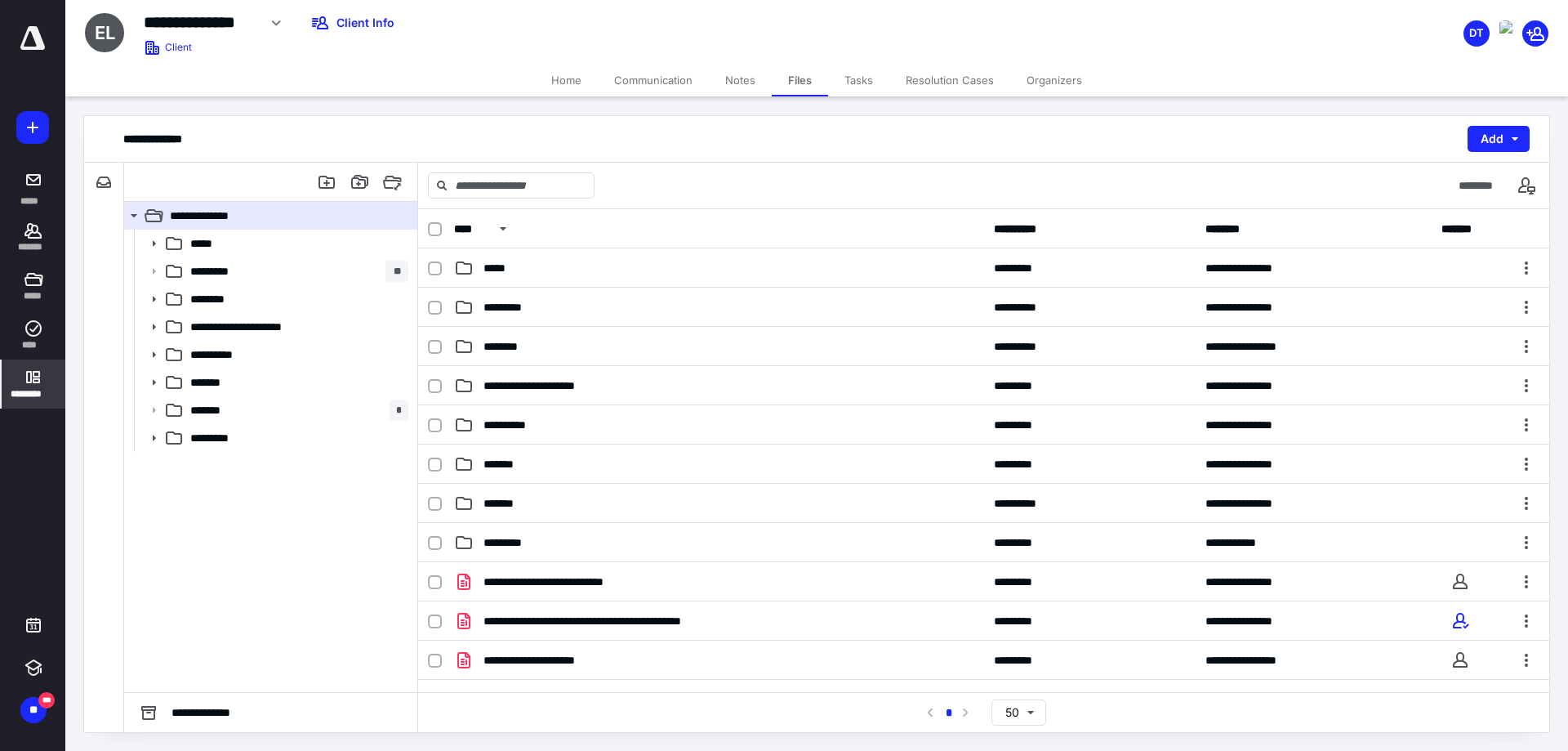 click 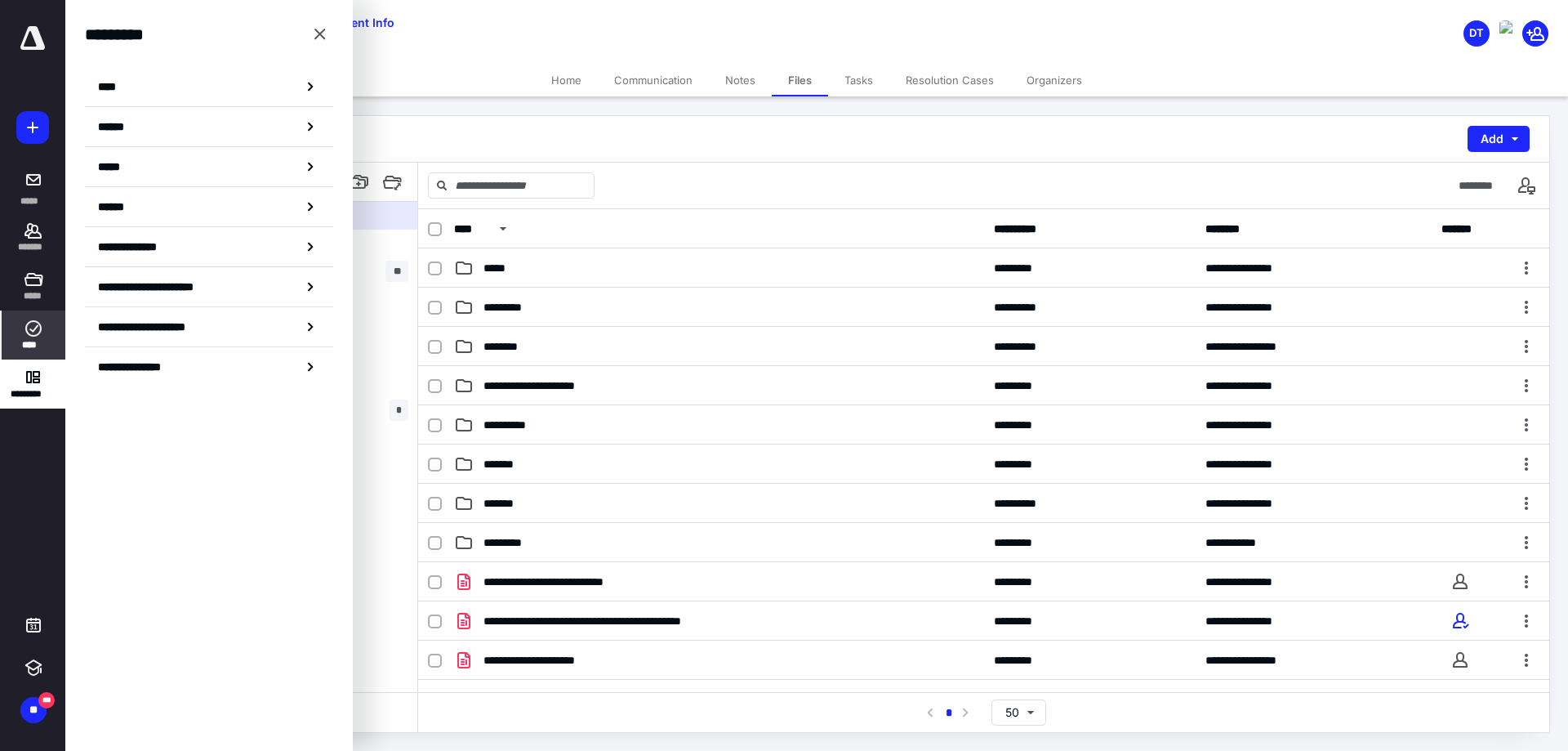 click on "****" at bounding box center [33, 335] 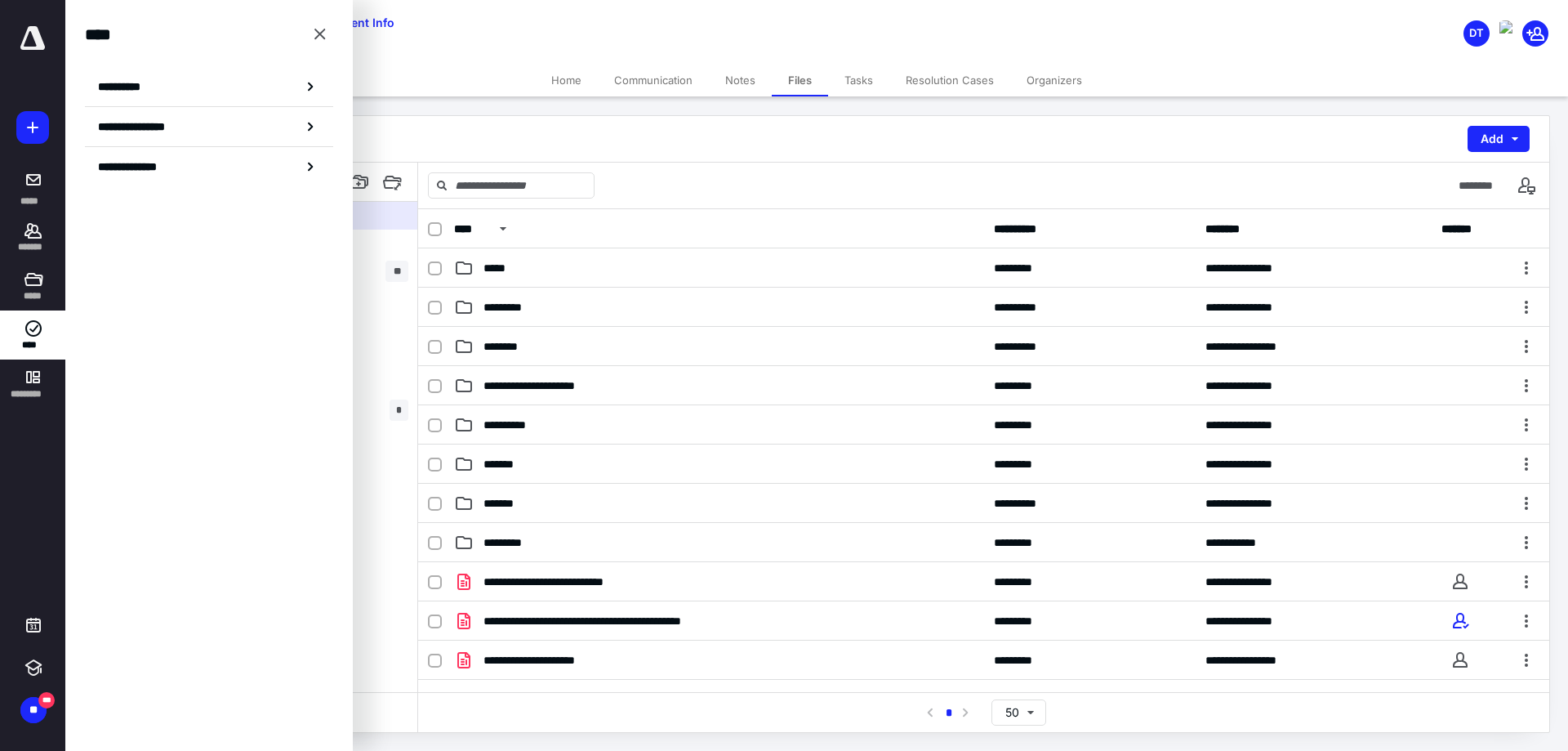 click on "**********" at bounding box center [209, 104] 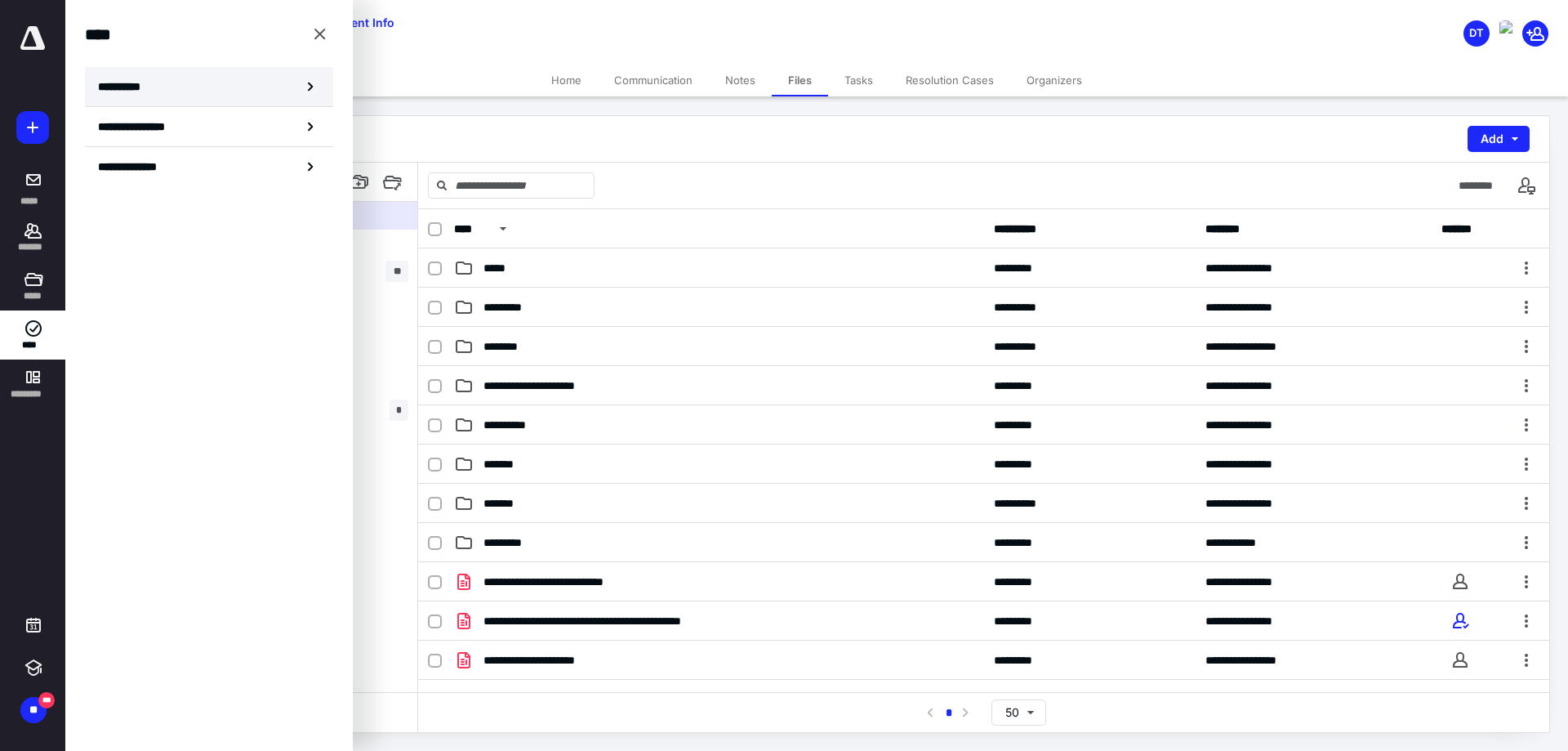click on "**********" at bounding box center (126, 87) 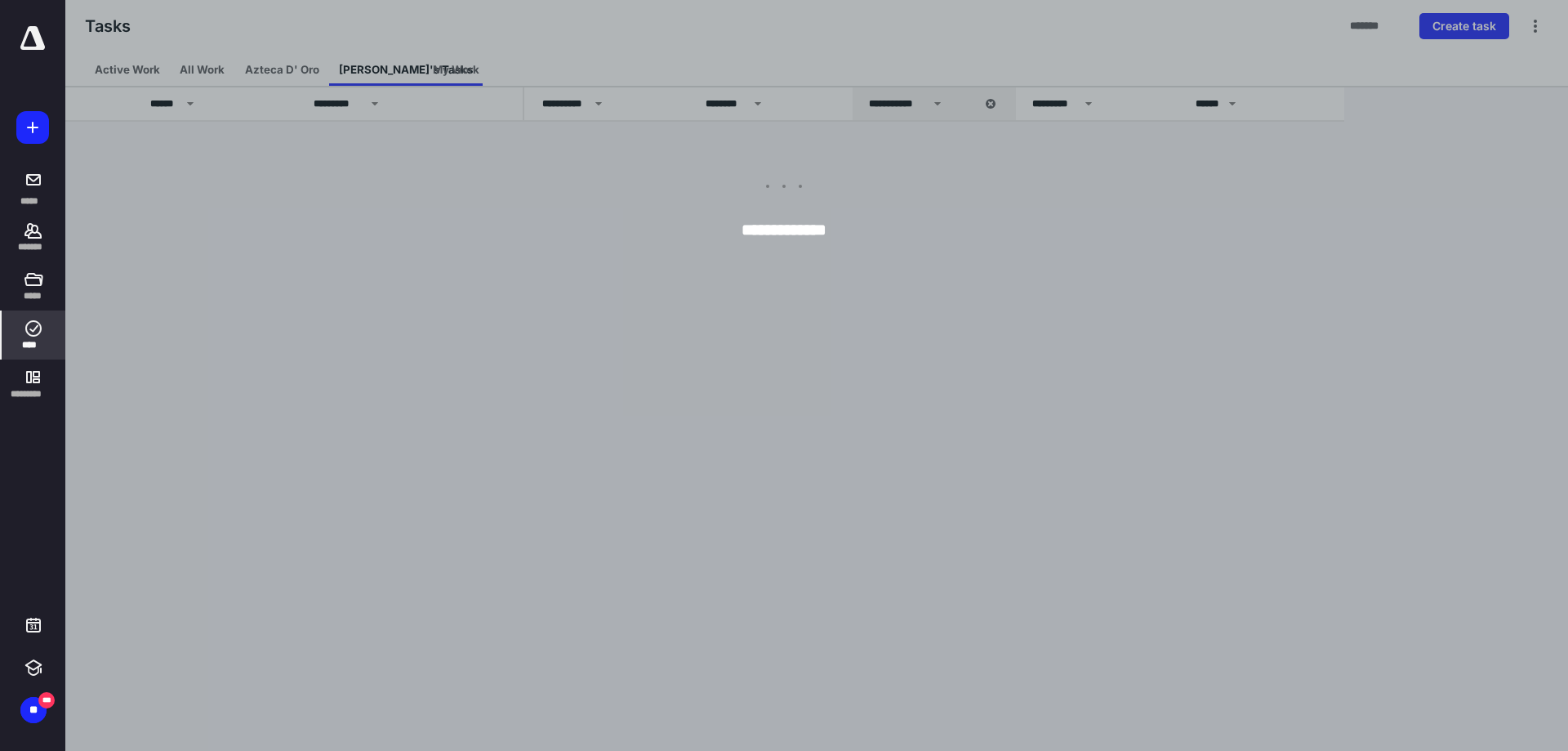 click 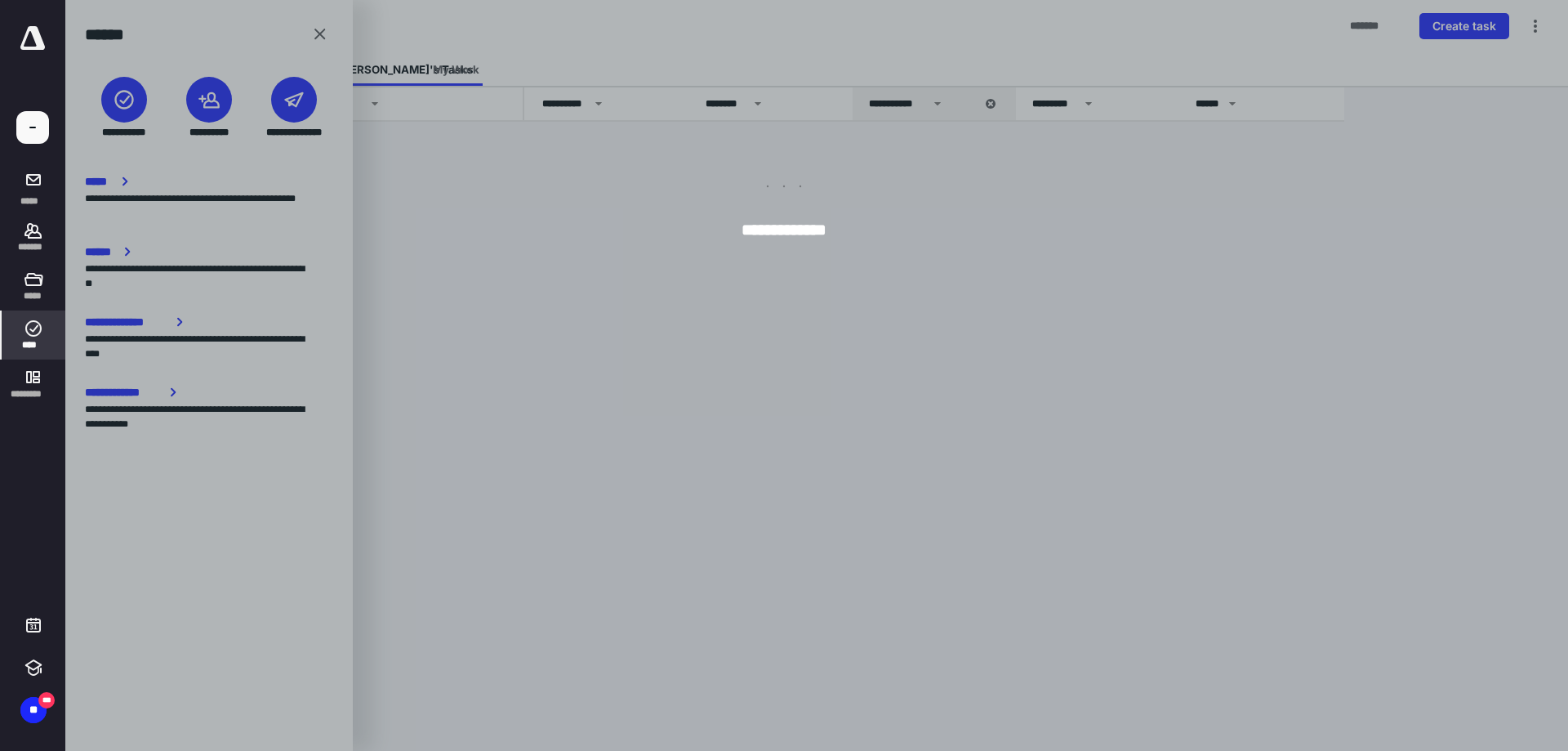 click at bounding box center (849, 375) 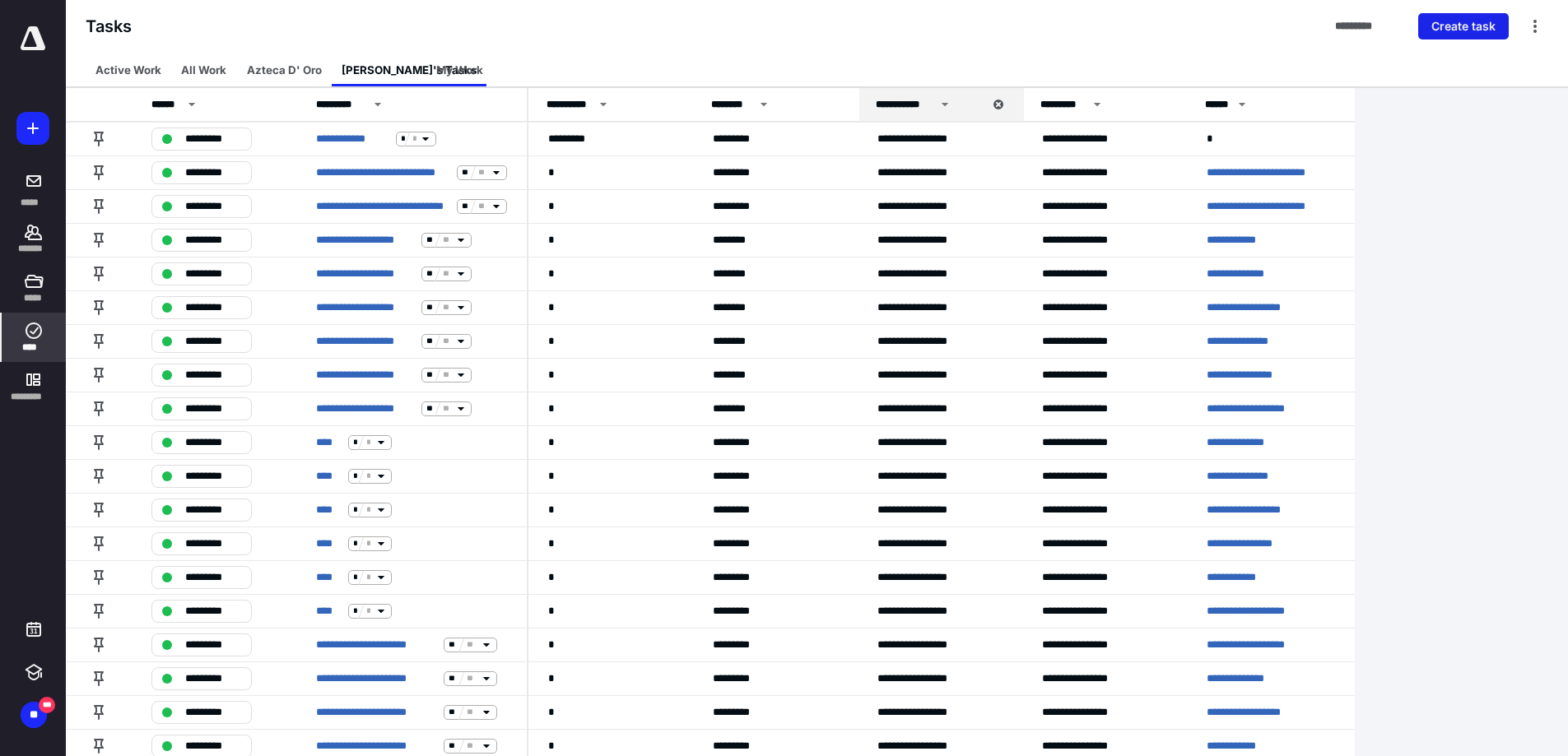 click on "Create task" at bounding box center (1463, 26) 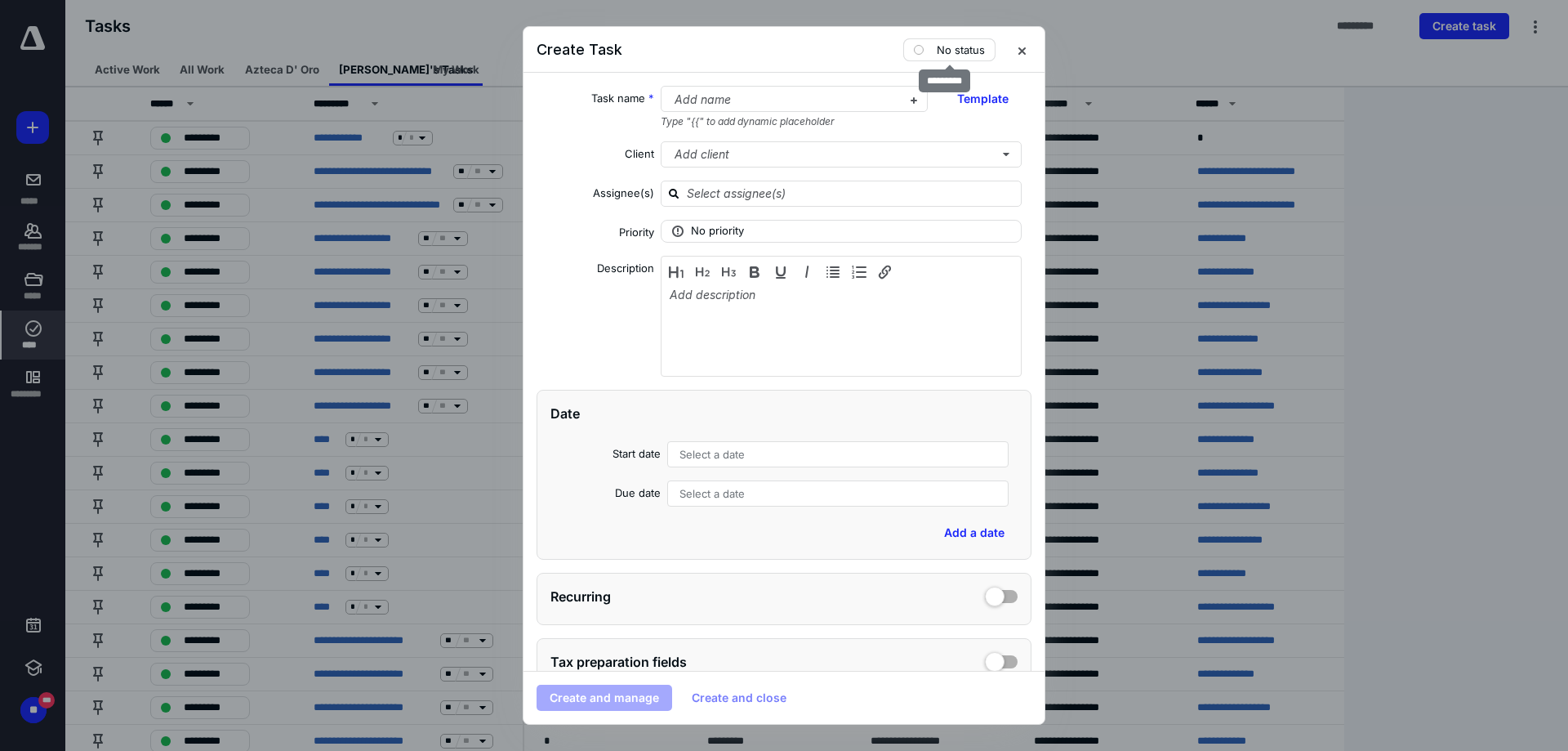 click on "No status" at bounding box center (949, 50) 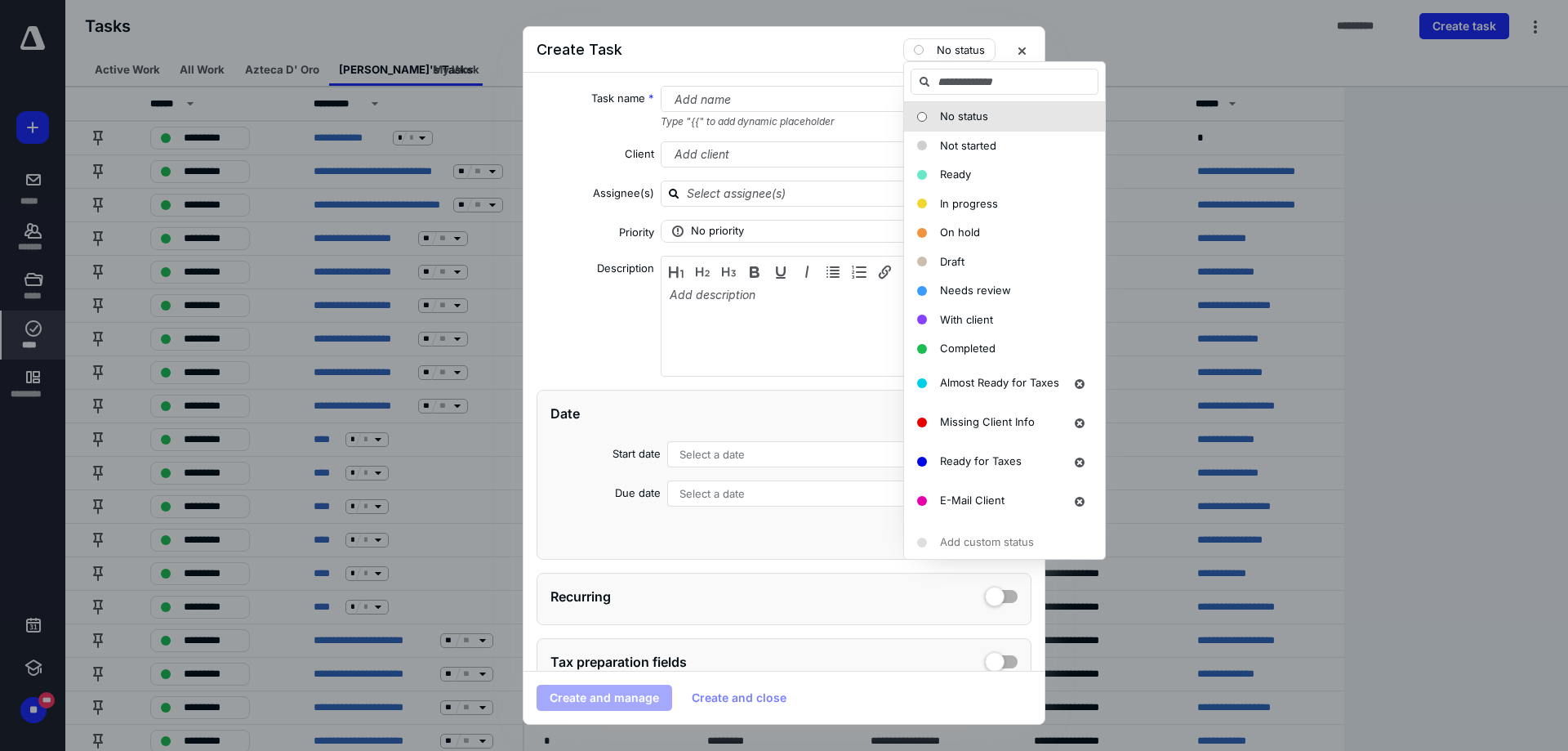 click on "Create Task No status" at bounding box center [784, 50] 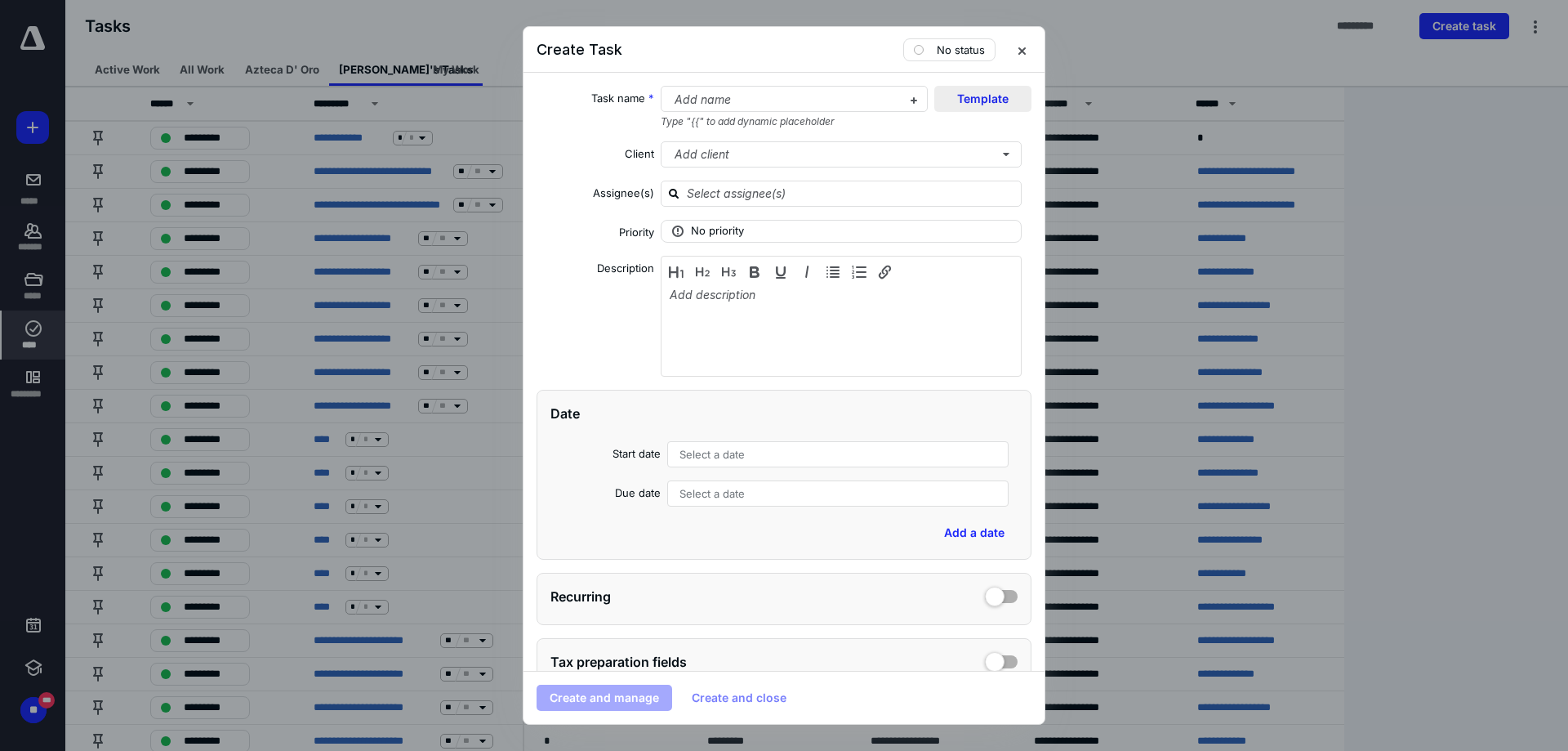 click on "Template" at bounding box center (982, 99) 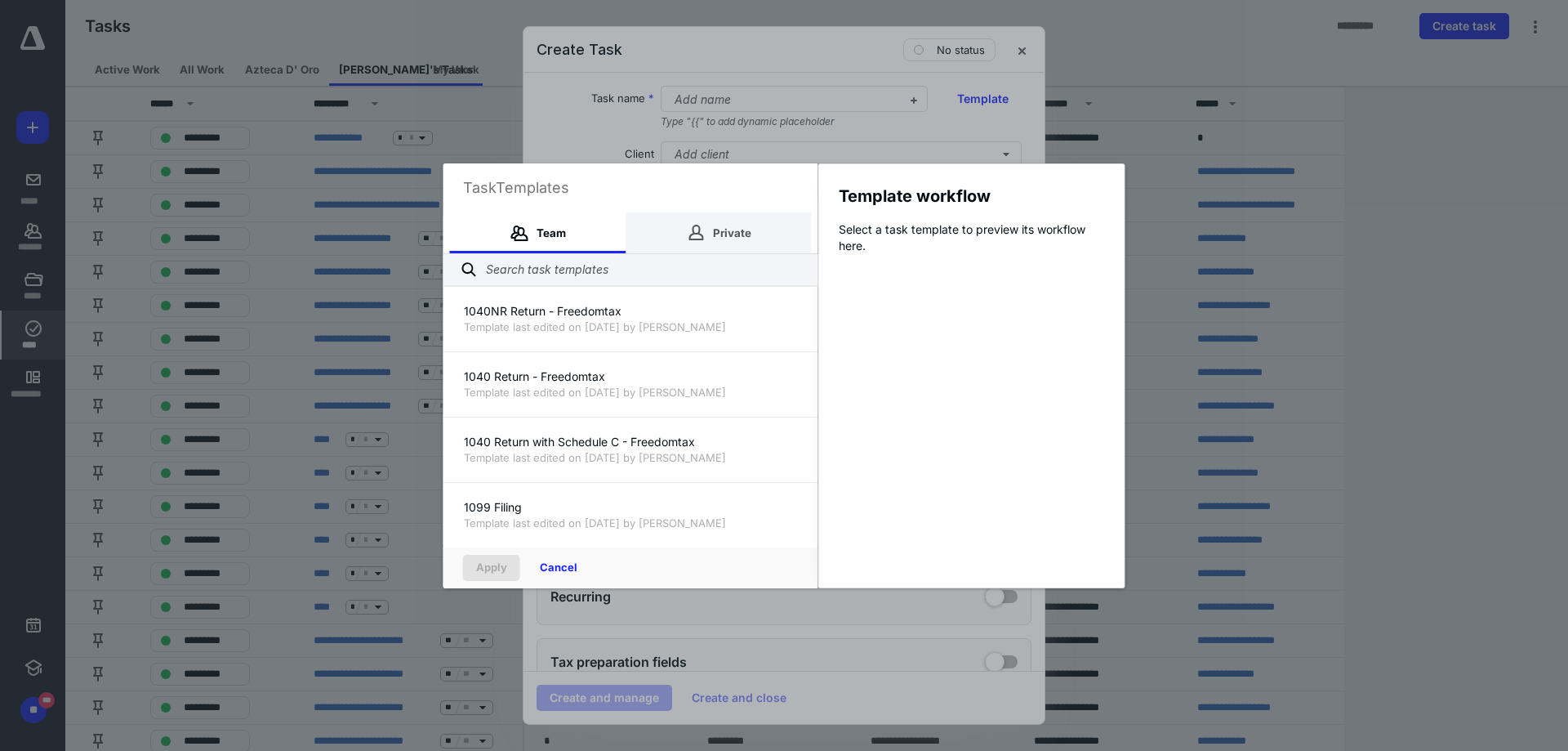 click on "Private" at bounding box center (719, 233) 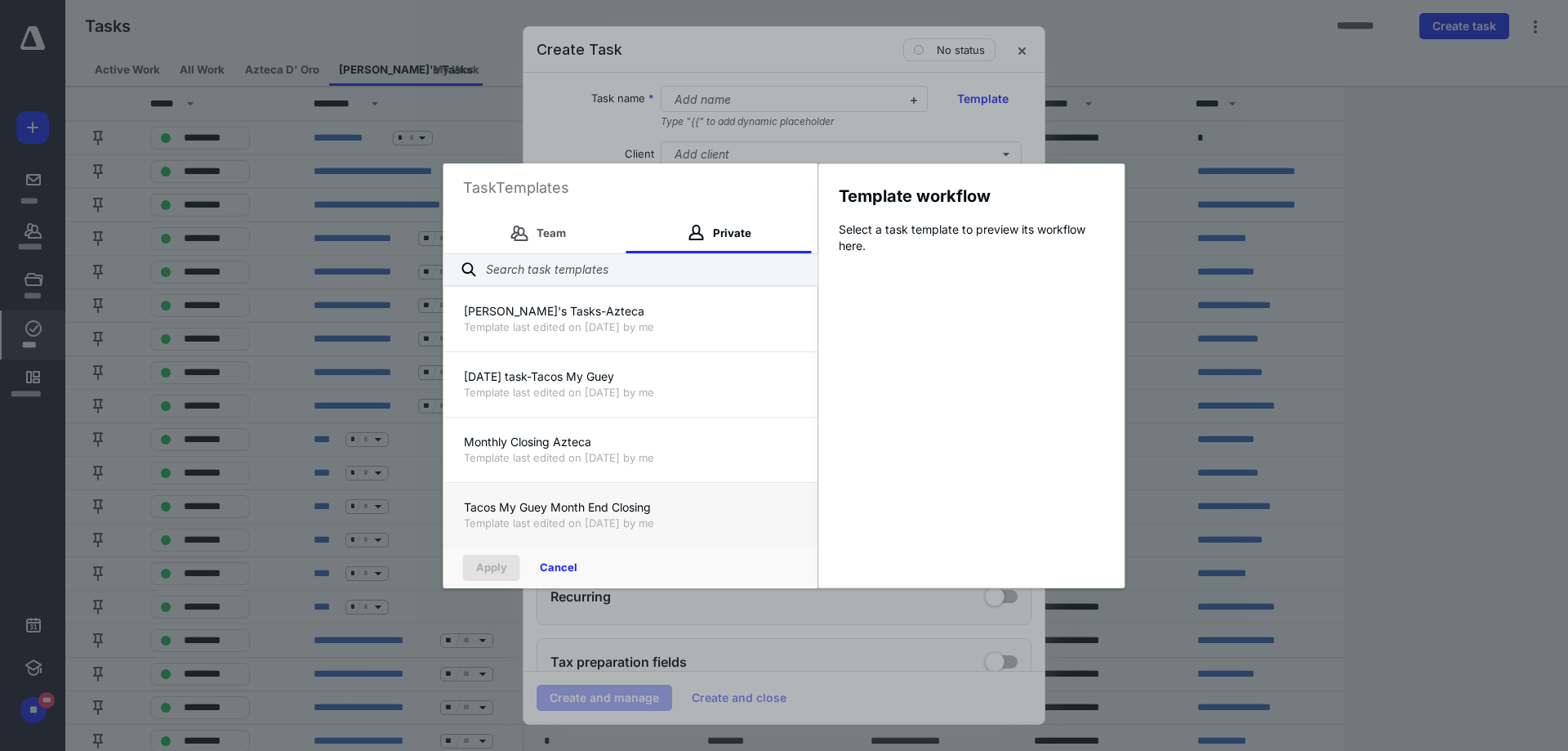 click on "Template last edited on 6/13/2025 by me" at bounding box center (630, 523) 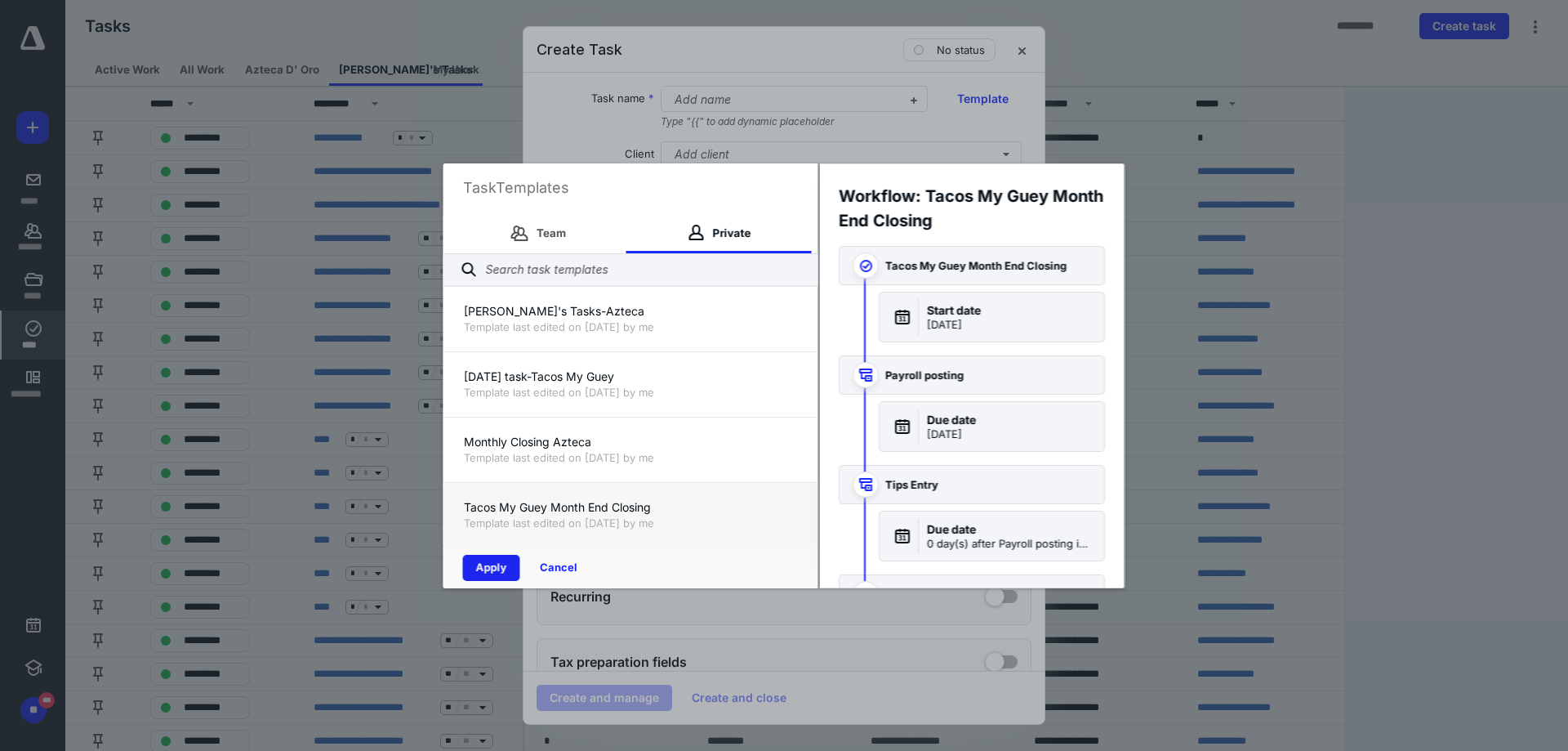 click on "Apply" at bounding box center (492, 568) 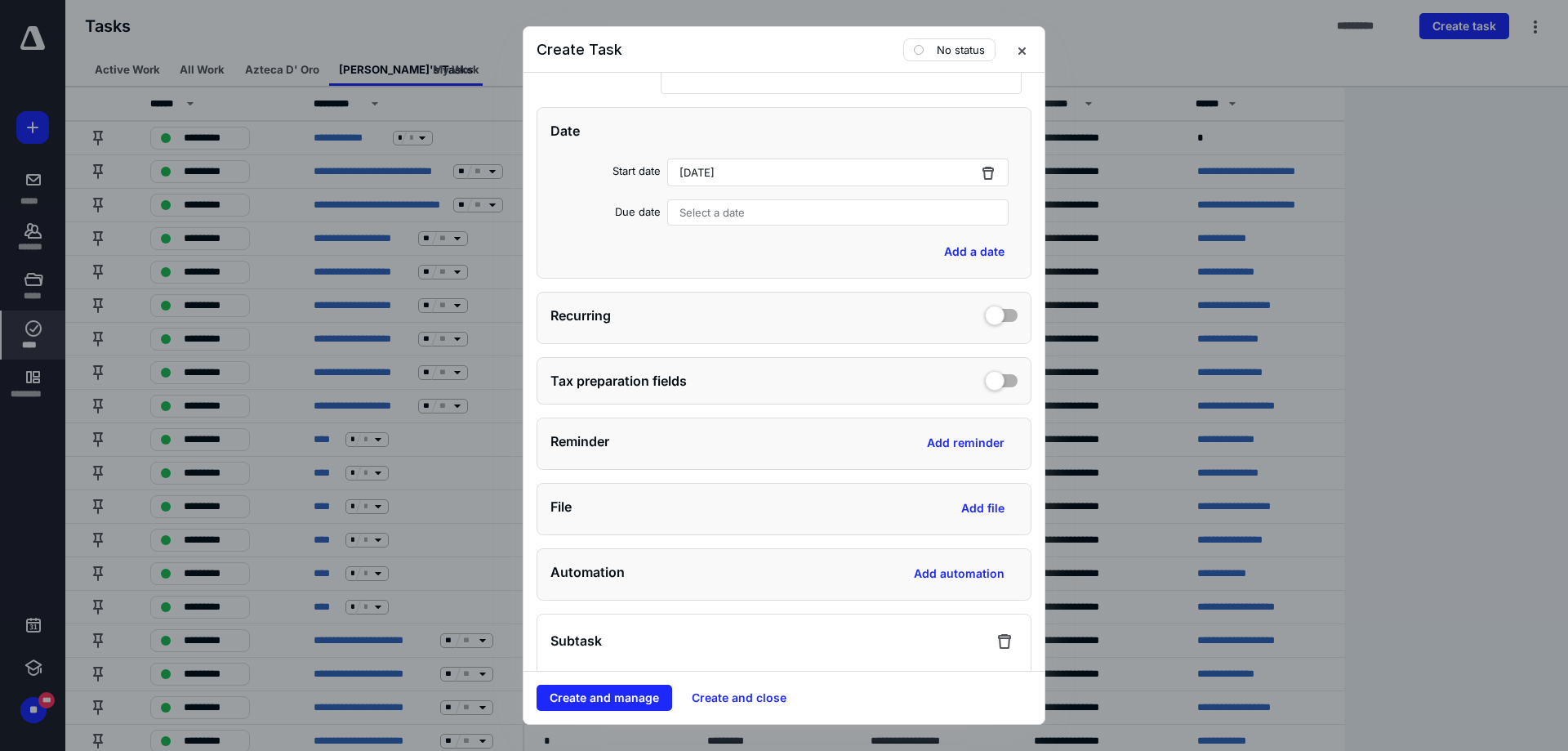 scroll, scrollTop: 136, scrollLeft: 0, axis: vertical 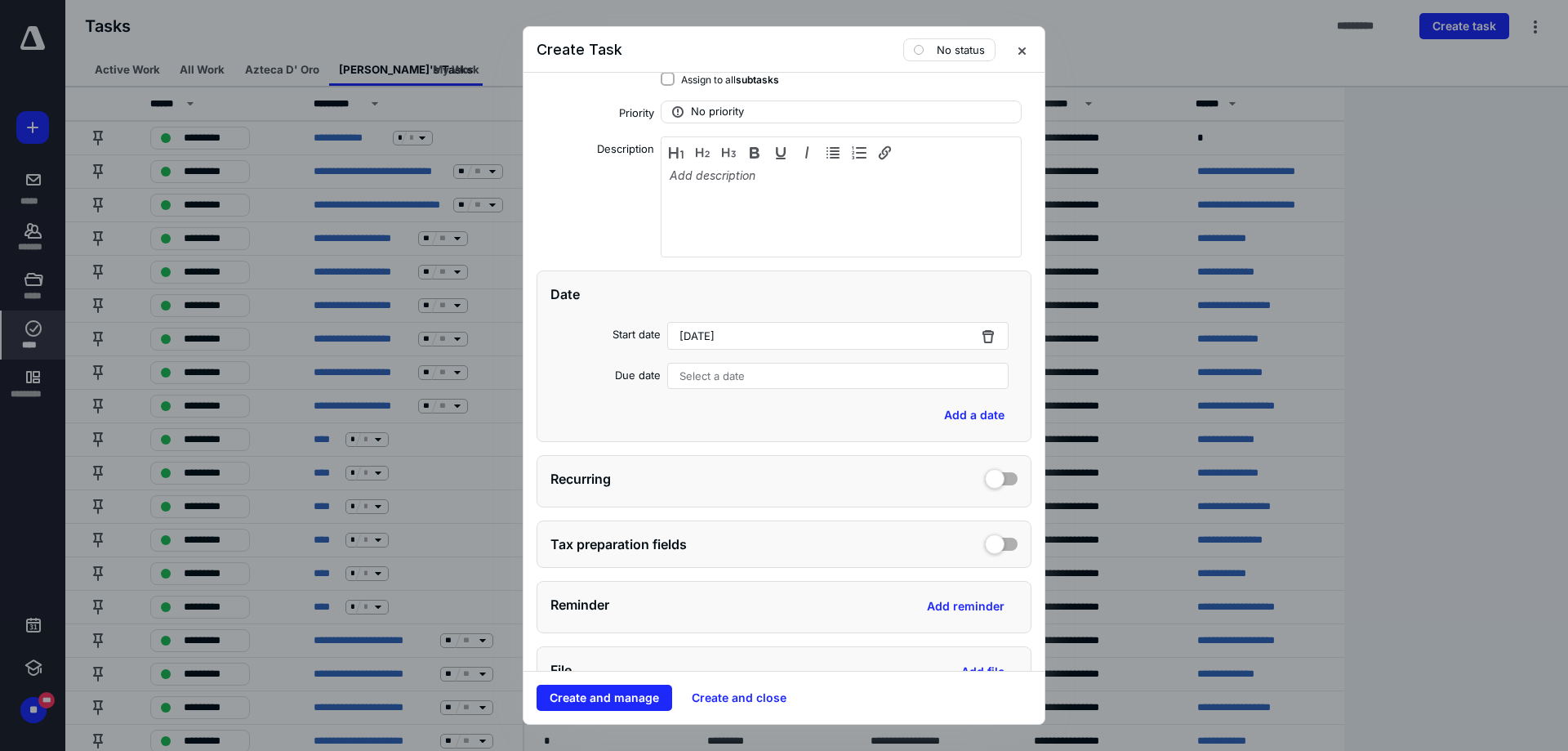 click on "June 2, 2025" at bounding box center (838, 336) 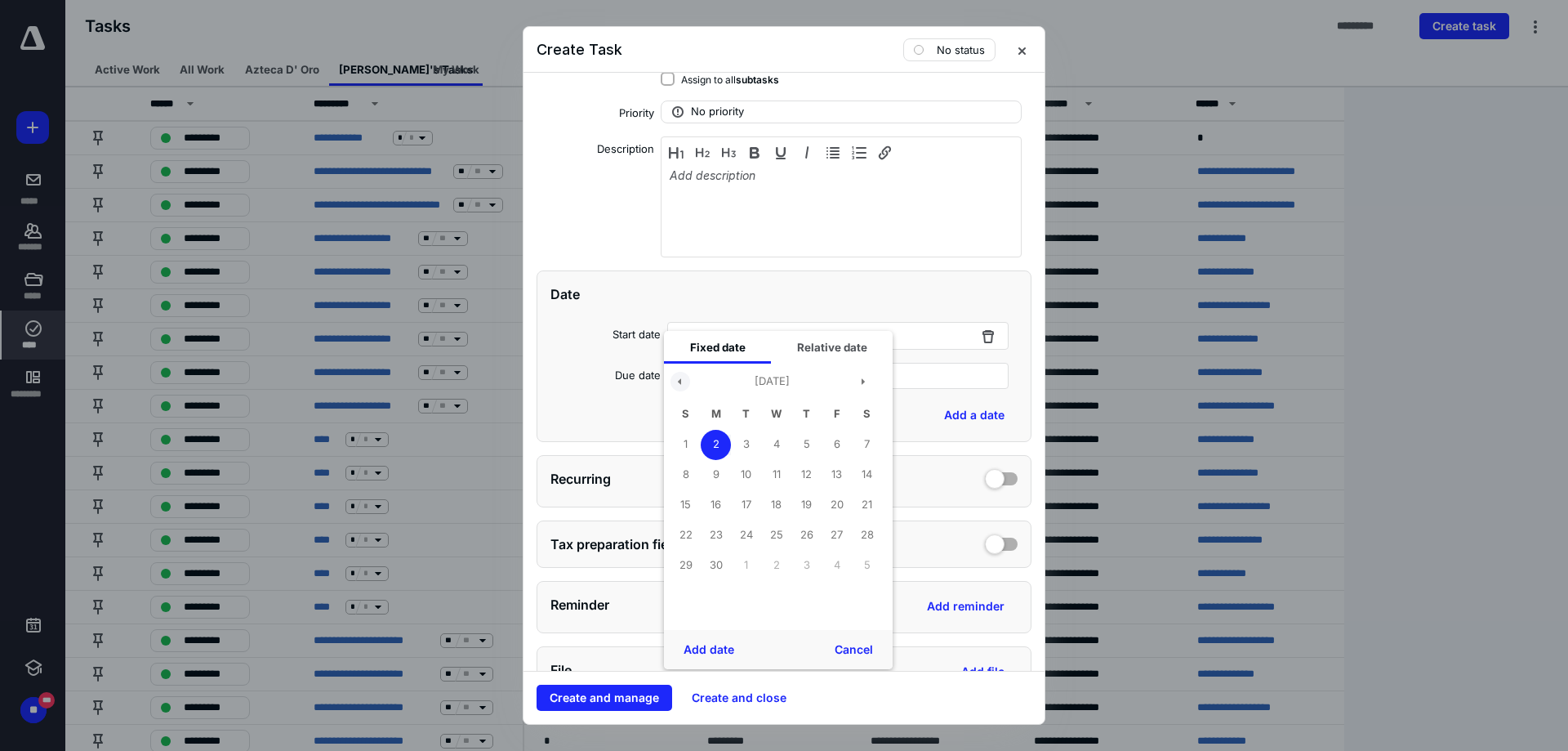 click at bounding box center (680, 382) 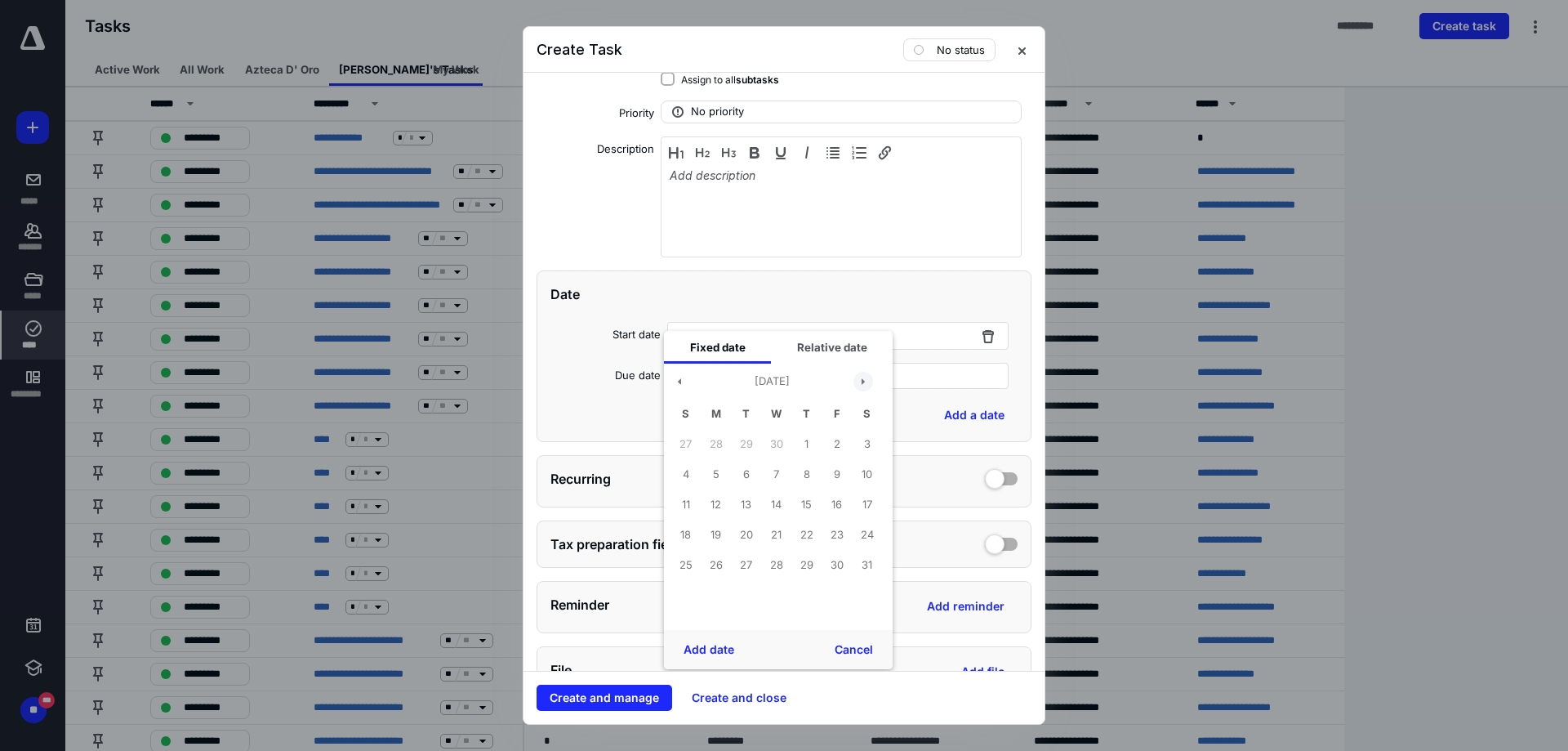 click at bounding box center (863, 382) 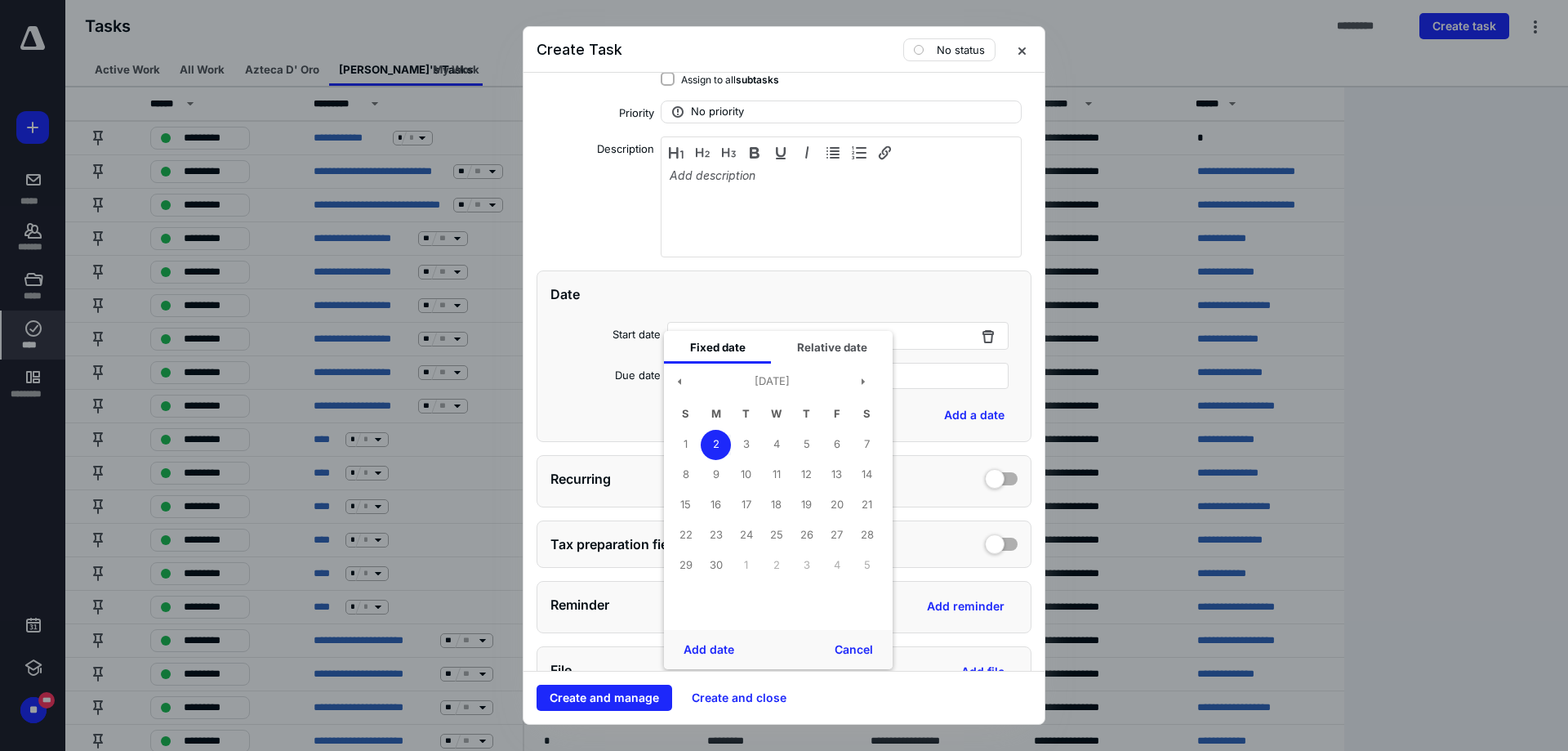 click on "Date" at bounding box center (784, 294) 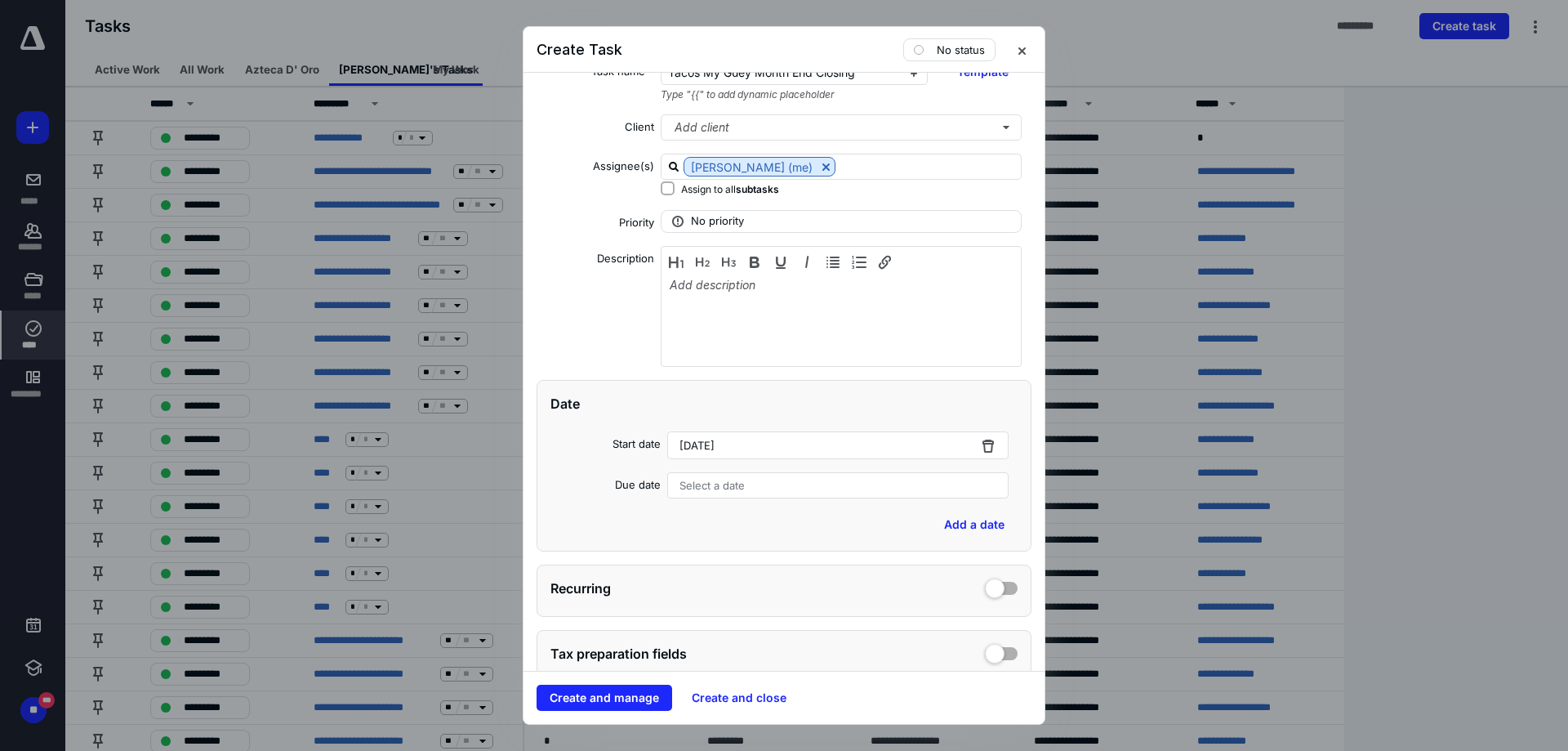 scroll, scrollTop: 0, scrollLeft: 0, axis: both 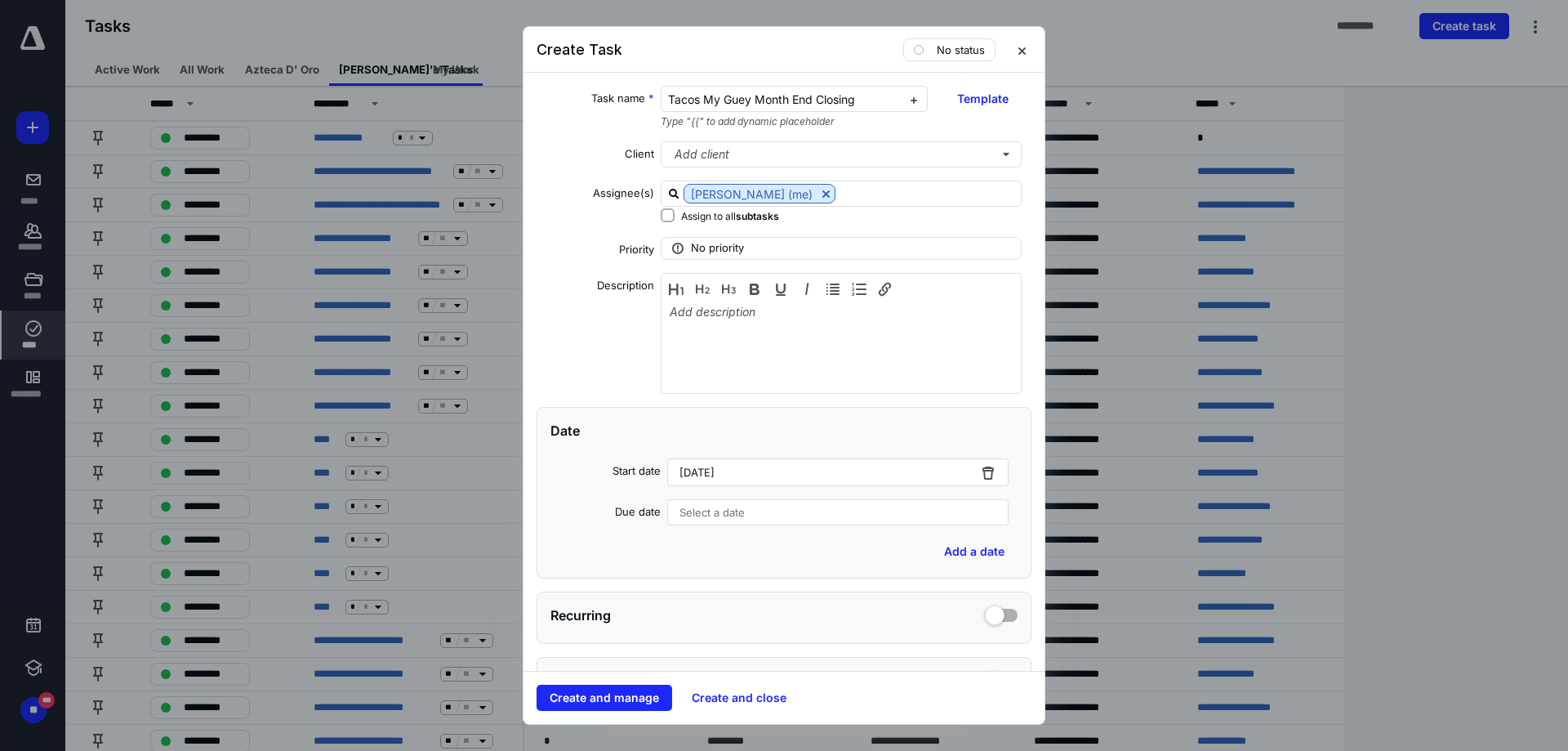 click on "June 2, 2025" at bounding box center [838, 472] 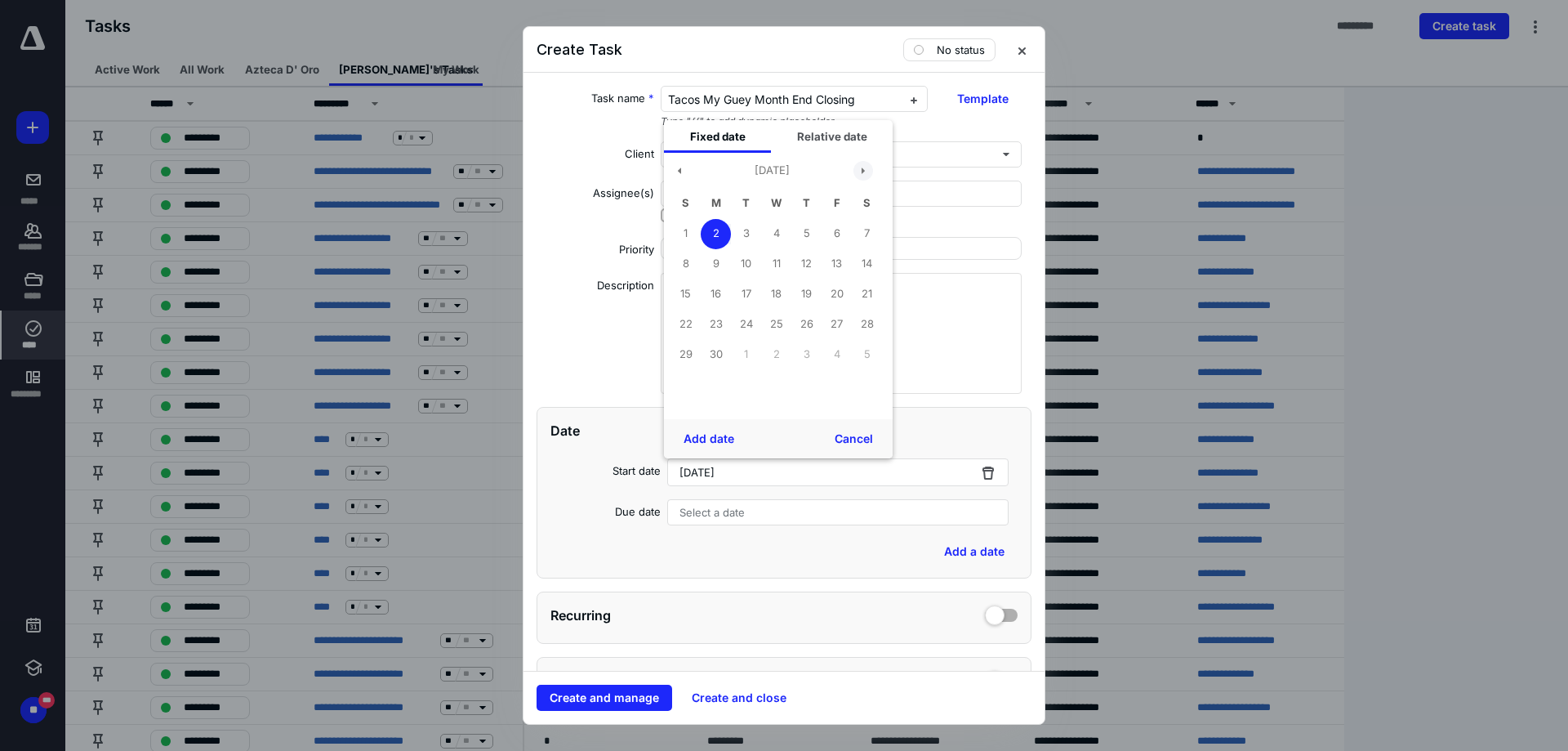 click at bounding box center (863, 171) 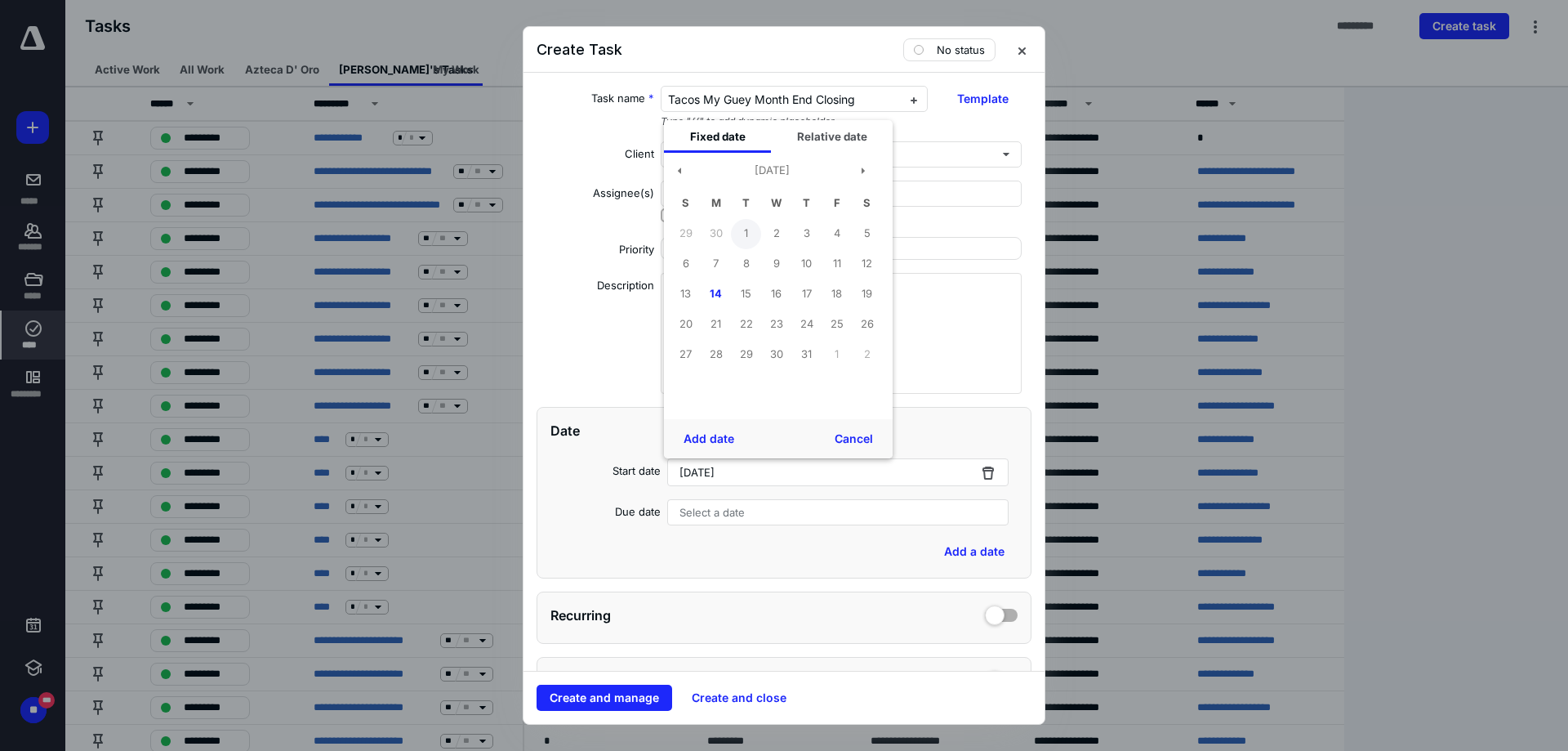 click on "1" at bounding box center (746, 234) 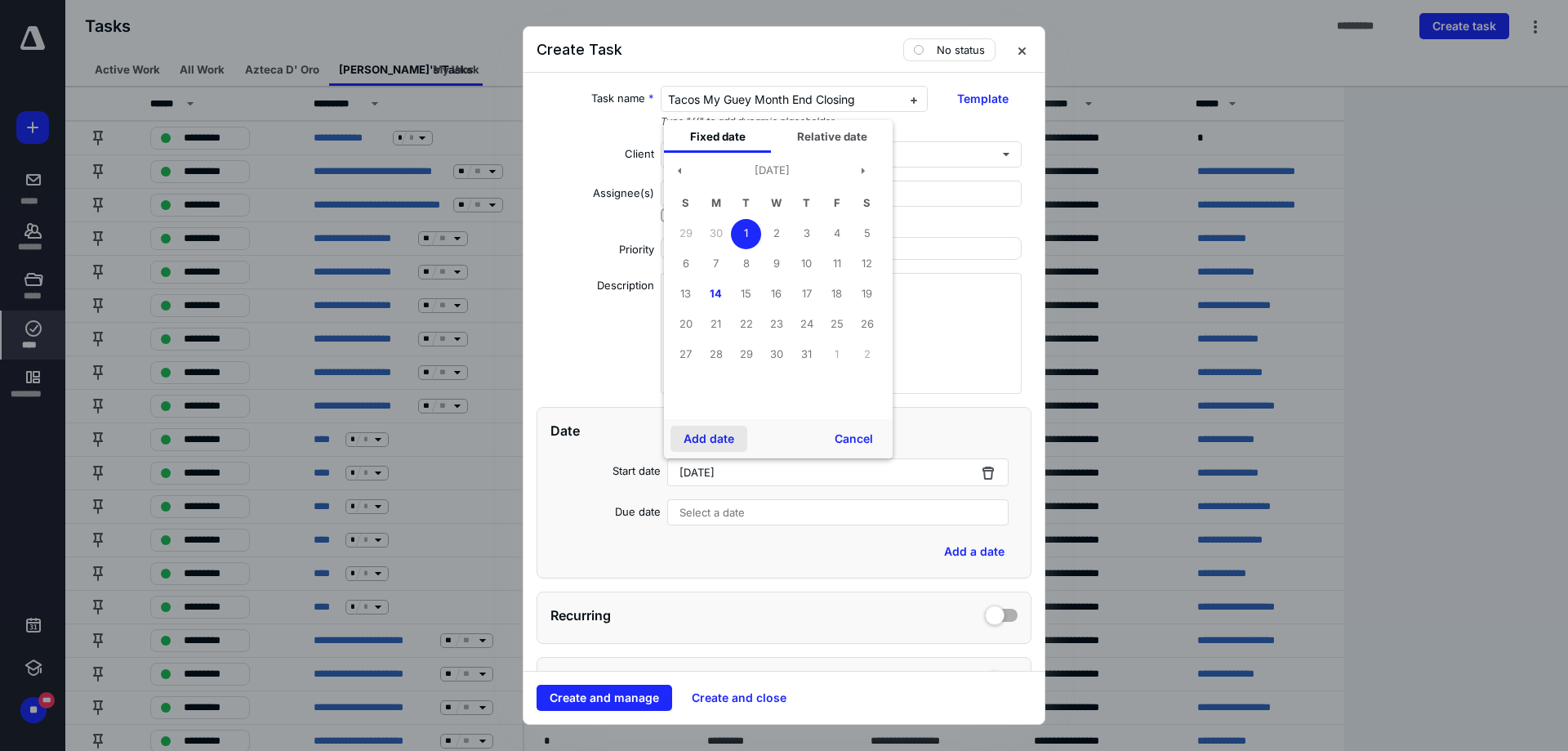 click on "Add date" at bounding box center [709, 439] 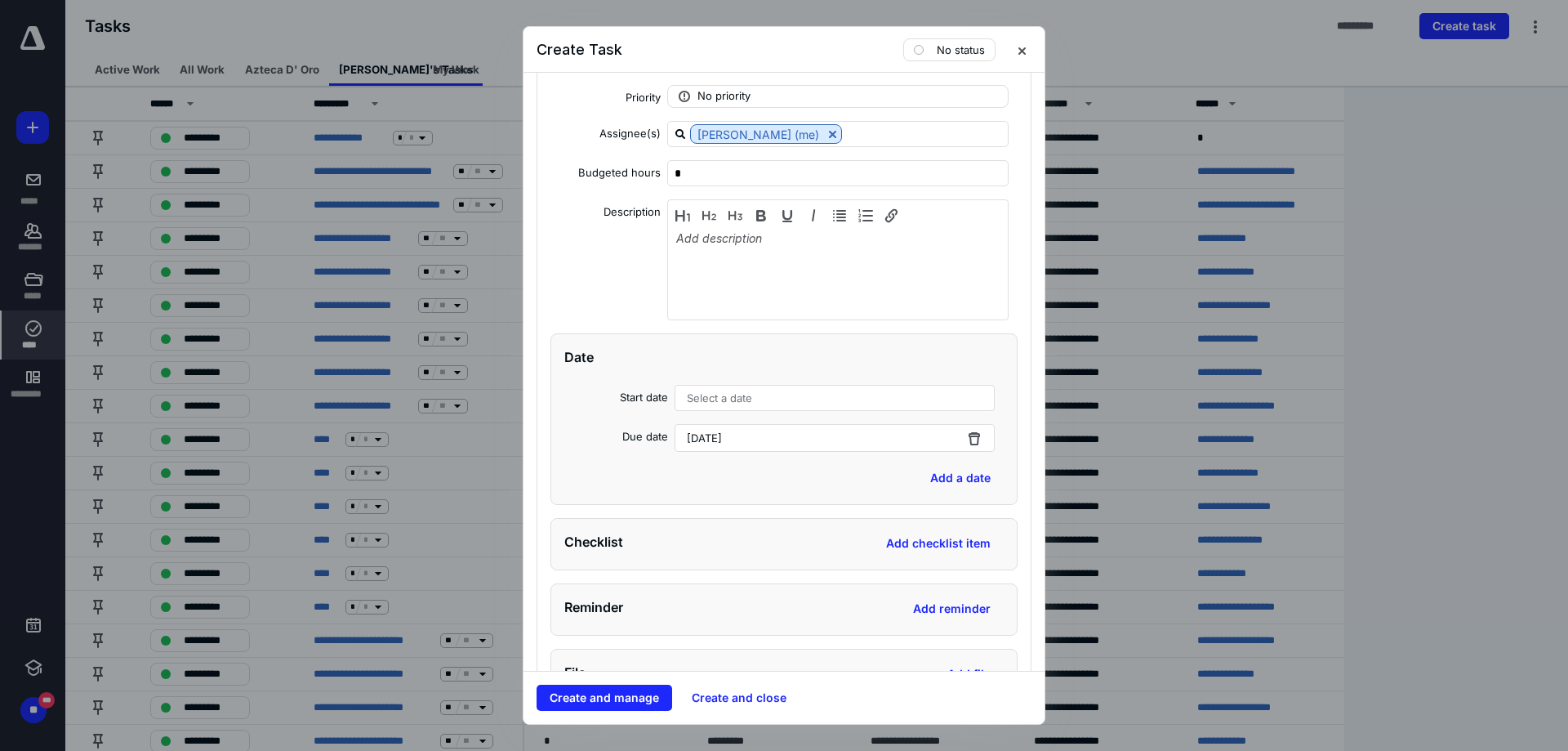 scroll, scrollTop: 954, scrollLeft: 0, axis: vertical 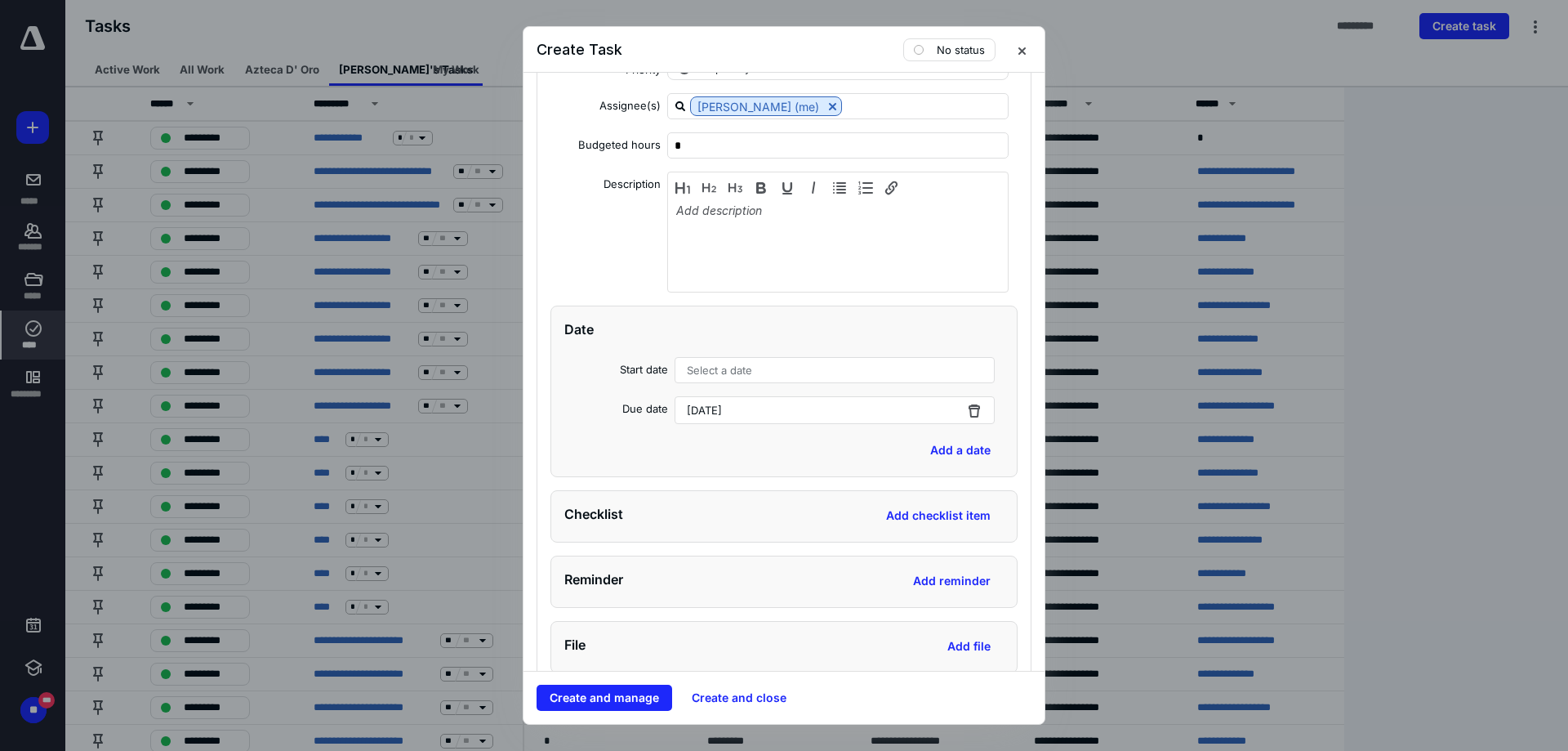 click on "June 3, 2025" at bounding box center (835, 410) 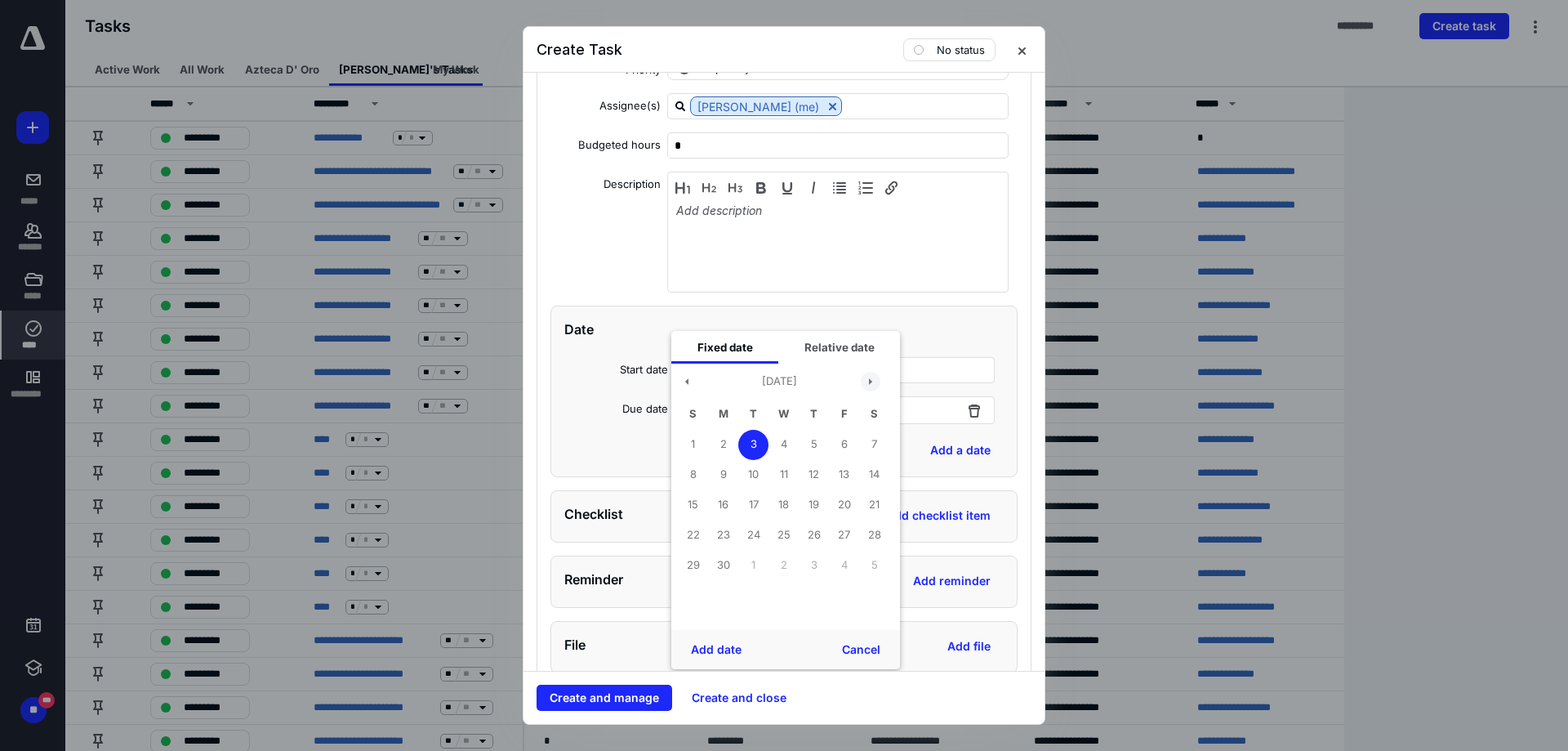 click at bounding box center [871, 382] 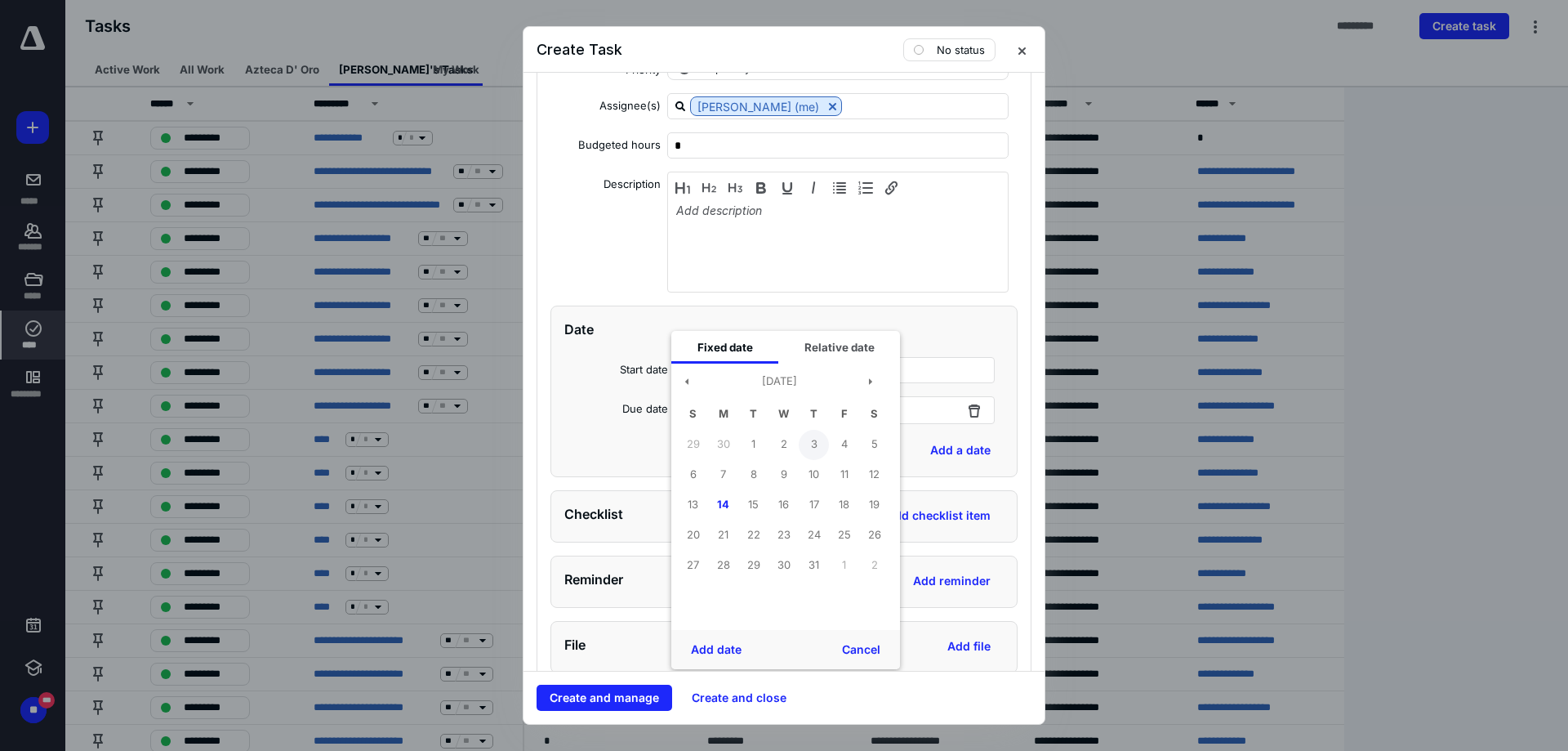 click on "3" at bounding box center [813, 445] 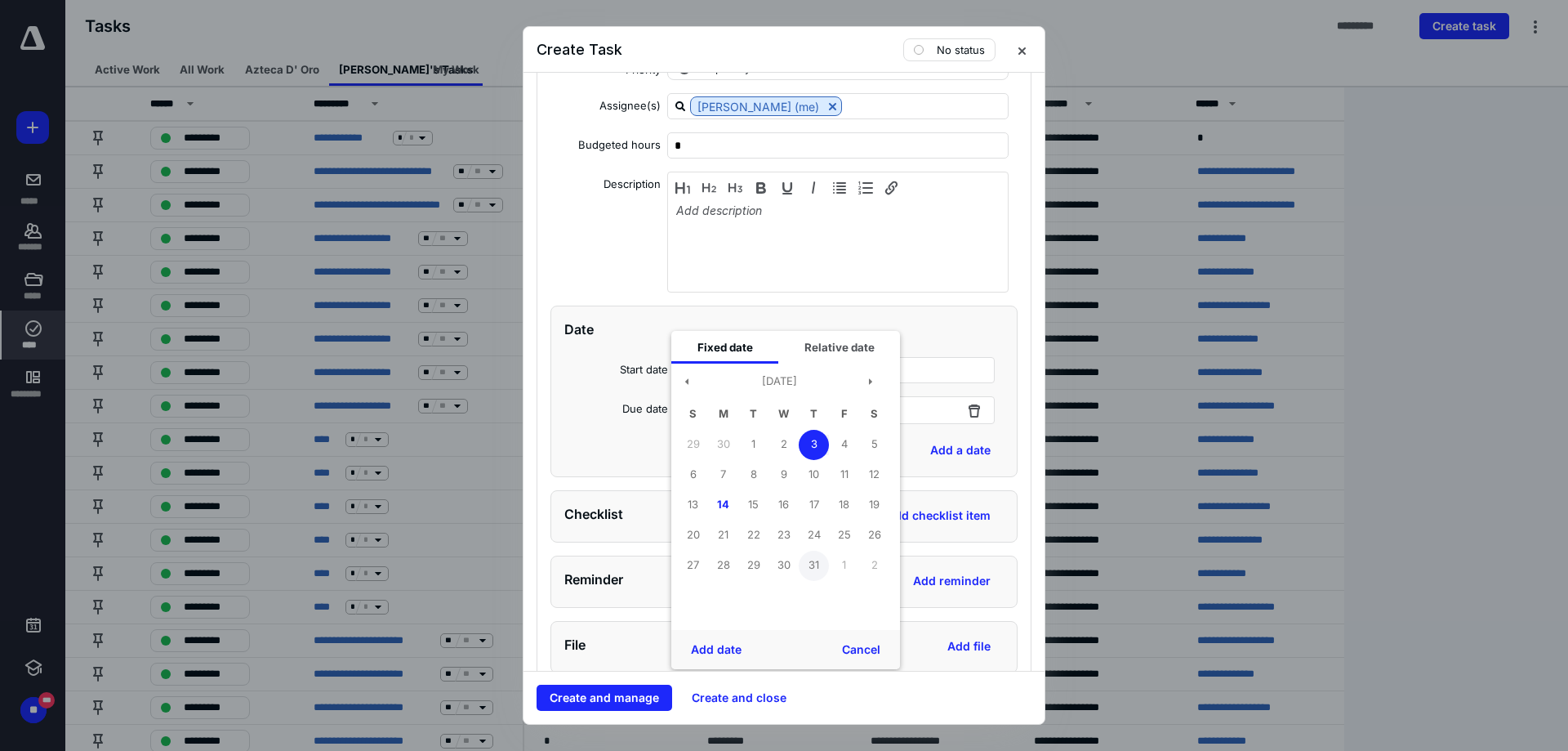 click on "Add date" at bounding box center [716, 650] 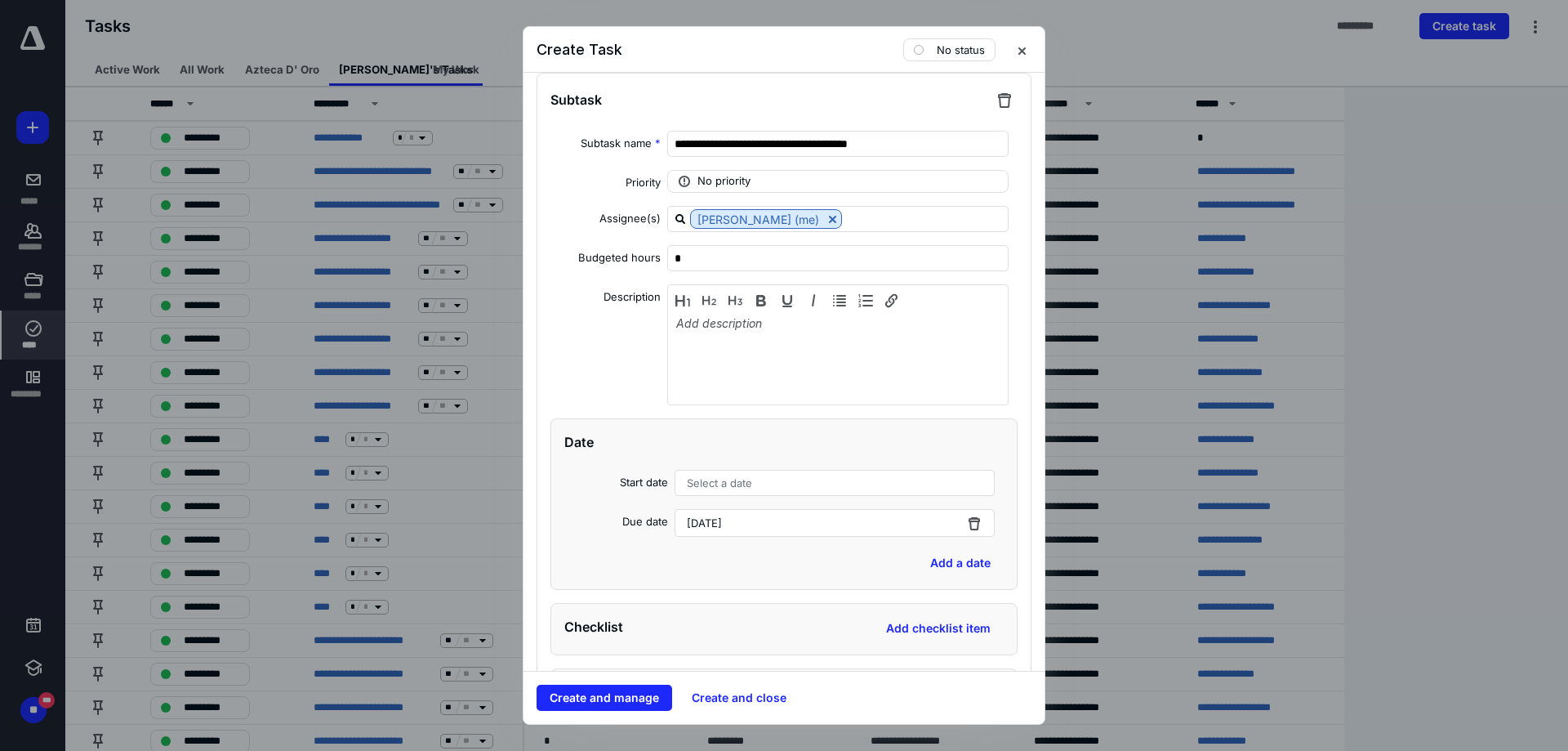 scroll, scrollTop: 2670, scrollLeft: 0, axis: vertical 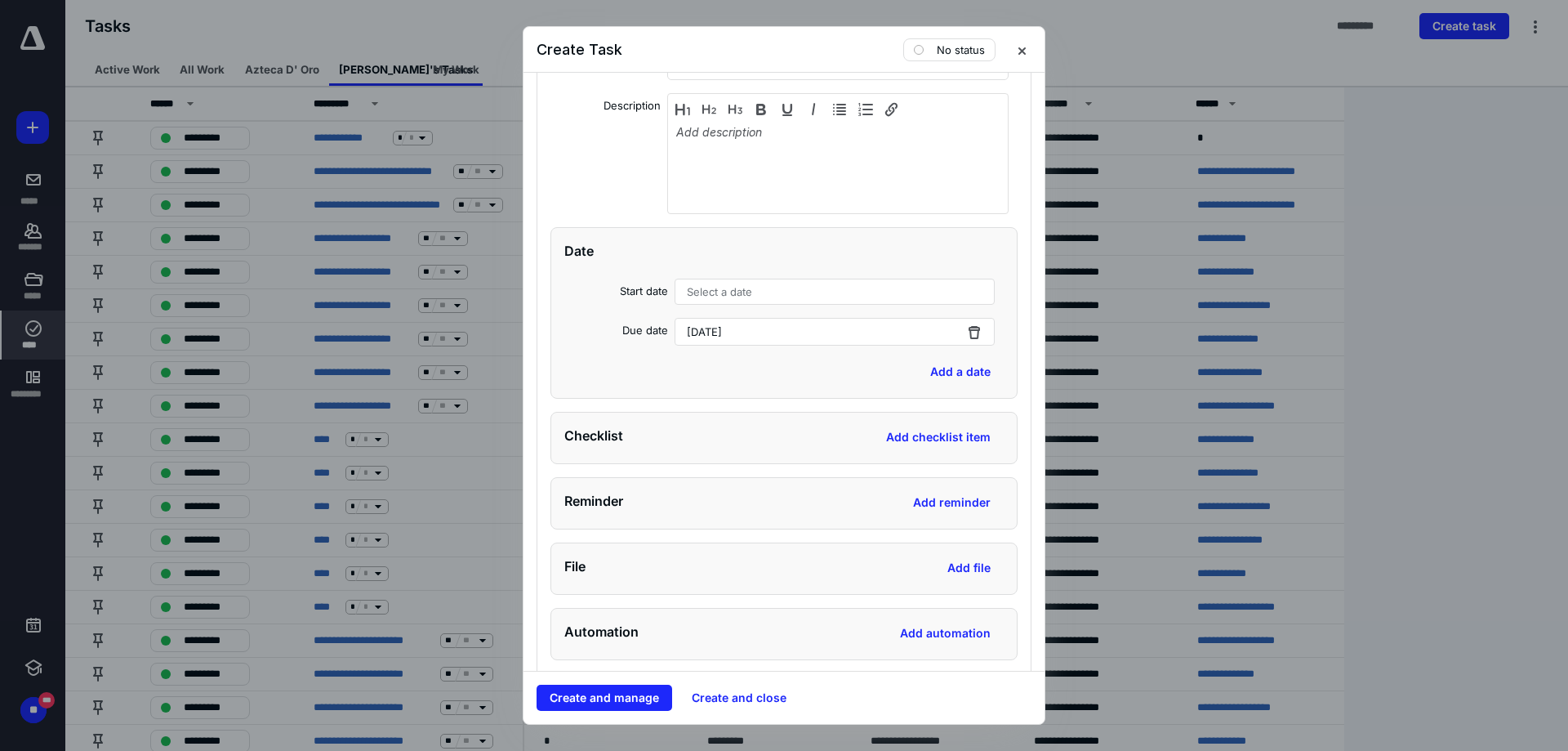 click on "June 3, 2025" at bounding box center (835, 332) 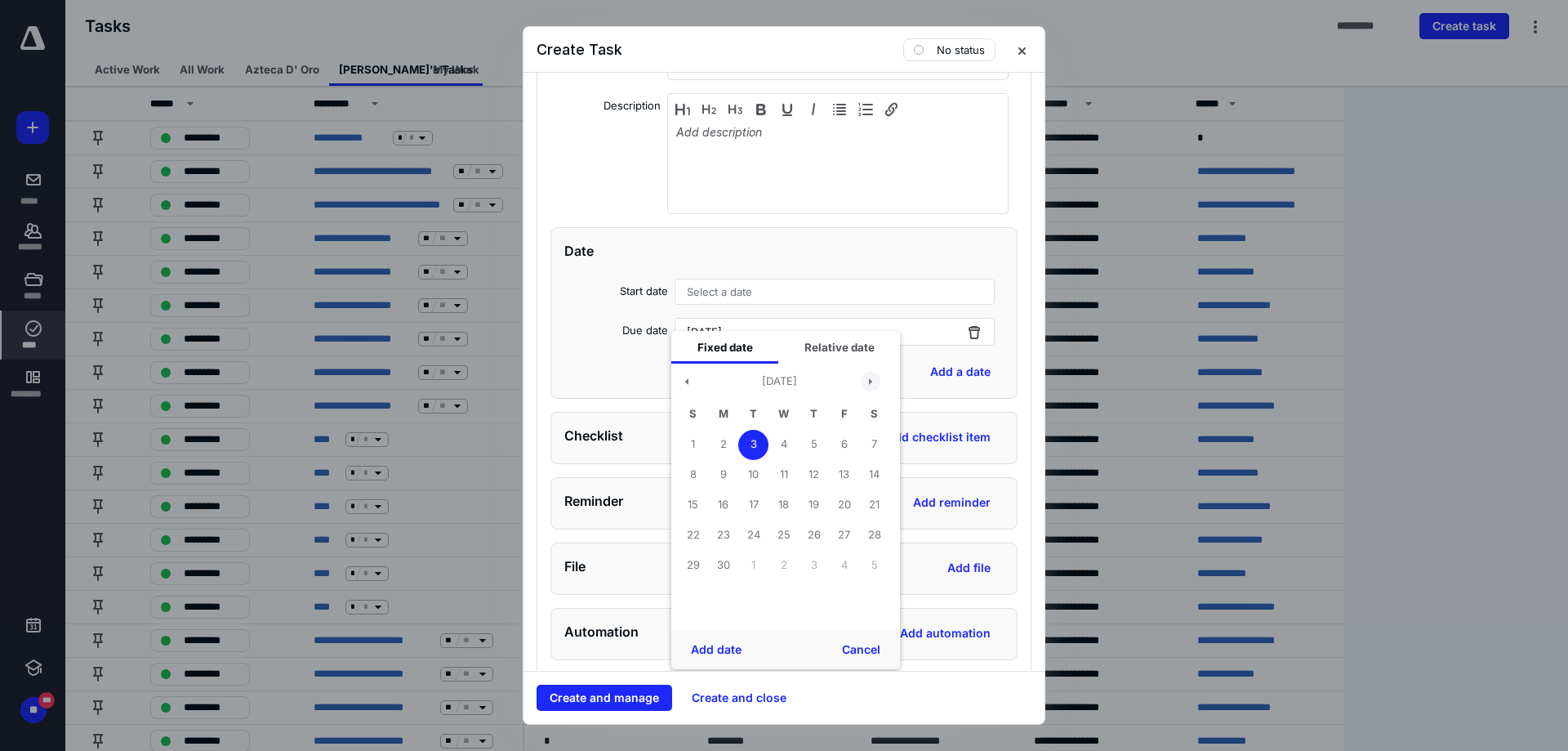 click at bounding box center [871, 382] 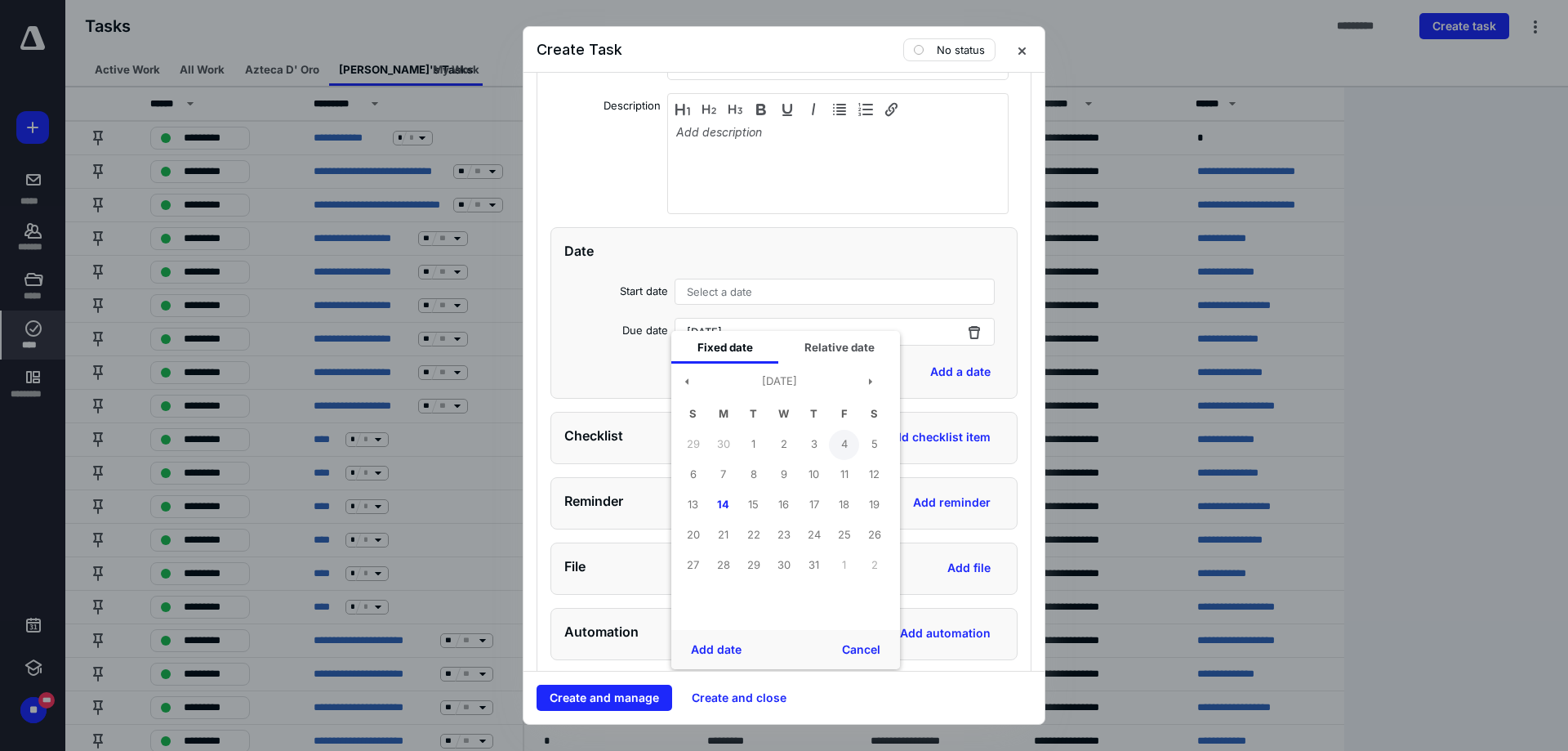 click on "4" at bounding box center (844, 445) 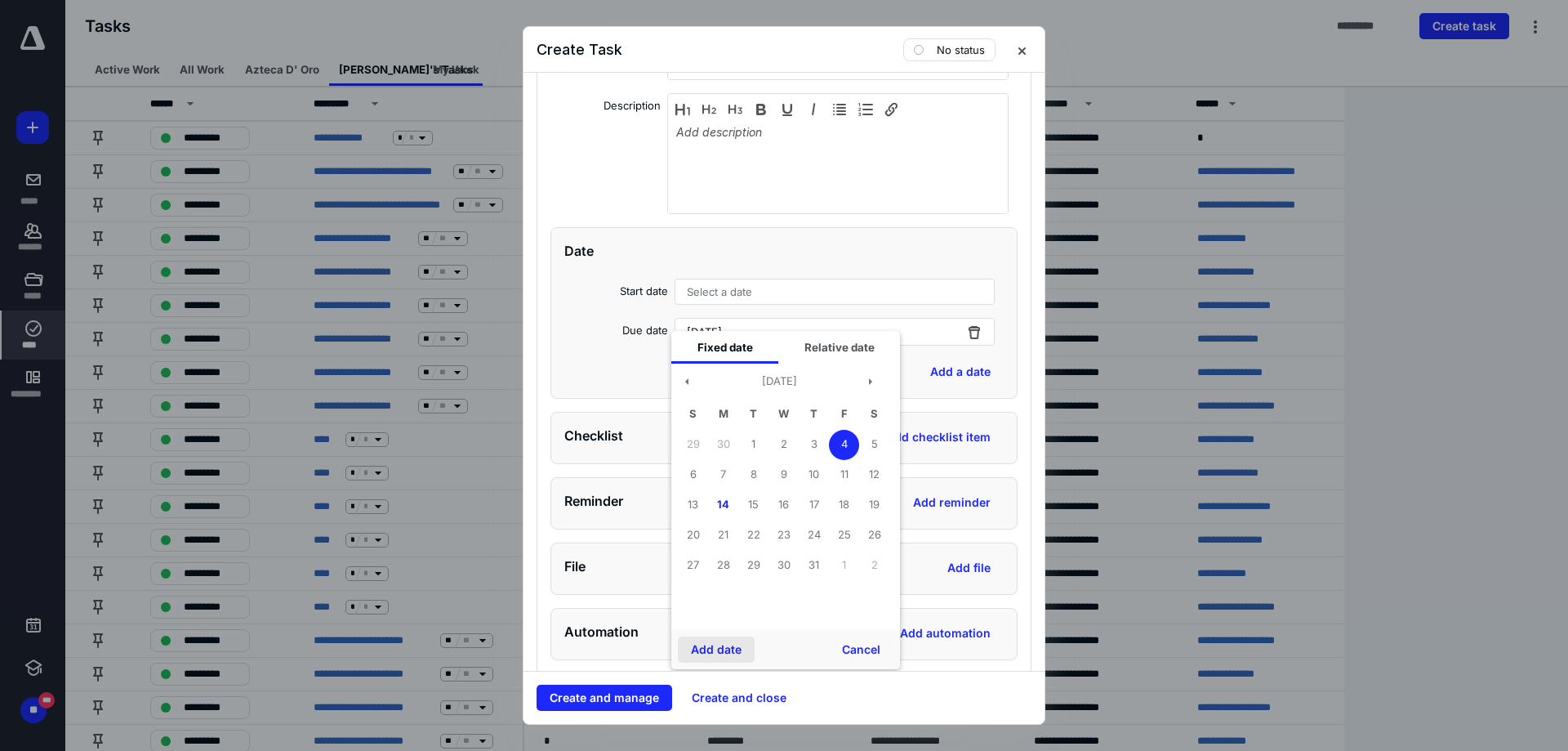 click on "Add date" at bounding box center (716, 650) 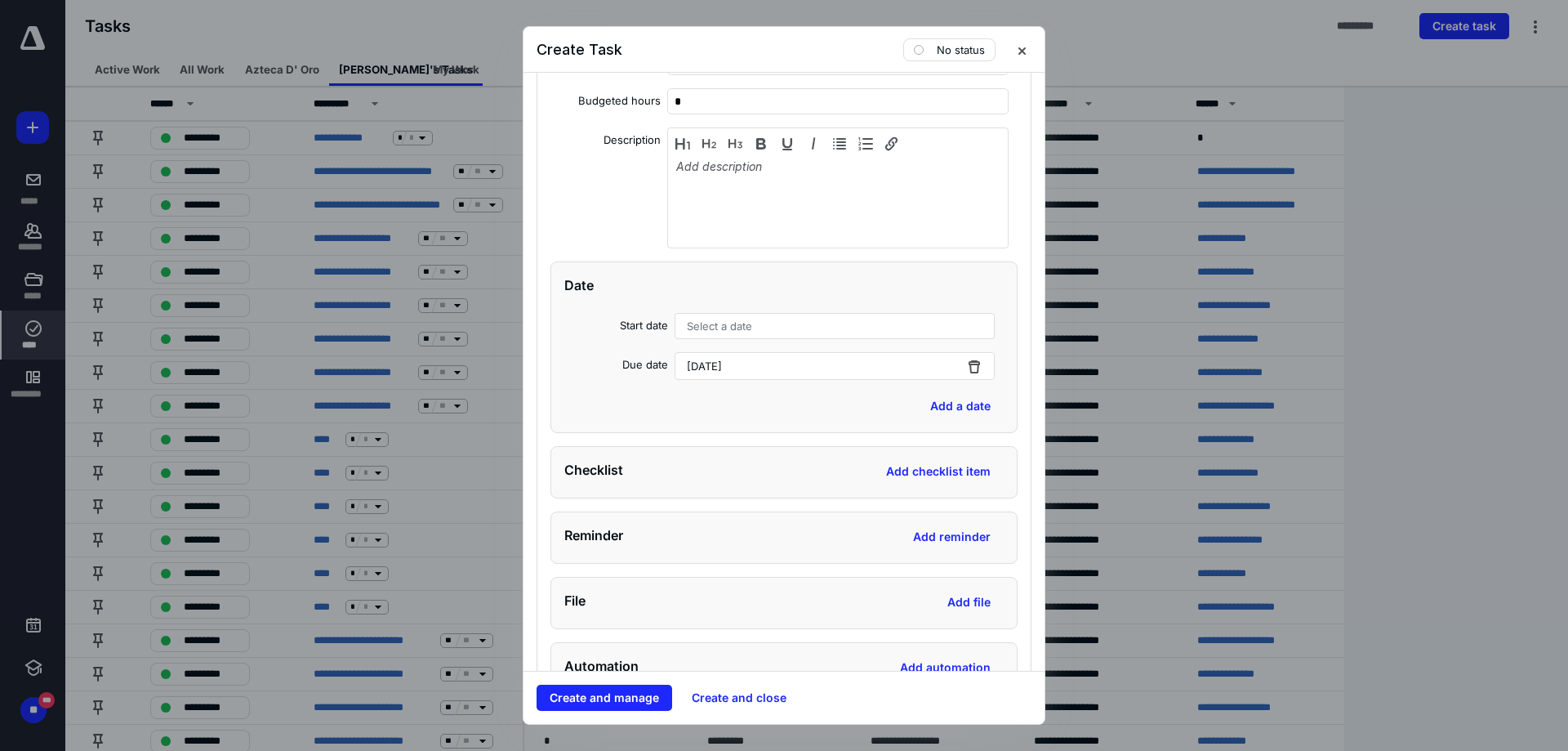 scroll, scrollTop: 4358, scrollLeft: 0, axis: vertical 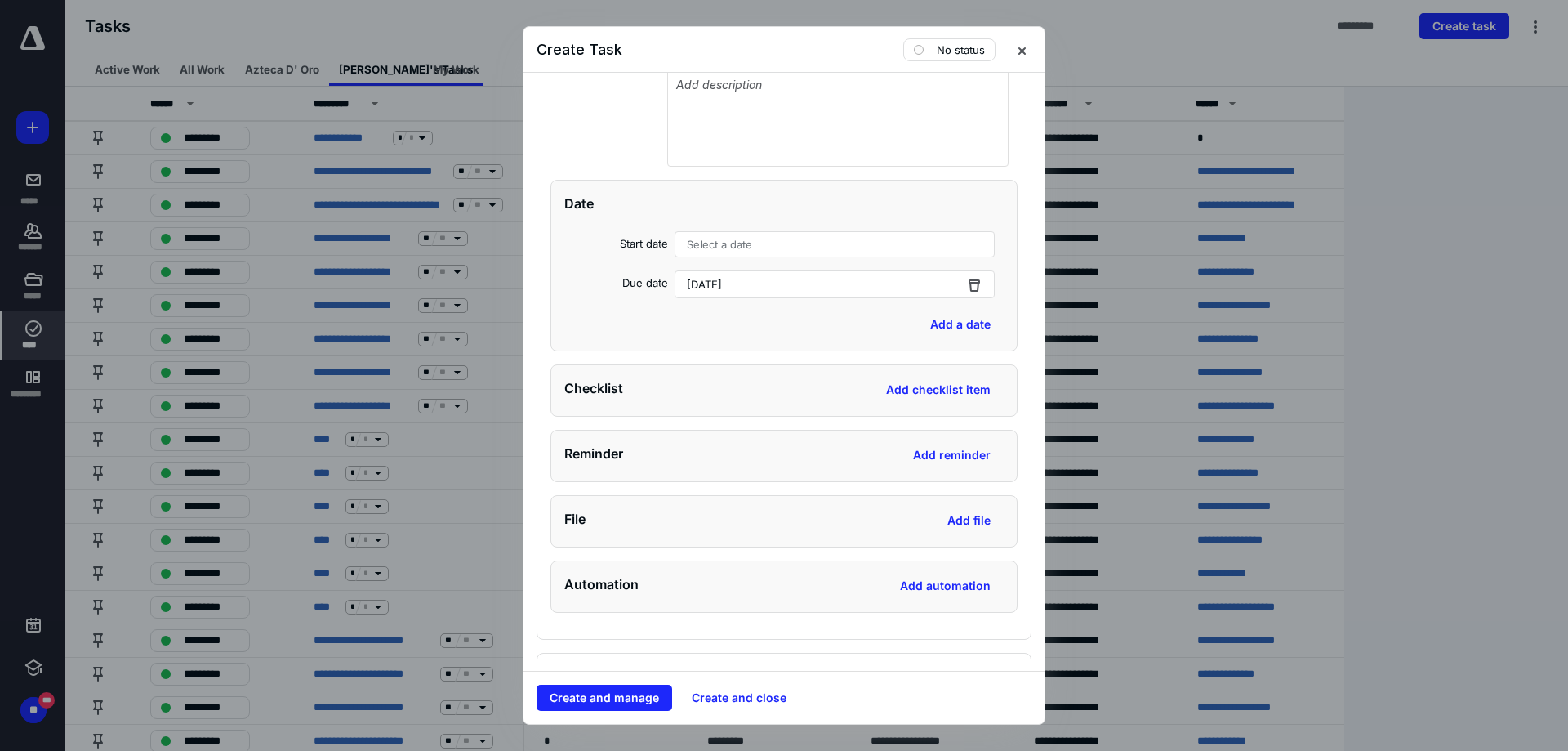 click on "June 3, 2025" at bounding box center (835, 284) 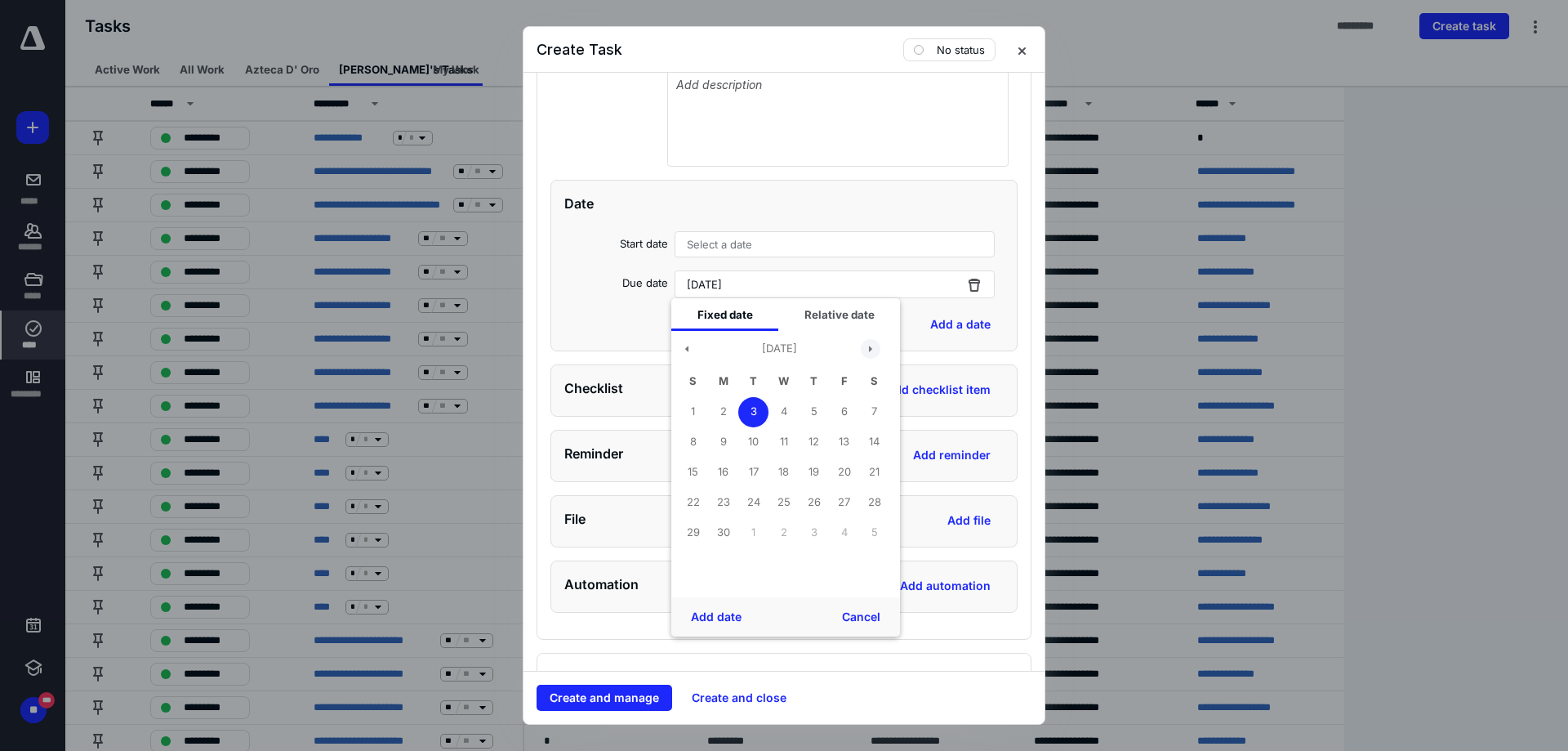 click at bounding box center (871, 349) 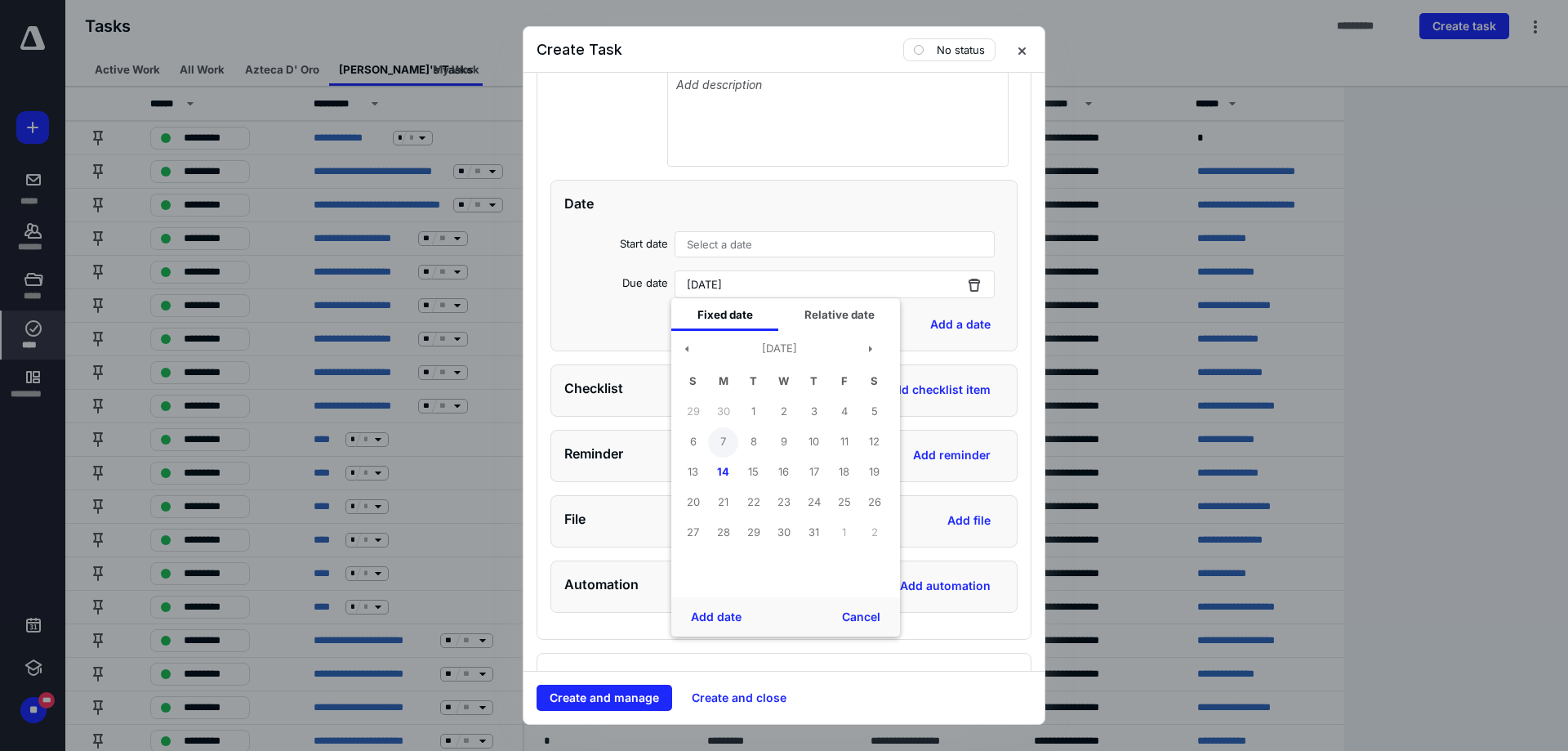 click on "7" at bounding box center [723, 442] 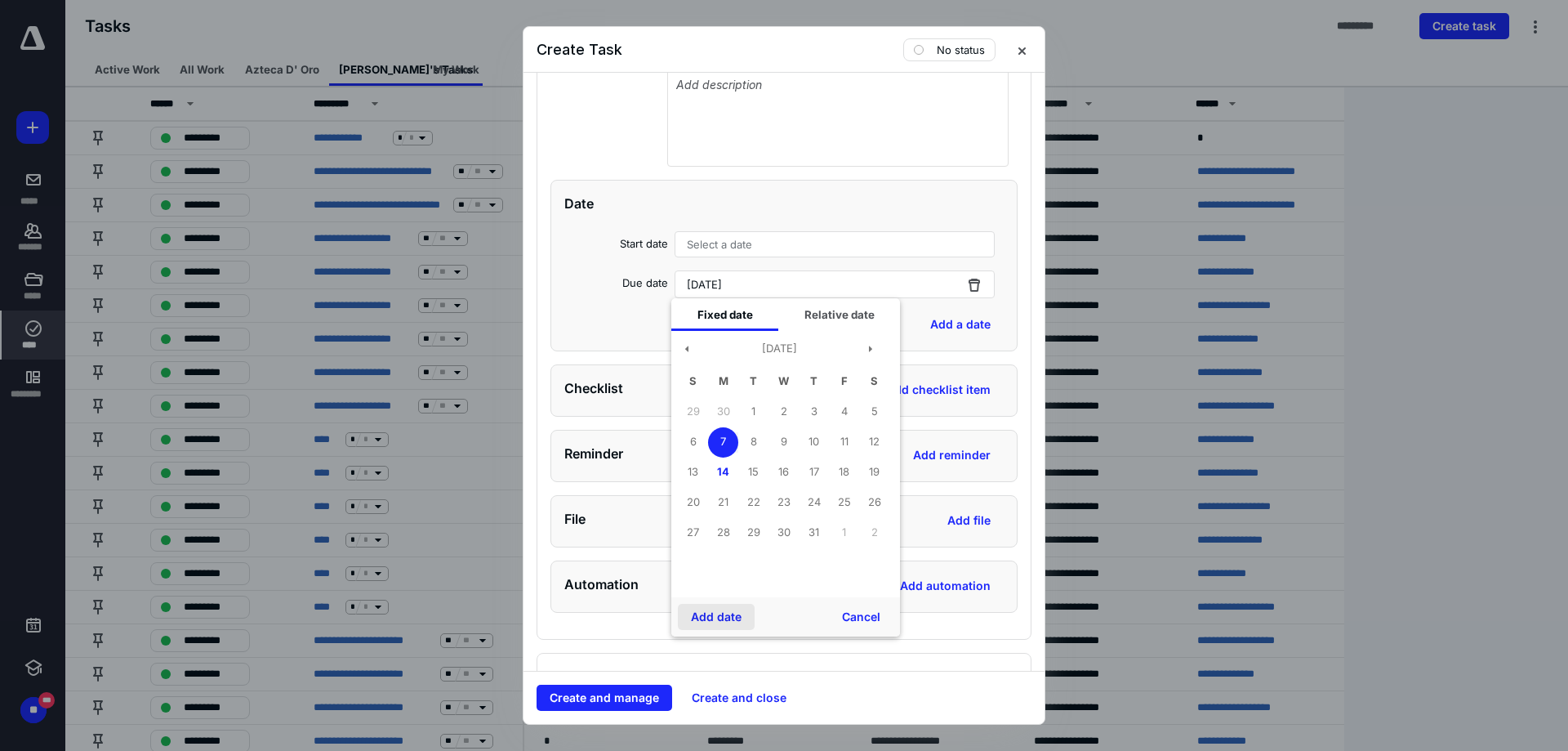 click on "Add date" at bounding box center [716, 617] 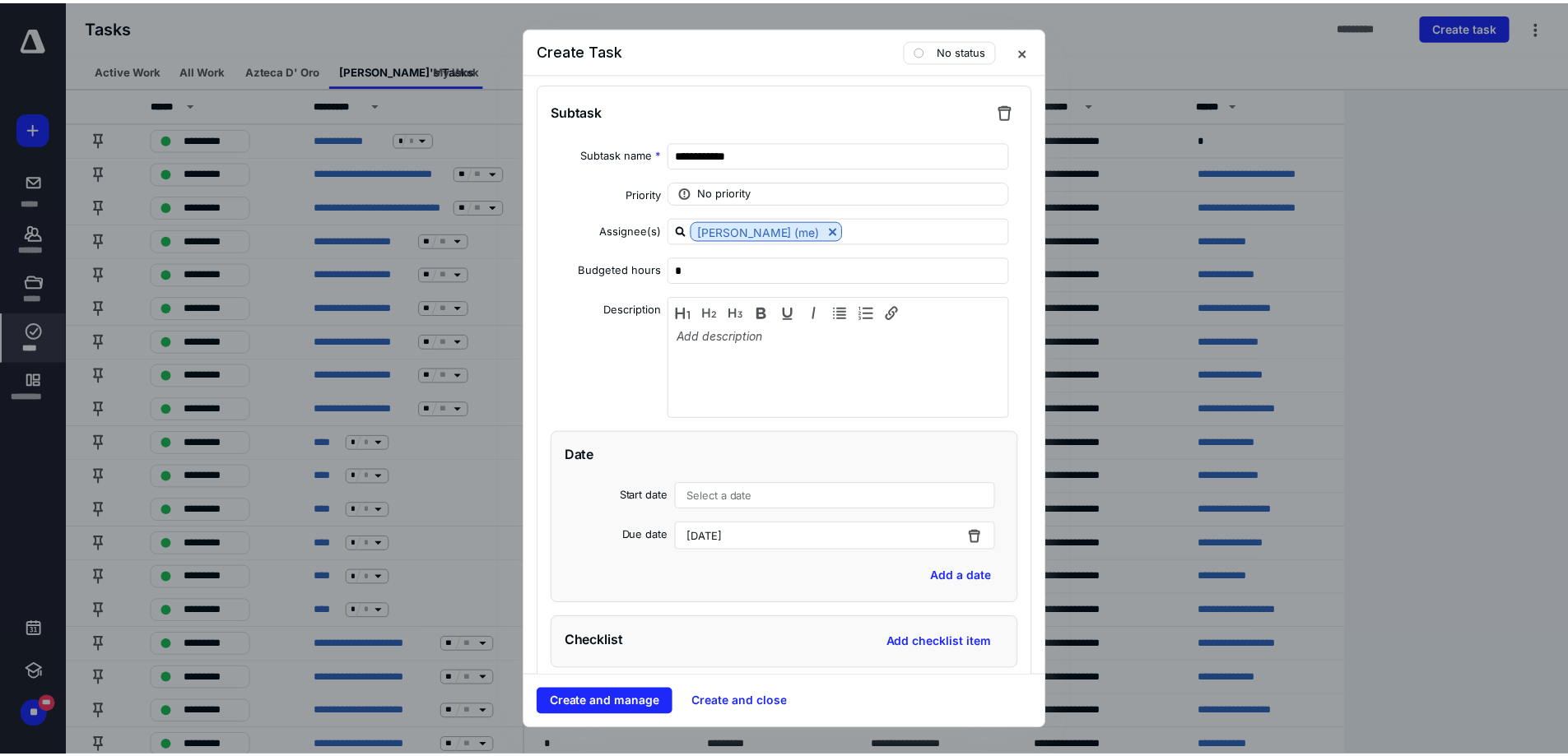 scroll, scrollTop: 5896, scrollLeft: 0, axis: vertical 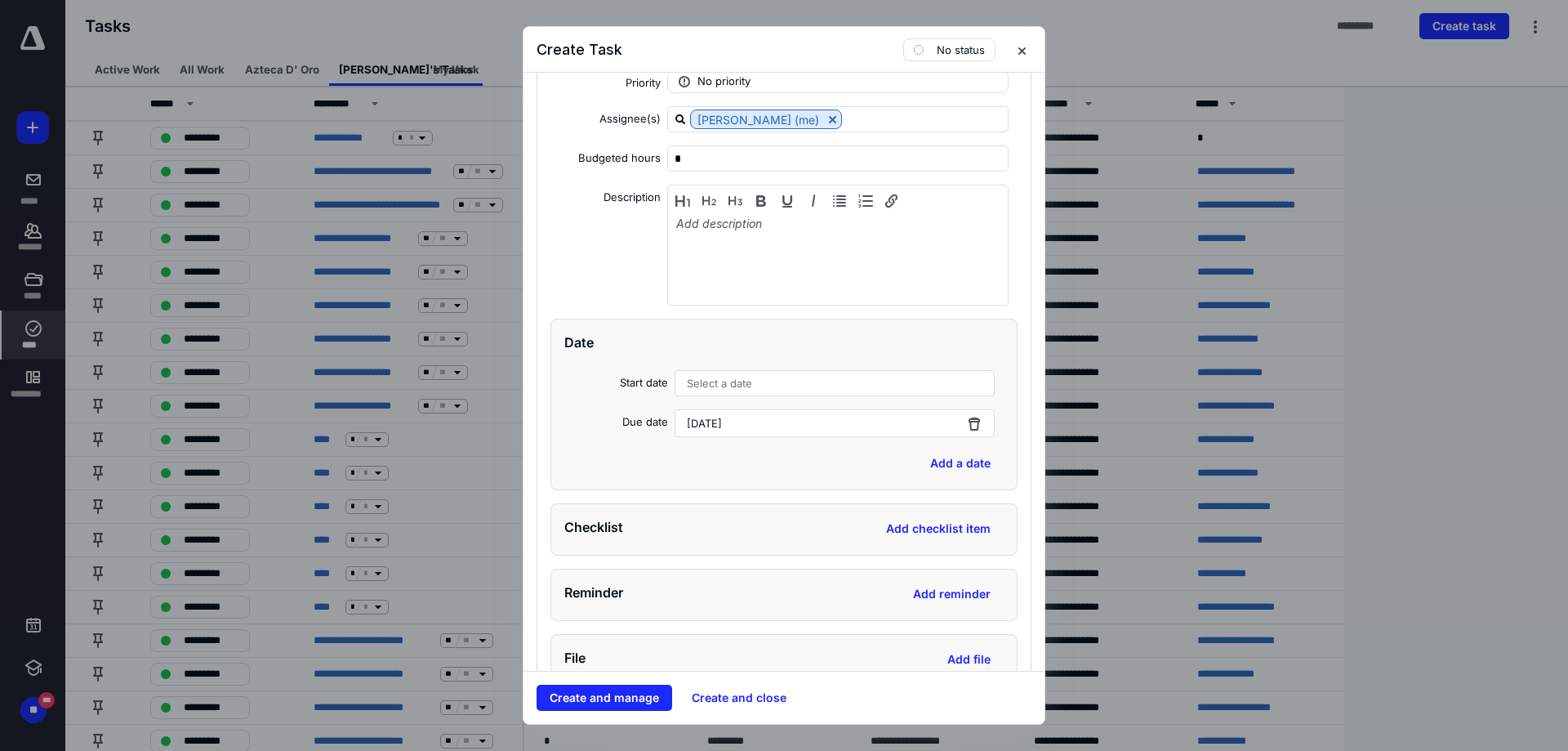 click on "June 3, 2025" at bounding box center (835, 423) 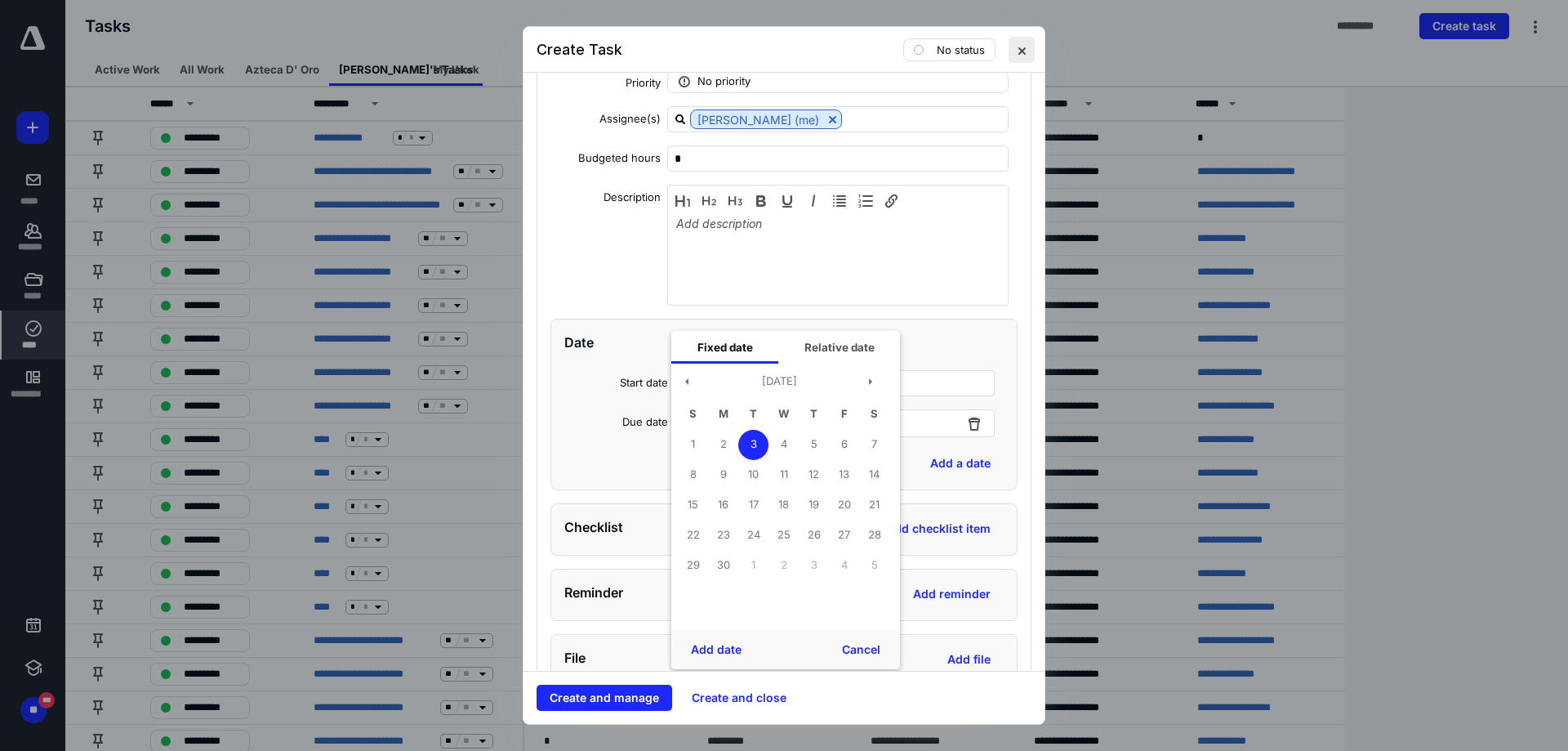 click at bounding box center [1022, 50] 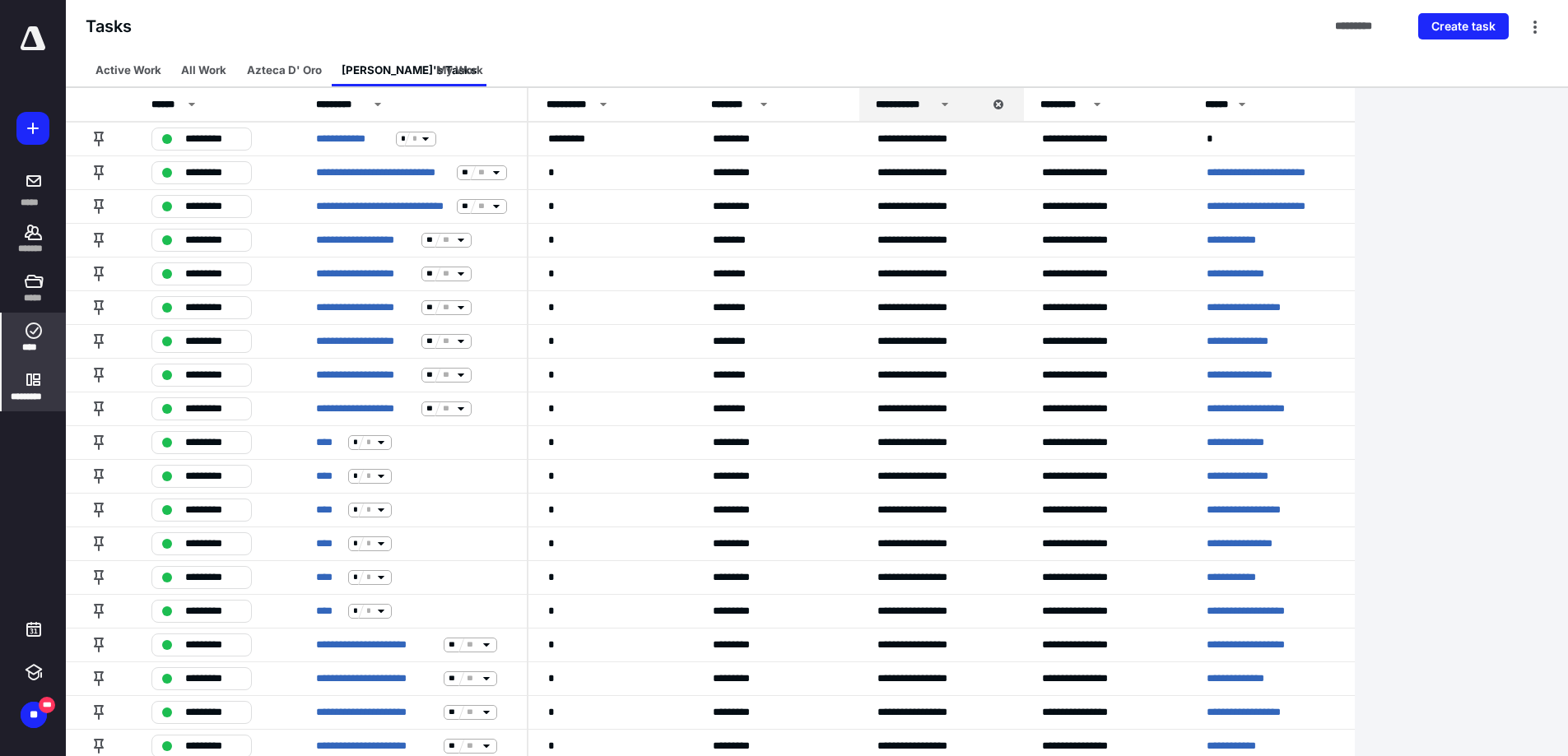 click 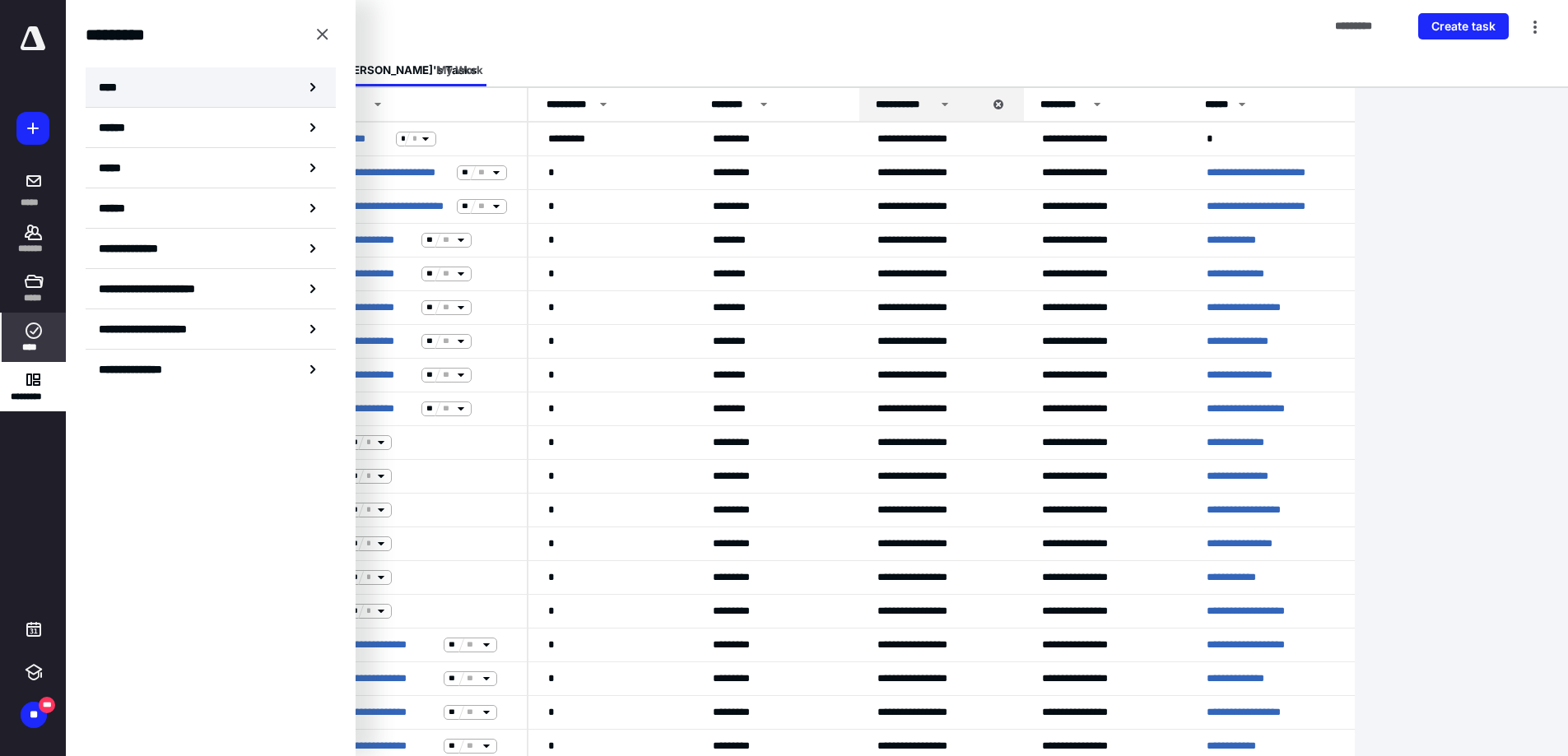 click on "****" at bounding box center (211, 87) 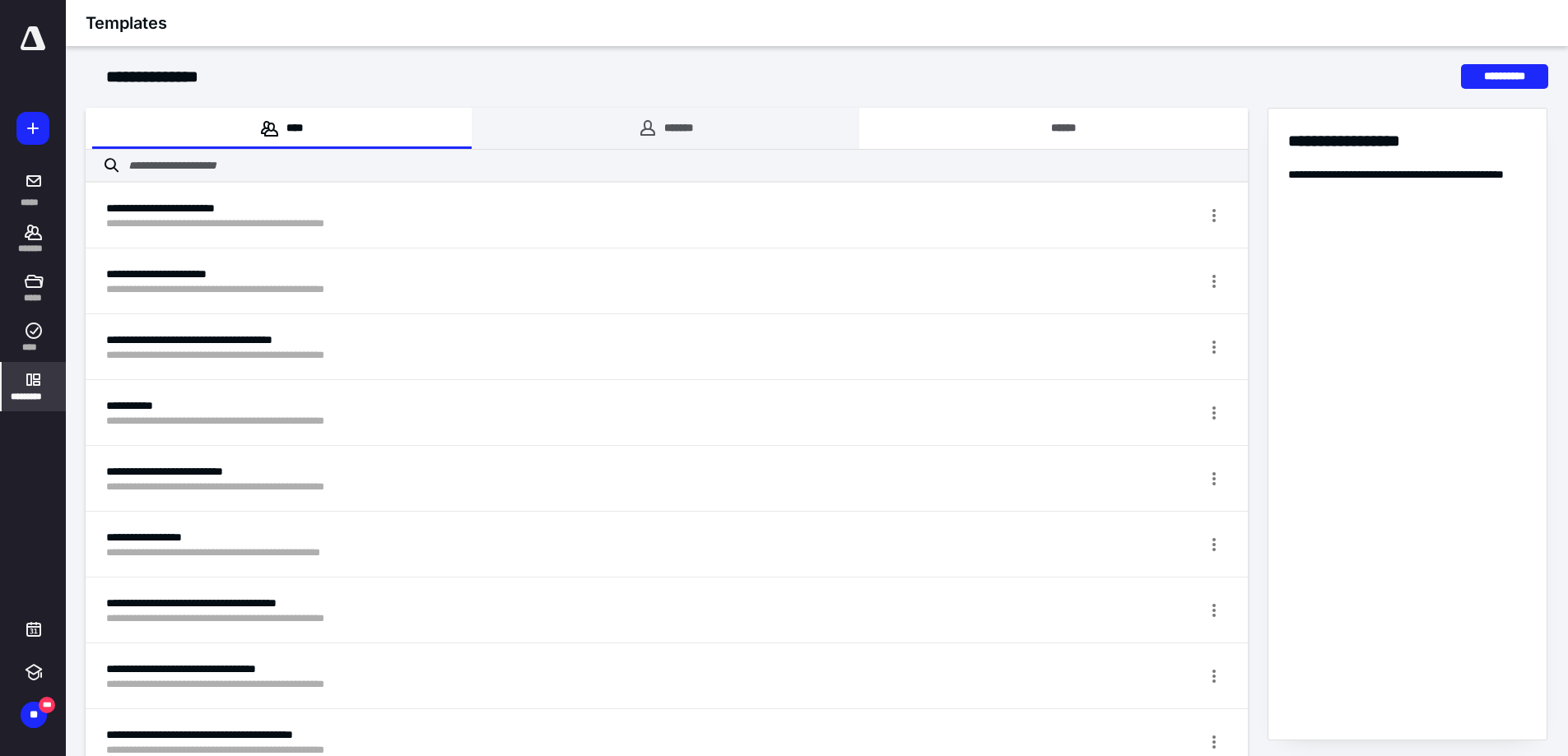 click on "*******" at bounding box center (665, 128) 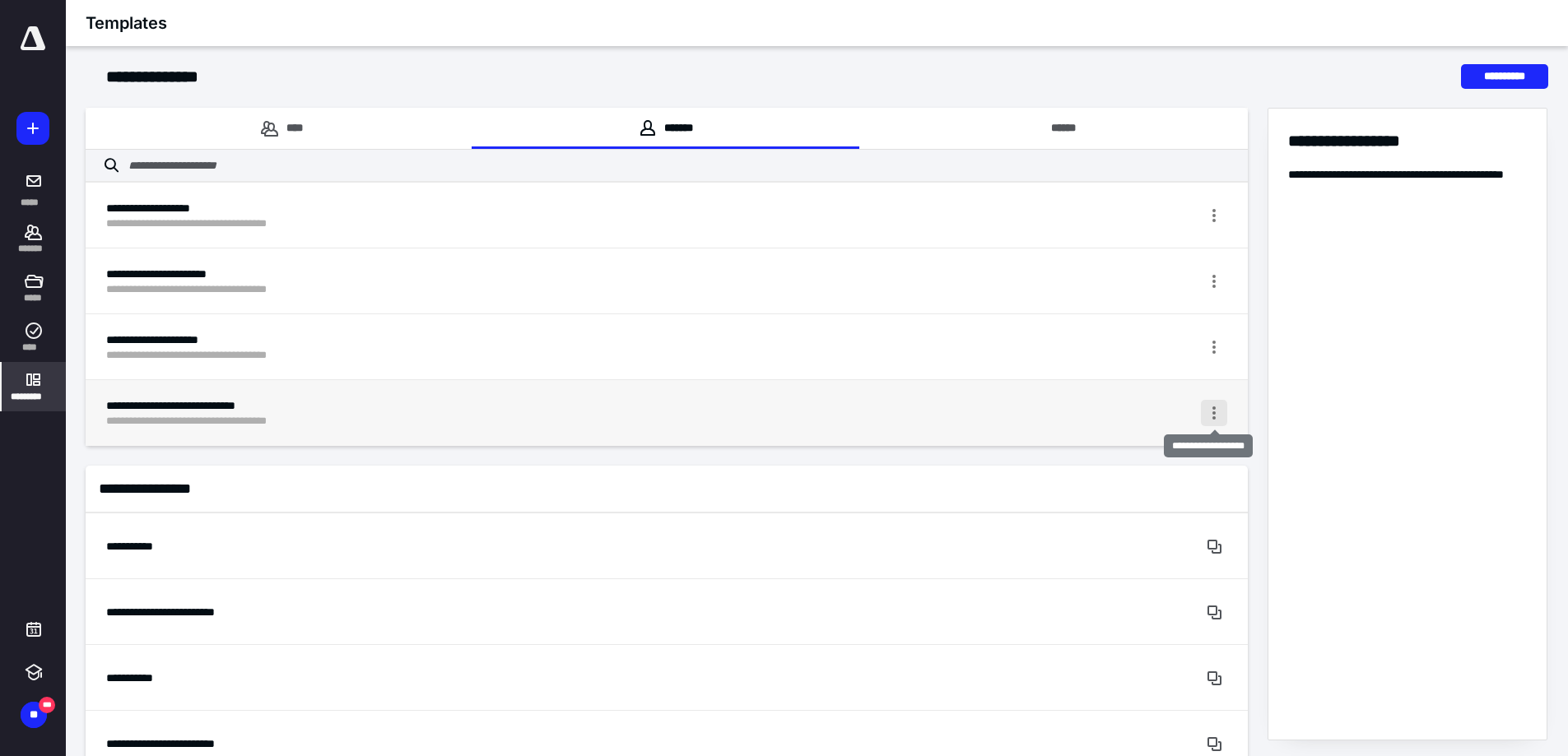 click at bounding box center [1214, 413] 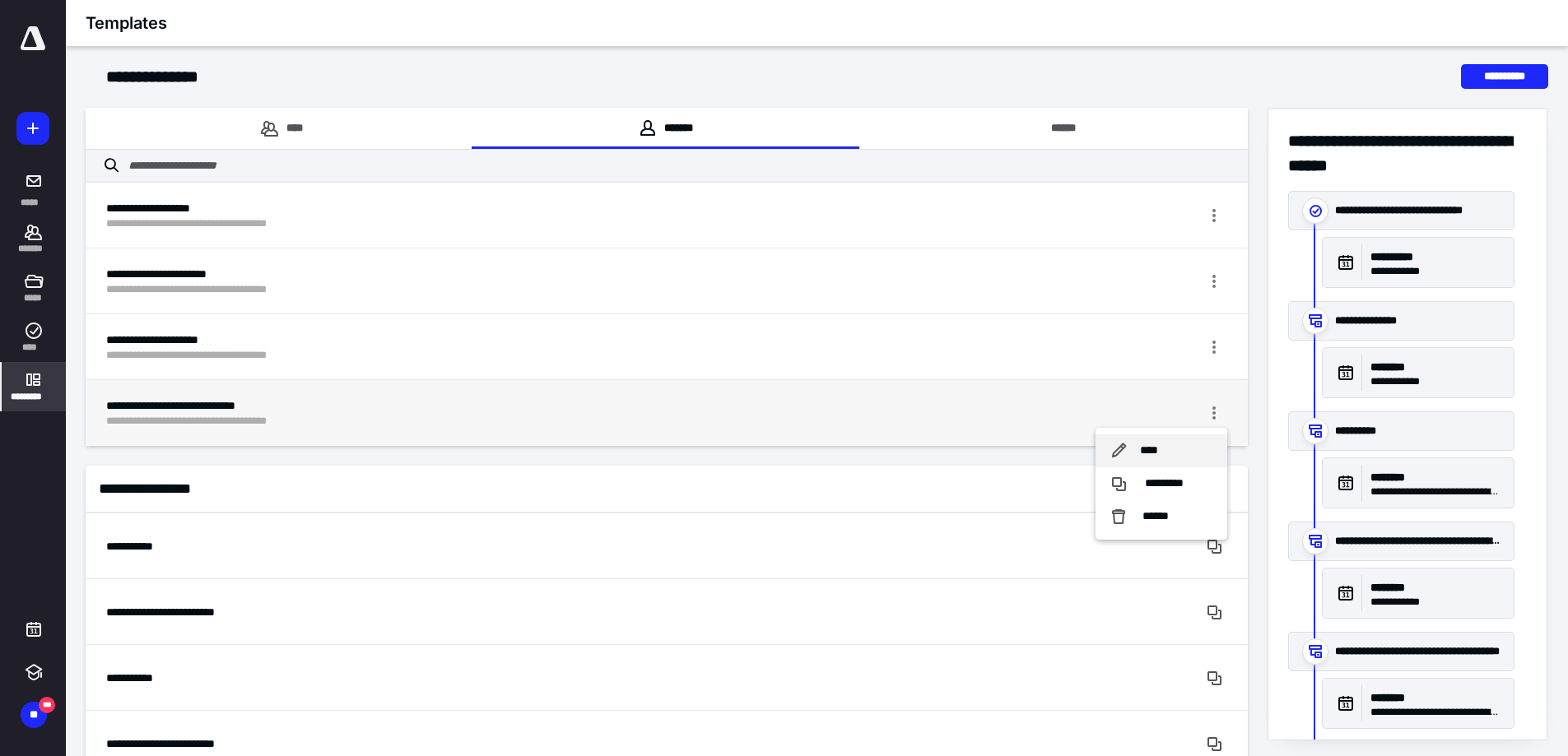 click on "****" at bounding box center (1148, 451) 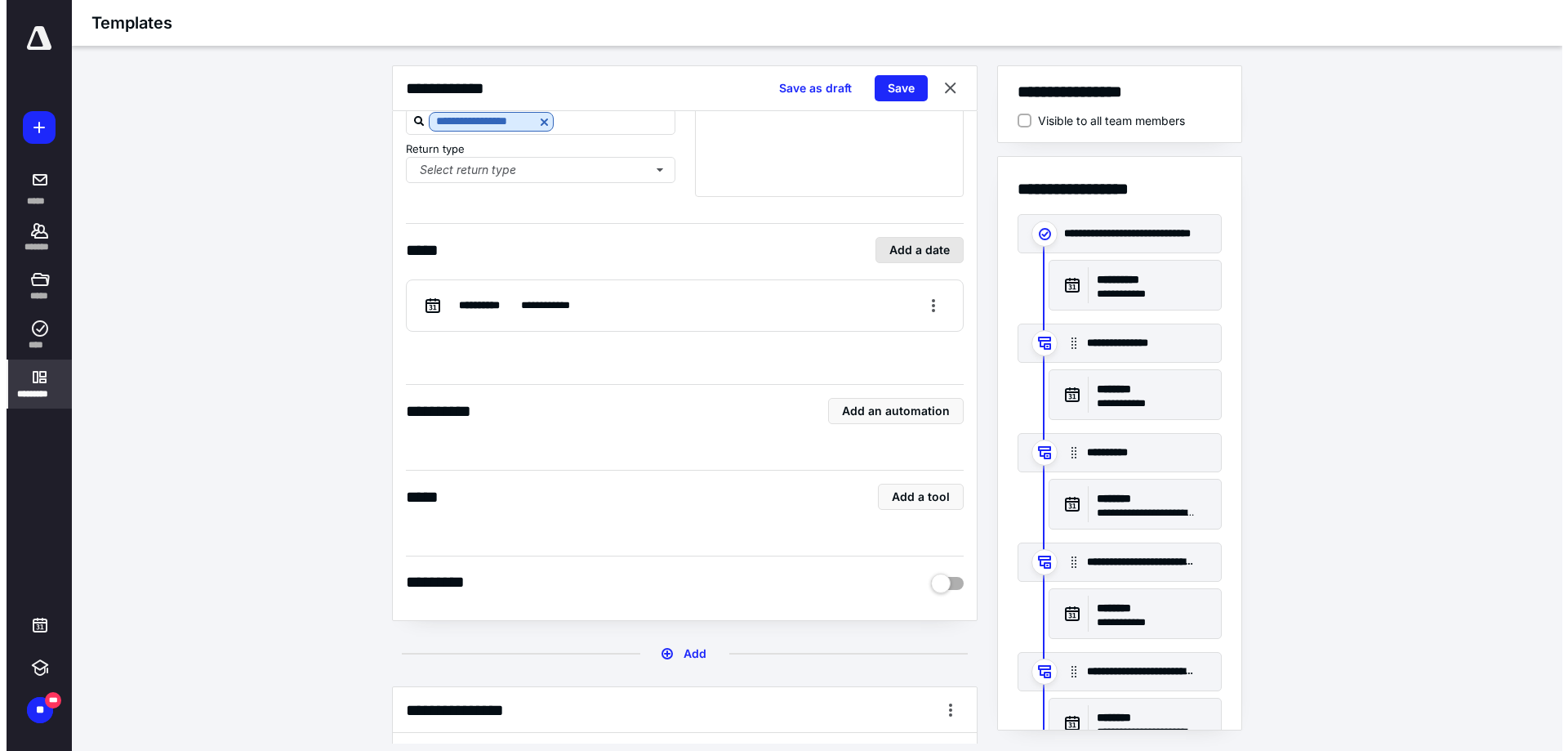 scroll, scrollTop: 0, scrollLeft: 0, axis: both 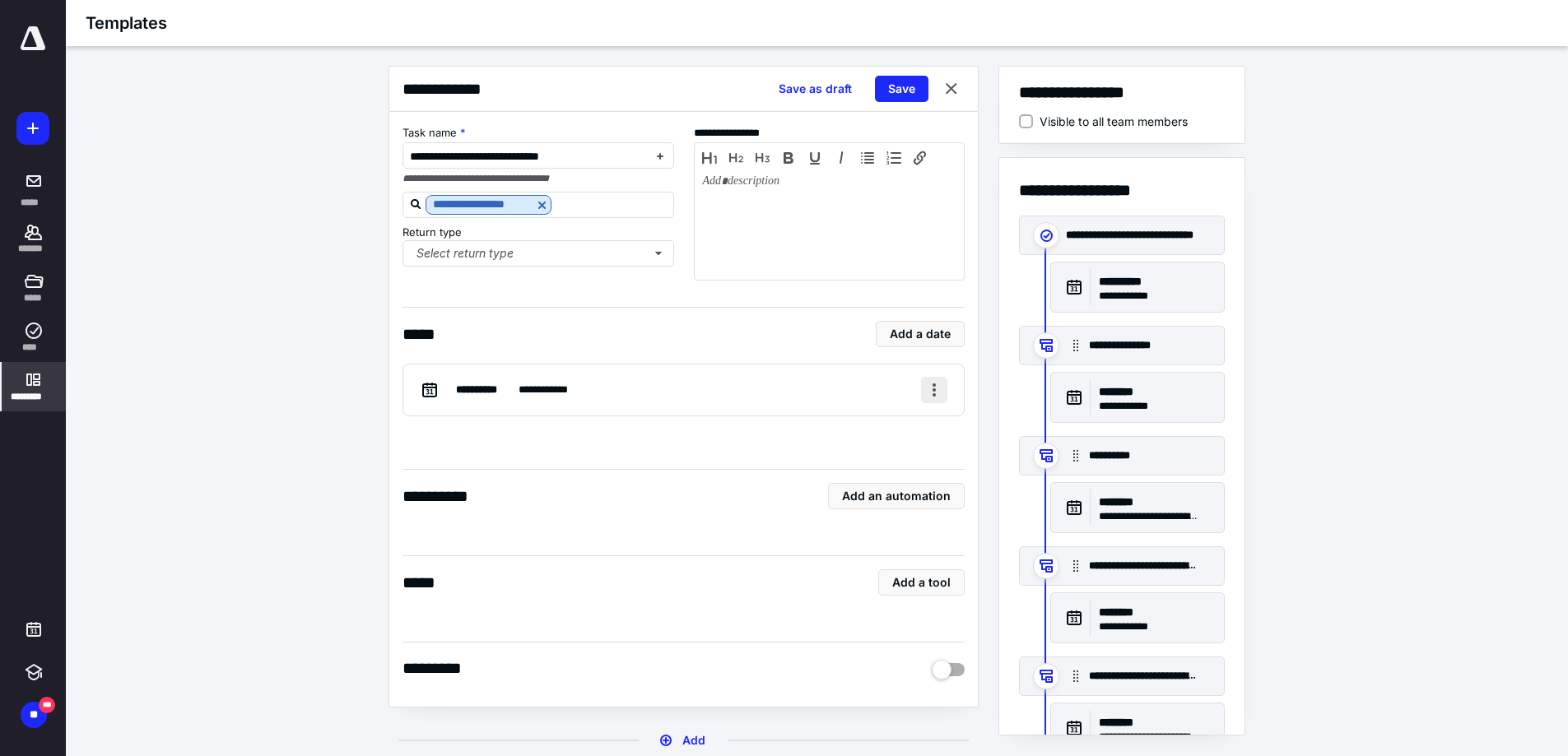 click at bounding box center [934, 390] 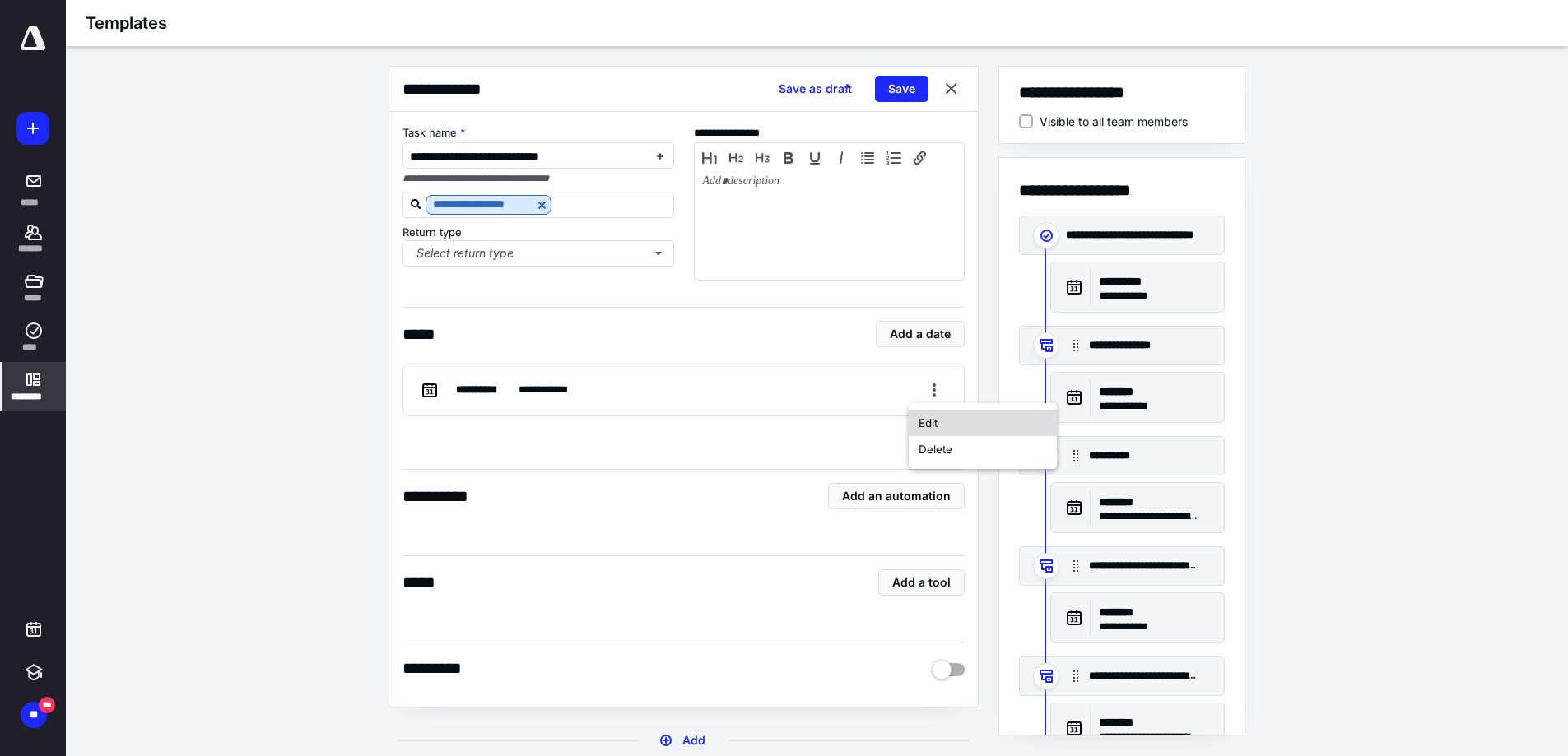 click on "Edit" at bounding box center (983, 423) 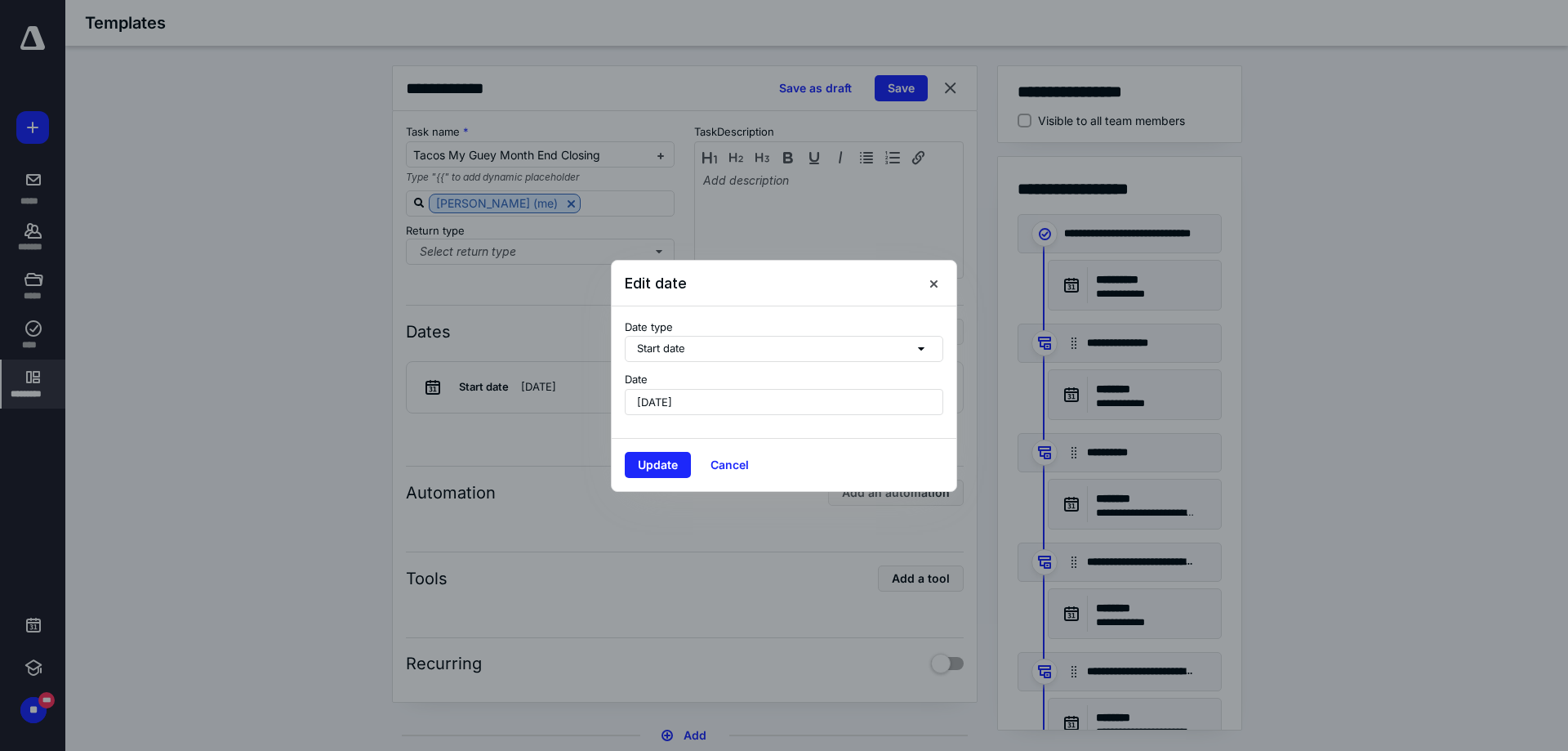 click on "June 2, 2025" at bounding box center [784, 402] 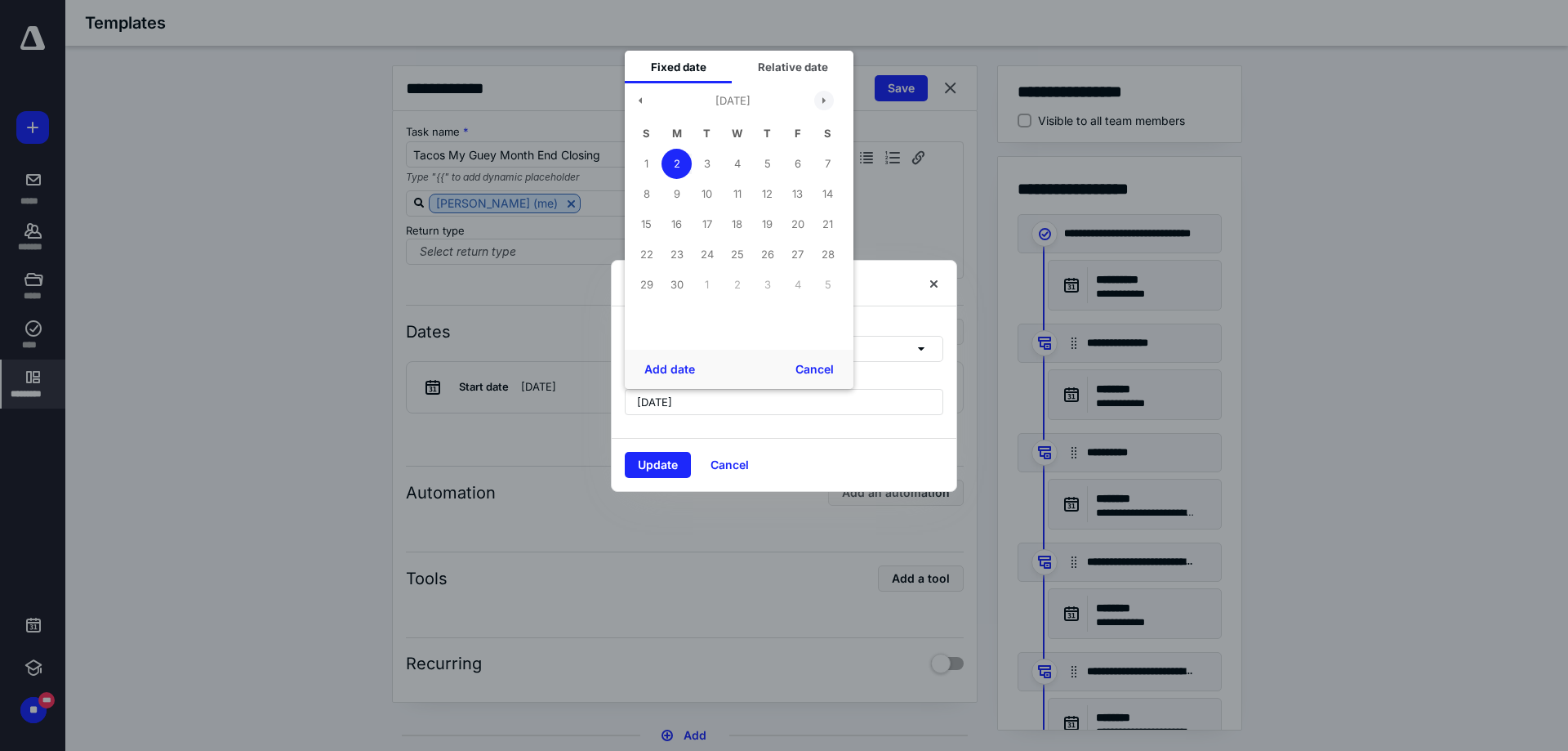 click at bounding box center [824, 101] 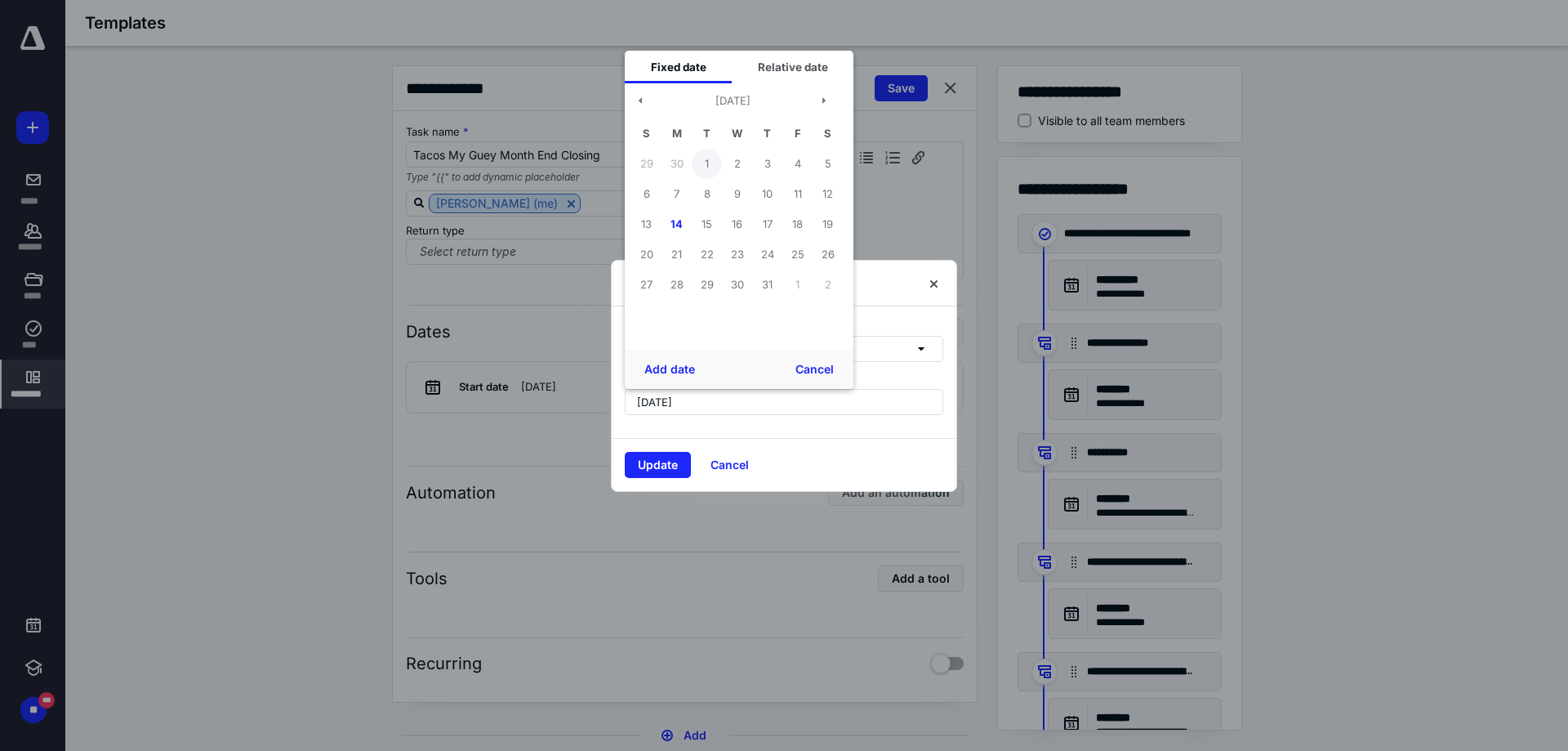 click on "1" at bounding box center (706, 163) 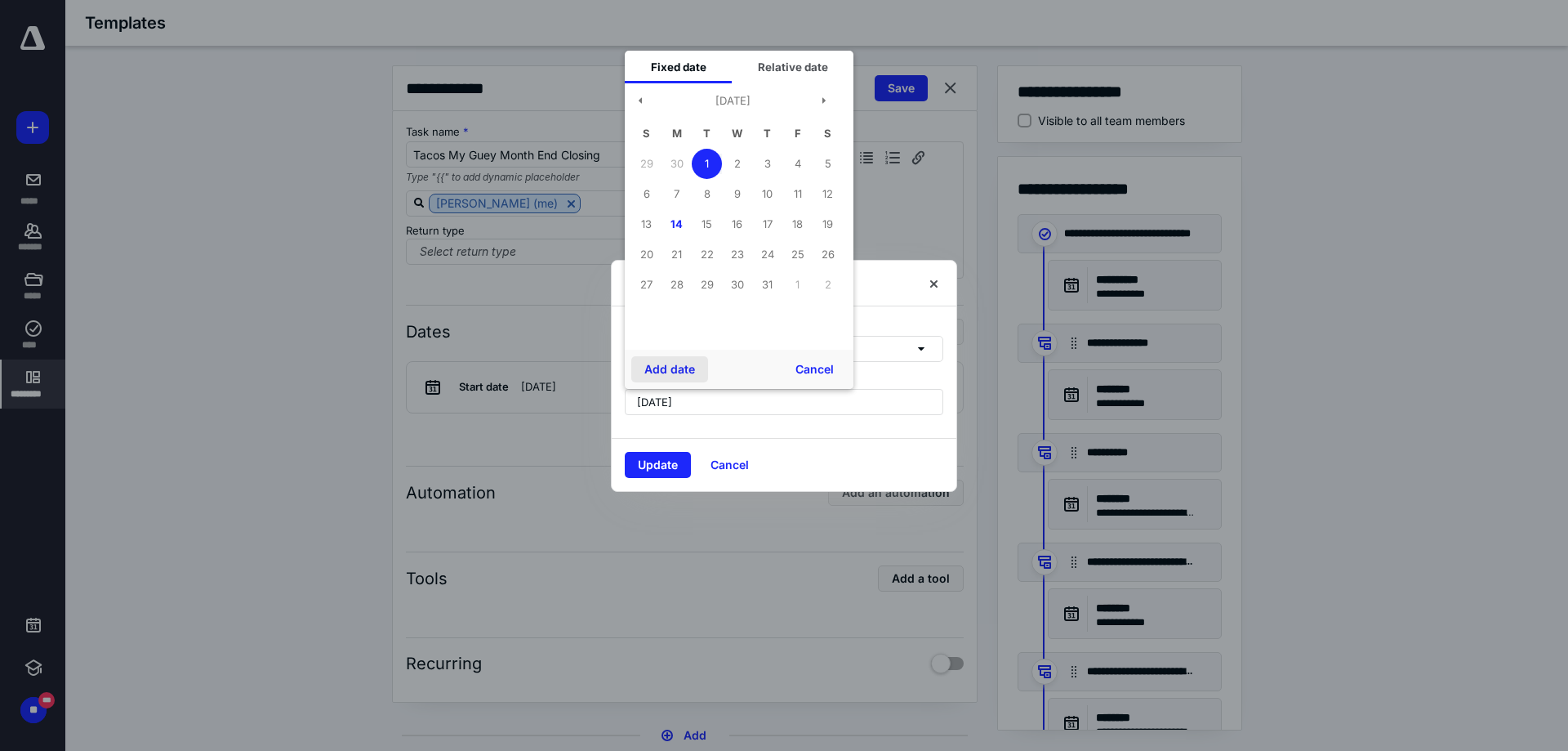 click on "Add date" at bounding box center [670, 369] 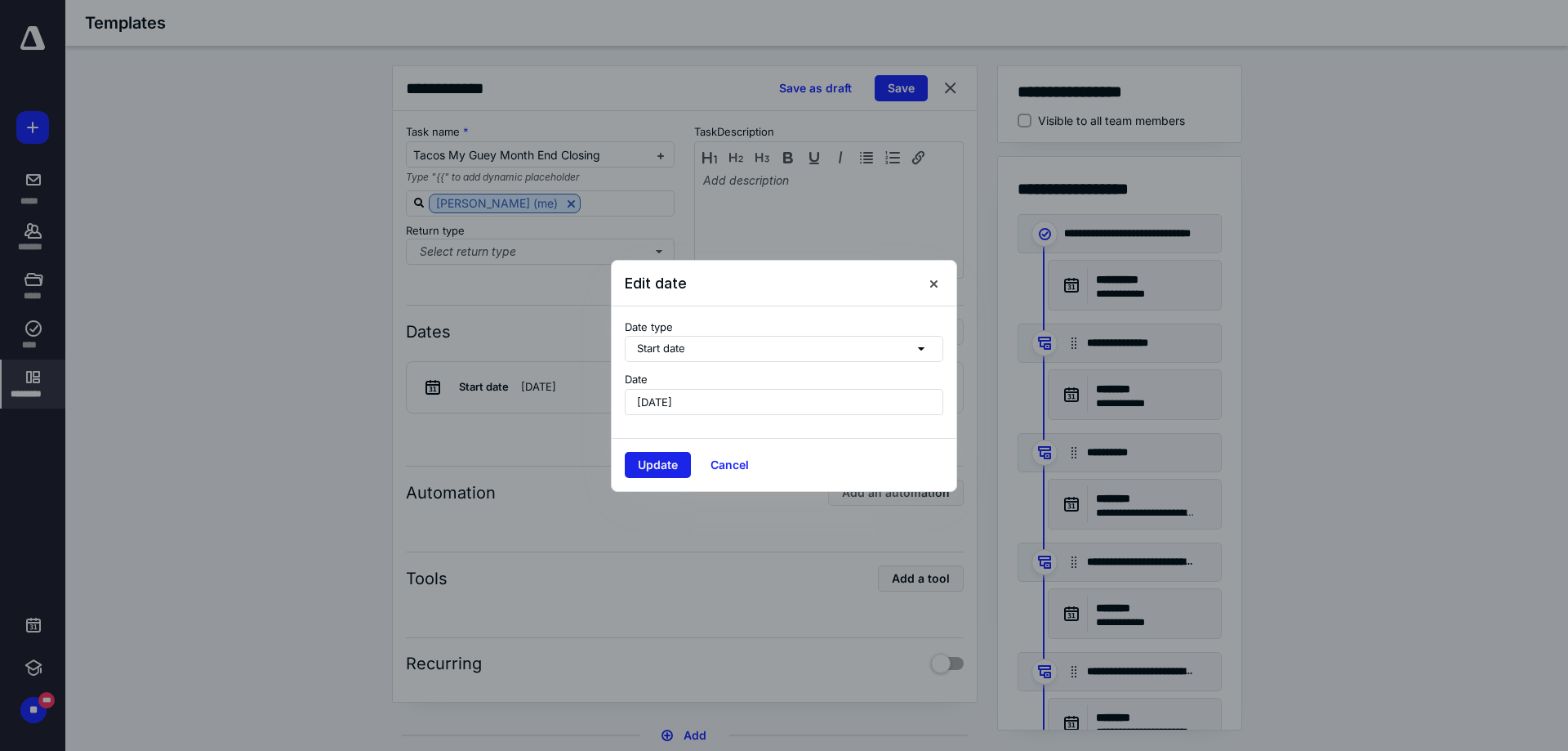 click on "Update" at bounding box center (657, 465) 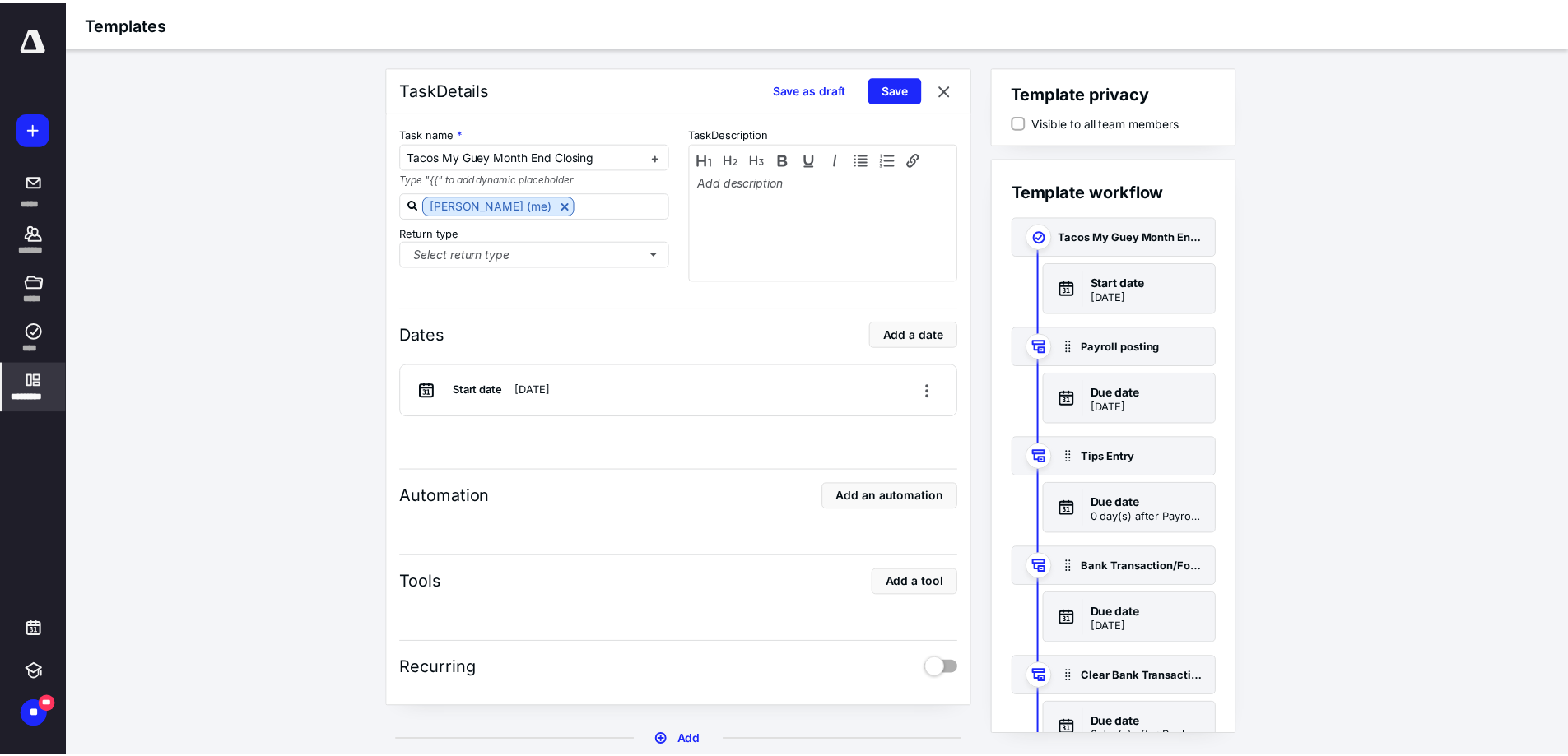 scroll, scrollTop: 12, scrollLeft: 0, axis: vertical 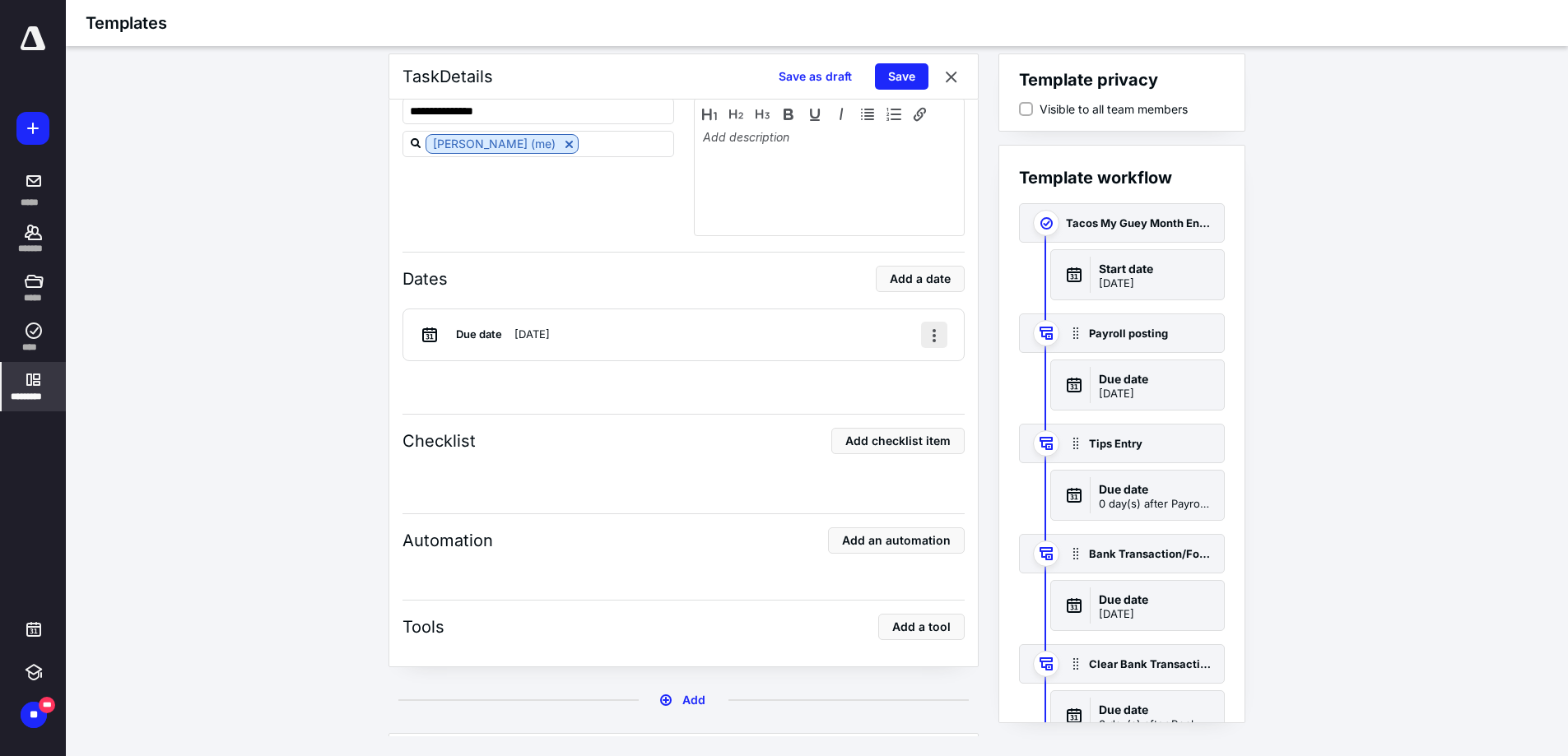 click at bounding box center [934, 335] 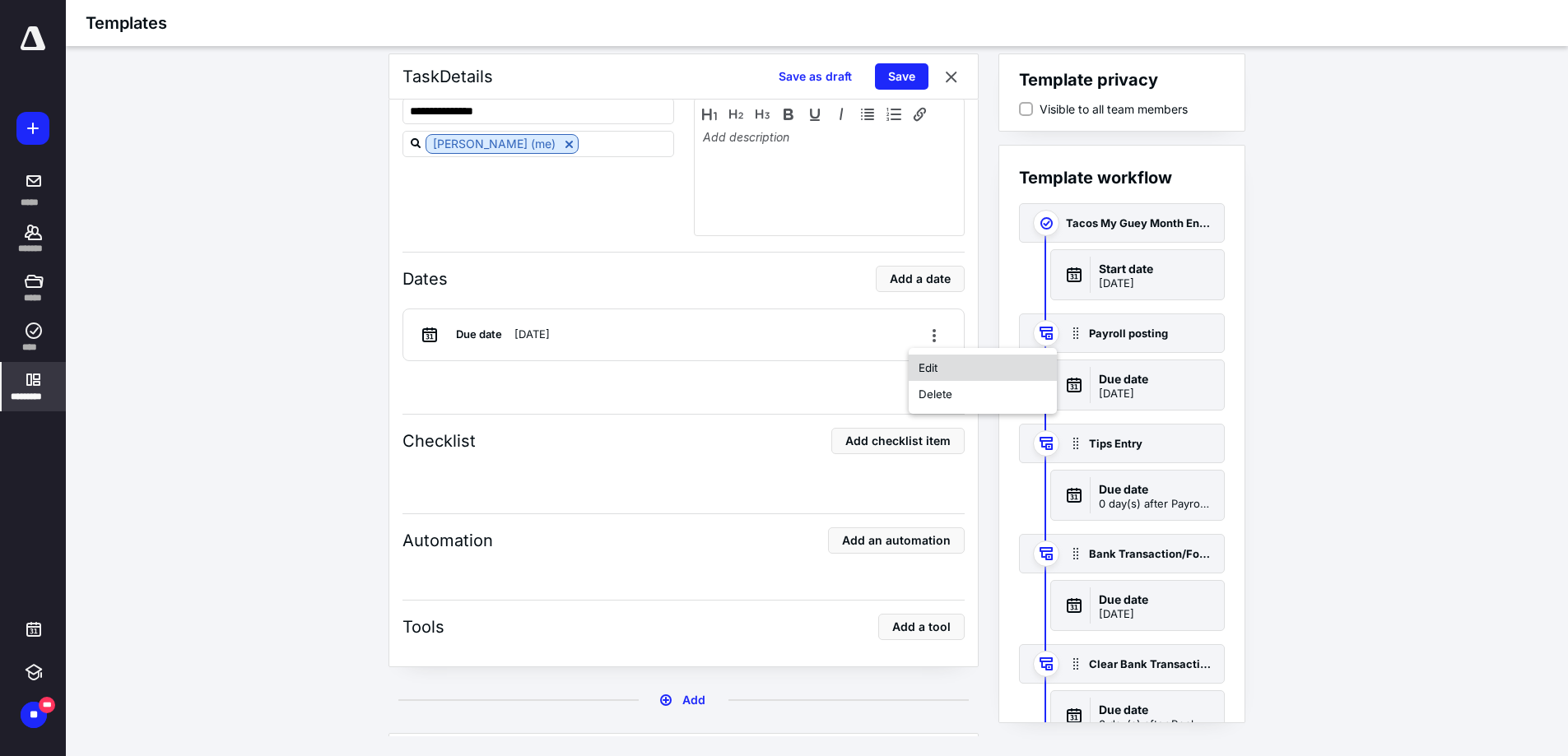 click on "Edit" at bounding box center (983, 368) 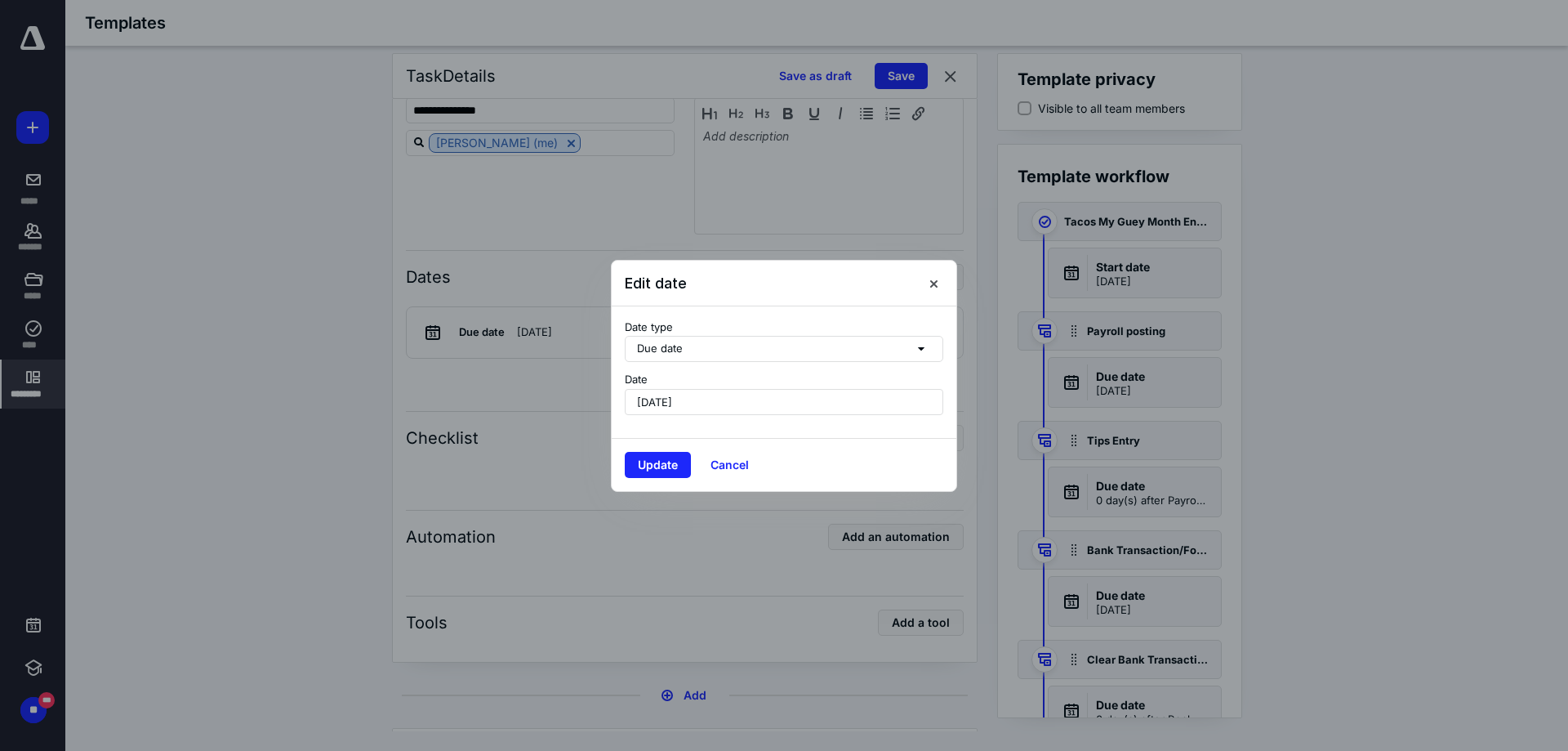 click on "June 3, 2025" at bounding box center [784, 402] 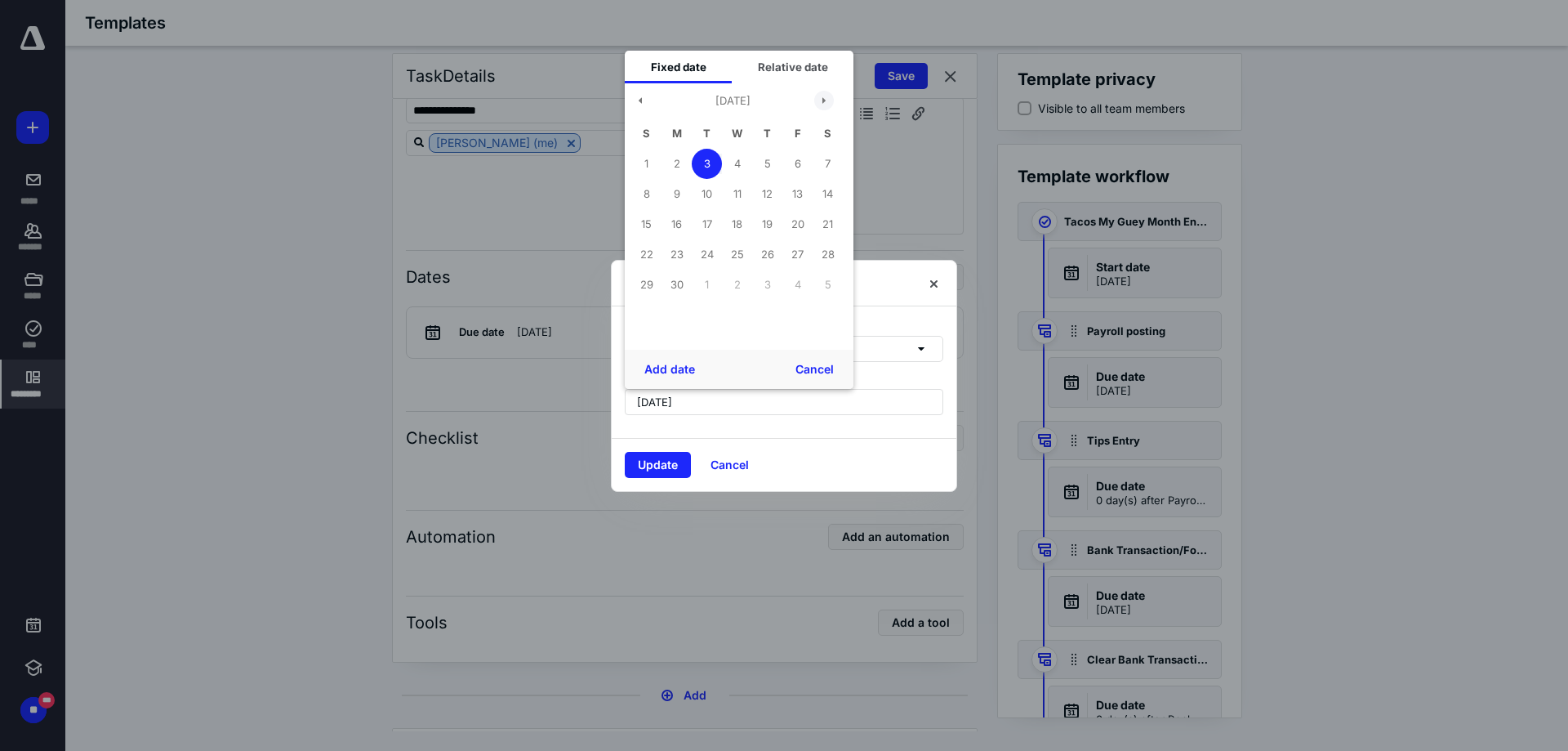 click at bounding box center [824, 101] 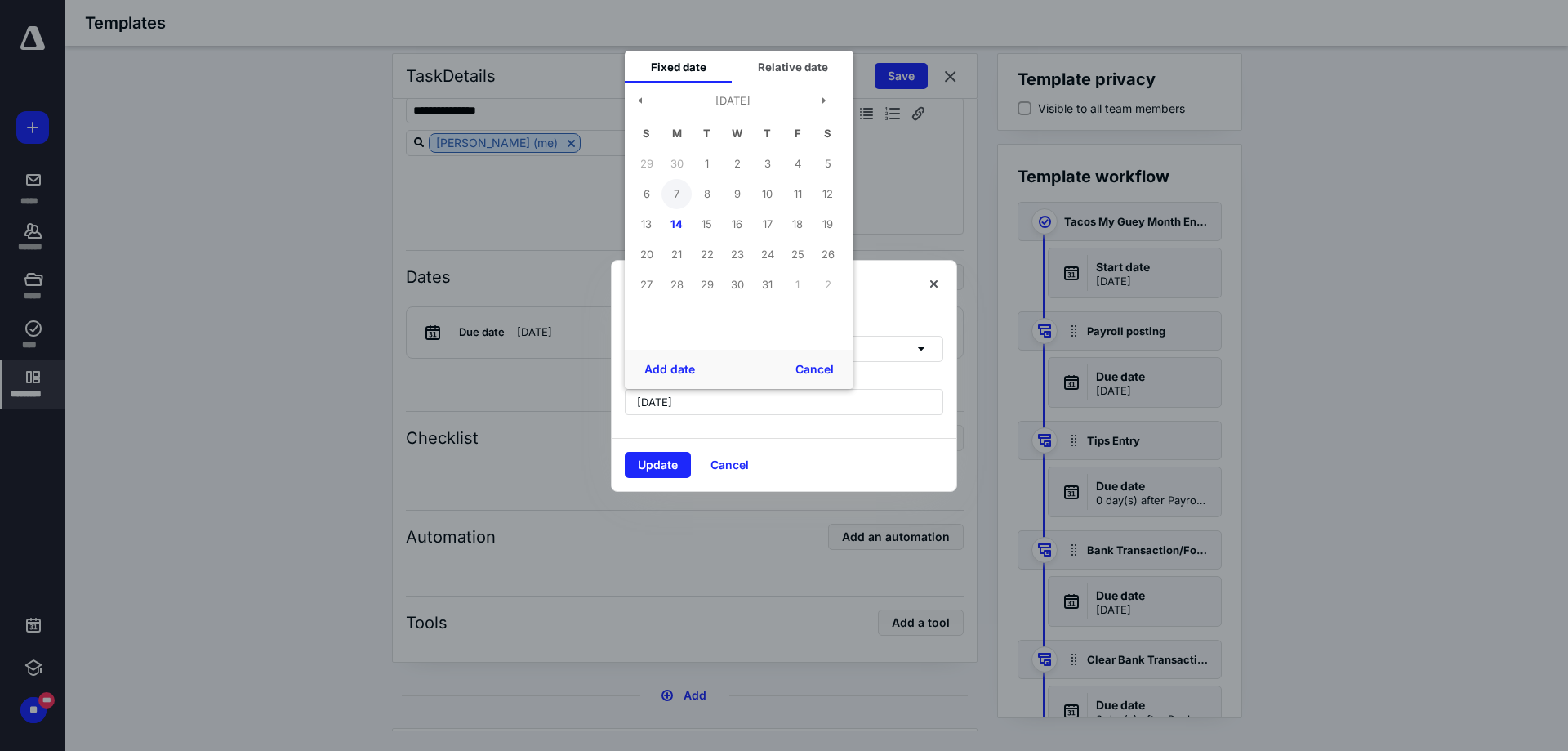 click on "7" at bounding box center [676, 194] 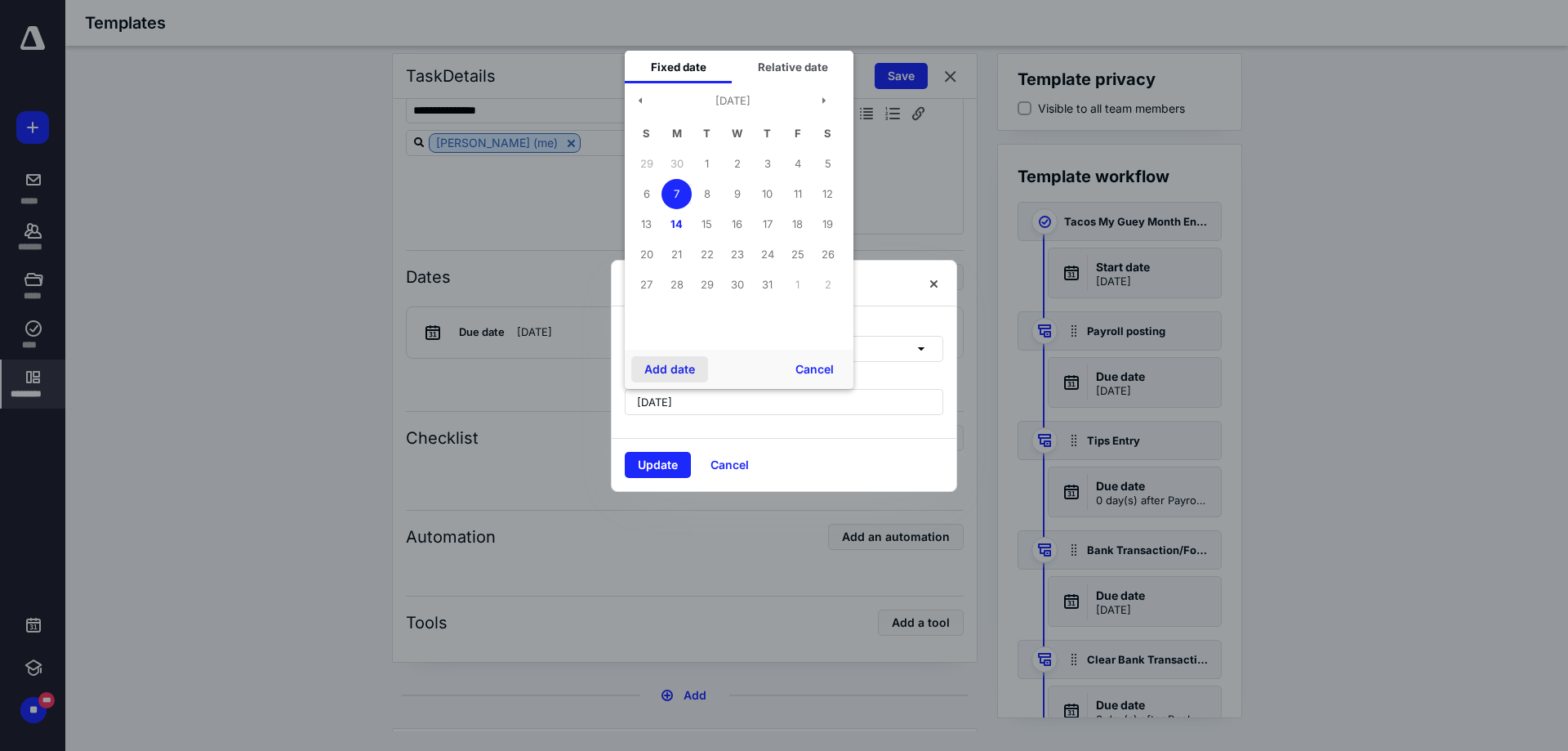 click on "Add date" at bounding box center (670, 369) 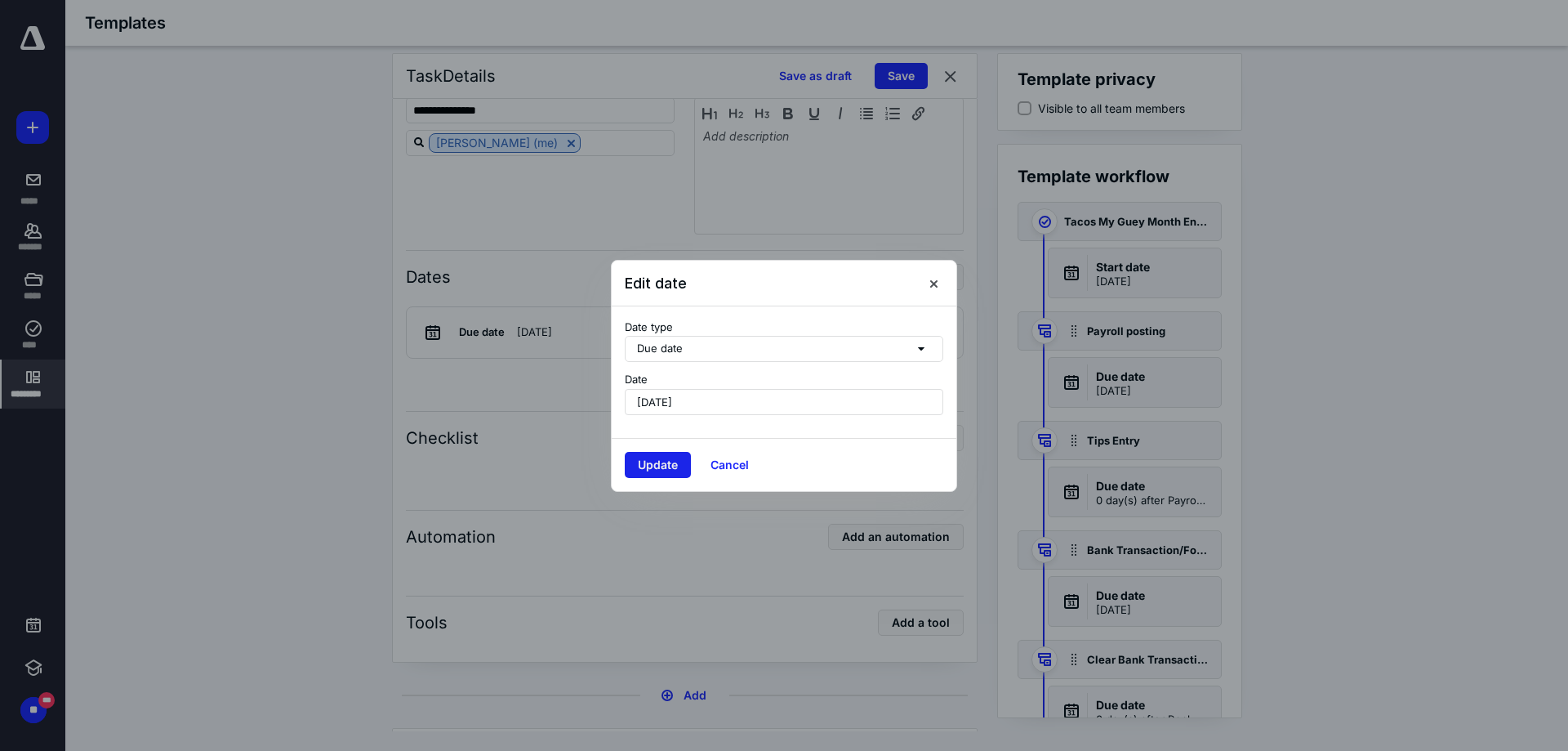 click on "Update" at bounding box center (657, 465) 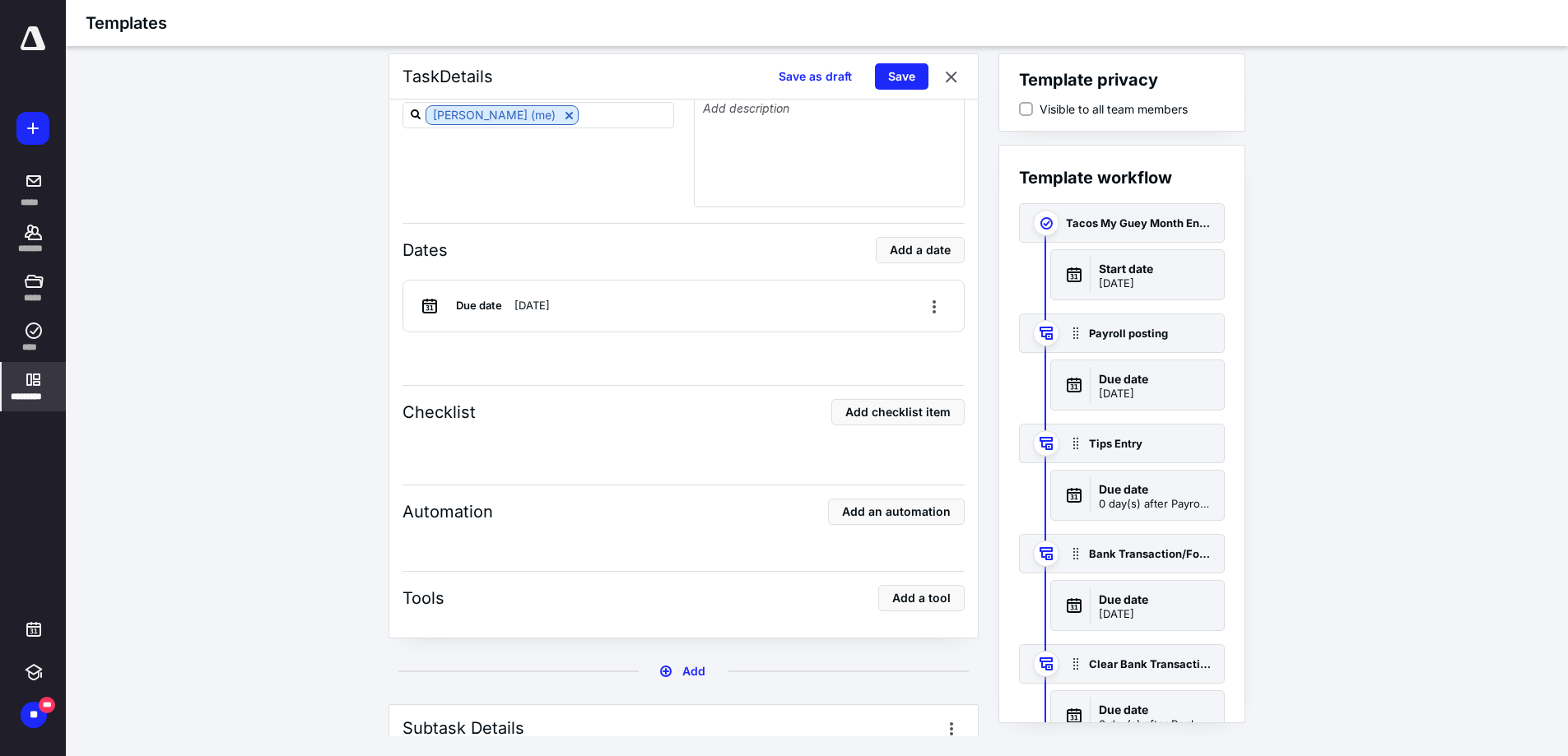 scroll, scrollTop: 2221, scrollLeft: 0, axis: vertical 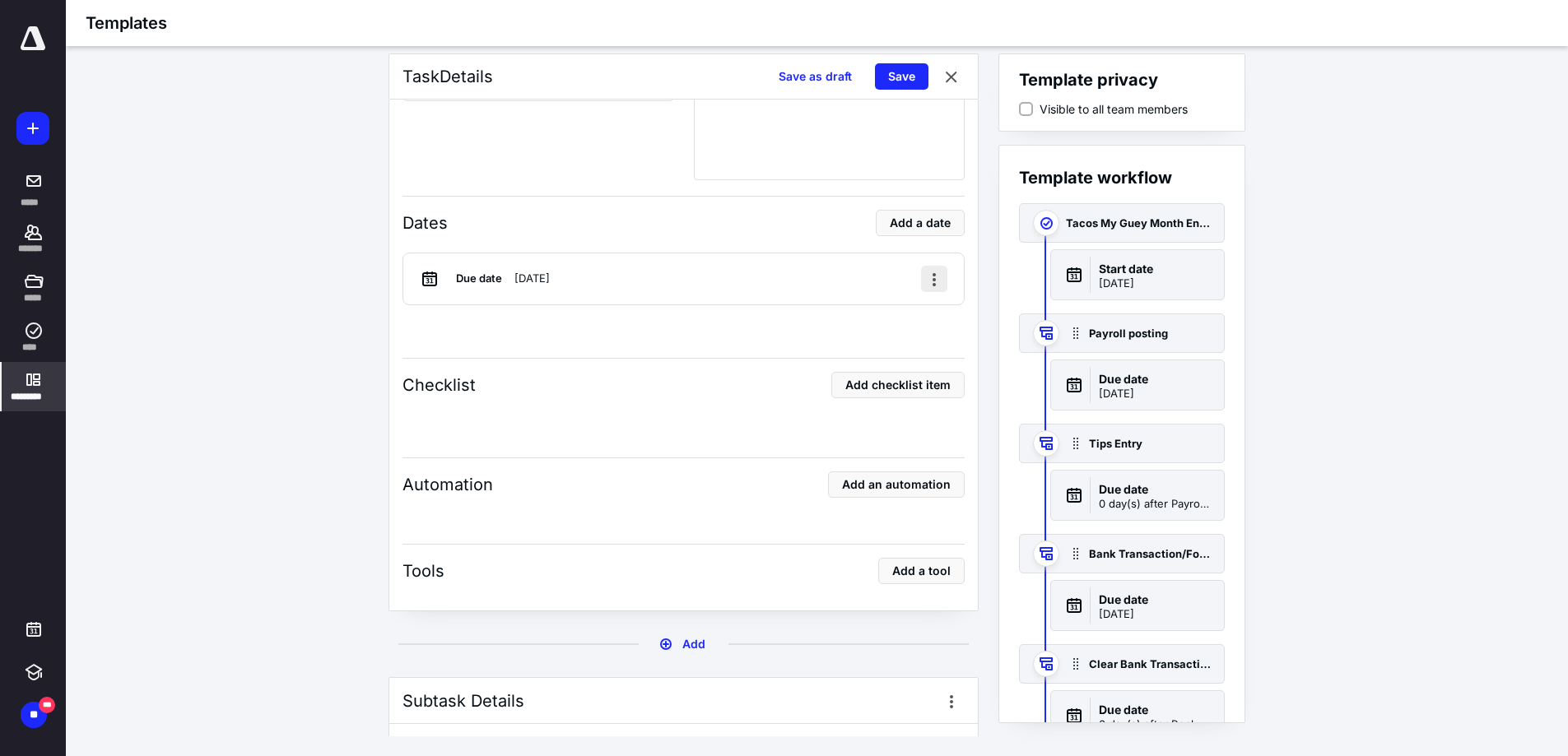 click at bounding box center (934, 279) 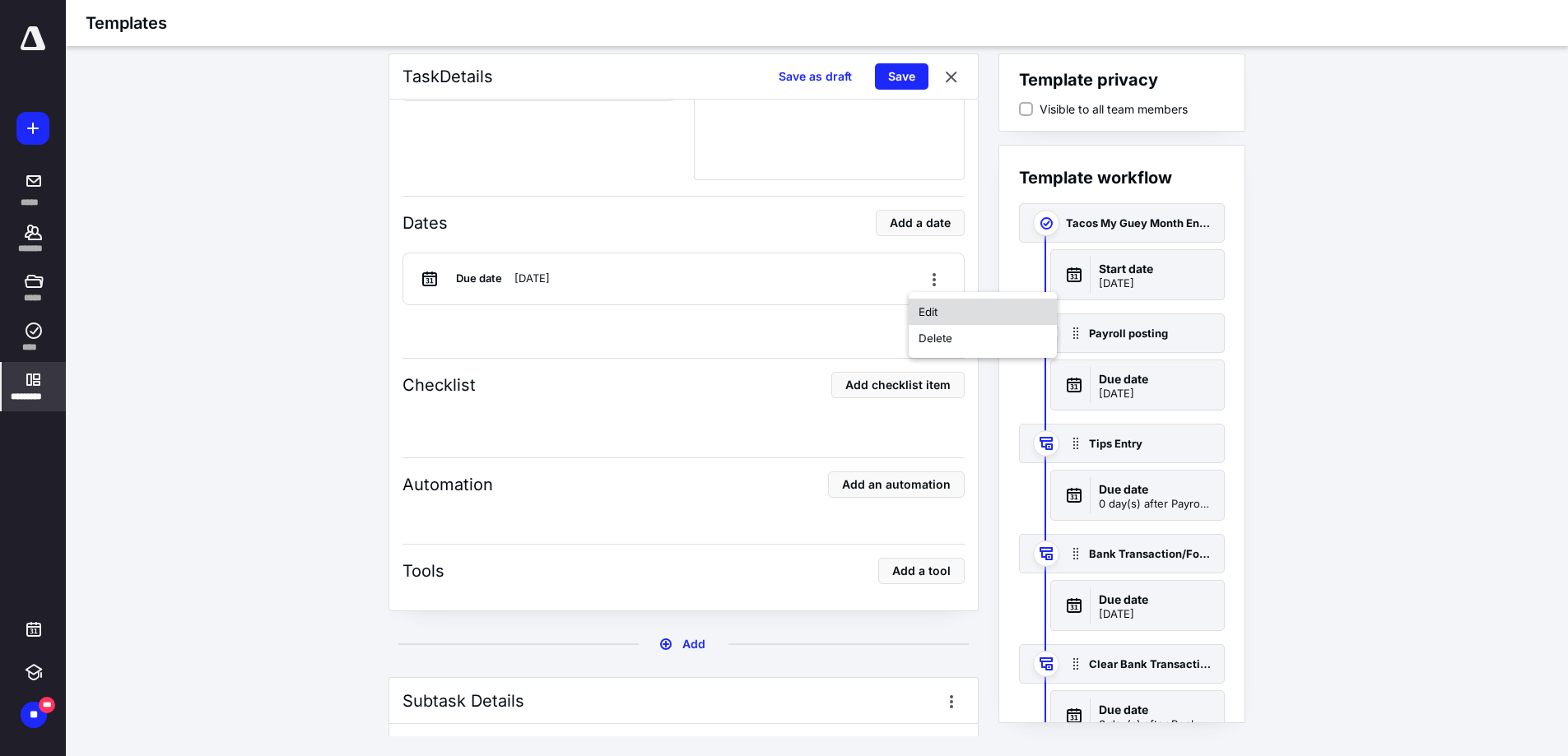 click on "Edit" at bounding box center [983, 312] 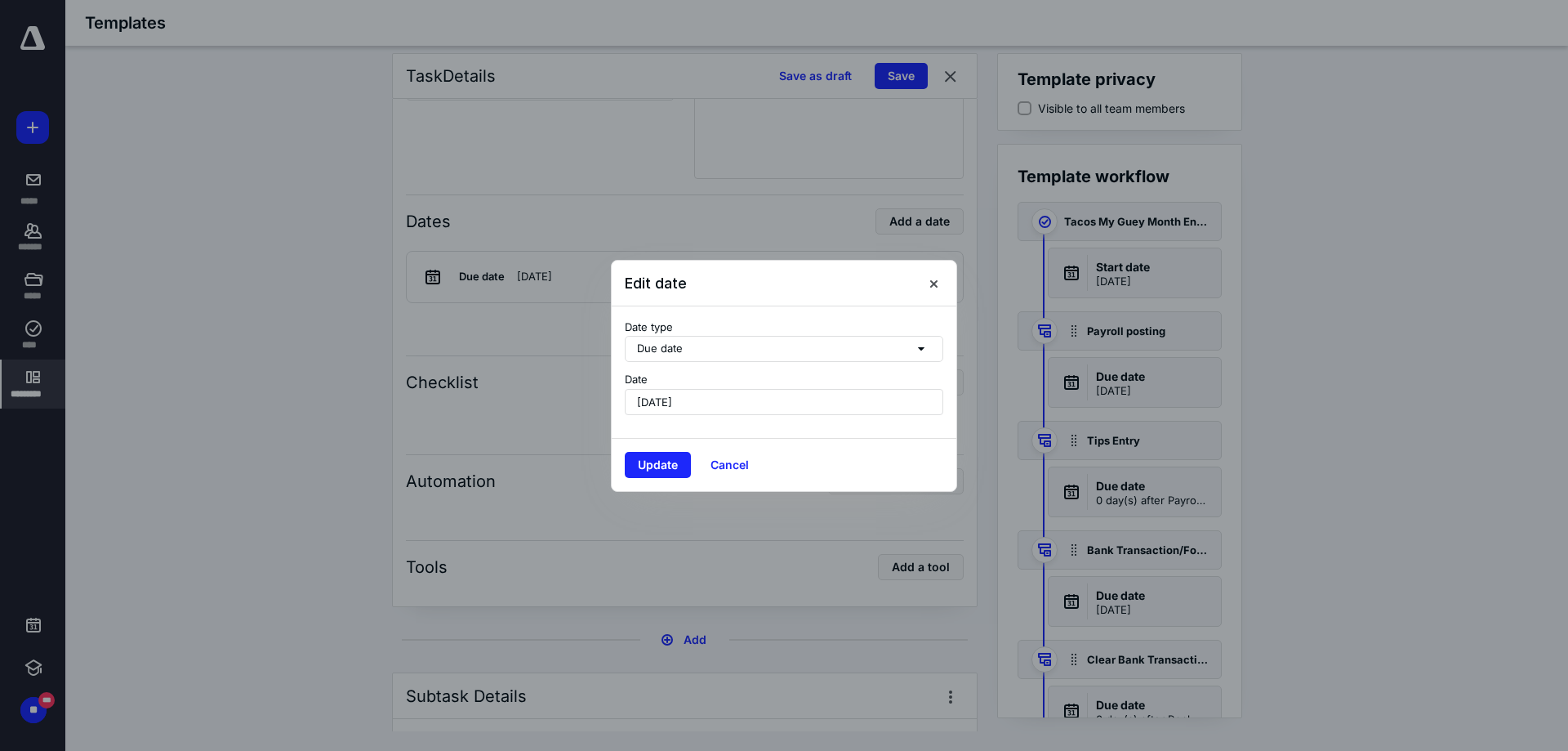 click on "Date type Due date Date June 3, 2025" at bounding box center (784, 372) 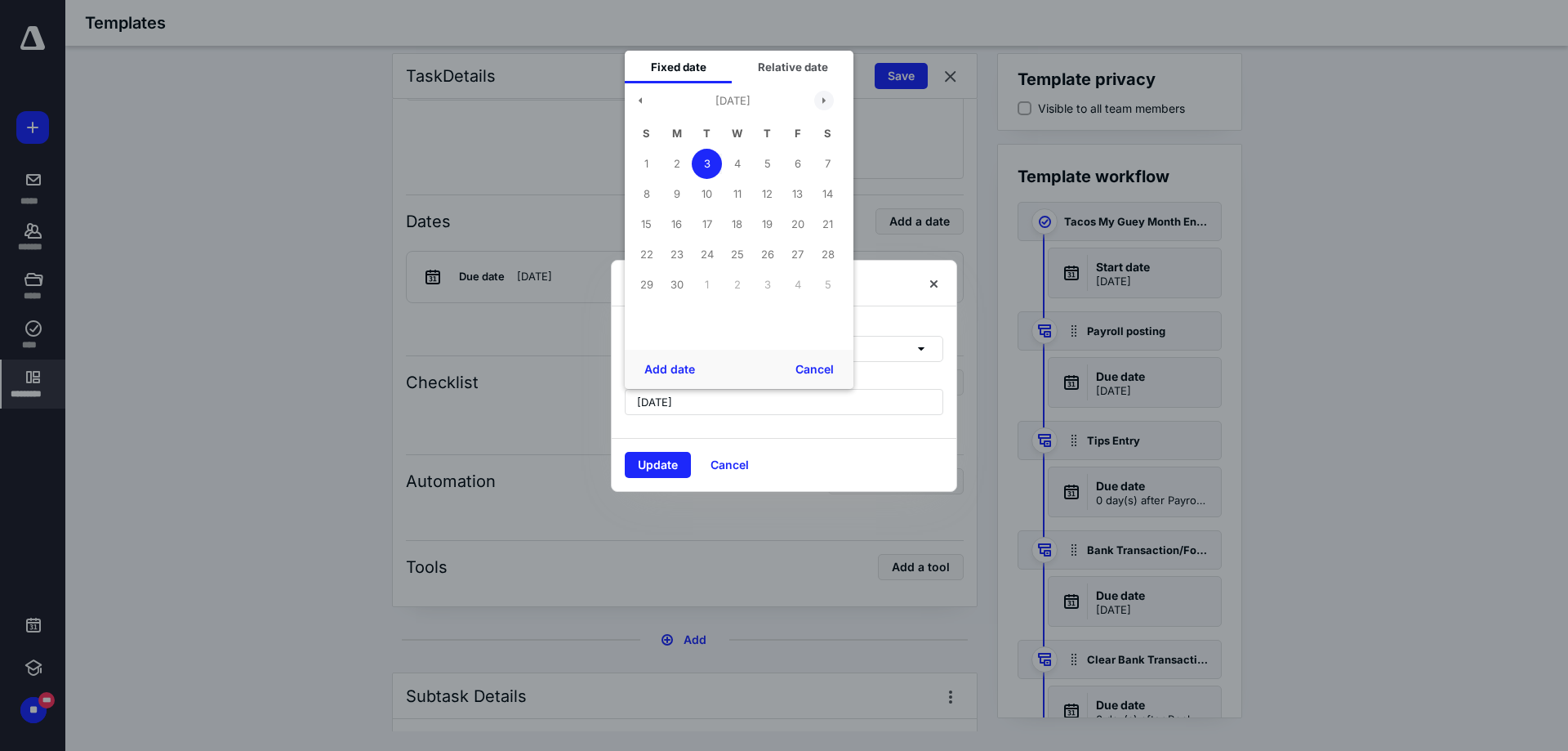 click at bounding box center [824, 101] 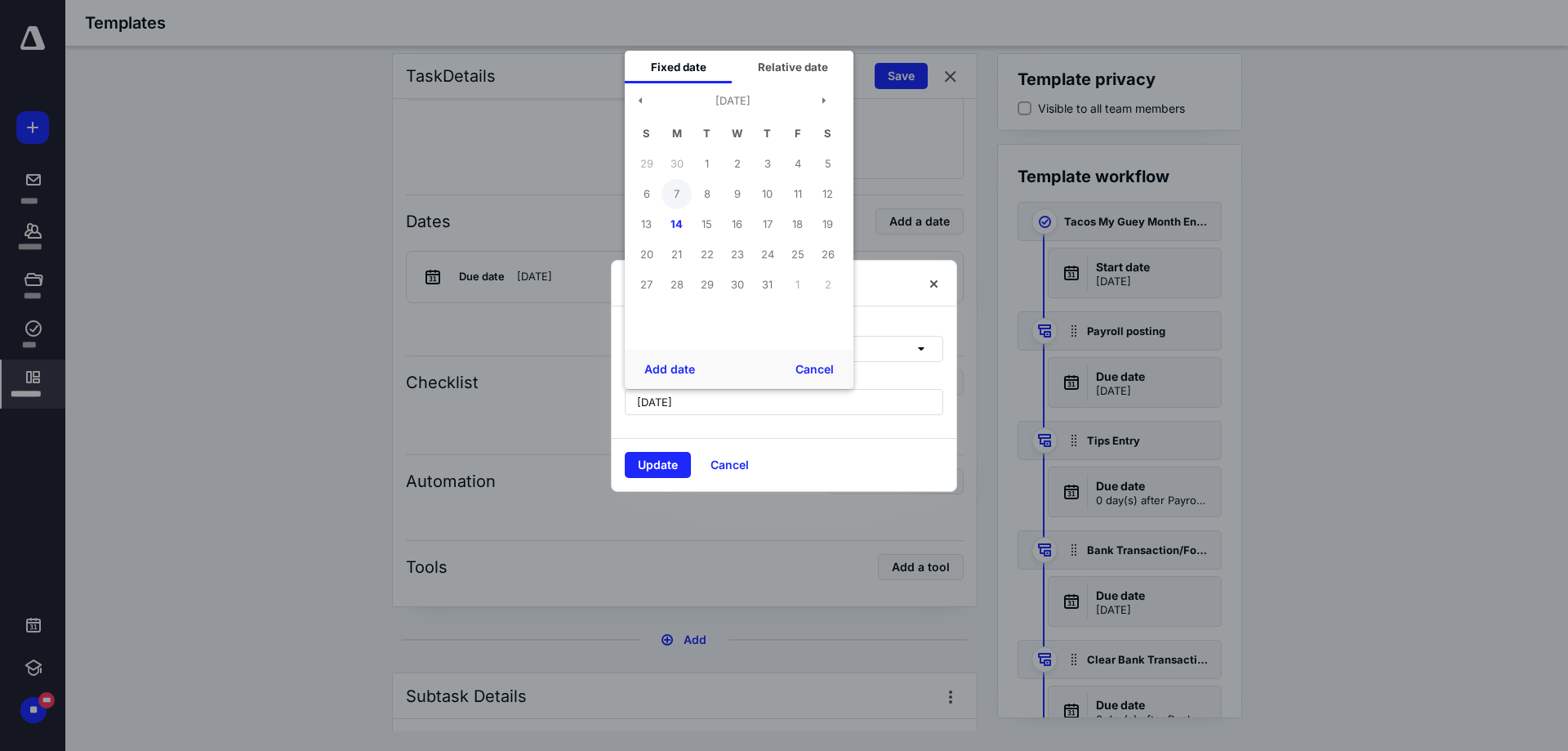 click on "7" at bounding box center (676, 194) 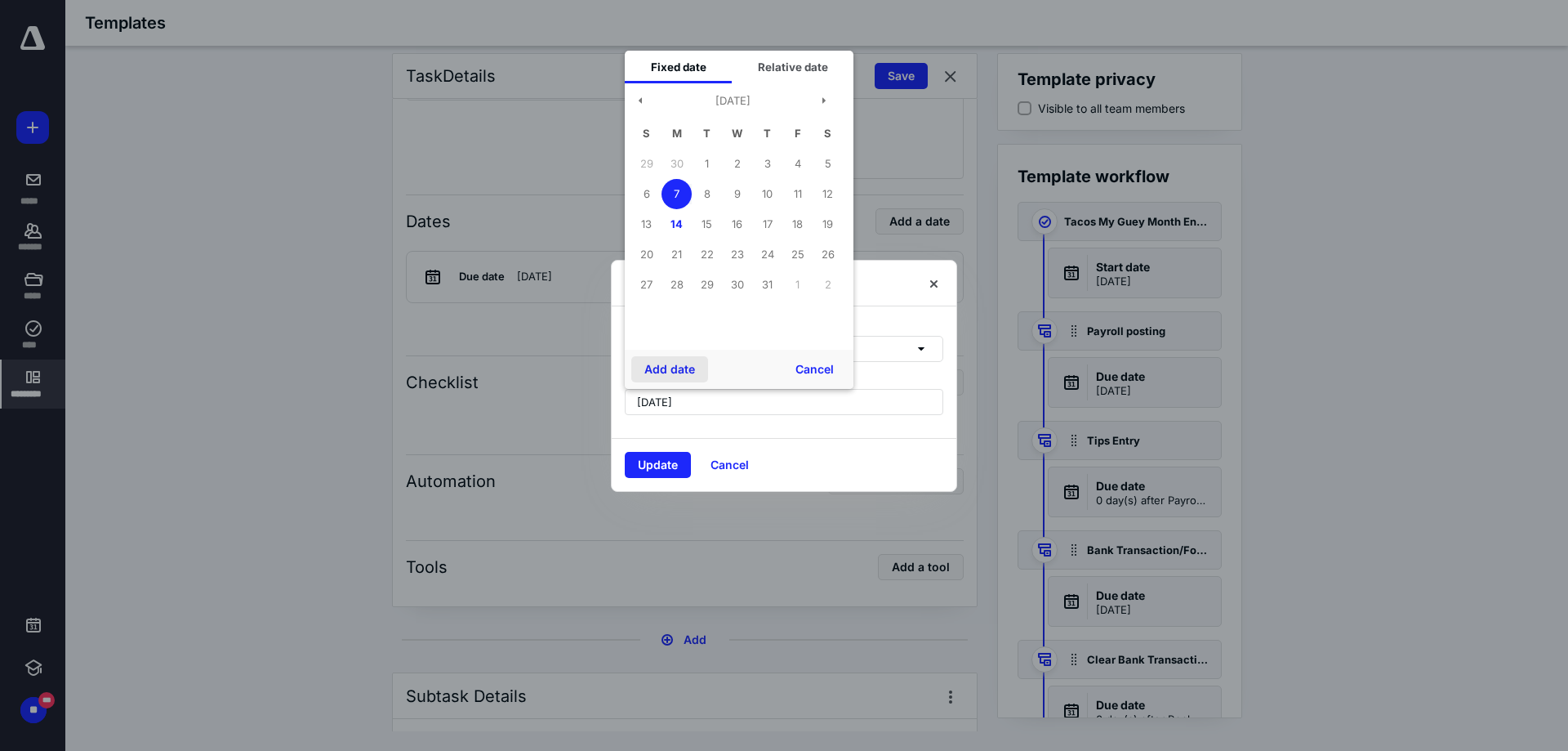 click on "Add date" at bounding box center [670, 369] 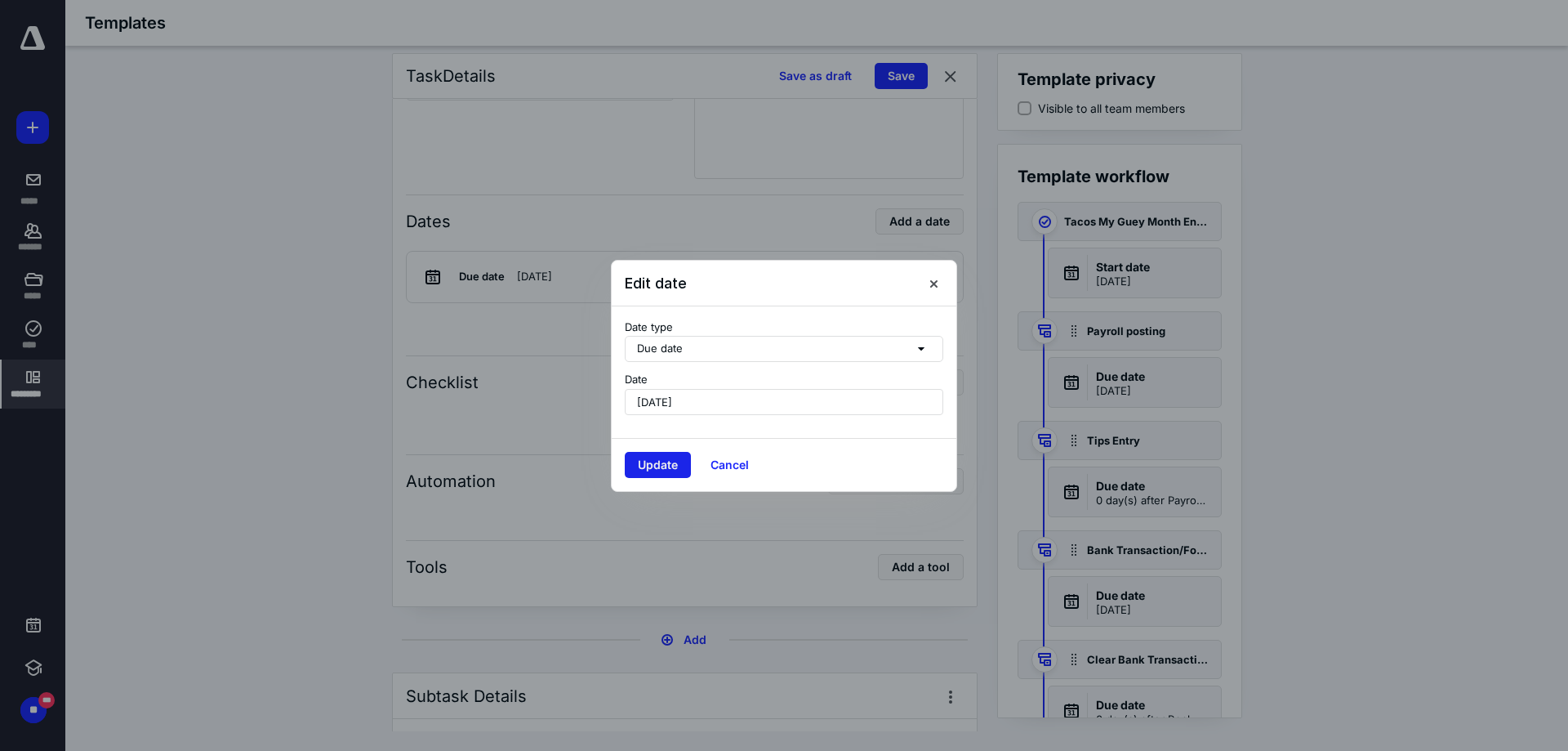 click on "Update" at bounding box center [657, 465] 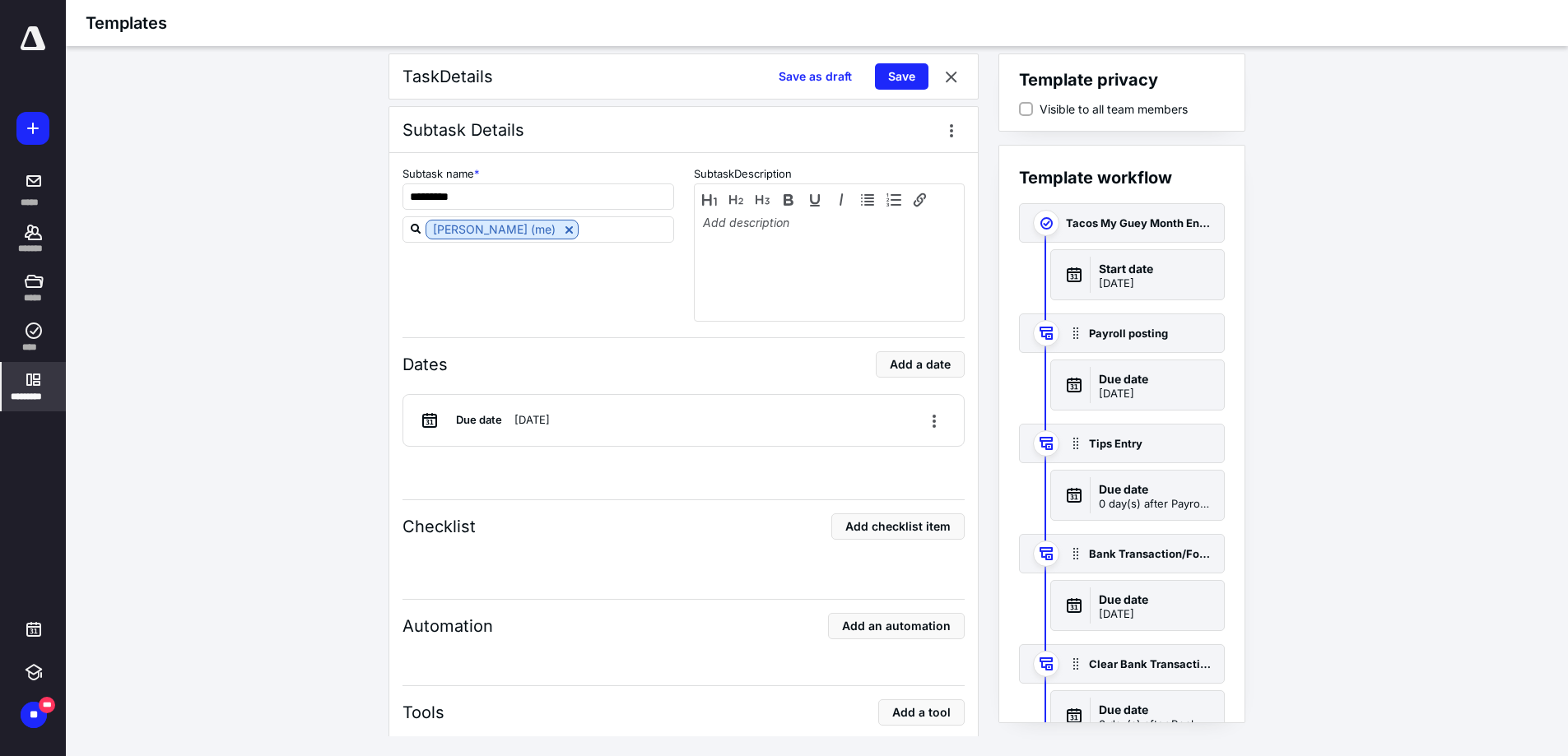 scroll, scrollTop: 3620, scrollLeft: 0, axis: vertical 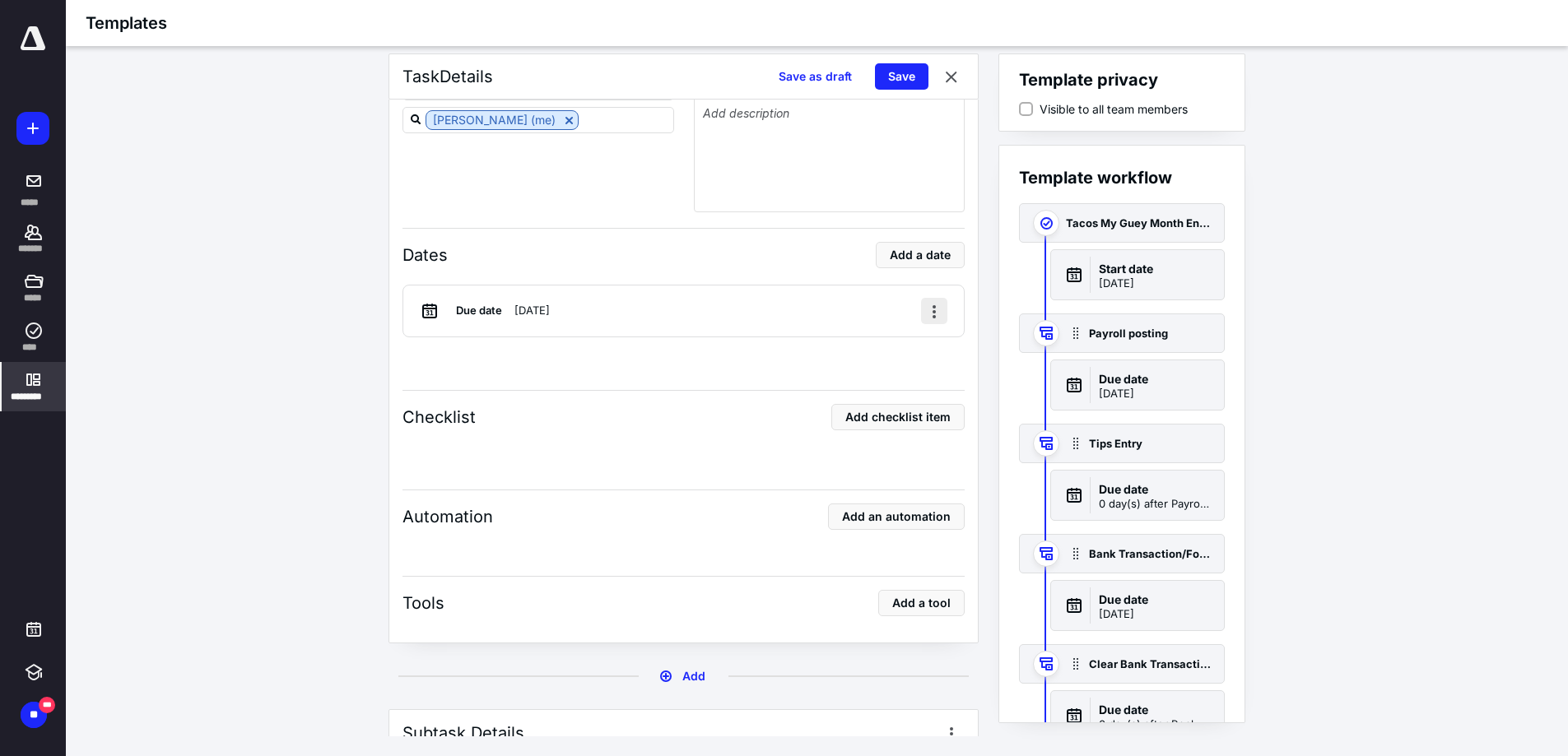 click at bounding box center (934, 311) 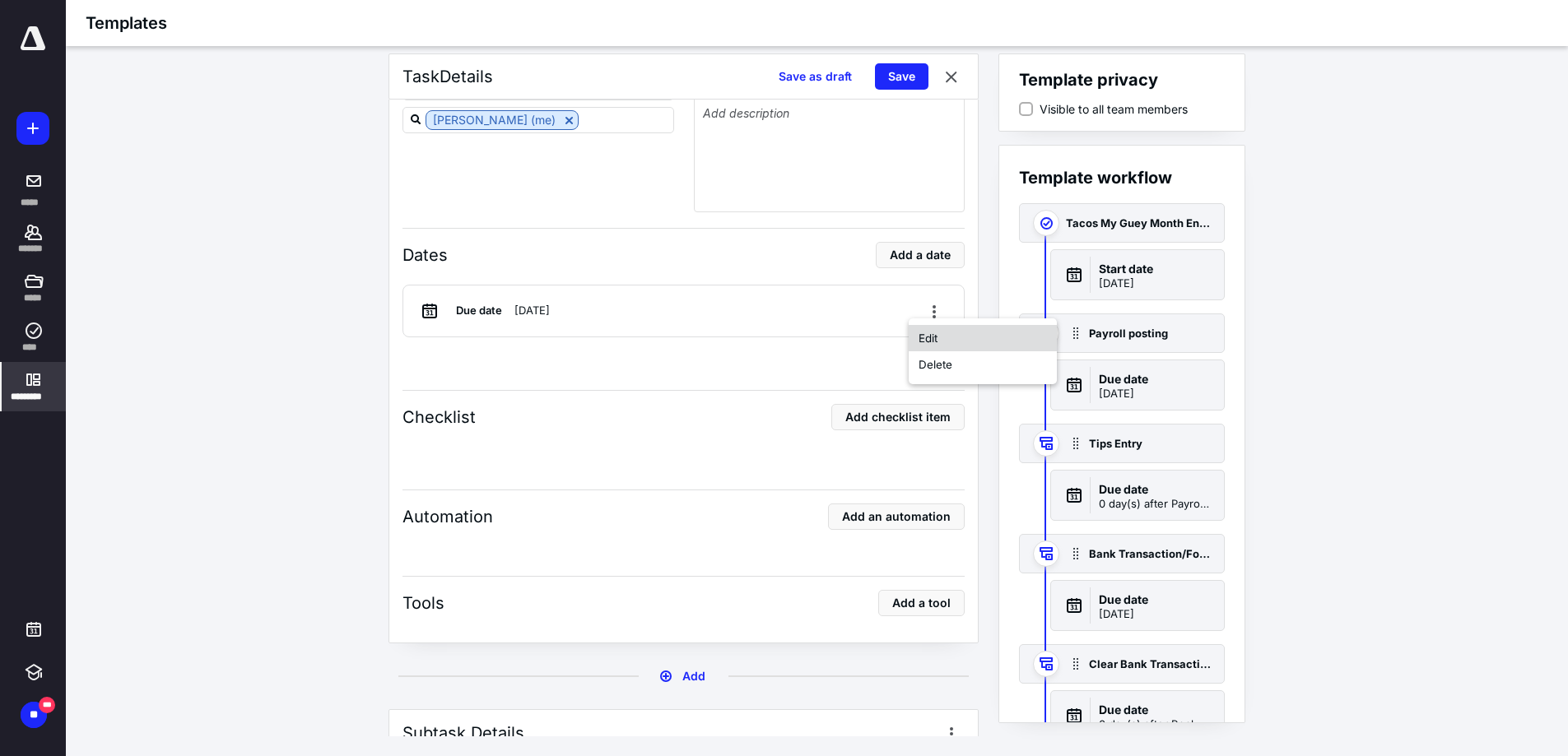 click on "Edit" at bounding box center (983, 338) 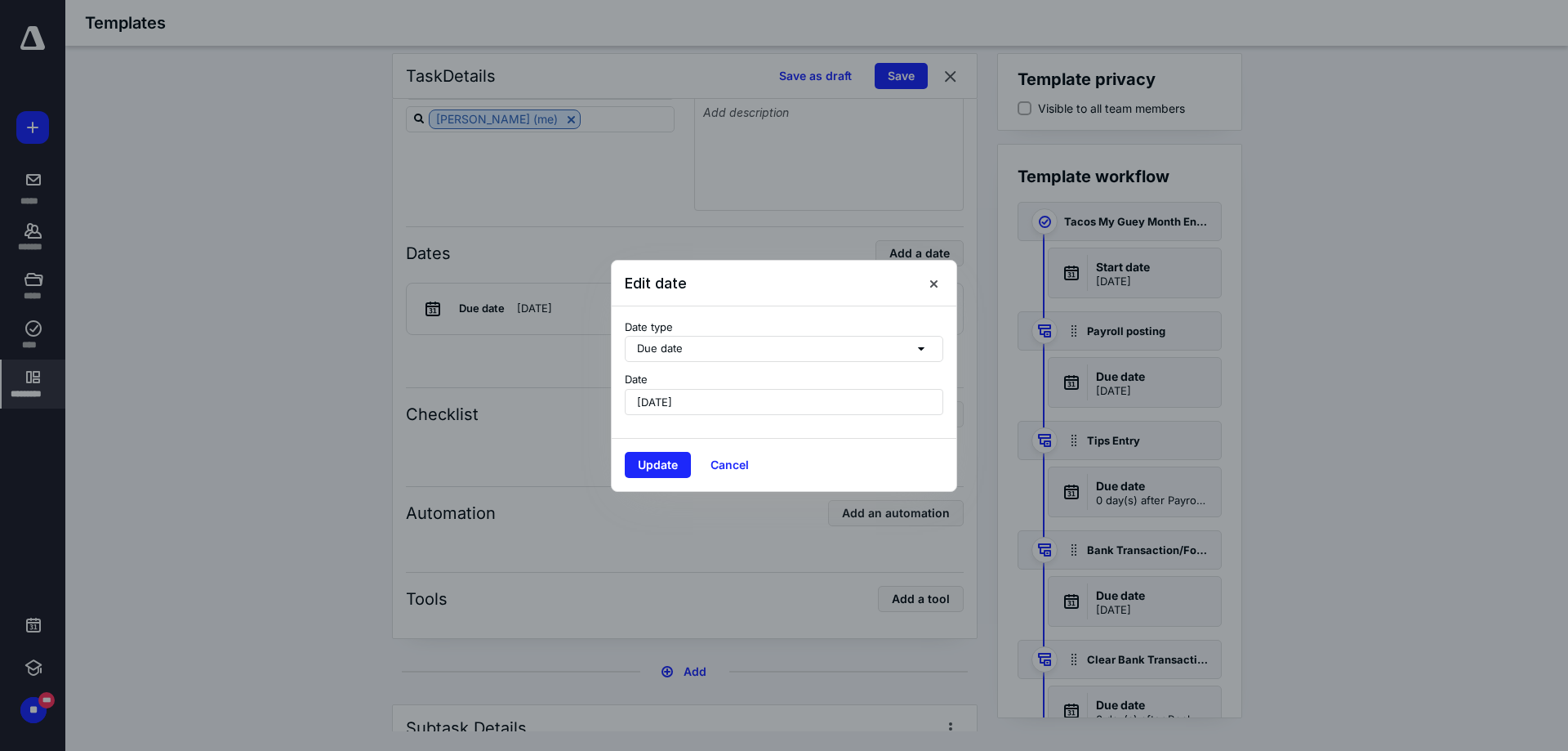 click on "June 3, 2025" at bounding box center (784, 402) 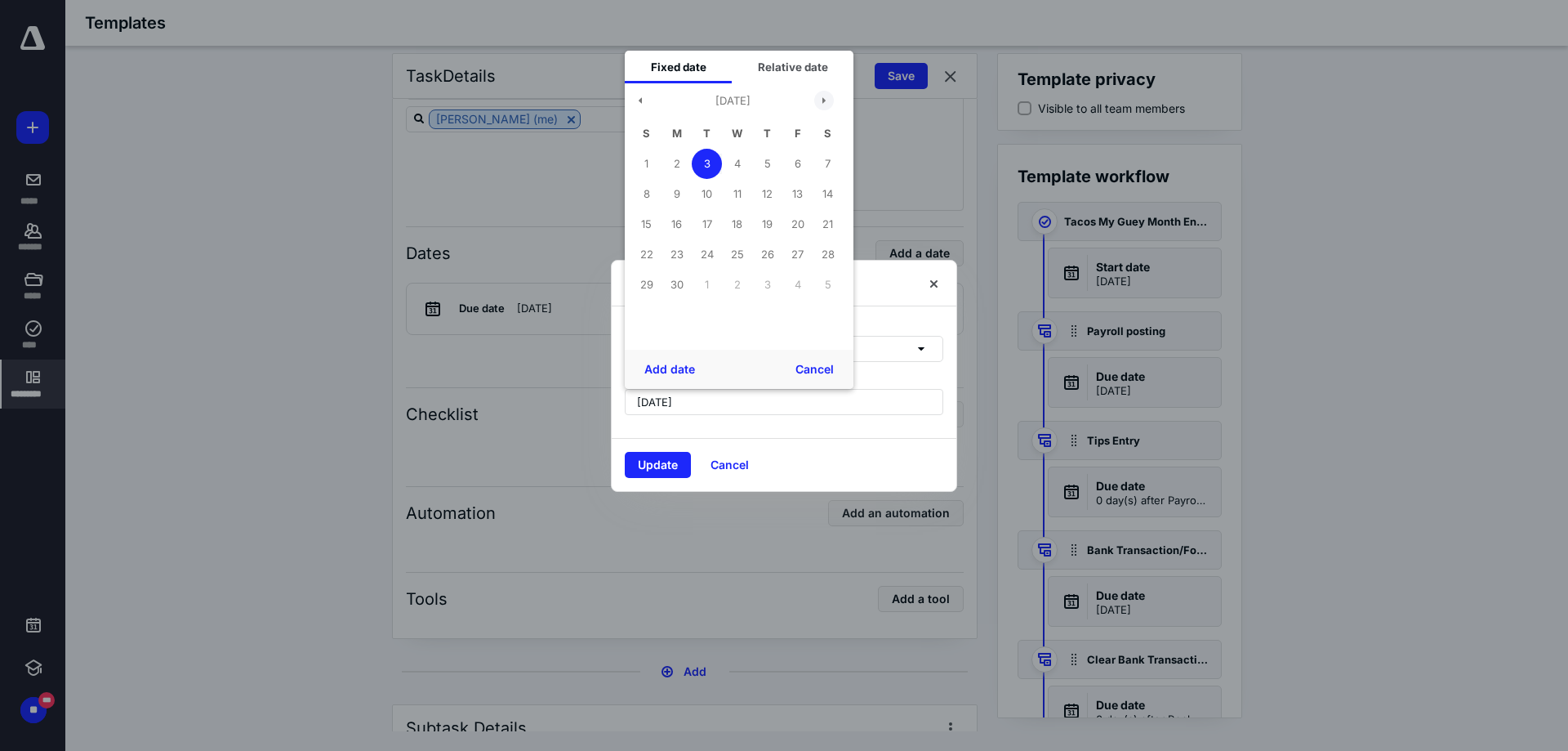 click at bounding box center [824, 101] 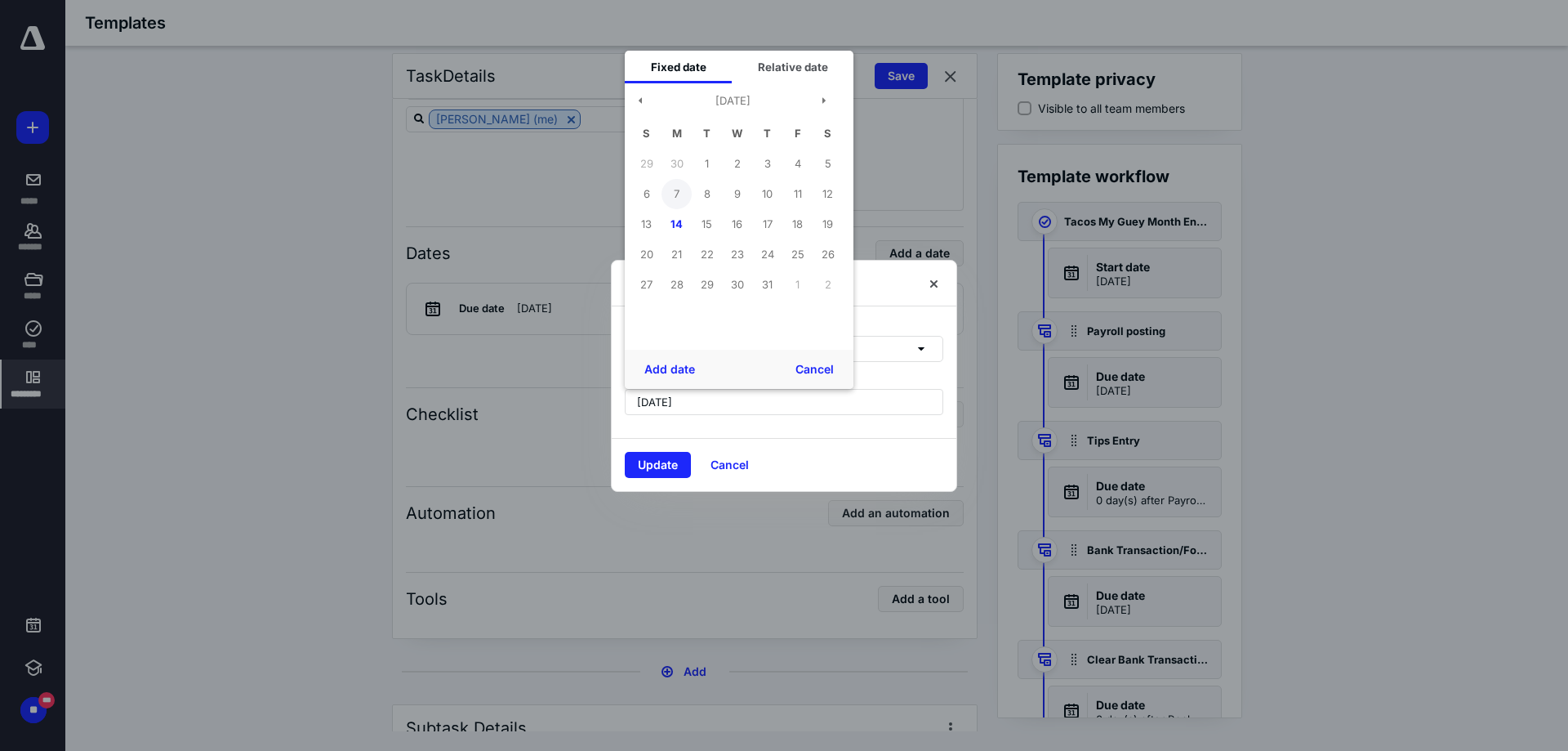 click on "7" at bounding box center (676, 194) 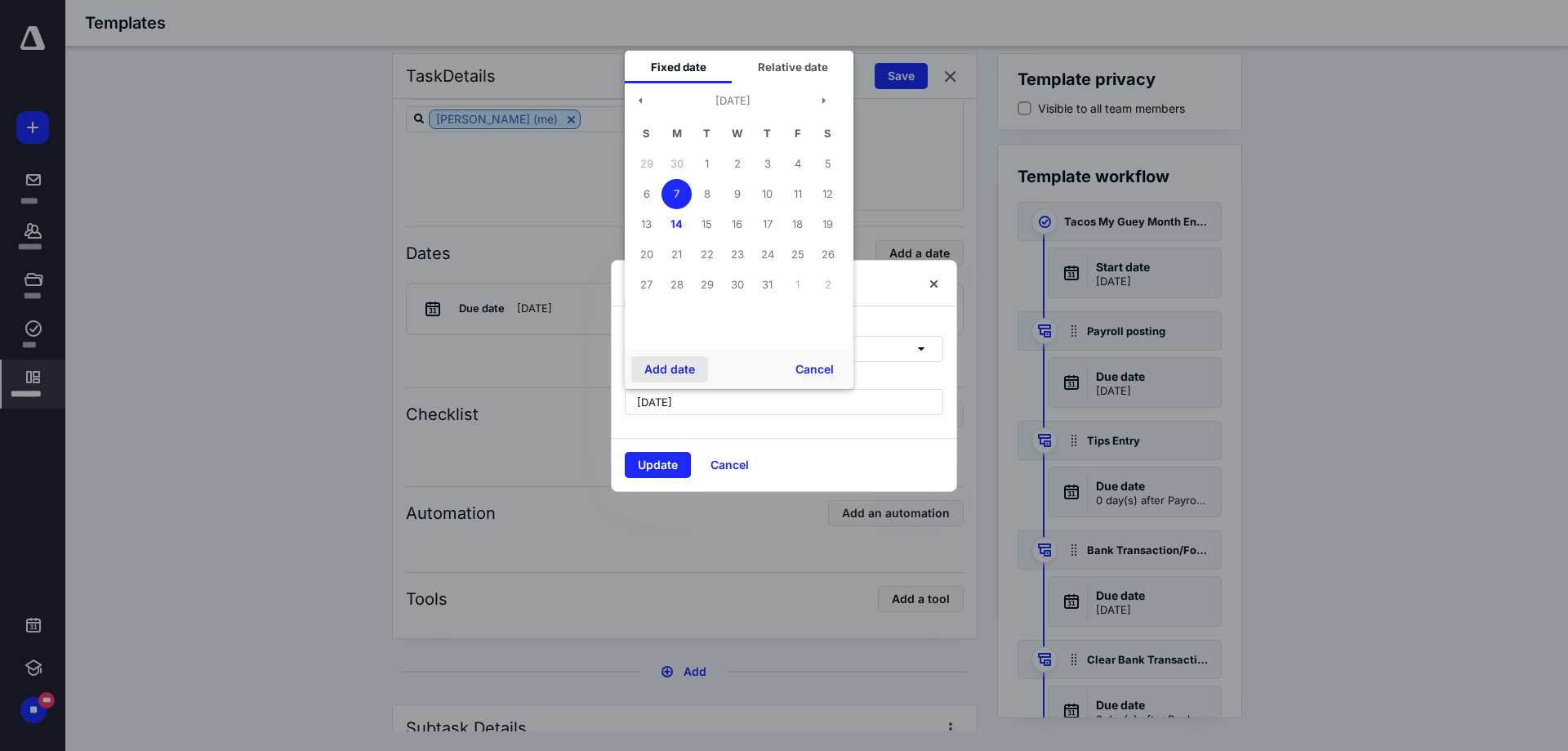 click on "Add date" at bounding box center (670, 369) 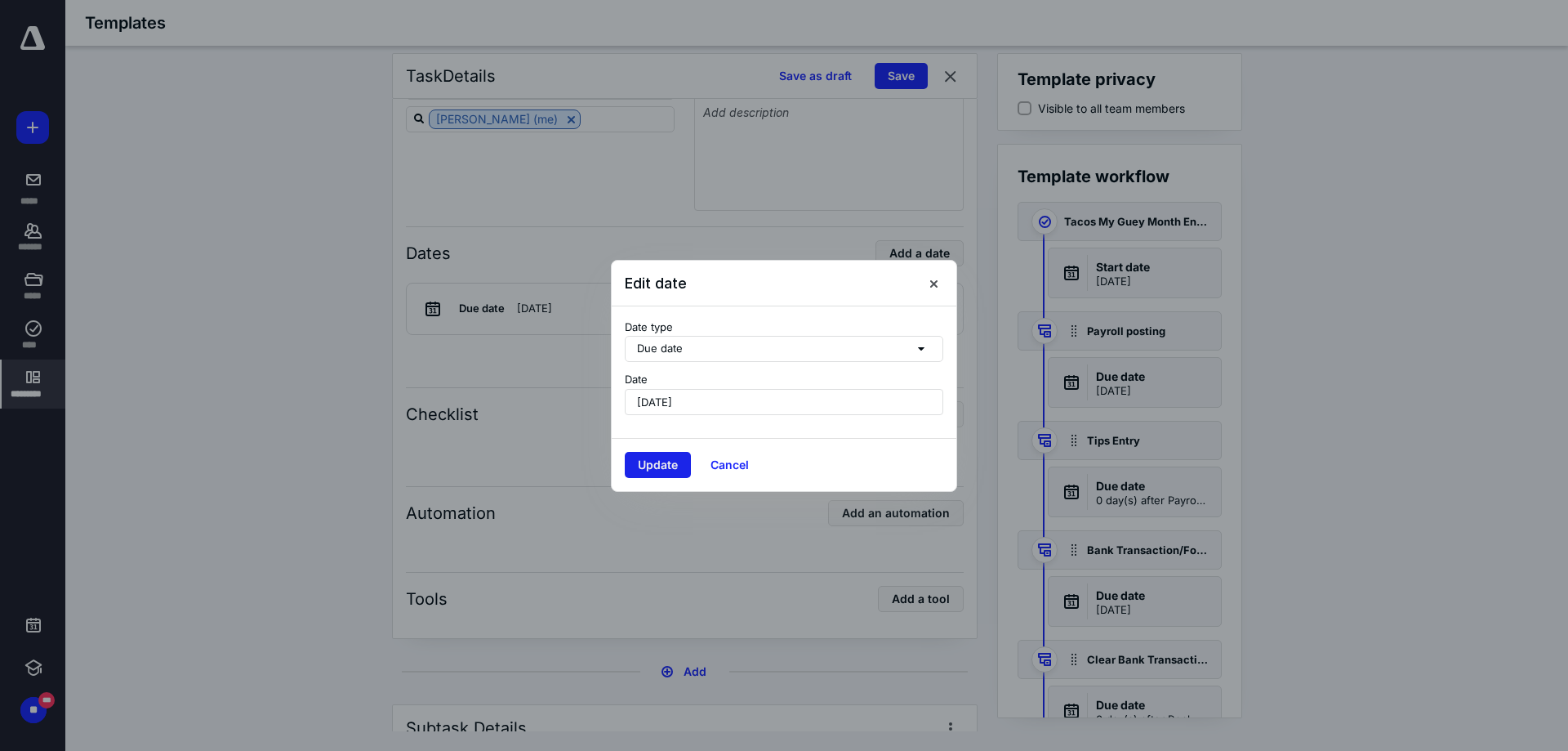 click on "Update" at bounding box center (657, 465) 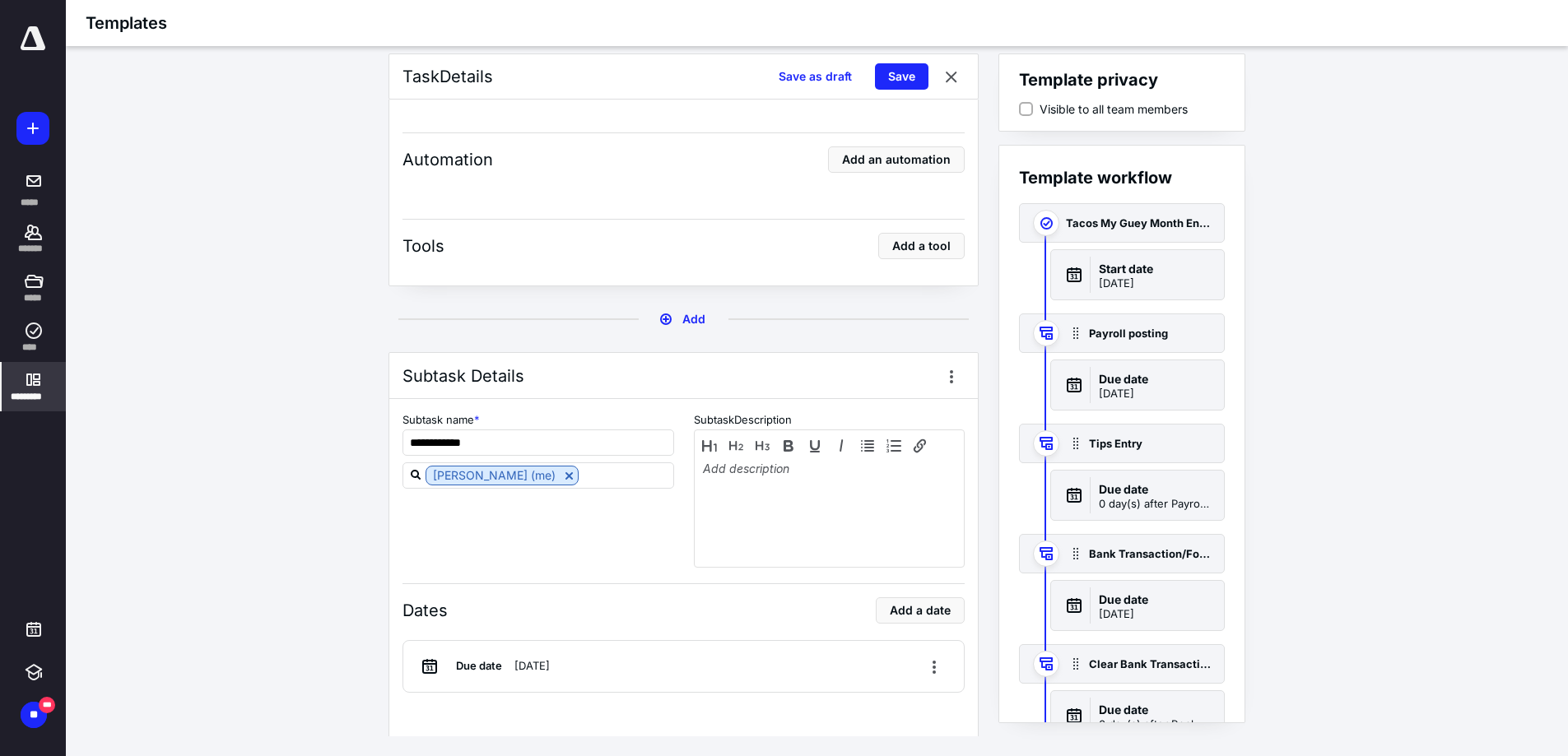 scroll, scrollTop: 4826, scrollLeft: 0, axis: vertical 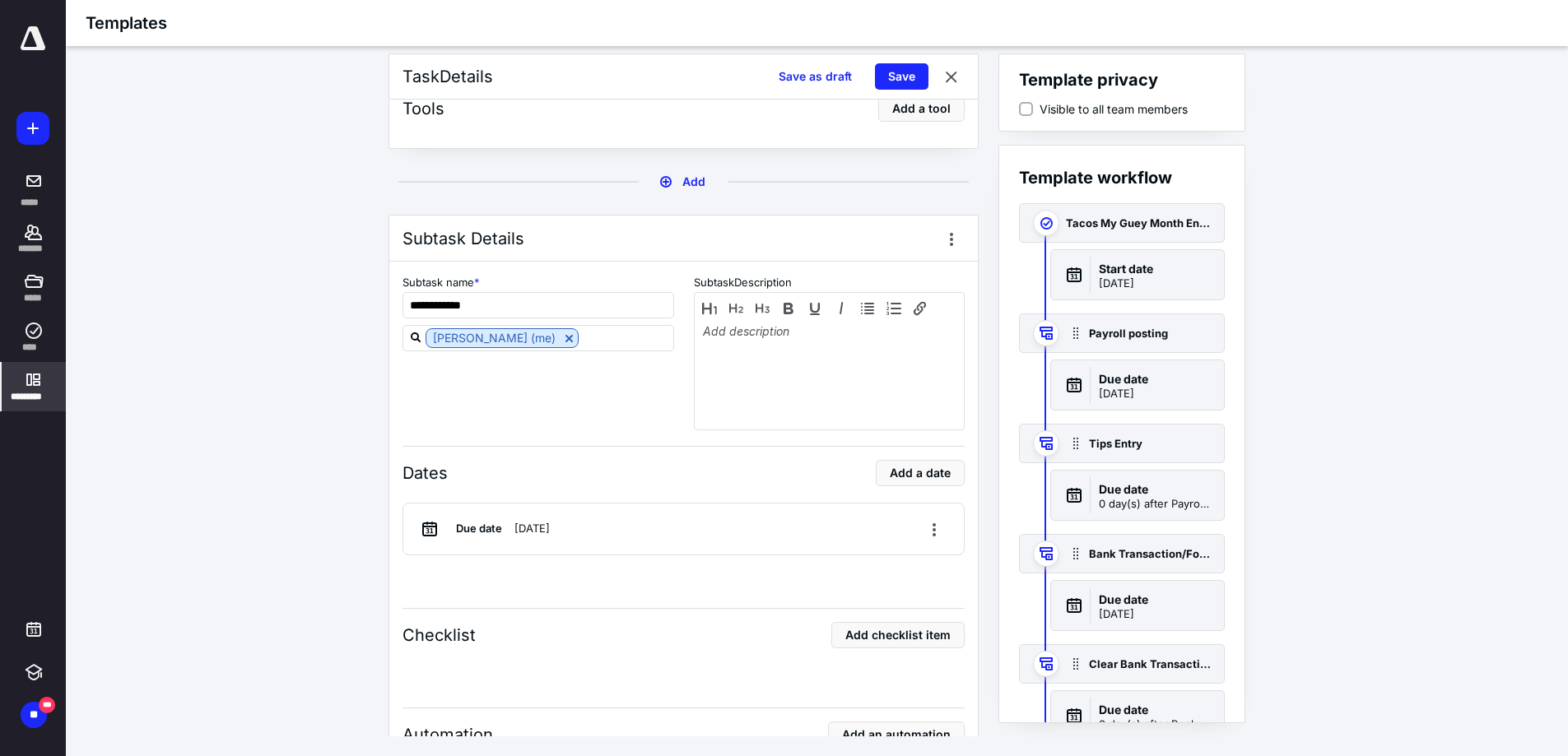click on "Due date June 3, 2025" at bounding box center (683, 529) 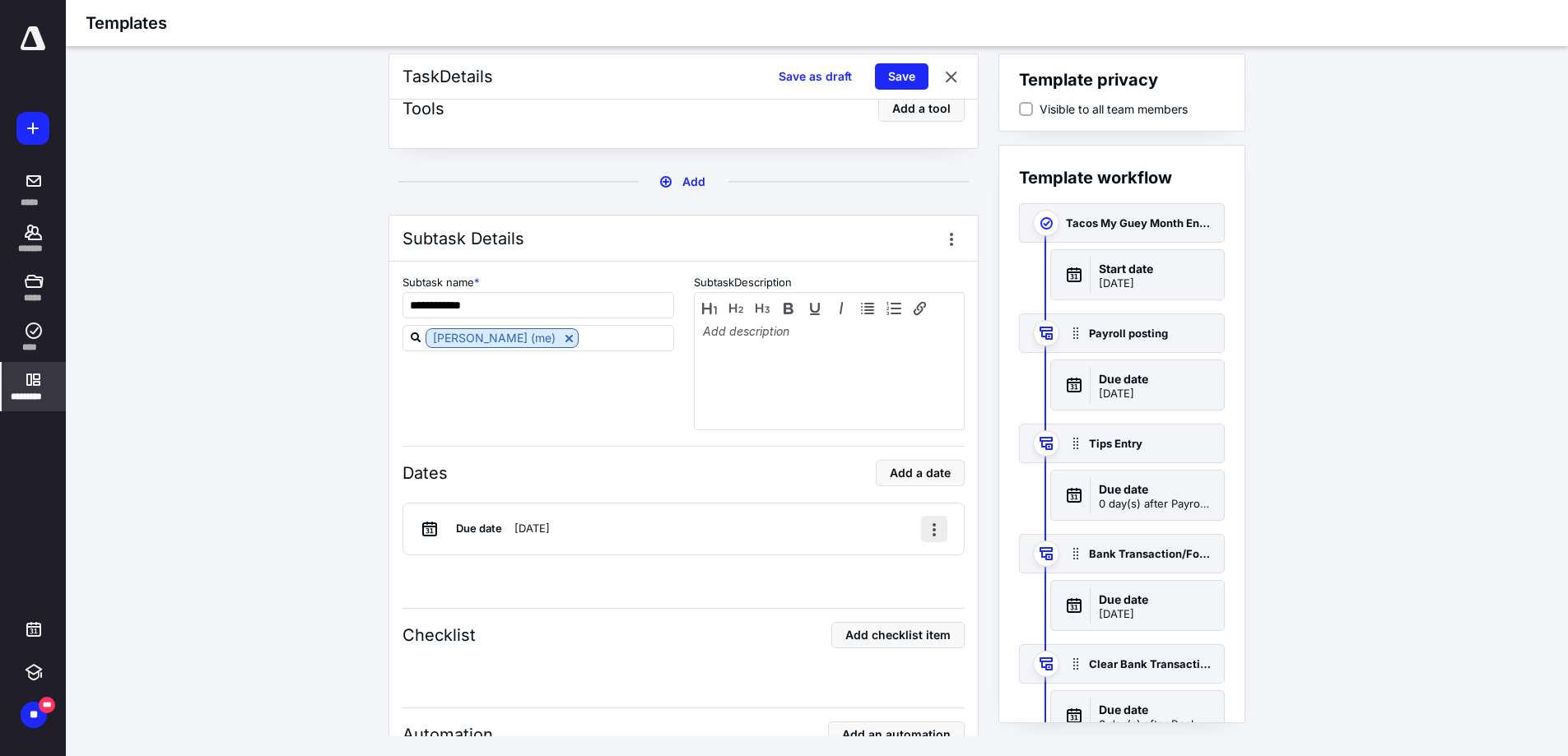 click at bounding box center (934, 529) 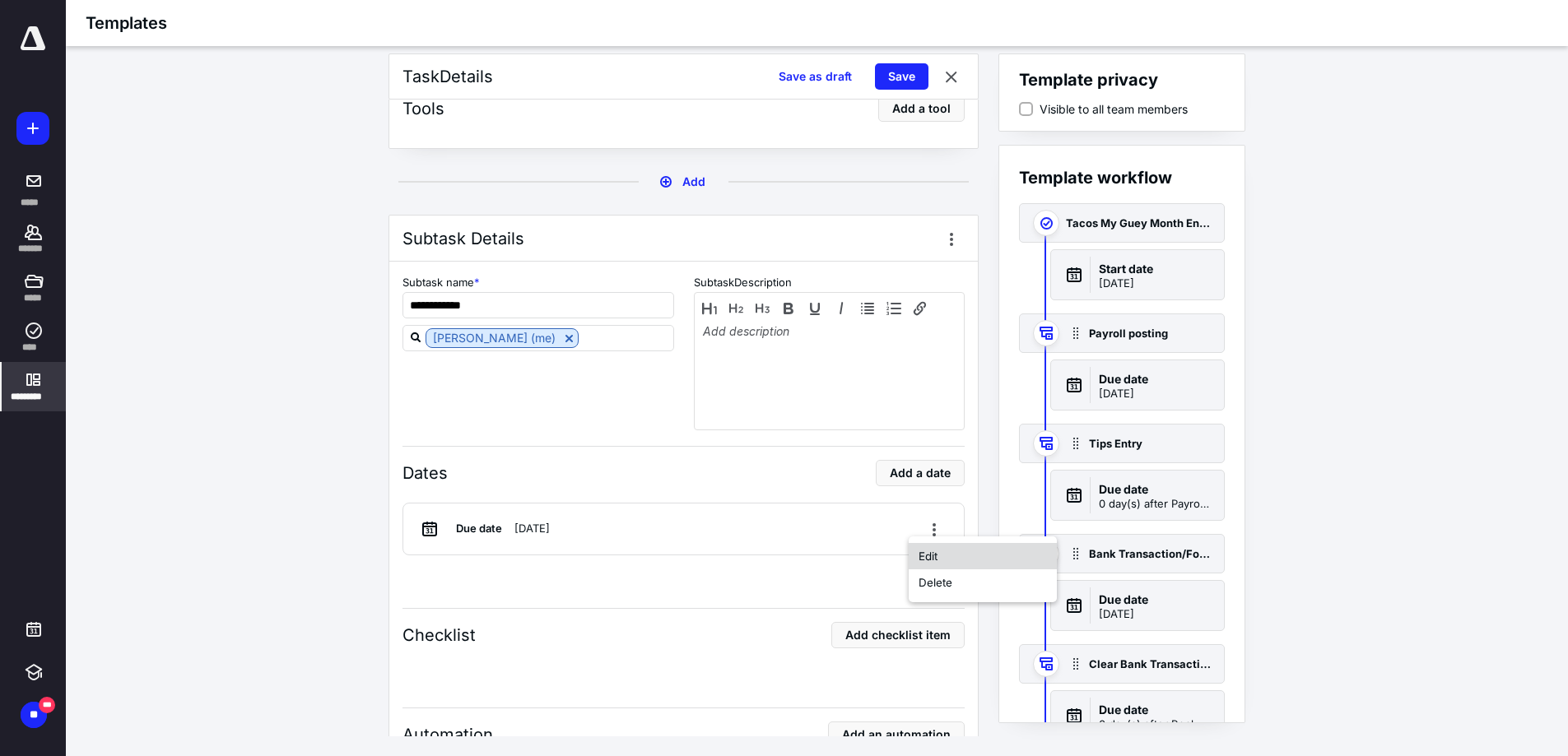 click on "Edit" at bounding box center [983, 556] 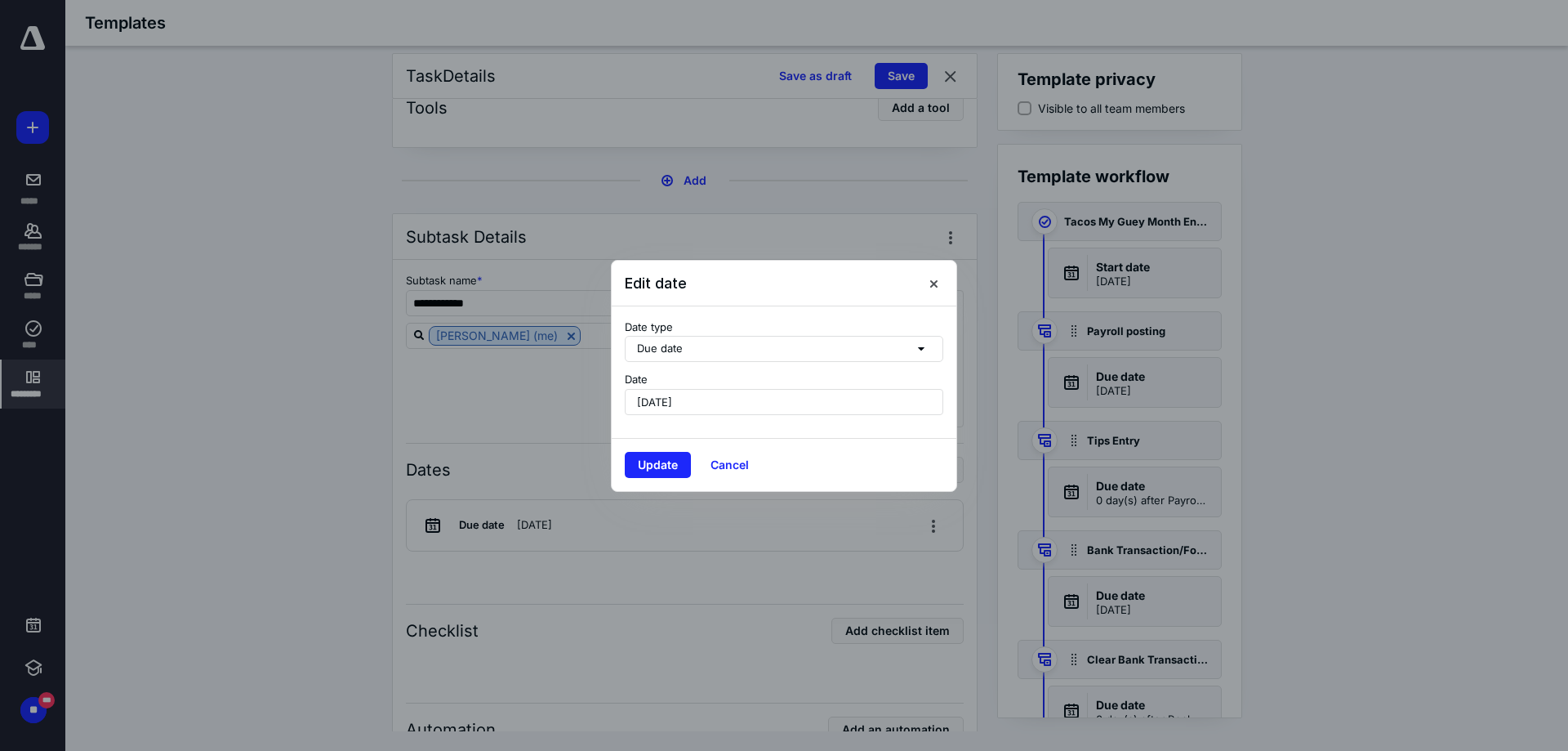 click on "June 3, 2025" at bounding box center (784, 402) 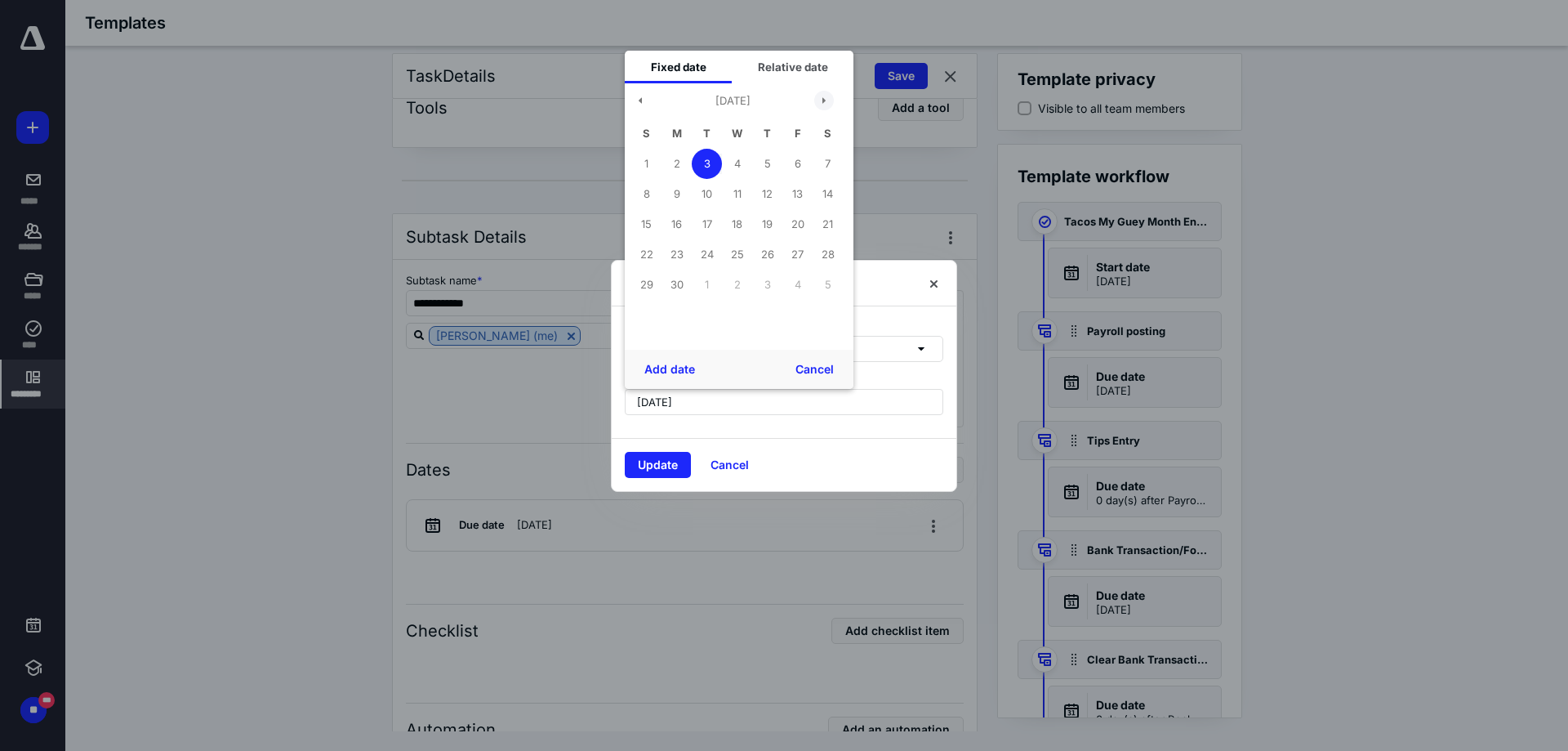 click at bounding box center (824, 101) 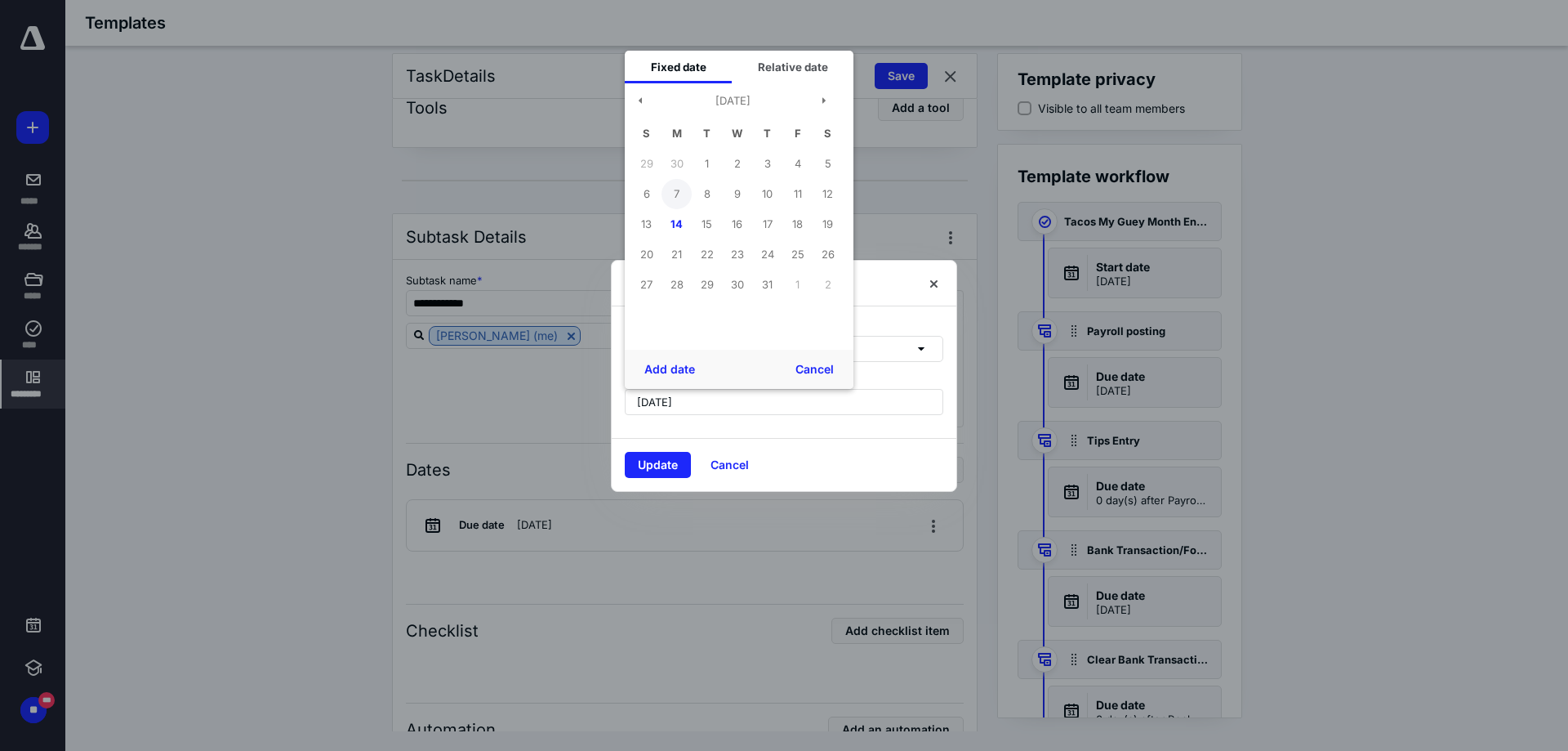 click on "7" at bounding box center (676, 194) 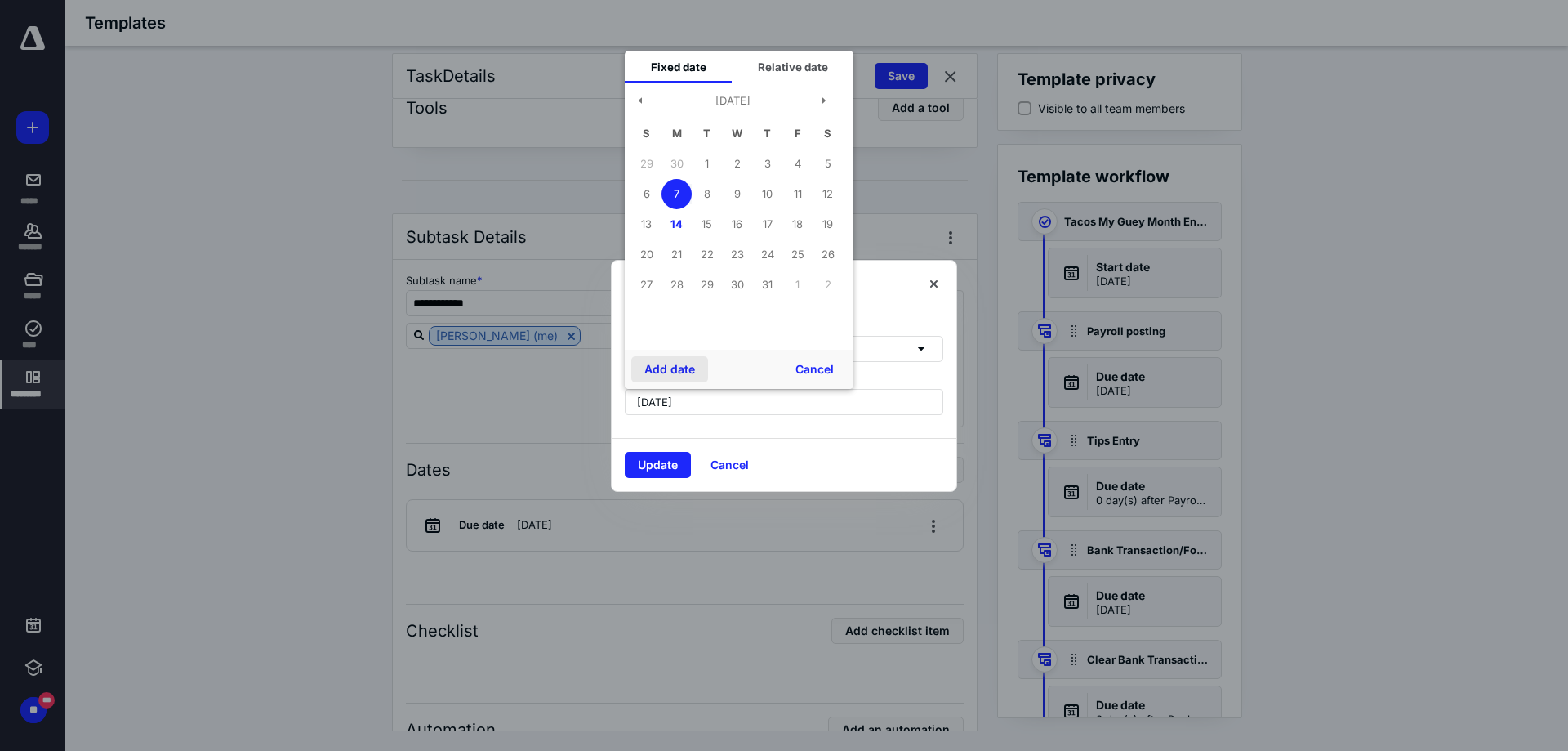 click on "Add date" at bounding box center [670, 369] 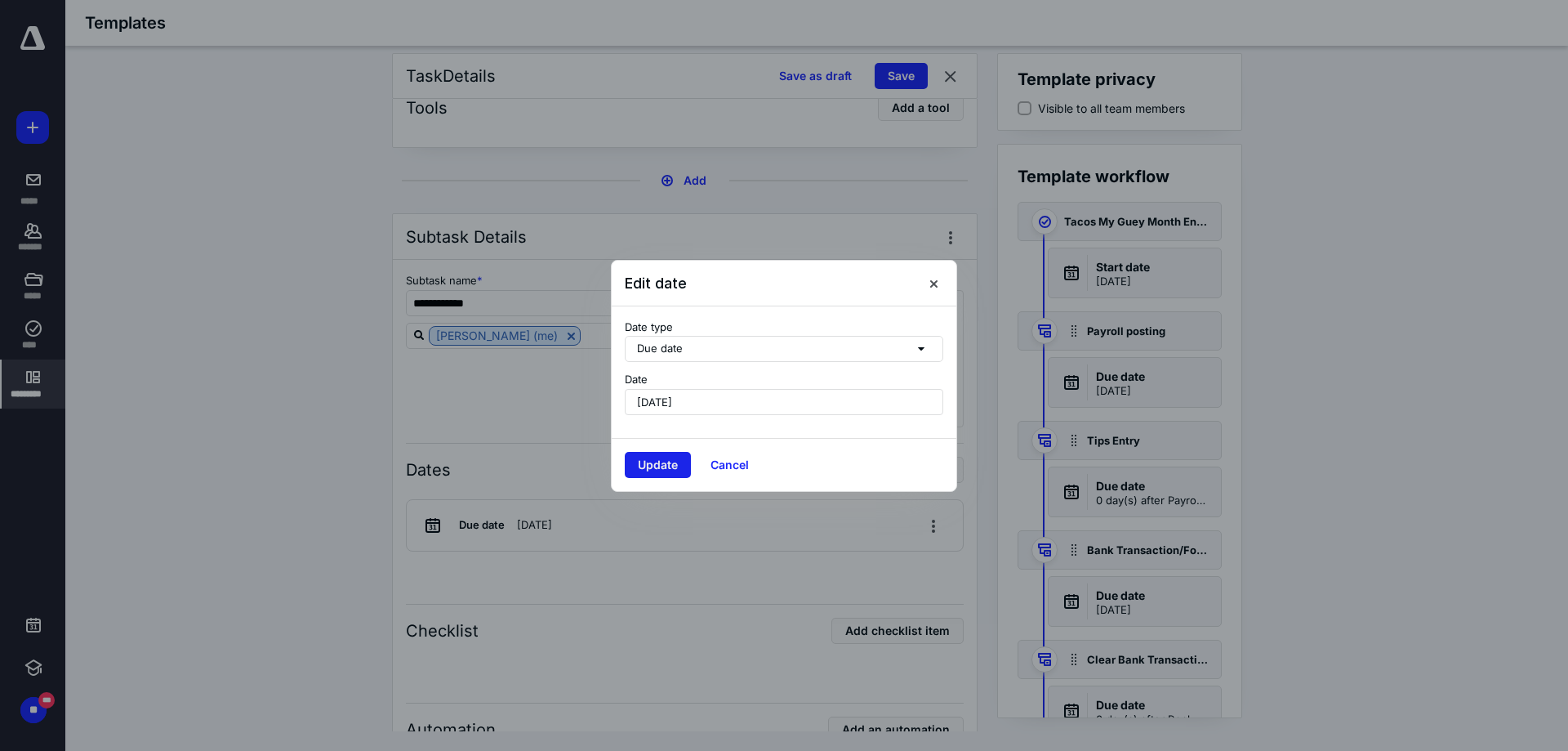 click on "Update" at bounding box center [657, 465] 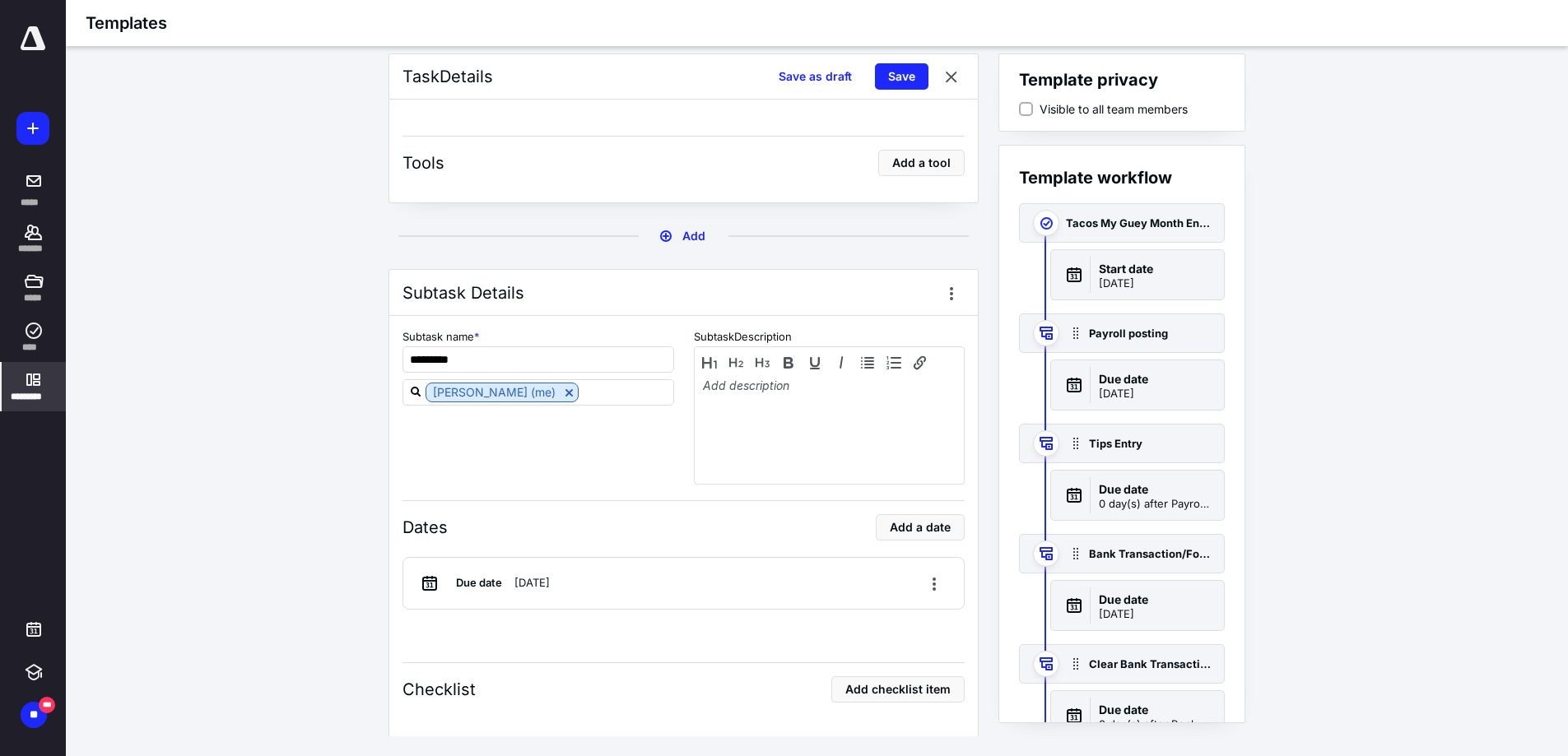scroll, scrollTop: 5703, scrollLeft: 0, axis: vertical 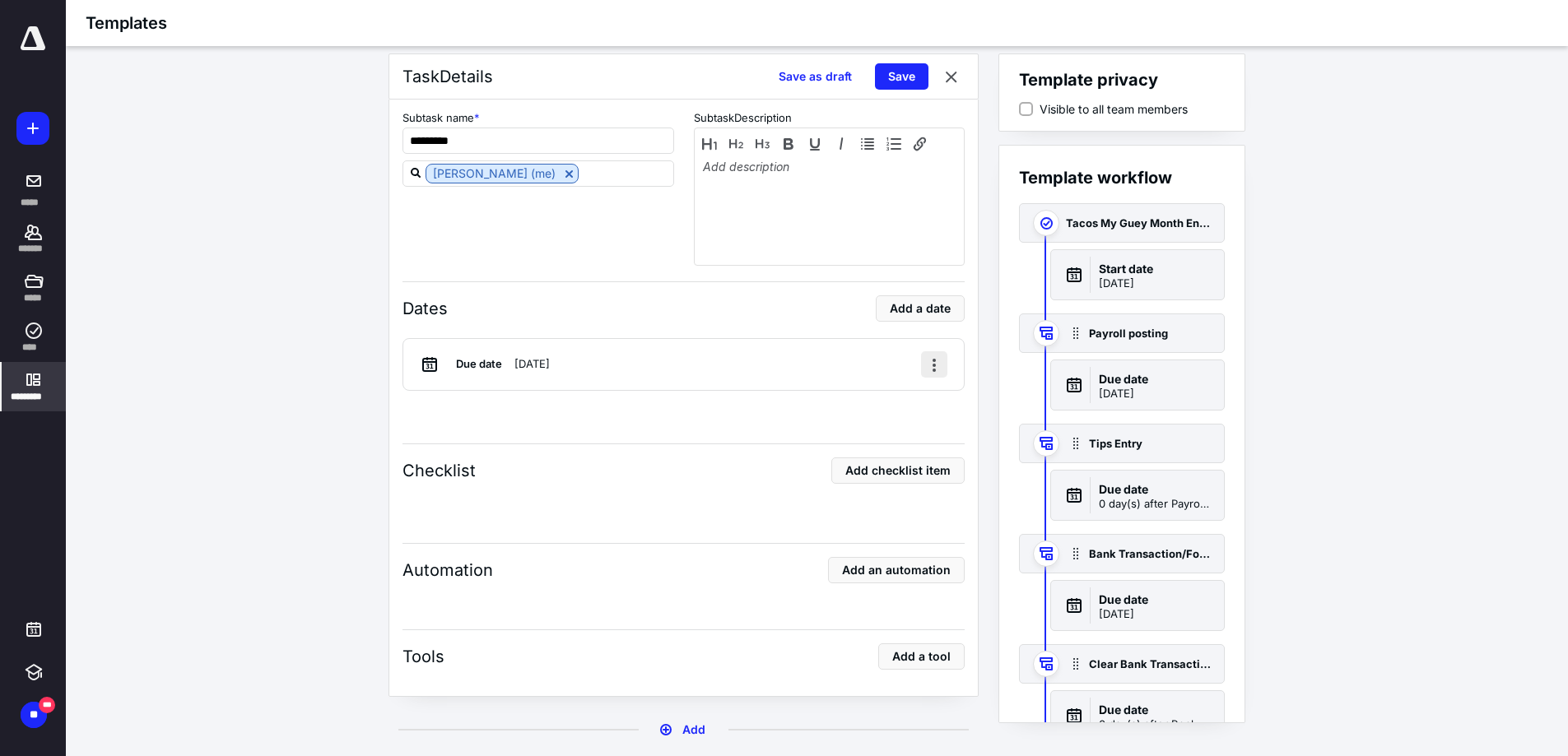 click at bounding box center [934, 364] 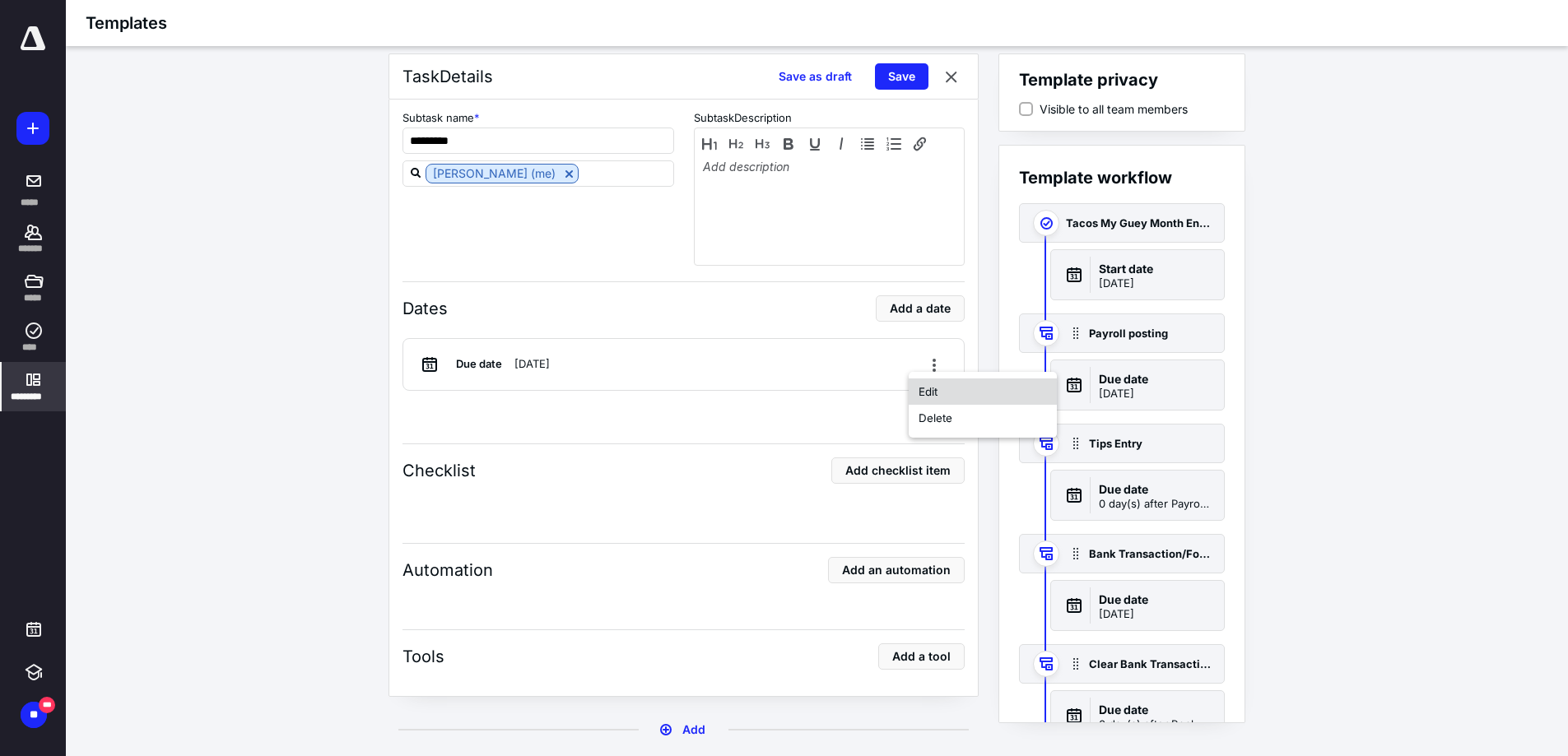 click on "Edit" at bounding box center (983, 392) 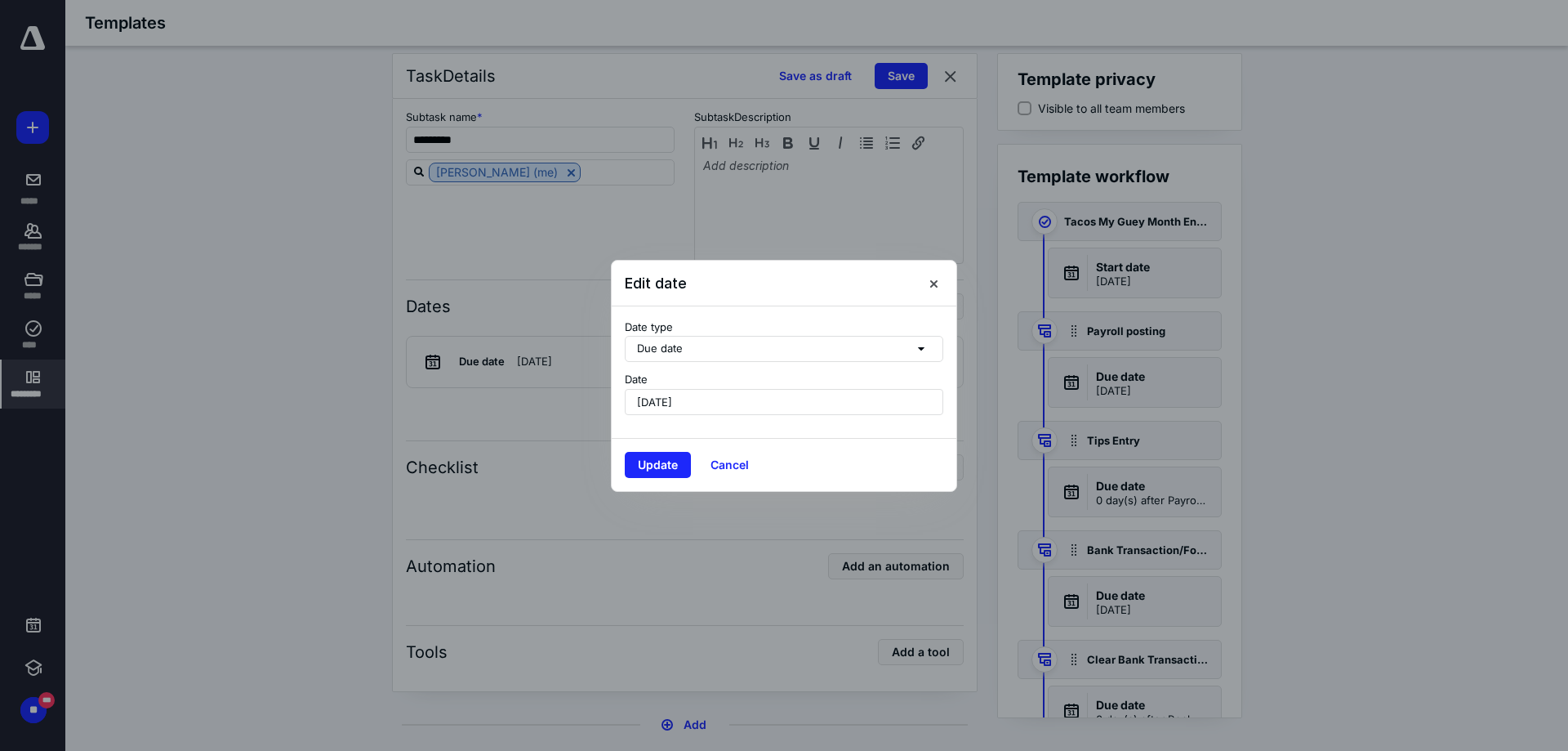 click on "June 3, 2025" at bounding box center [784, 402] 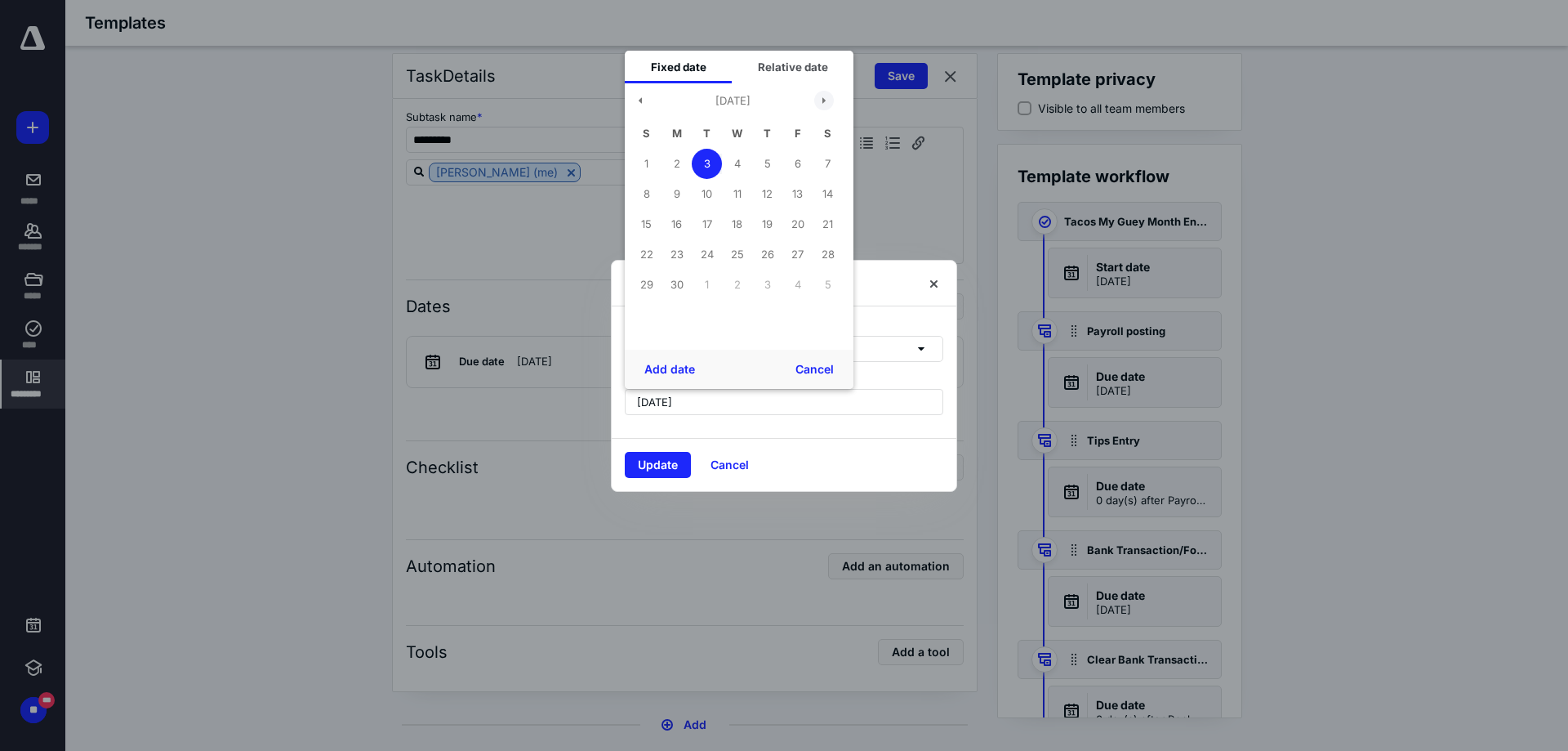 click at bounding box center [824, 101] 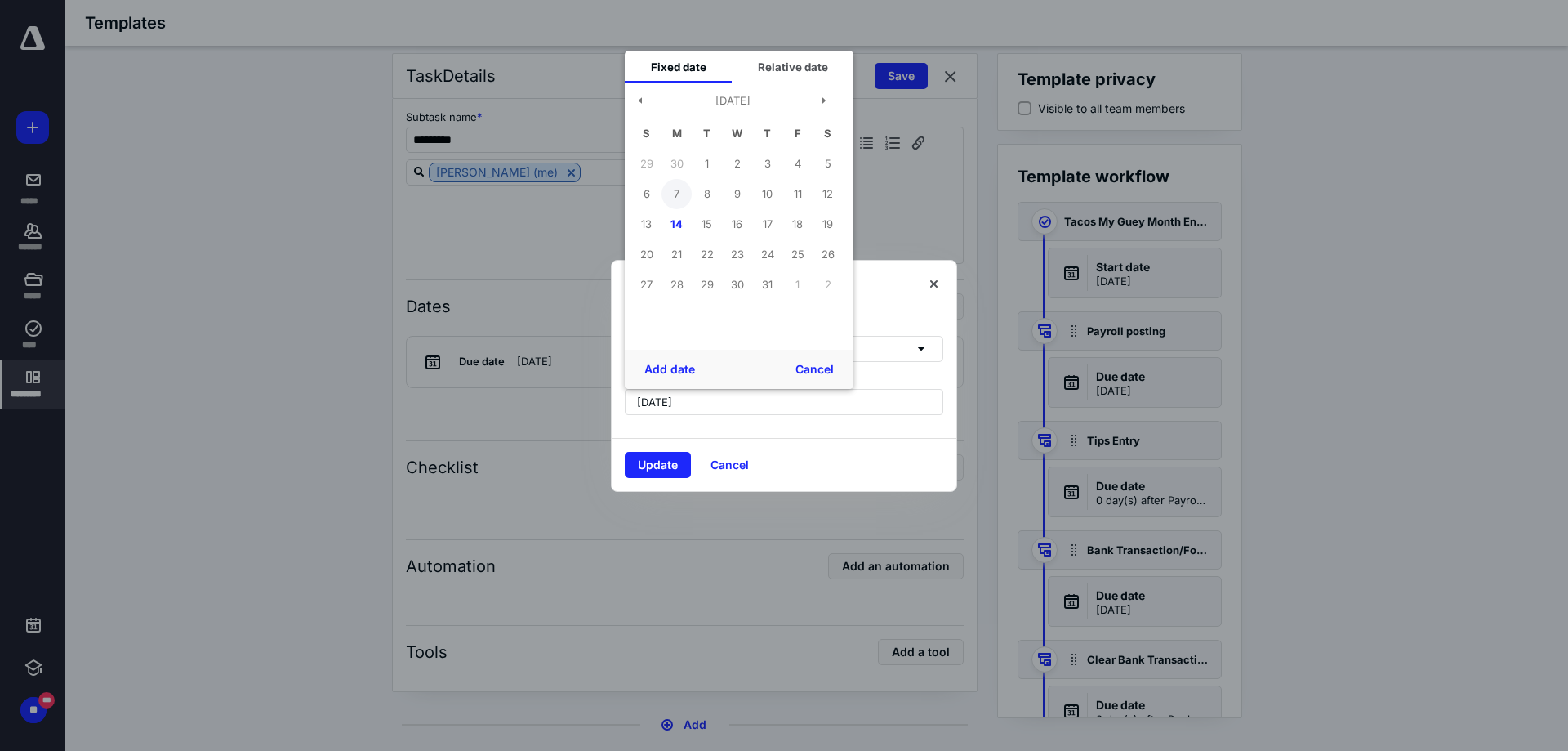 drag, startPoint x: 679, startPoint y: 194, endPoint x: 681, endPoint y: 205, distance: 11.18034 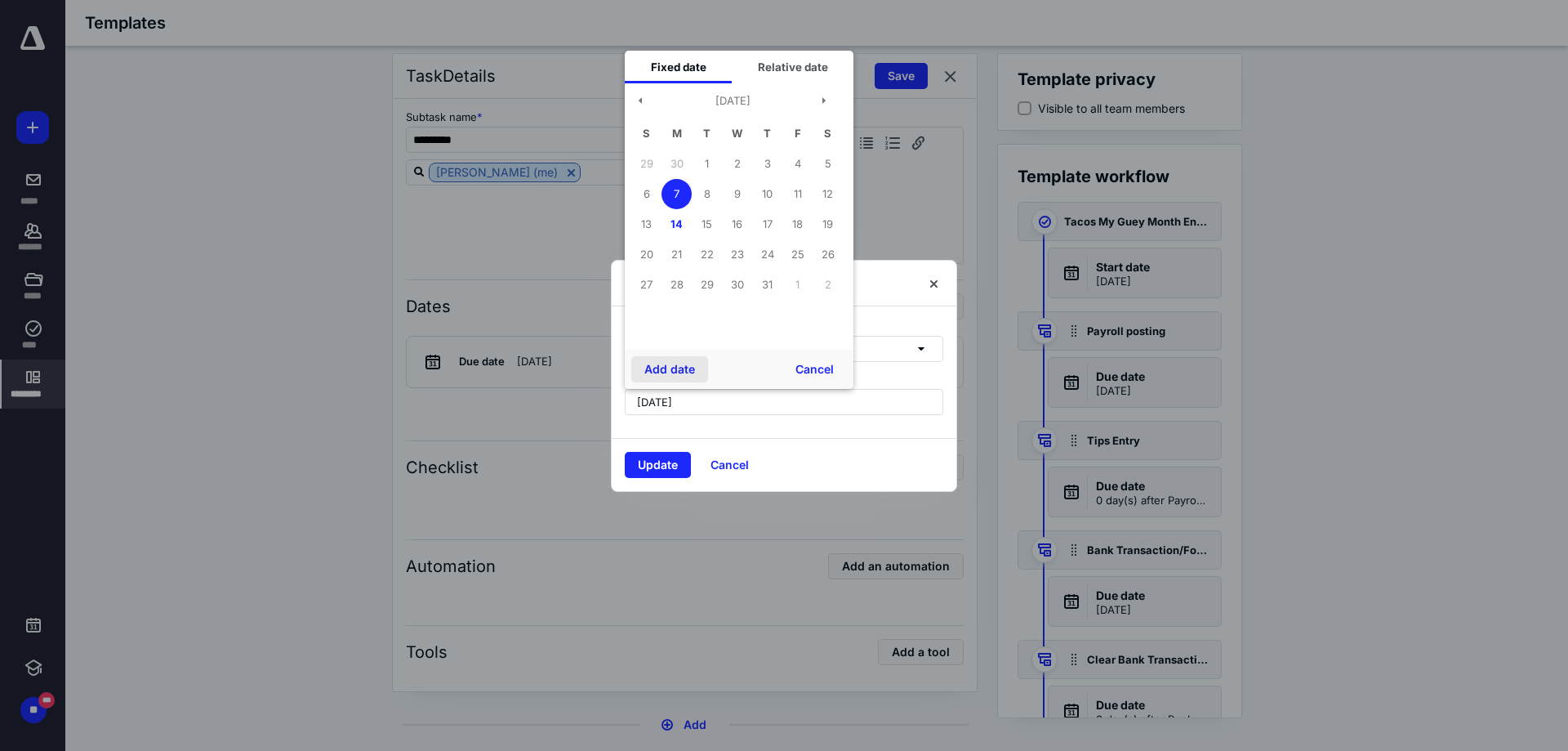 click on "Add date" at bounding box center [670, 369] 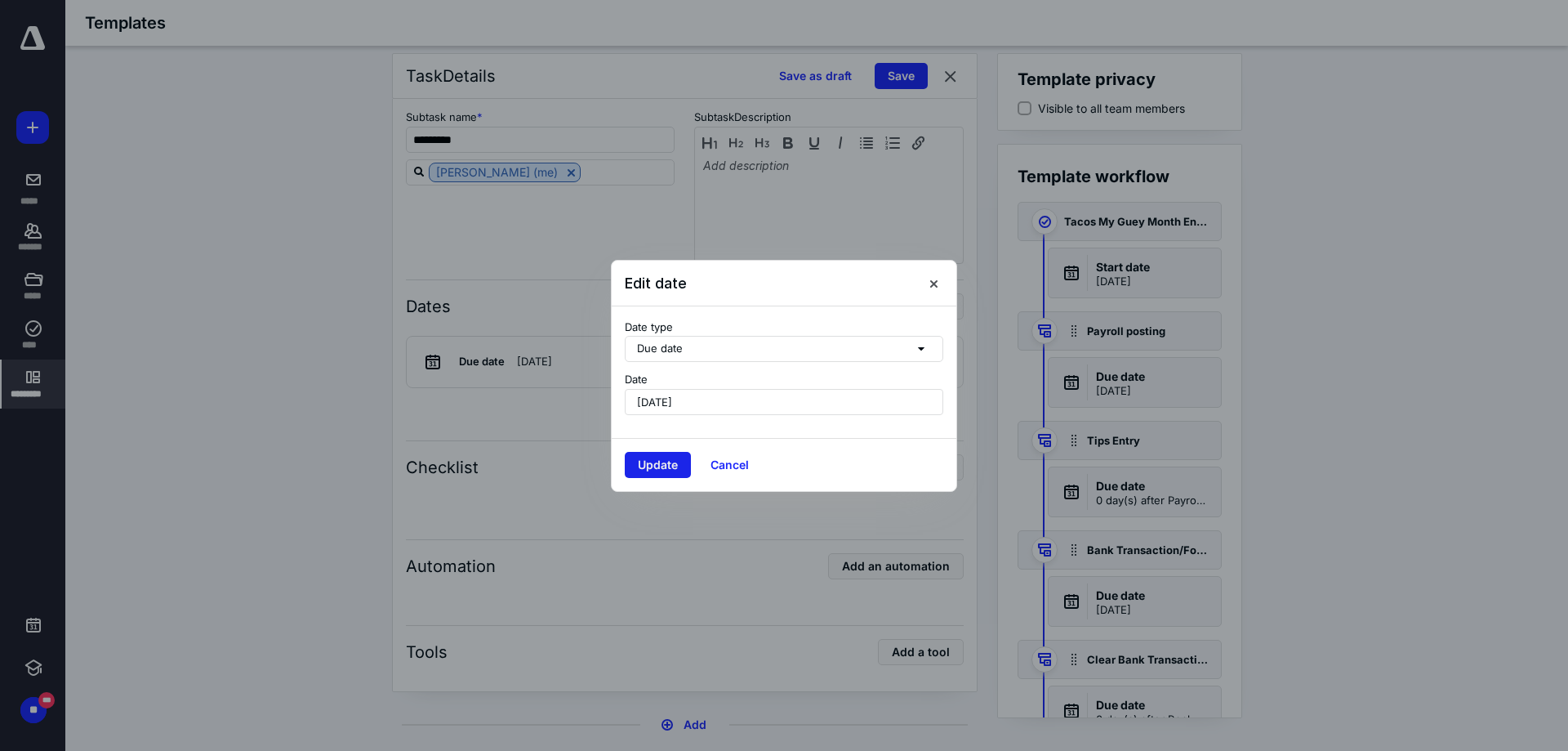 click on "Update" at bounding box center (657, 465) 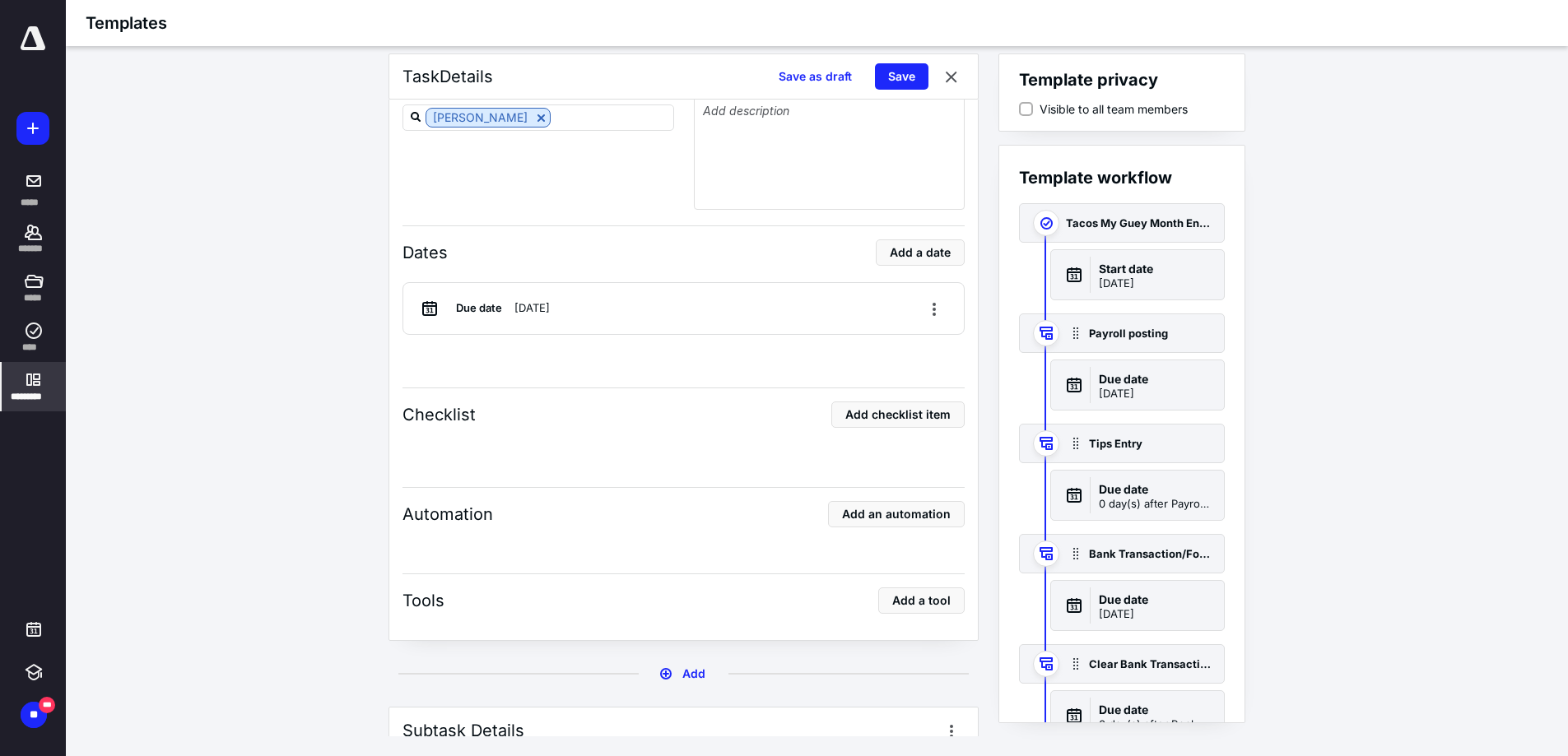 scroll, scrollTop: 6554, scrollLeft: 0, axis: vertical 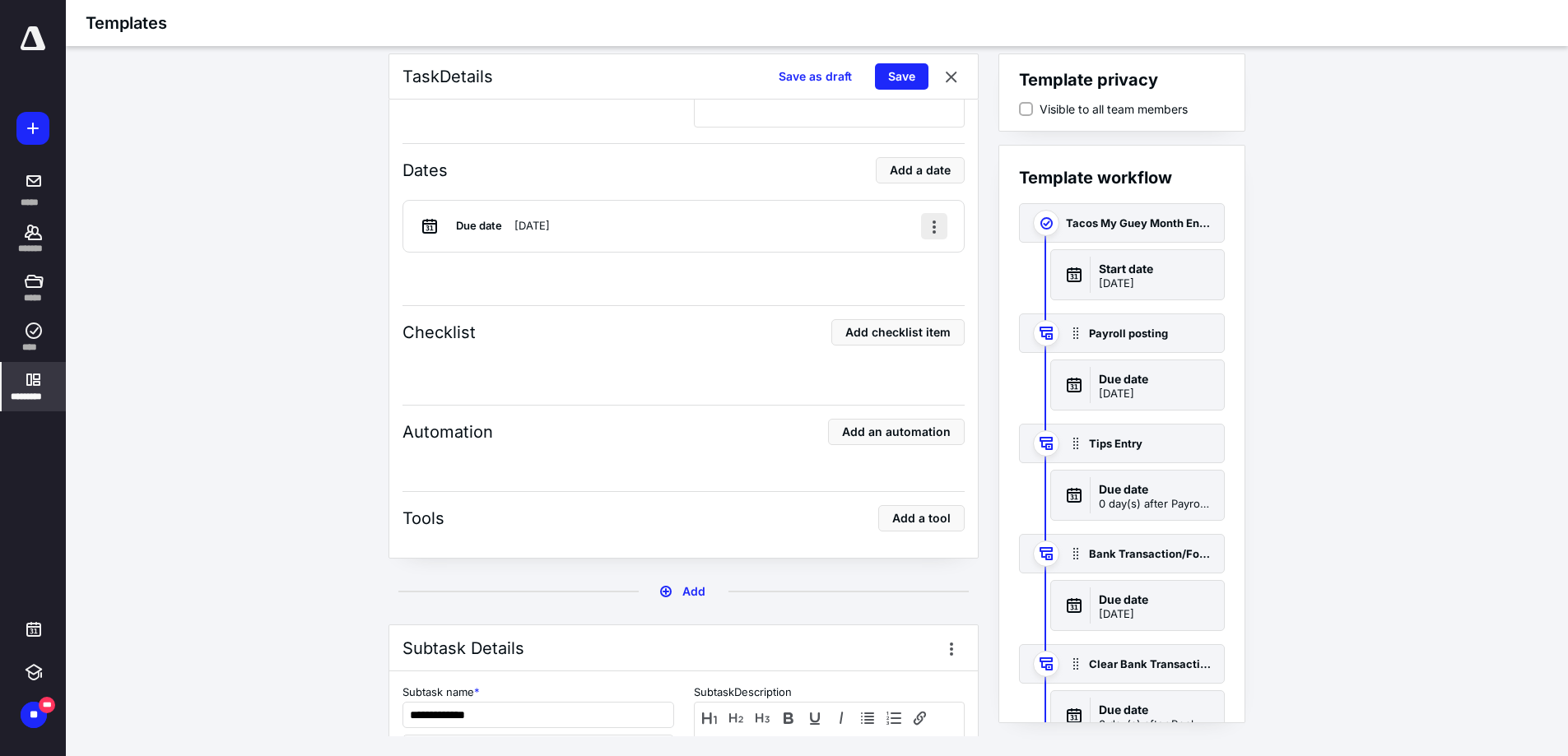 click at bounding box center (934, 226) 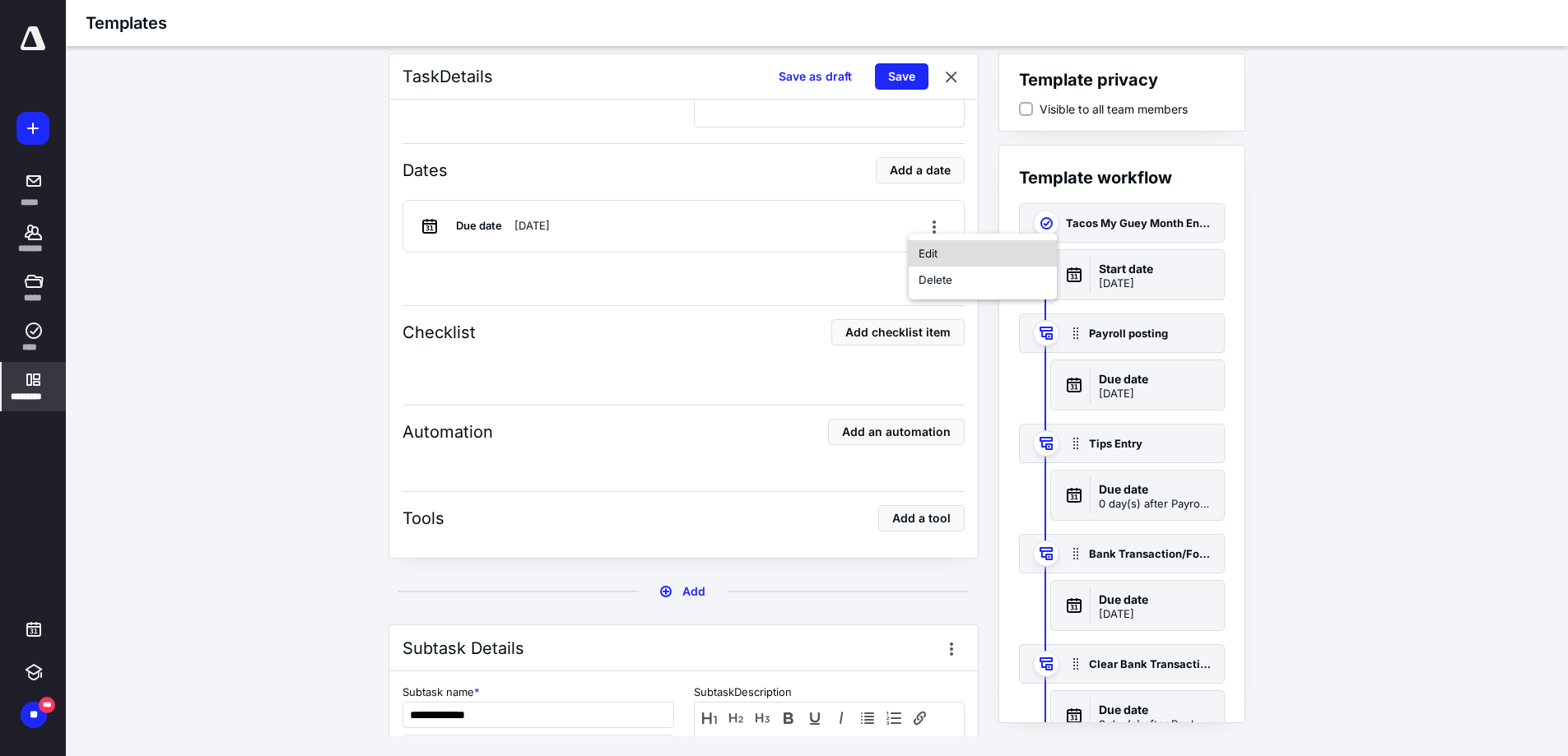 click on "Edit" at bounding box center [983, 253] 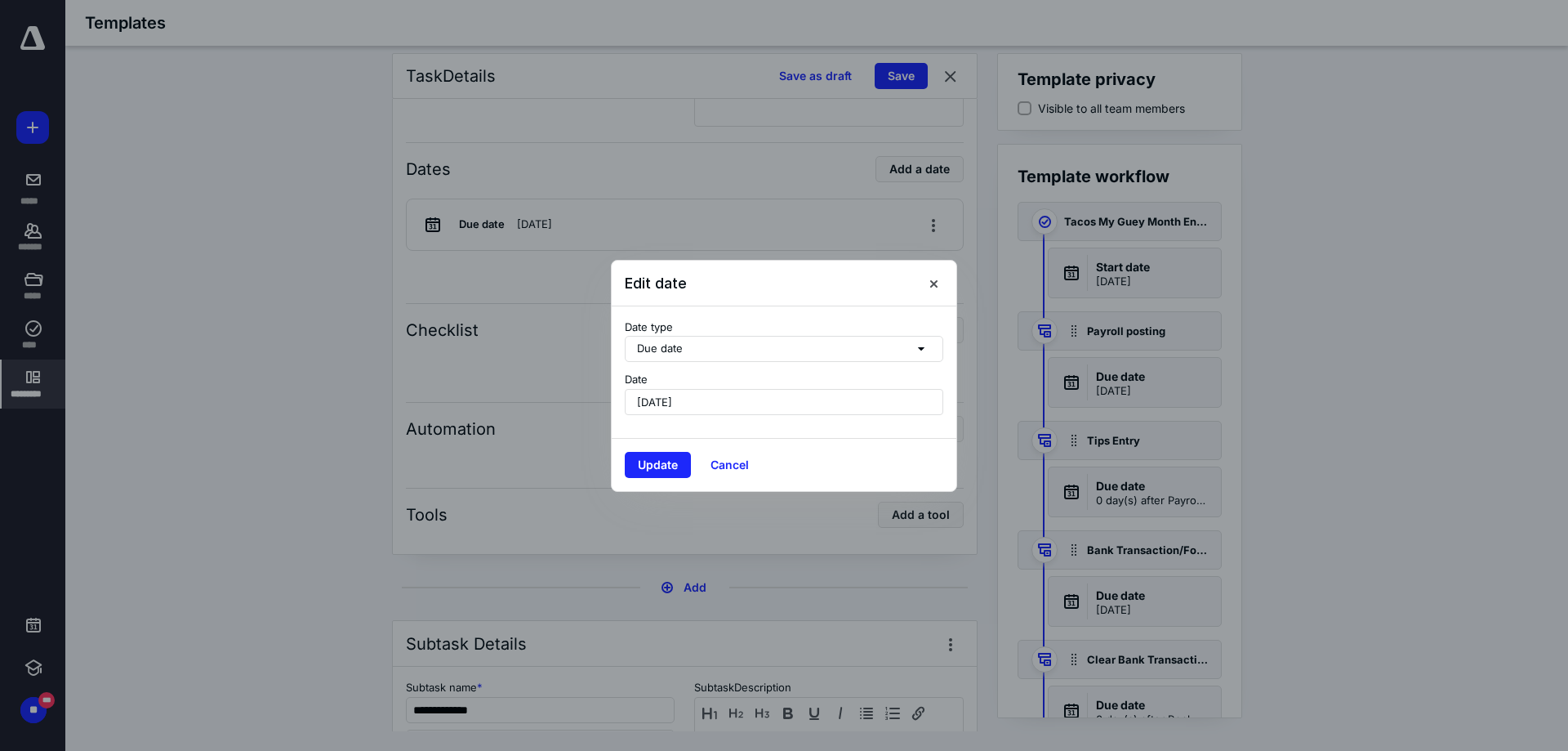 click on "June 3, 2025" at bounding box center (654, 402) 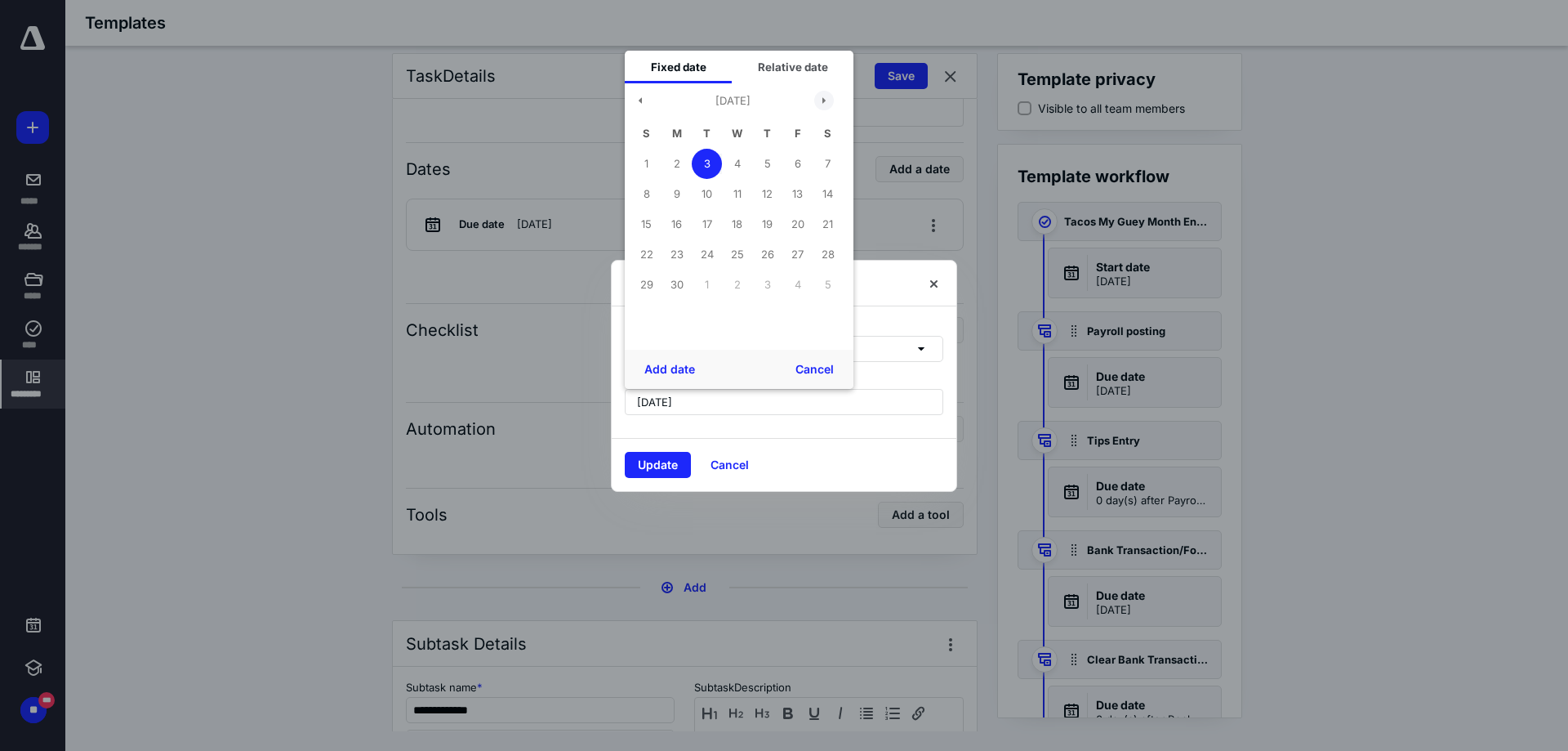 click at bounding box center (824, 101) 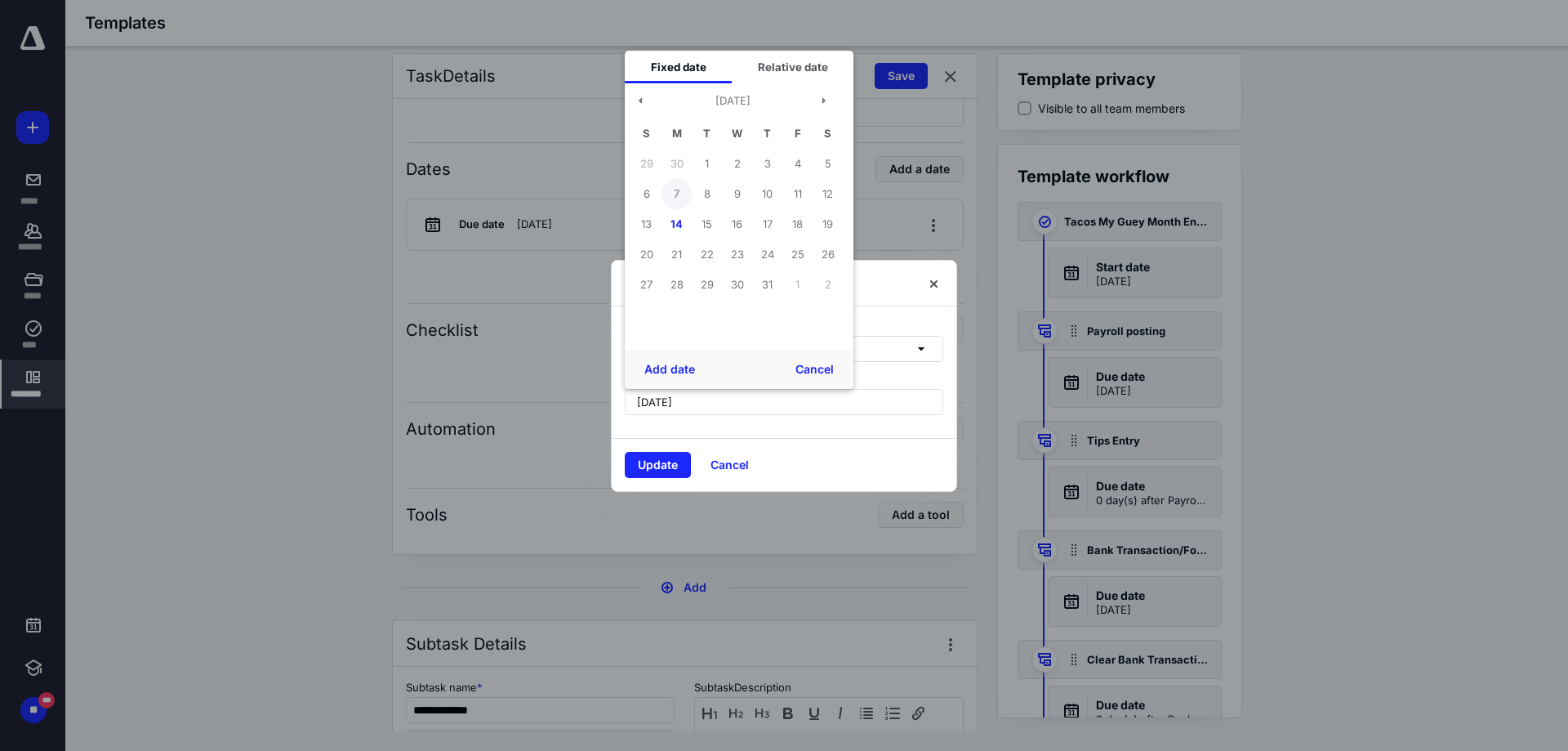 click on "7" at bounding box center [676, 194] 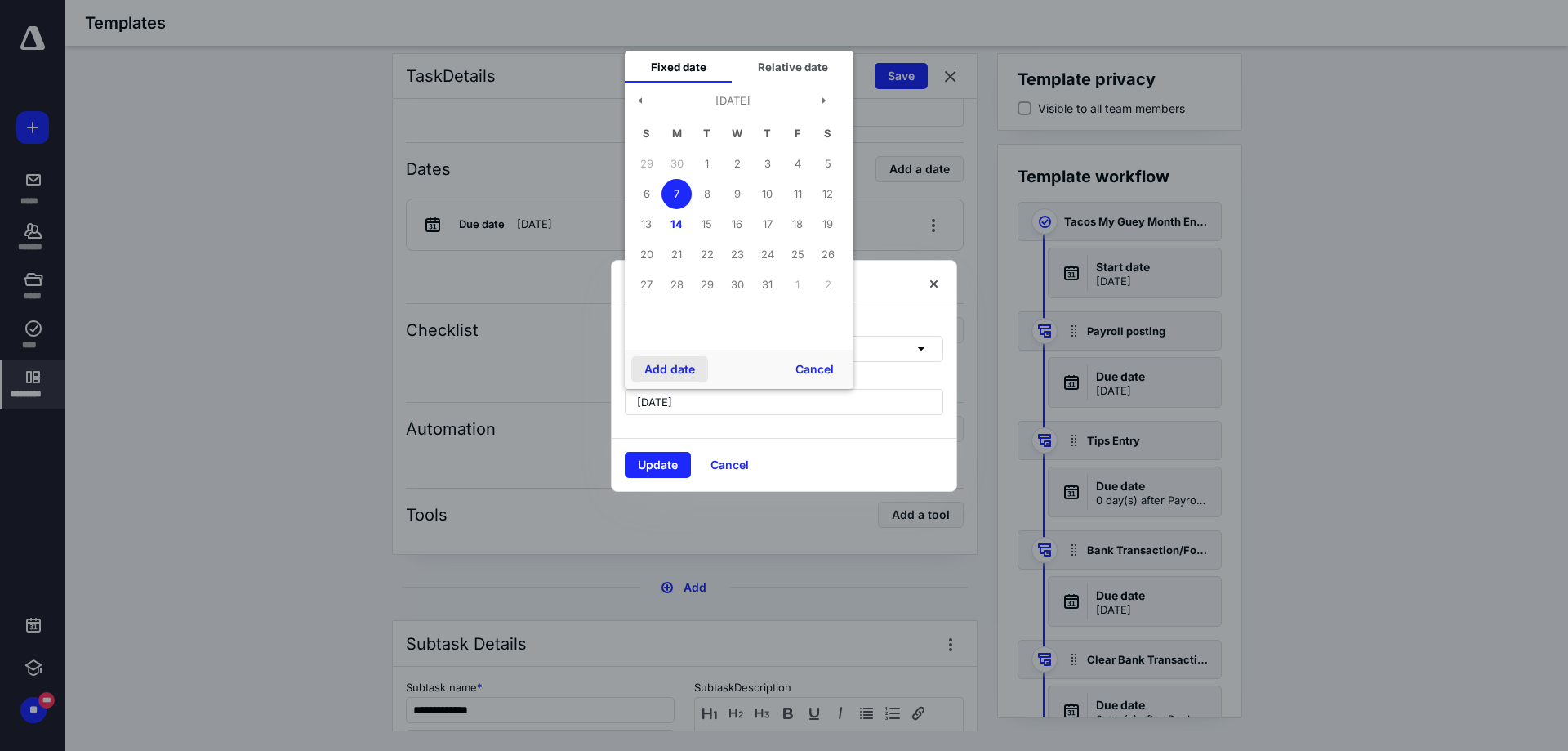 click on "Add date" at bounding box center (670, 369) 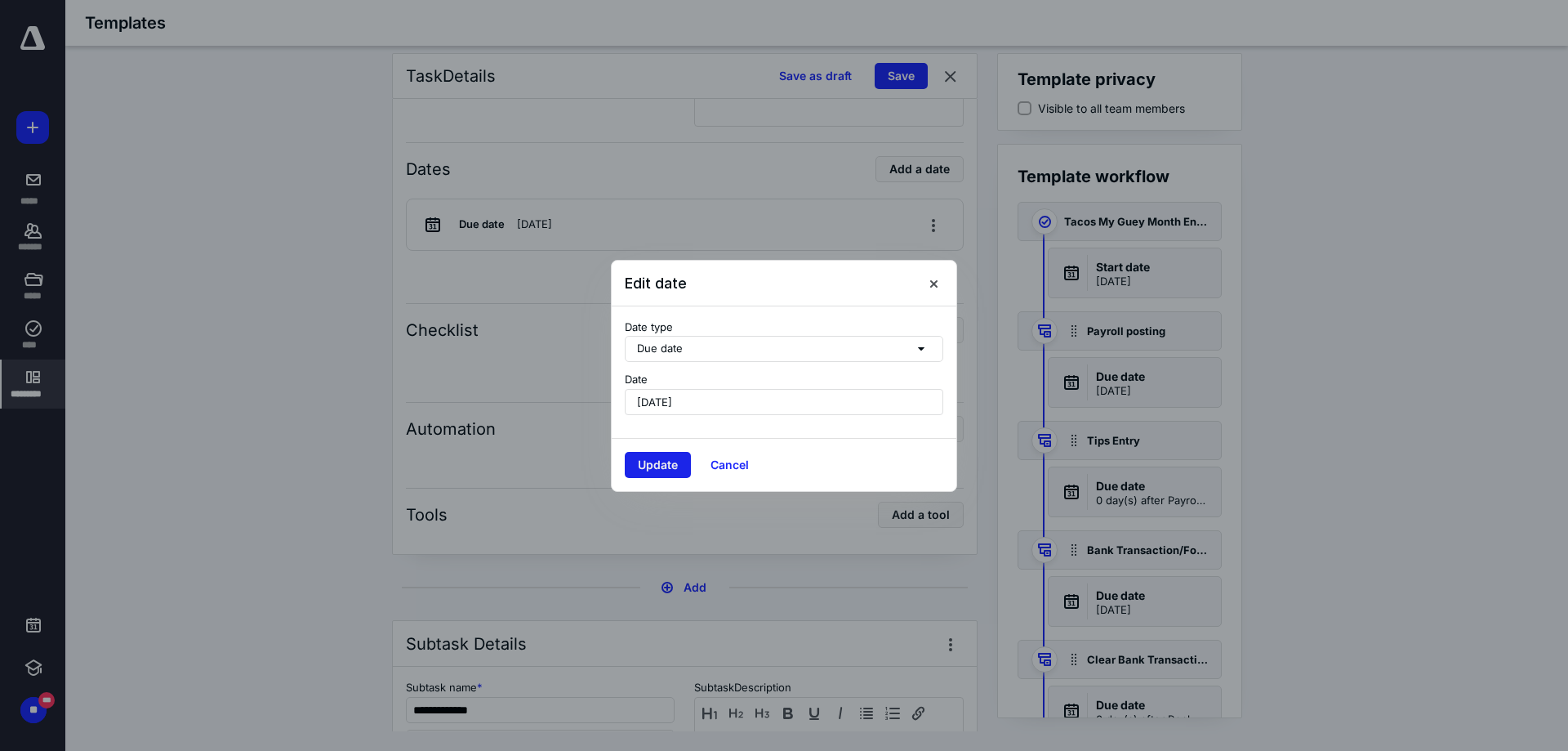click on "Update" at bounding box center (657, 465) 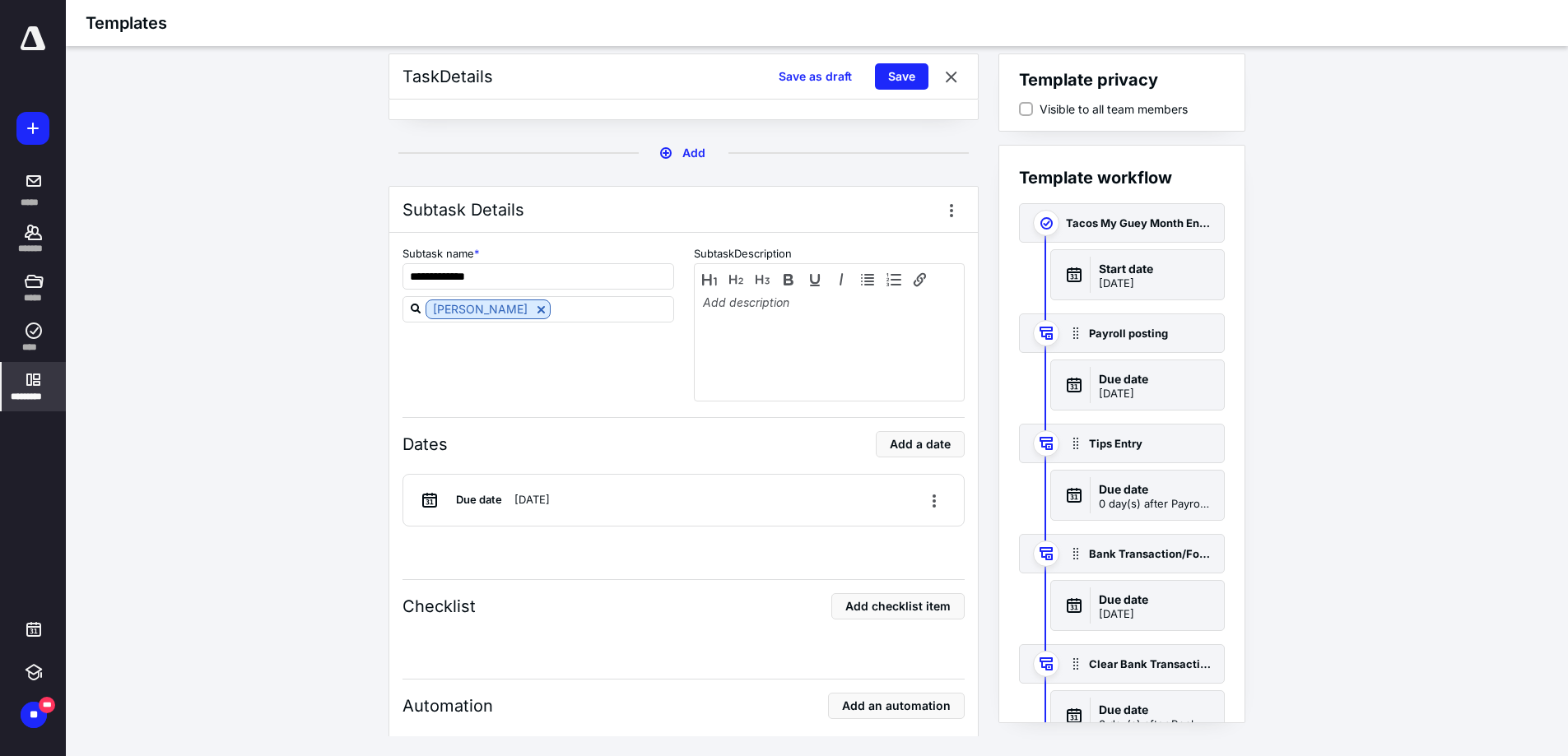 scroll, scrollTop: 7157, scrollLeft: 0, axis: vertical 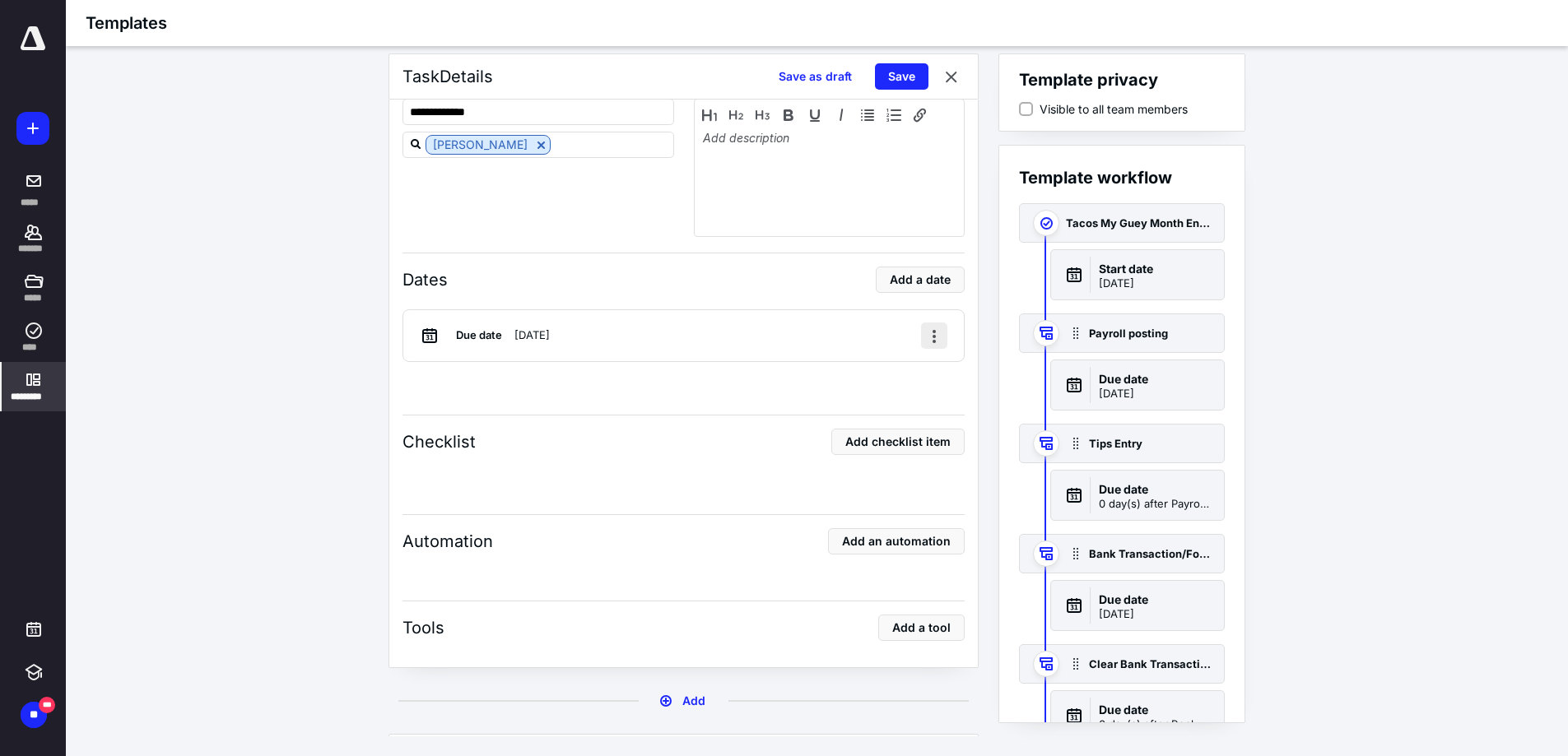 click at bounding box center [934, 336] 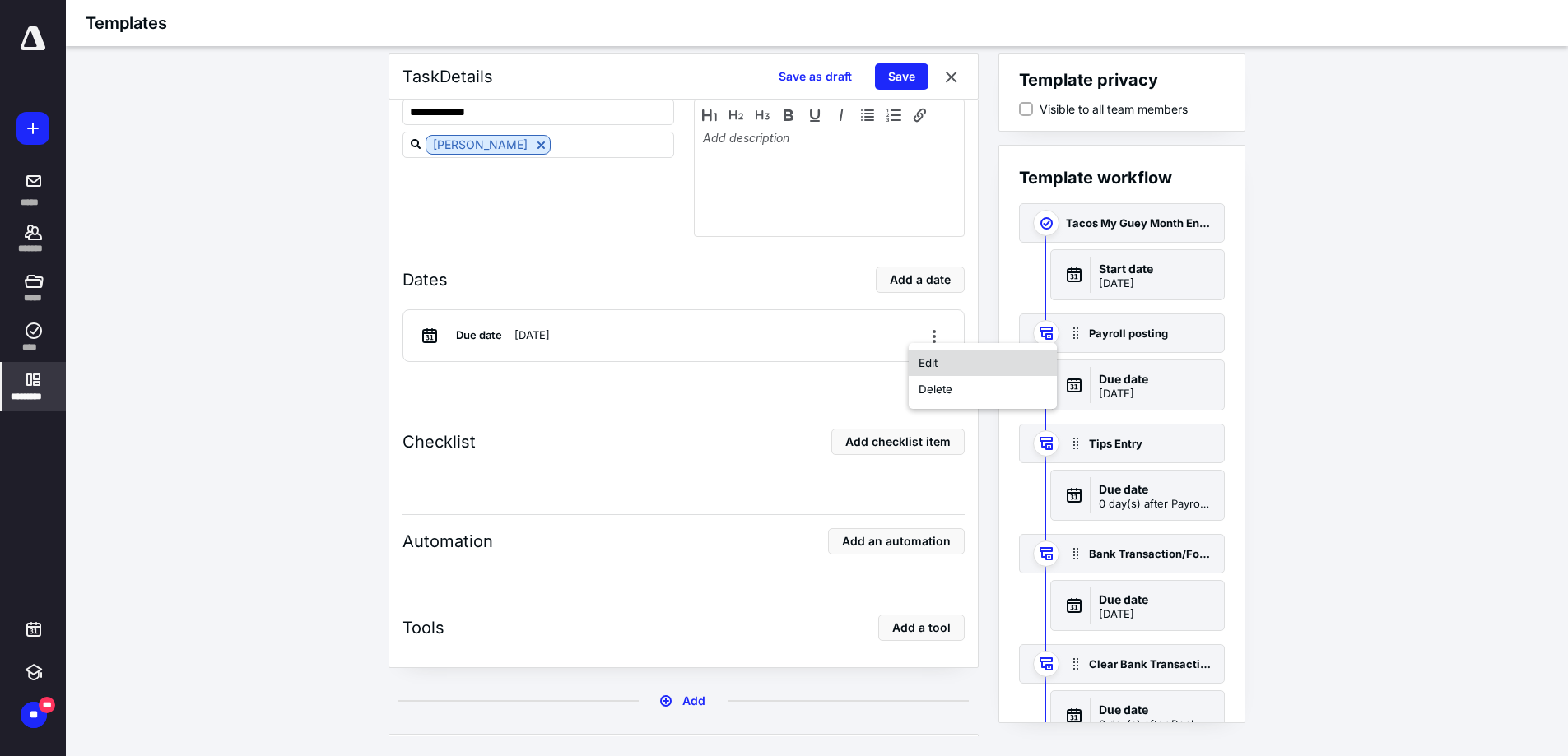 click on "Edit" at bounding box center [983, 363] 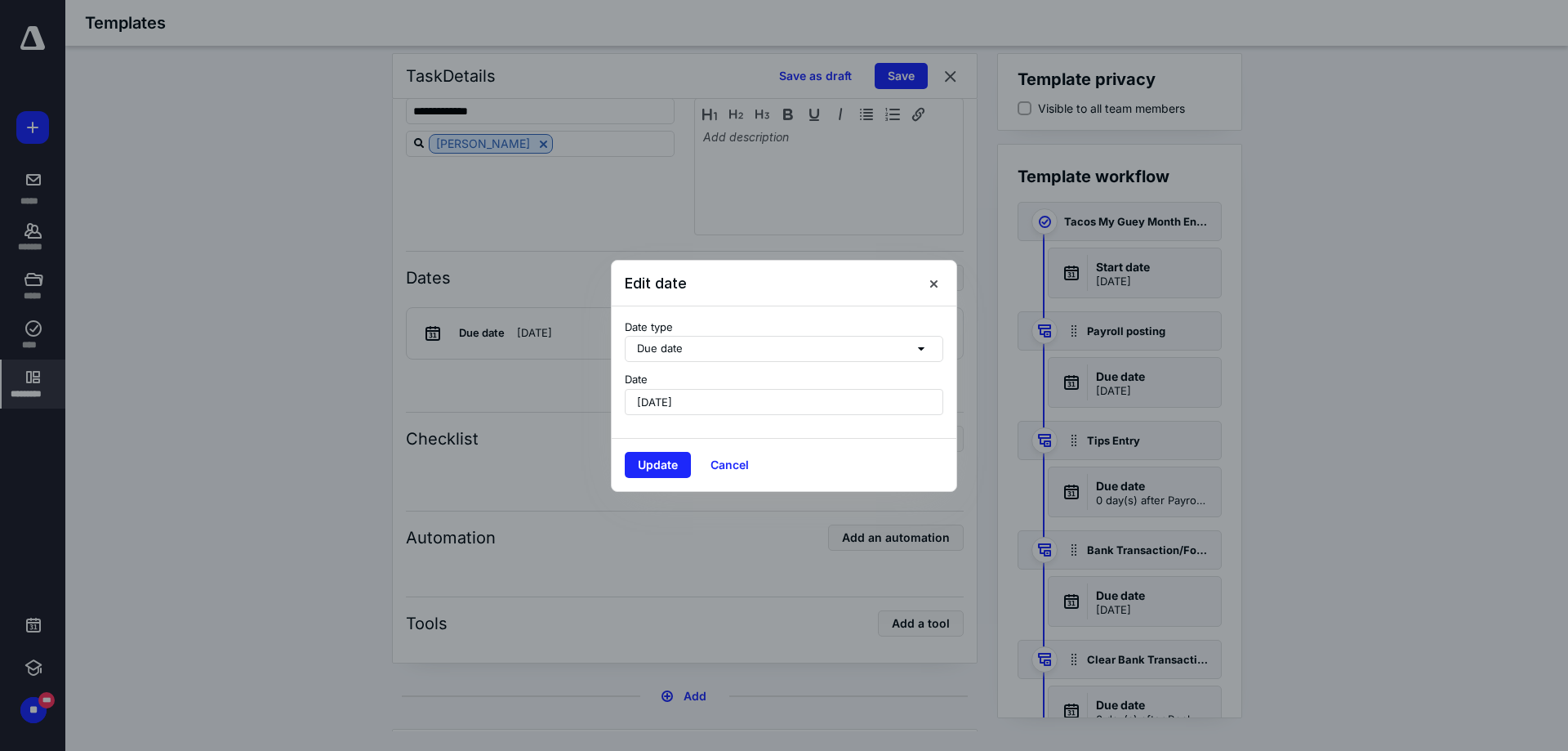 click on "June 3, 2025" at bounding box center (784, 402) 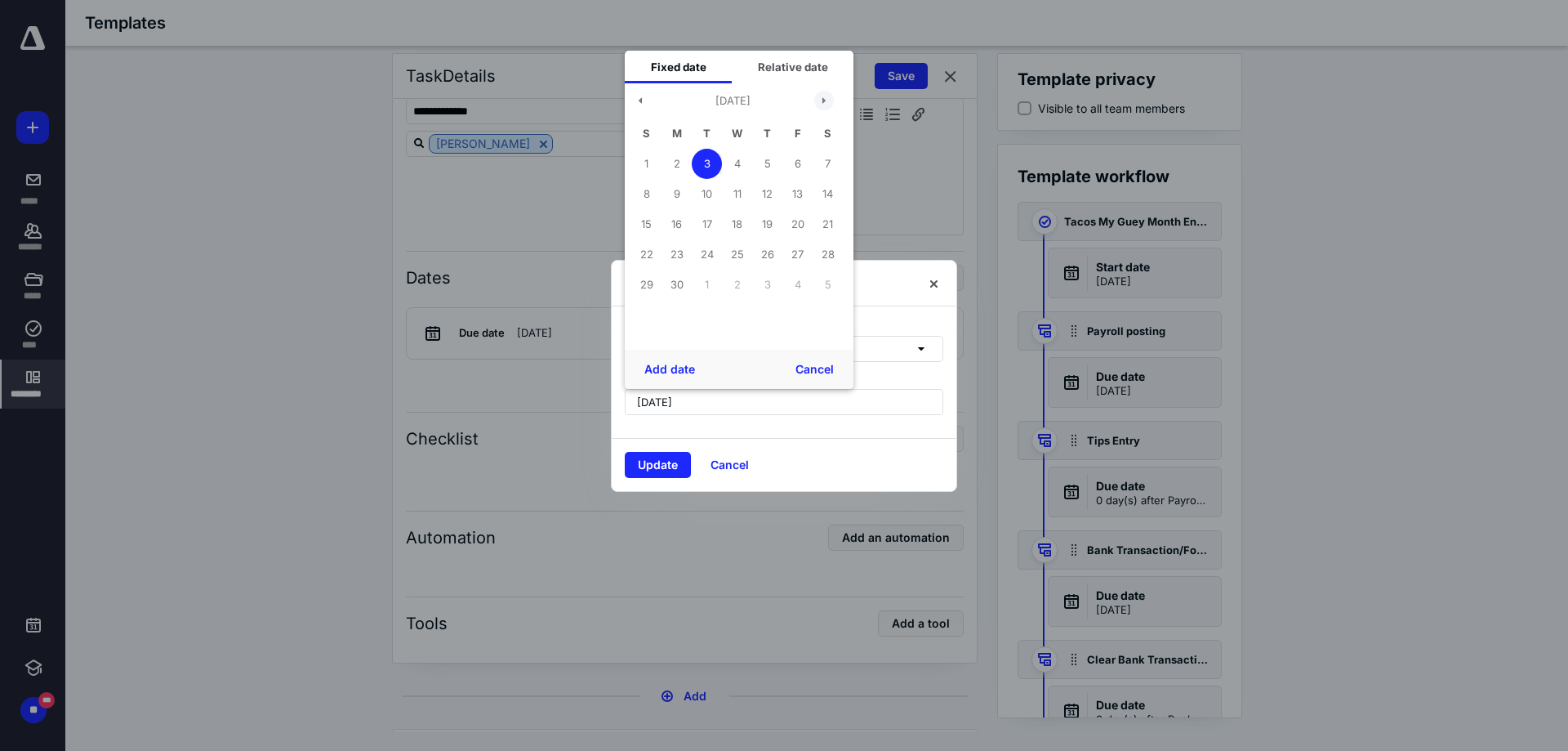 click at bounding box center [824, 101] 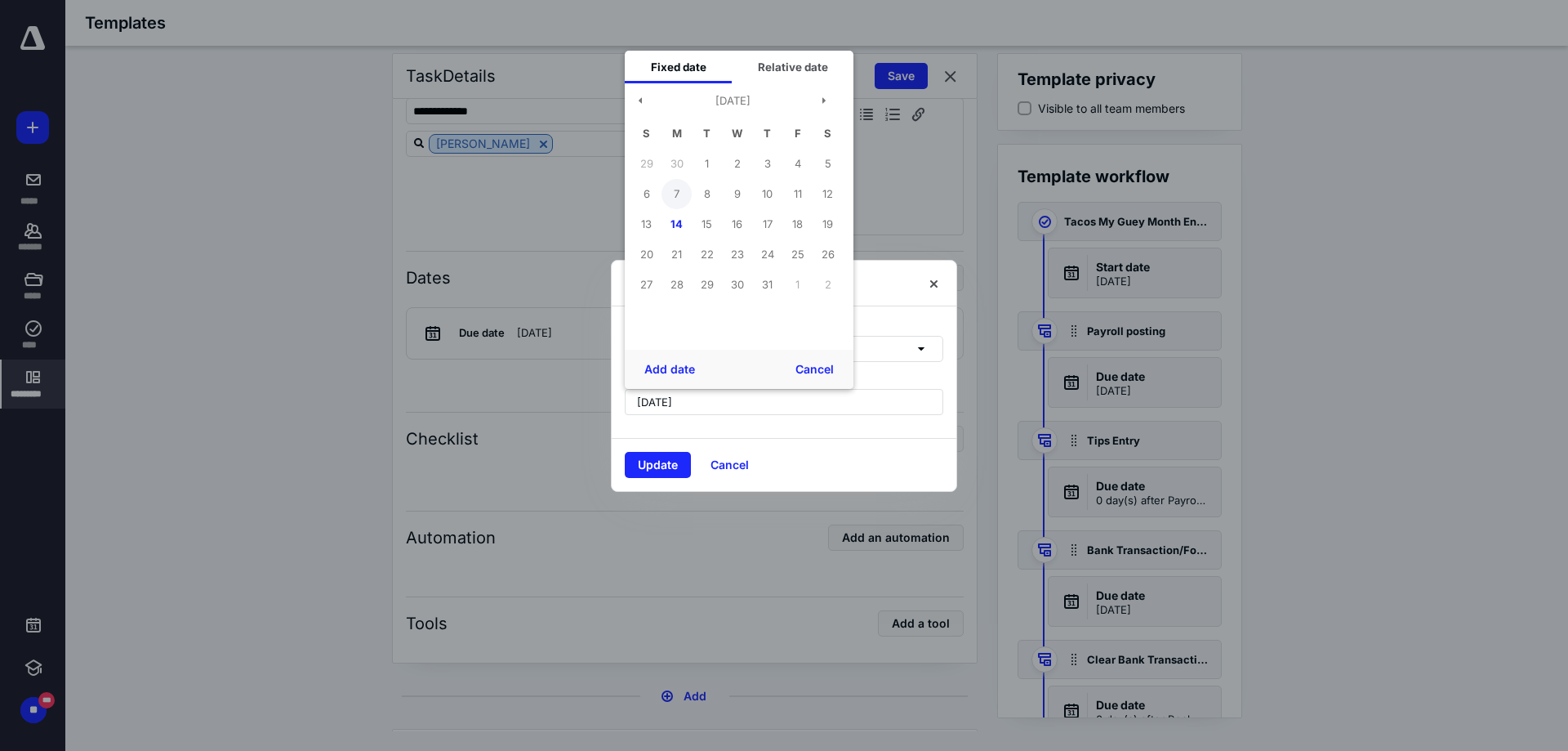 click on "7" at bounding box center (676, 194) 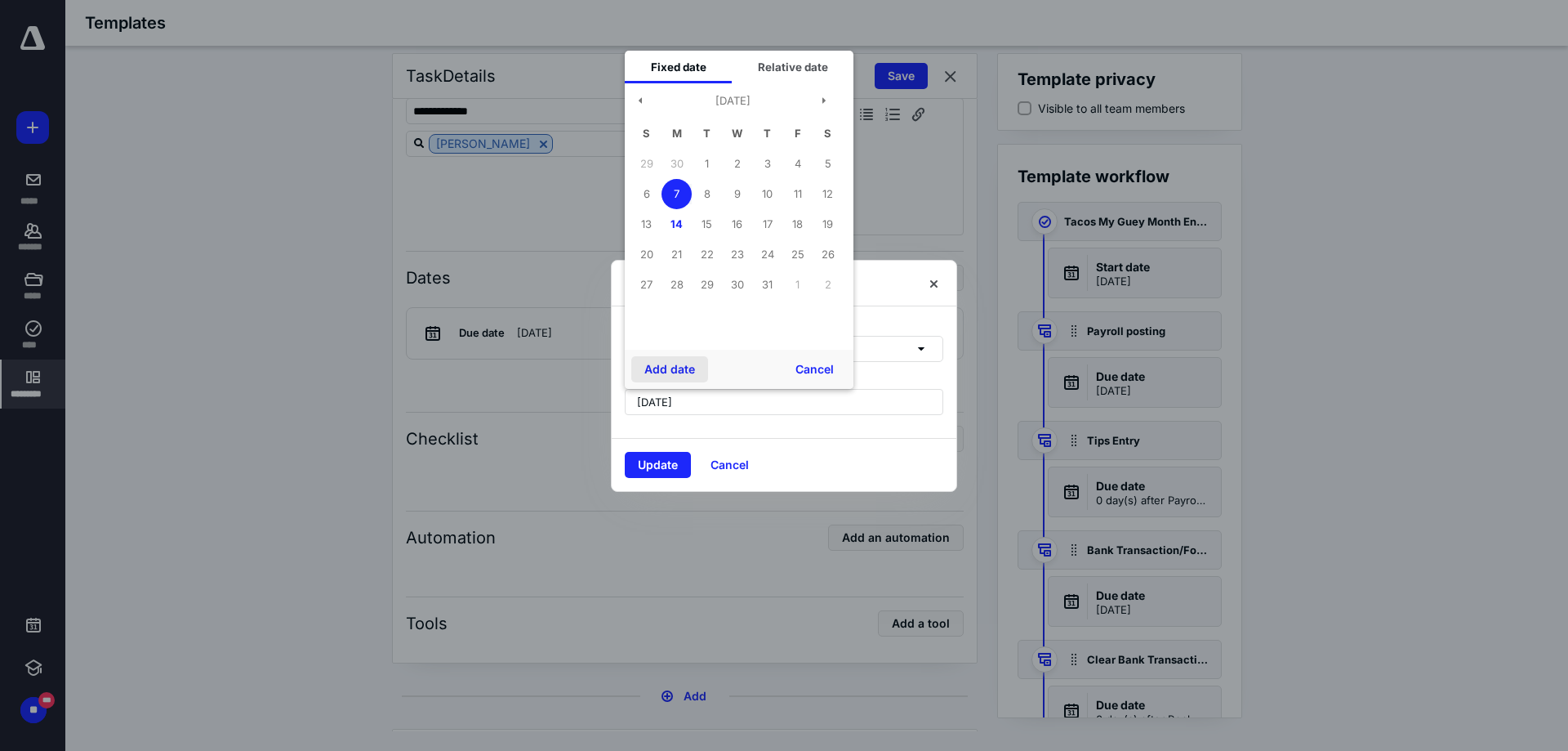 click on "Add date" at bounding box center (670, 369) 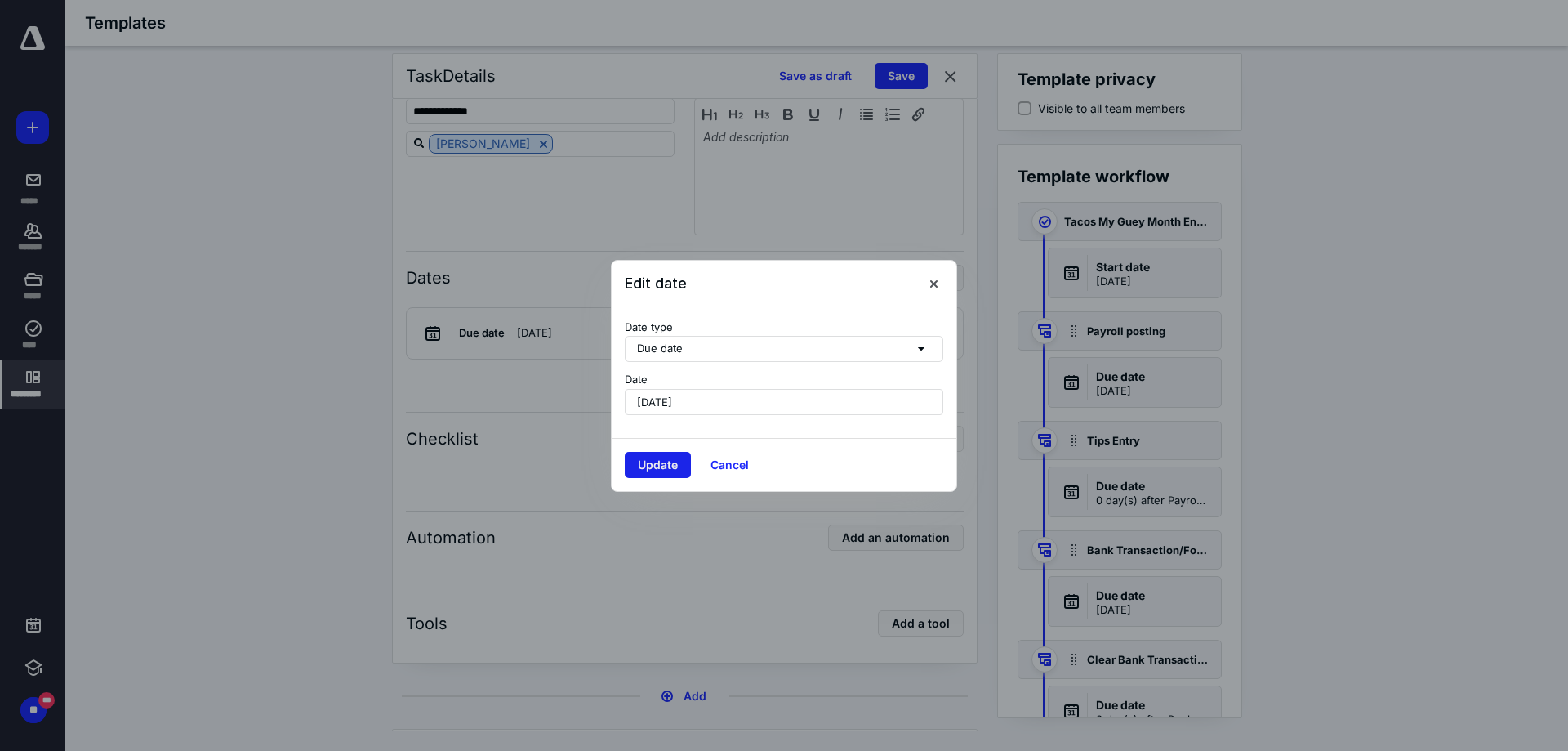 click on "Update" at bounding box center [657, 465] 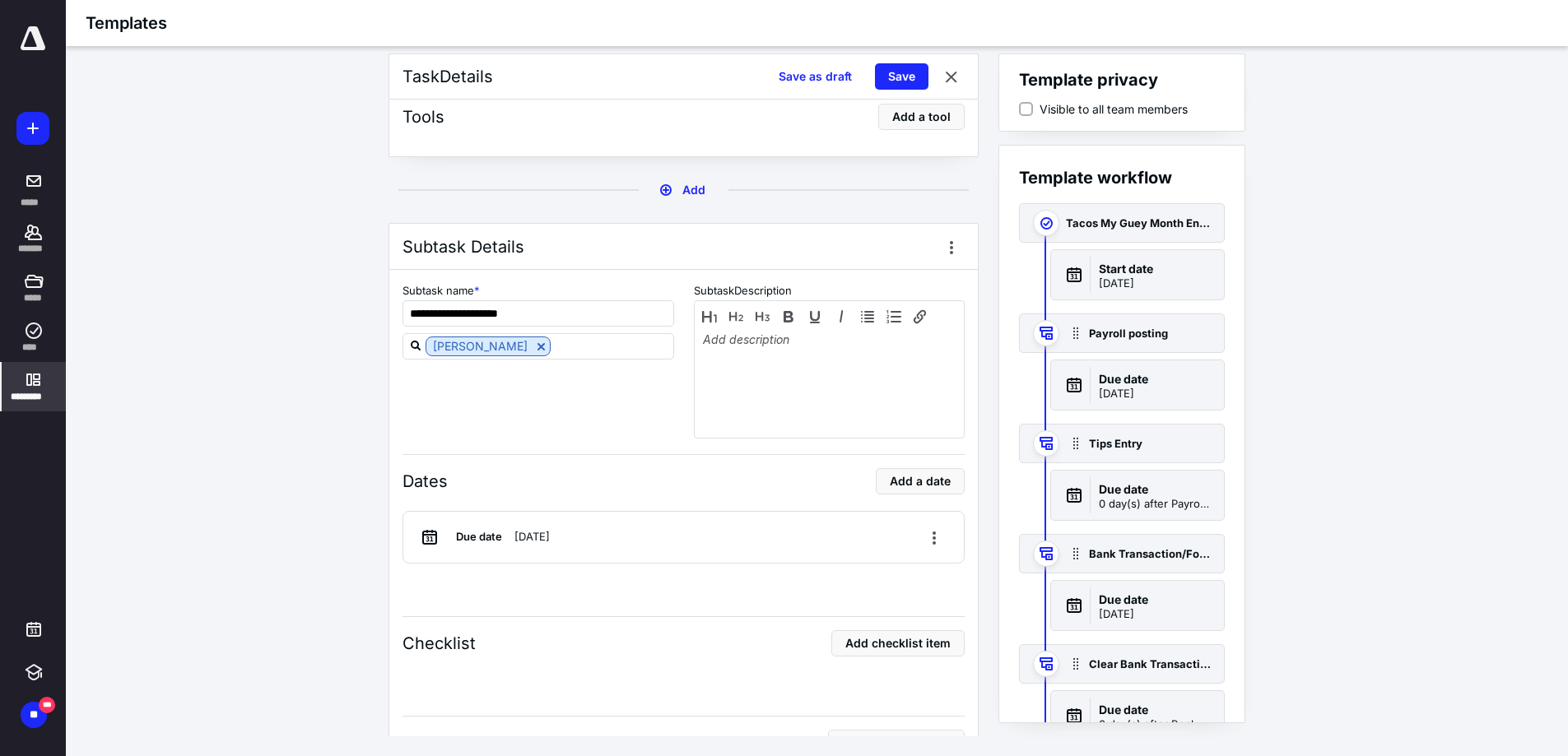 scroll, scrollTop: 9296, scrollLeft: 0, axis: vertical 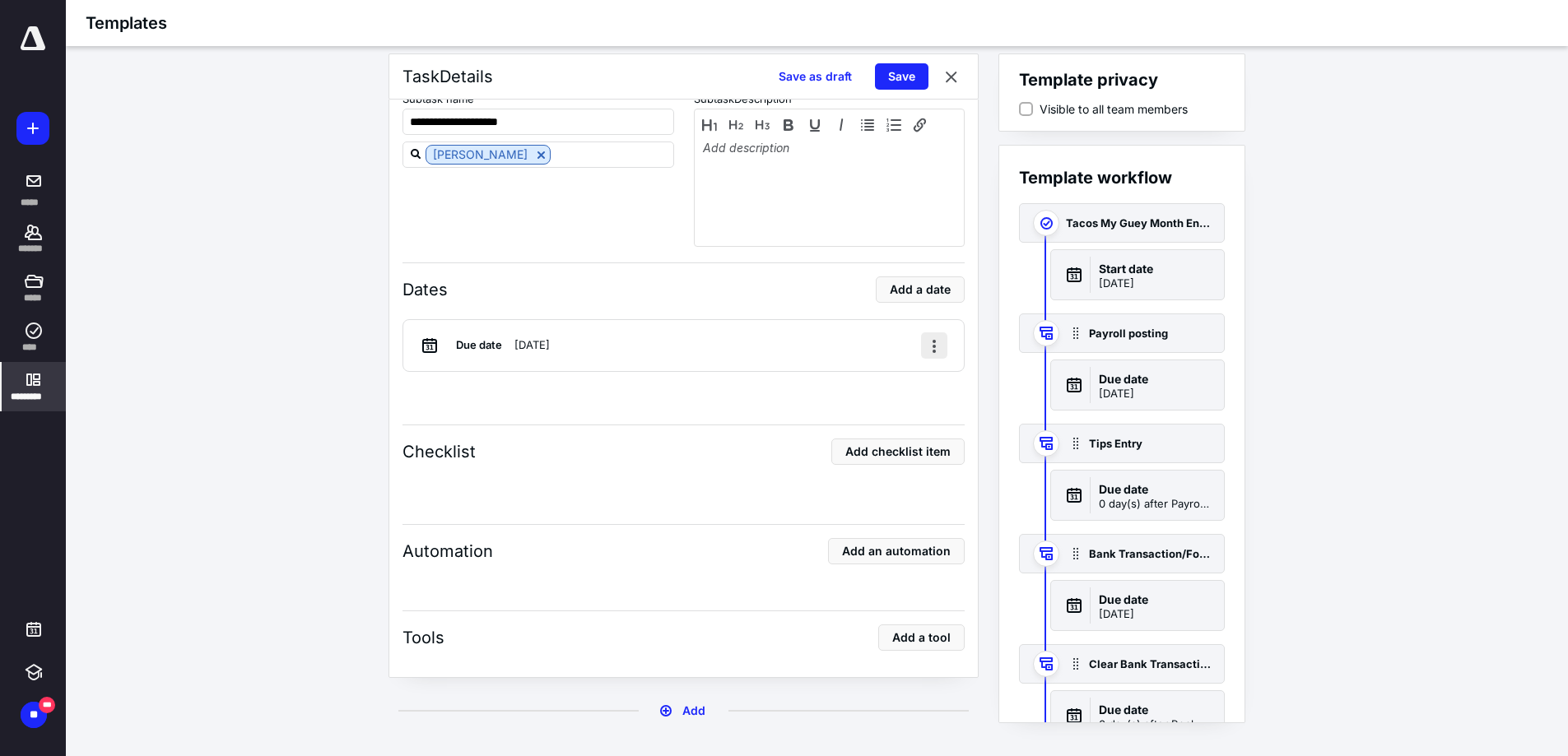 click at bounding box center (934, 346) 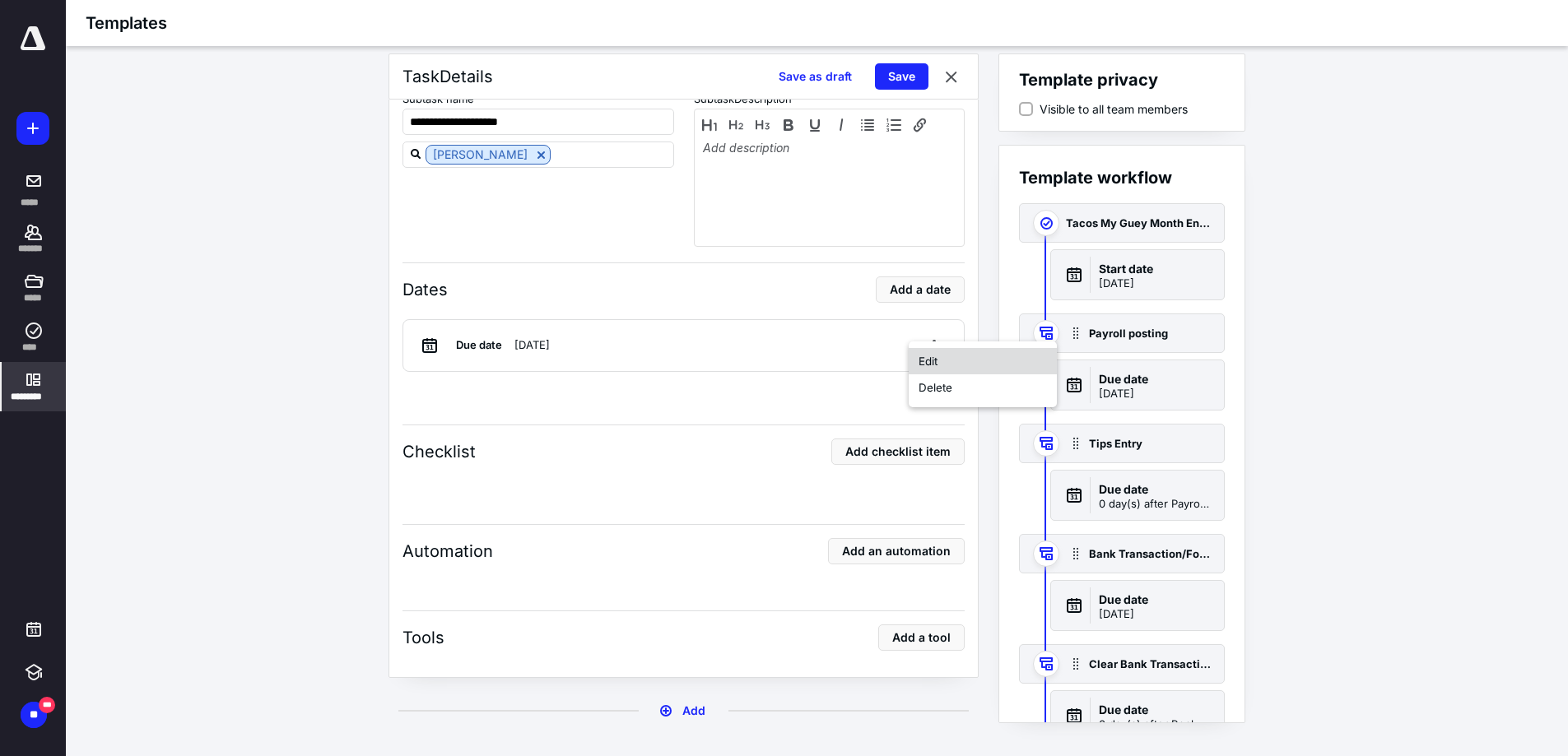 click on "Edit" at bounding box center (983, 361) 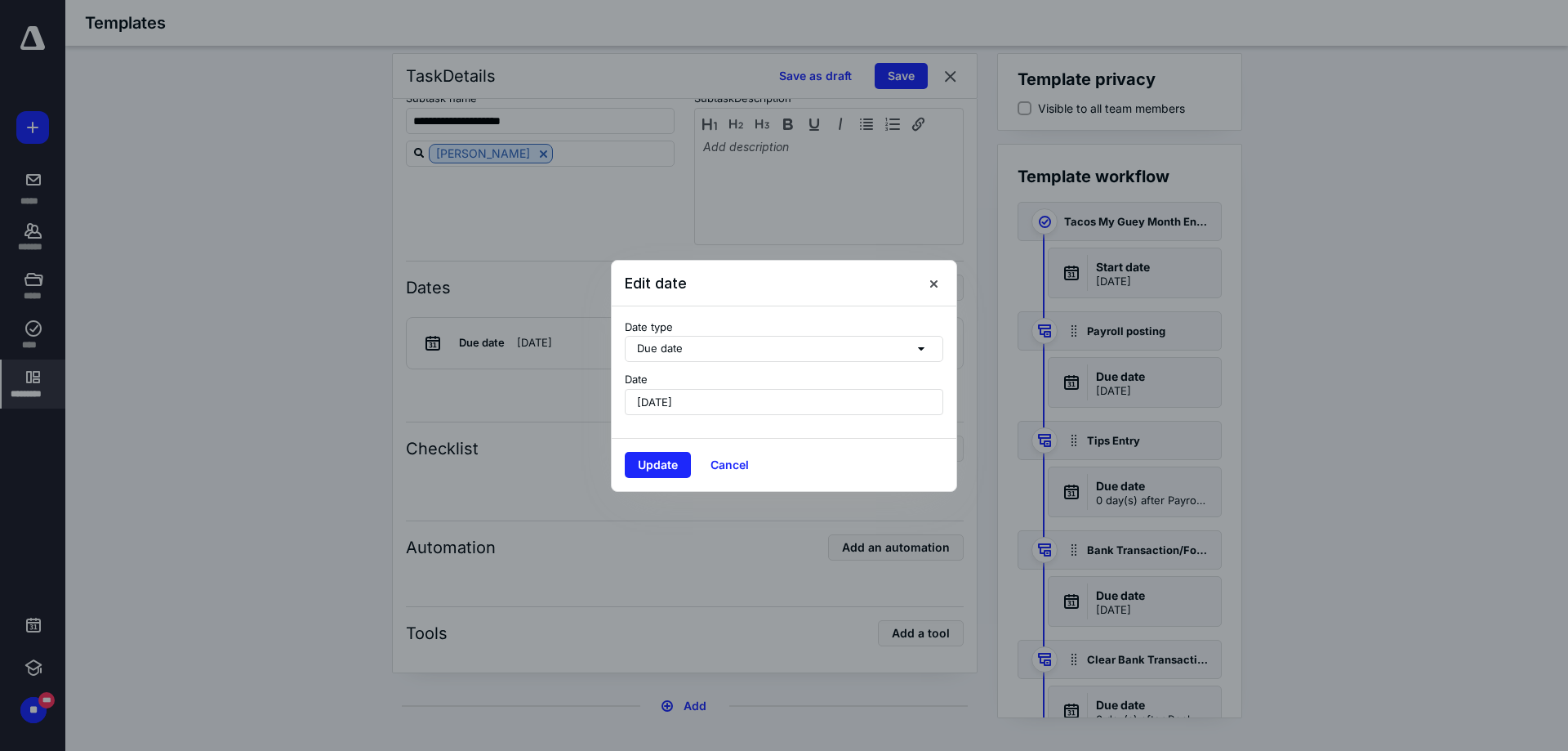 click on "June 3, 2025" at bounding box center [784, 402] 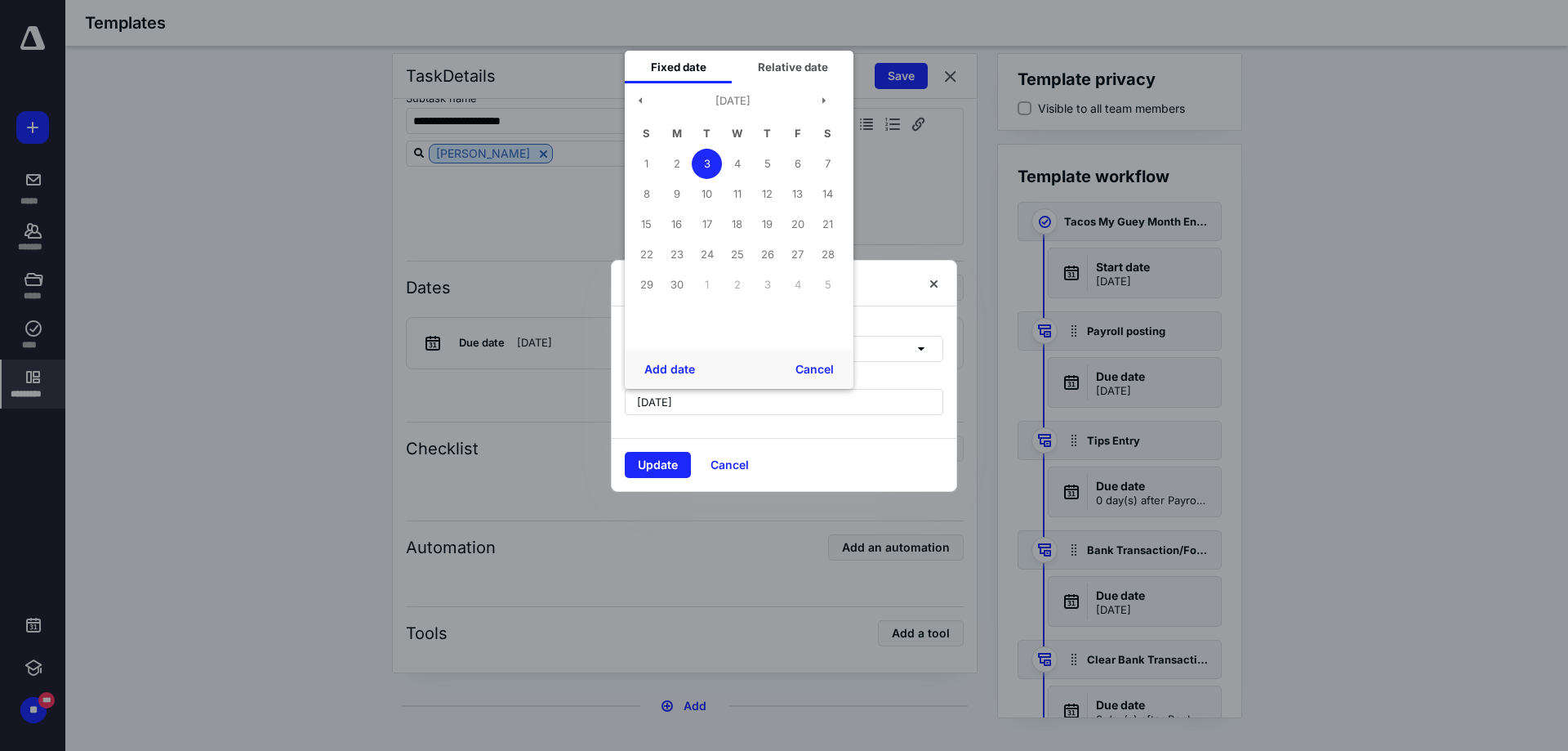click on "June 2025" at bounding box center [733, 105] 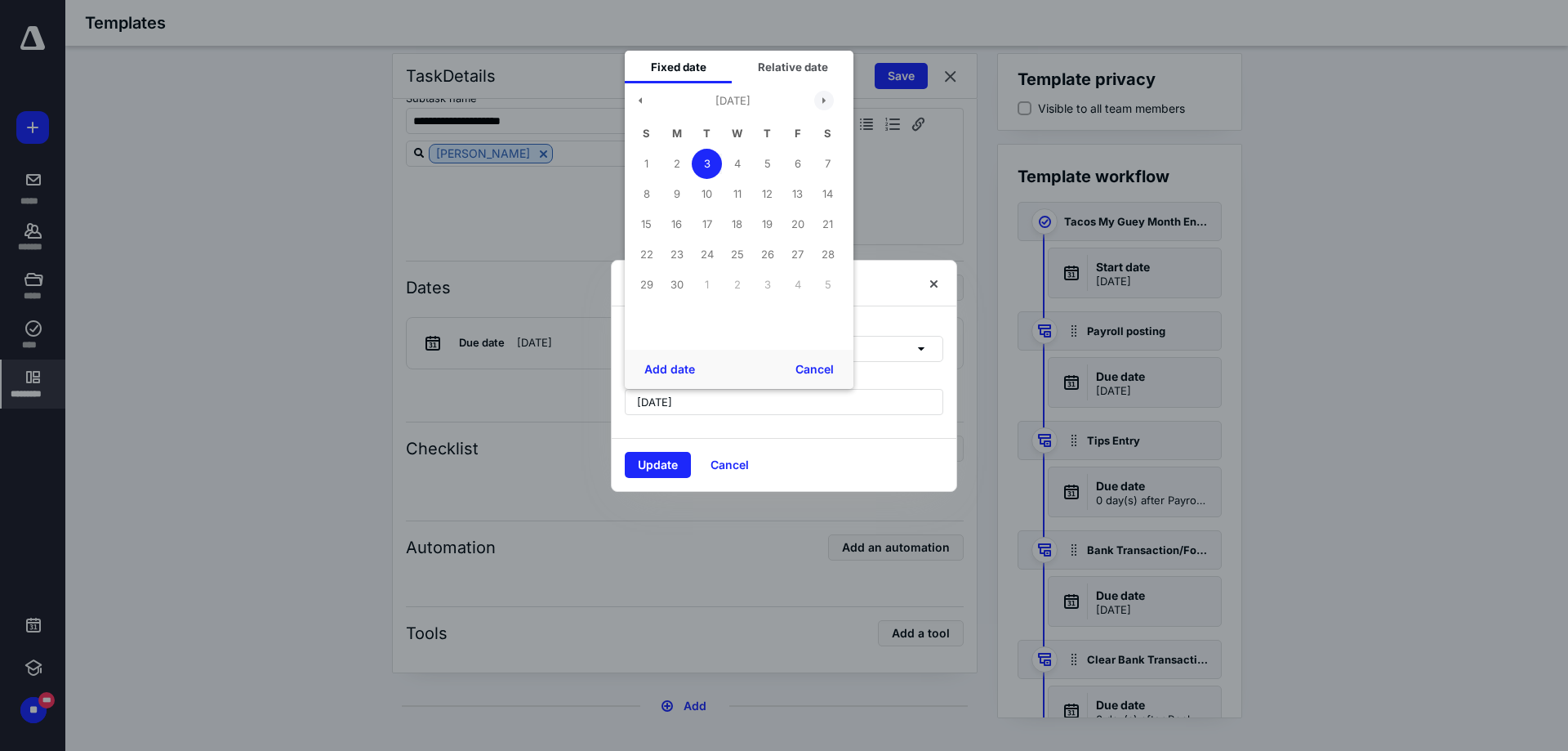 click at bounding box center [824, 101] 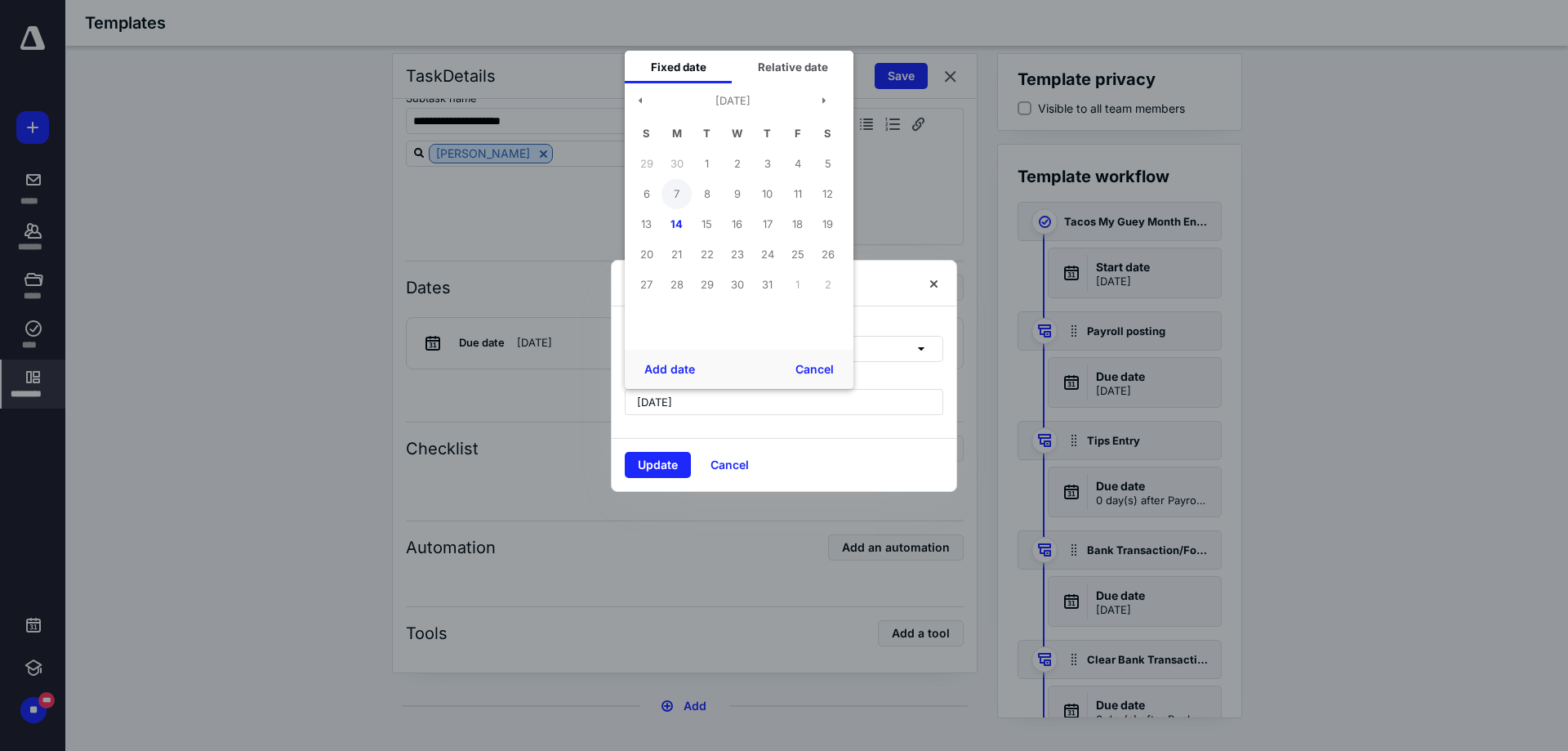 click on "7" at bounding box center [676, 194] 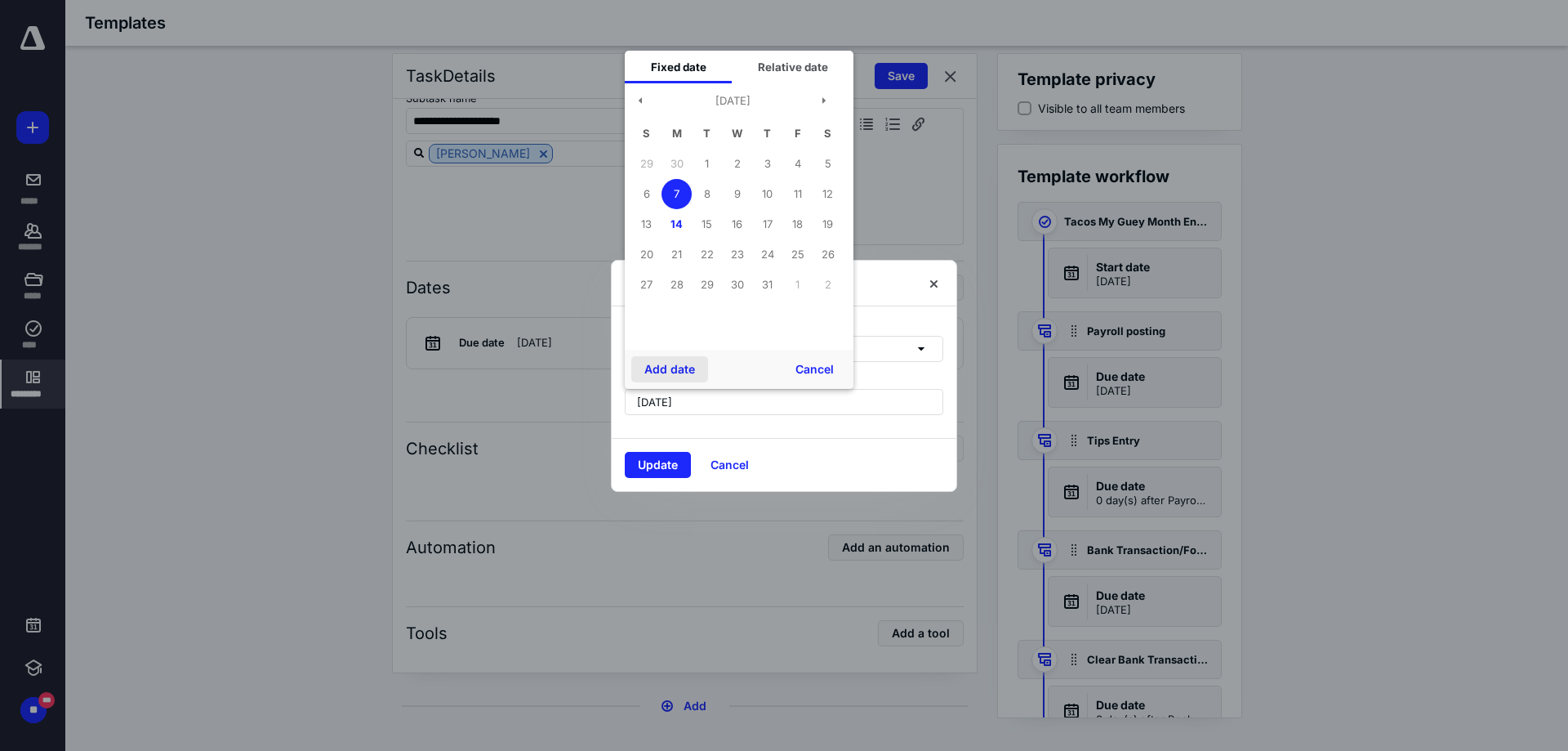 click on "Add date" at bounding box center (670, 369) 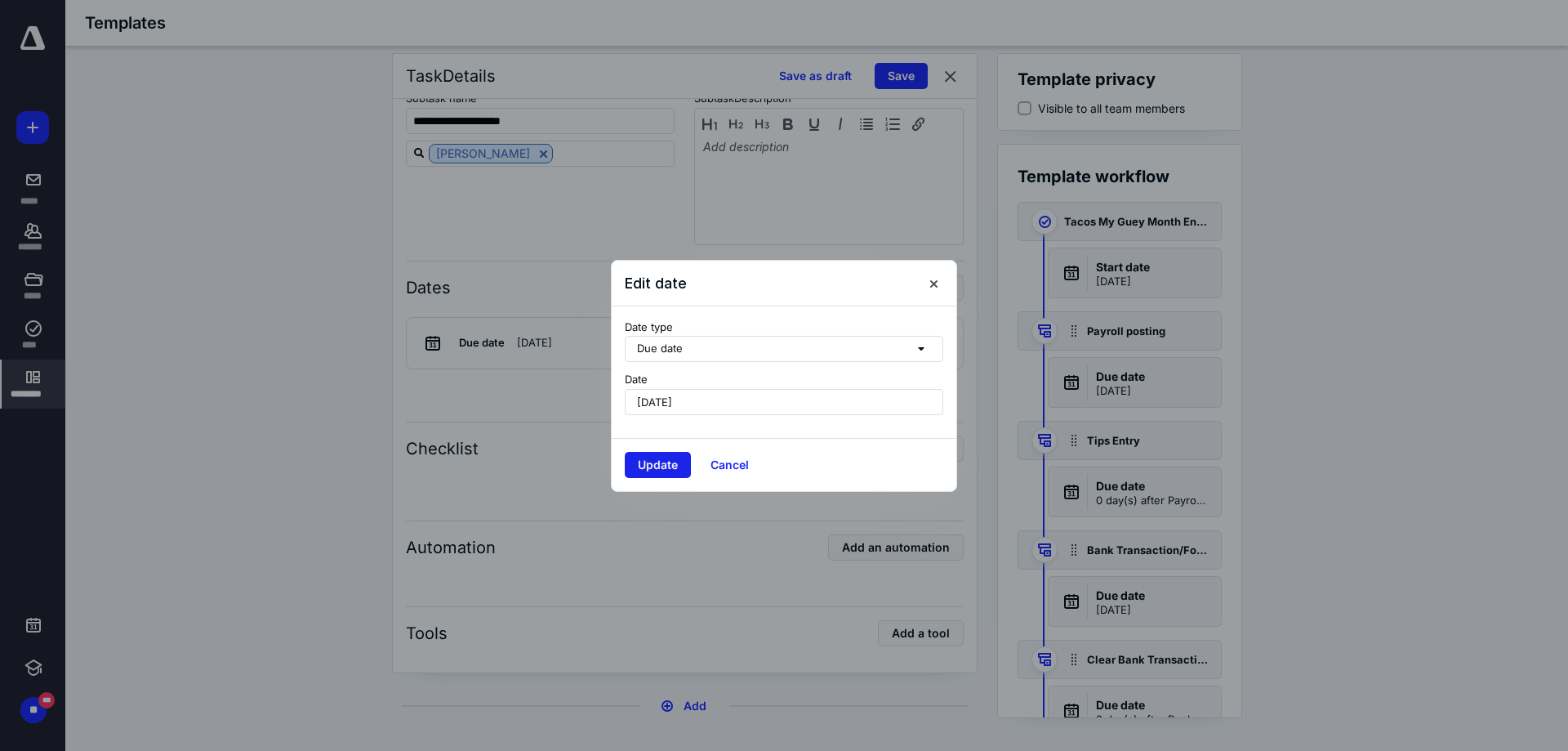 click on "Update" at bounding box center [657, 465] 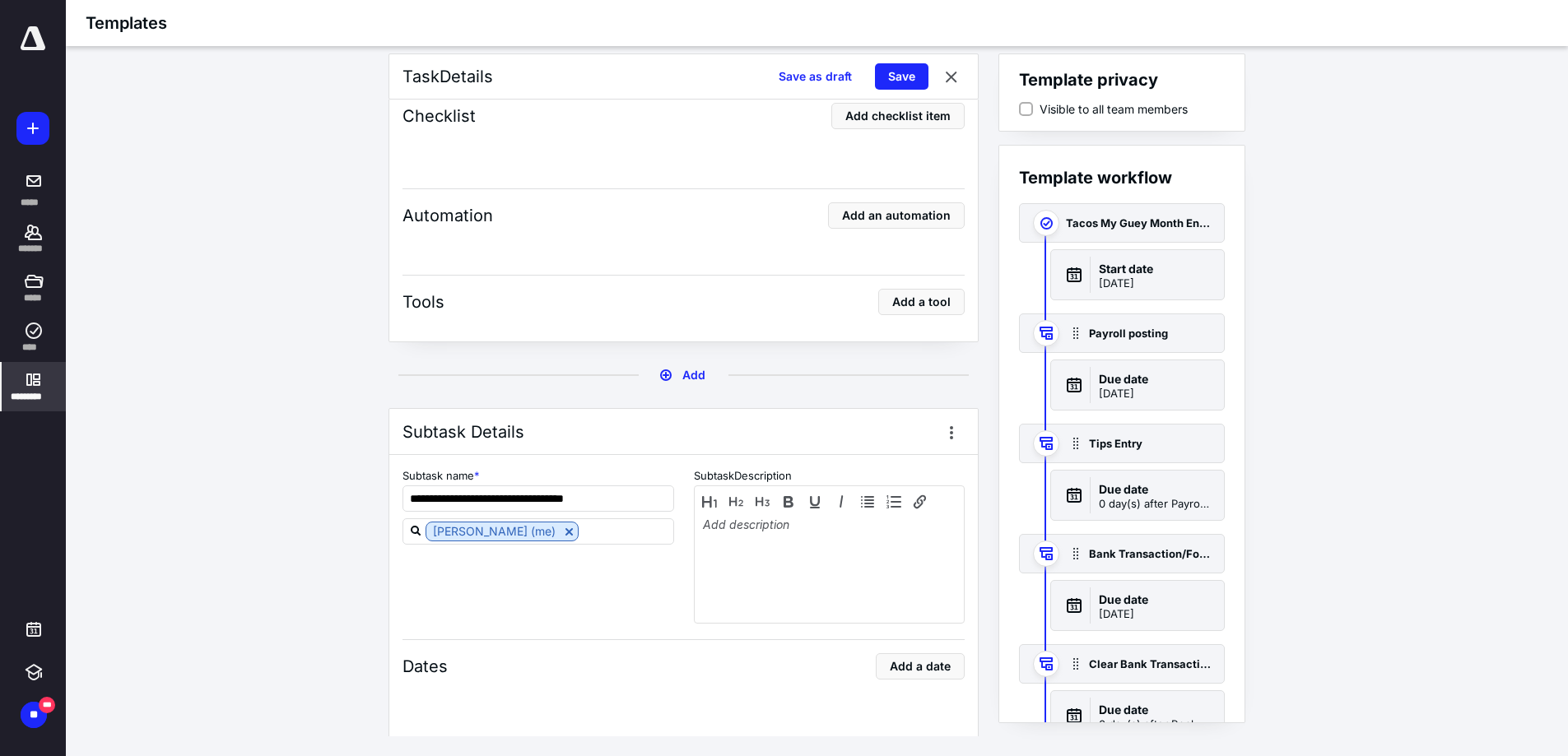 scroll, scrollTop: 11468, scrollLeft: 0, axis: vertical 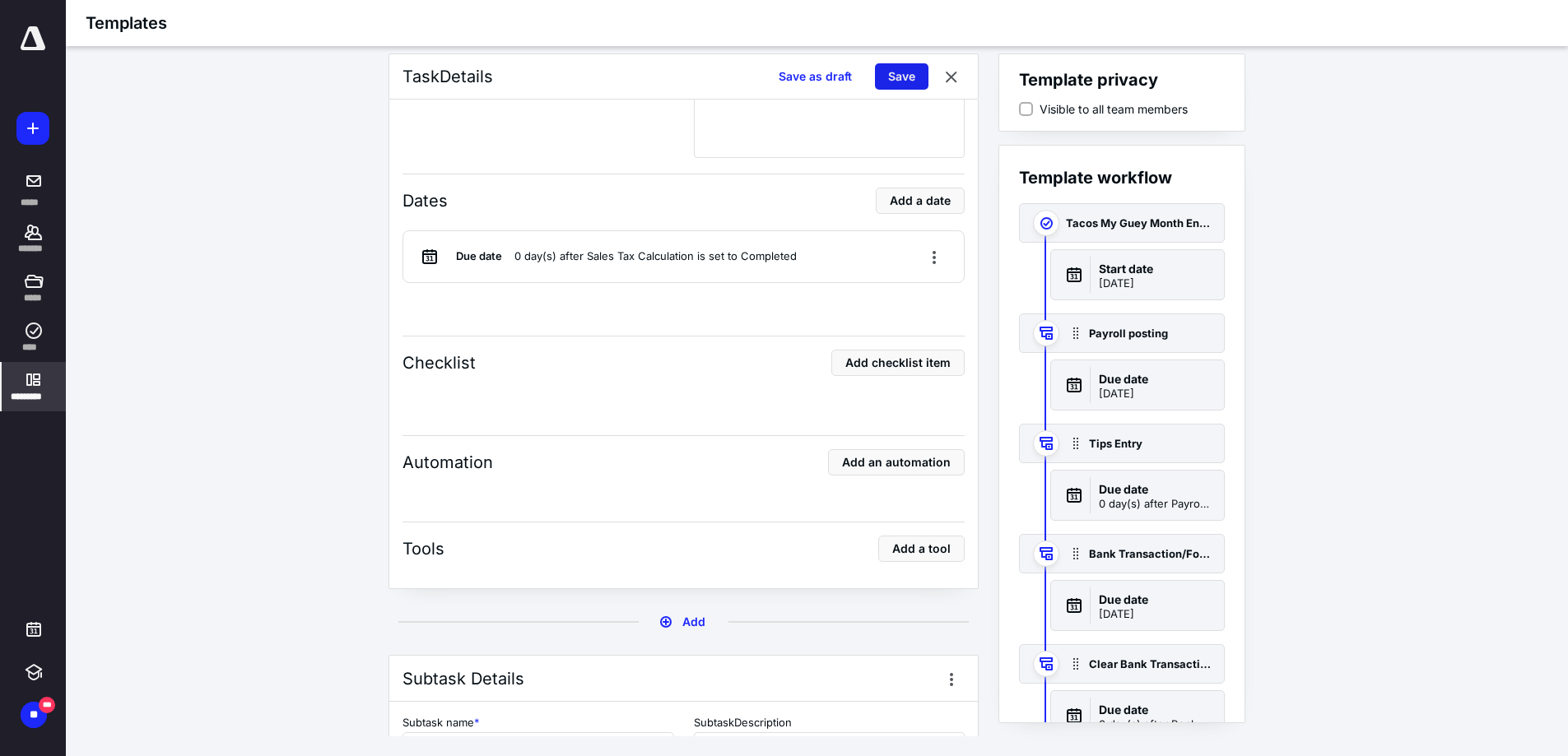 click on "Save" at bounding box center [901, 77] 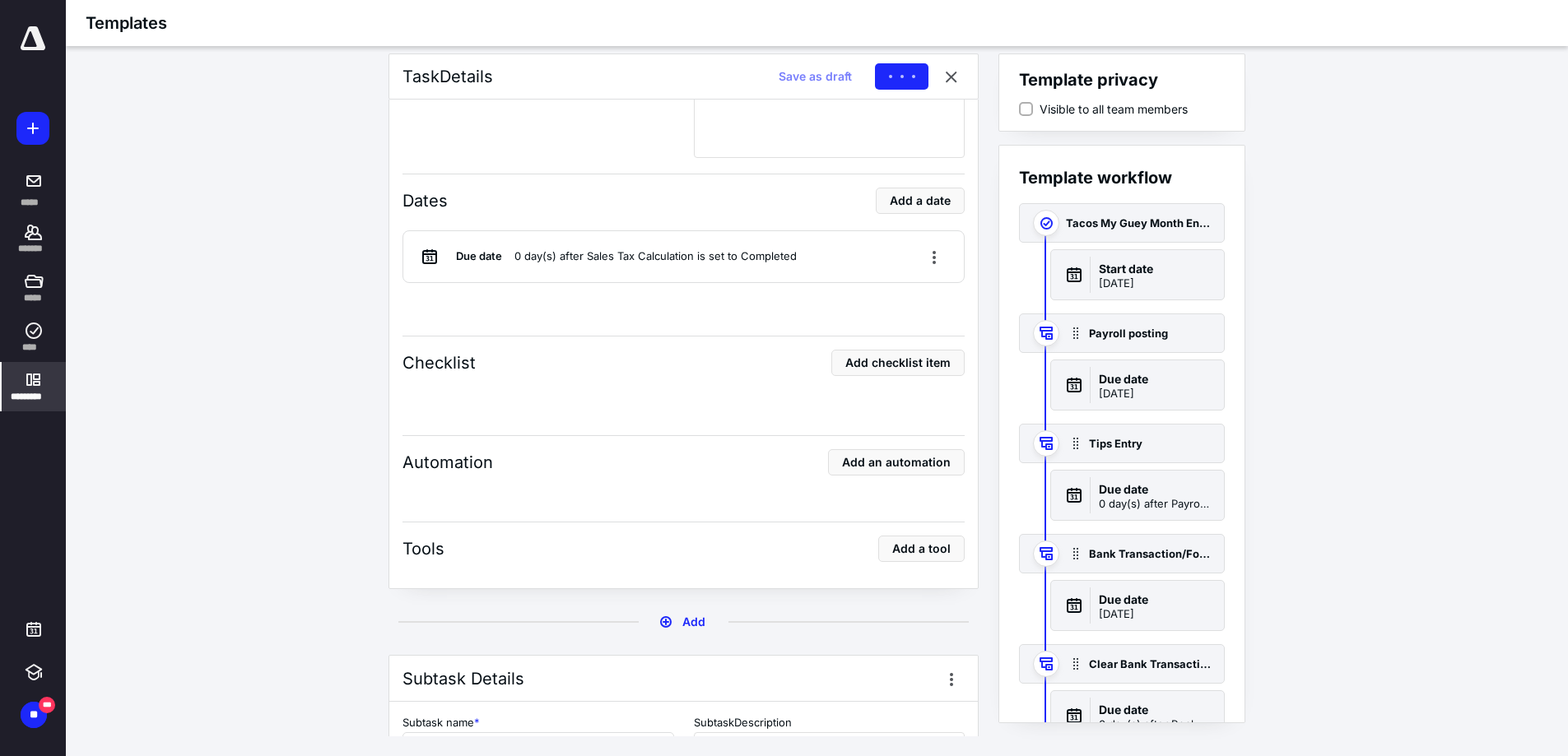 scroll, scrollTop: 0, scrollLeft: 0, axis: both 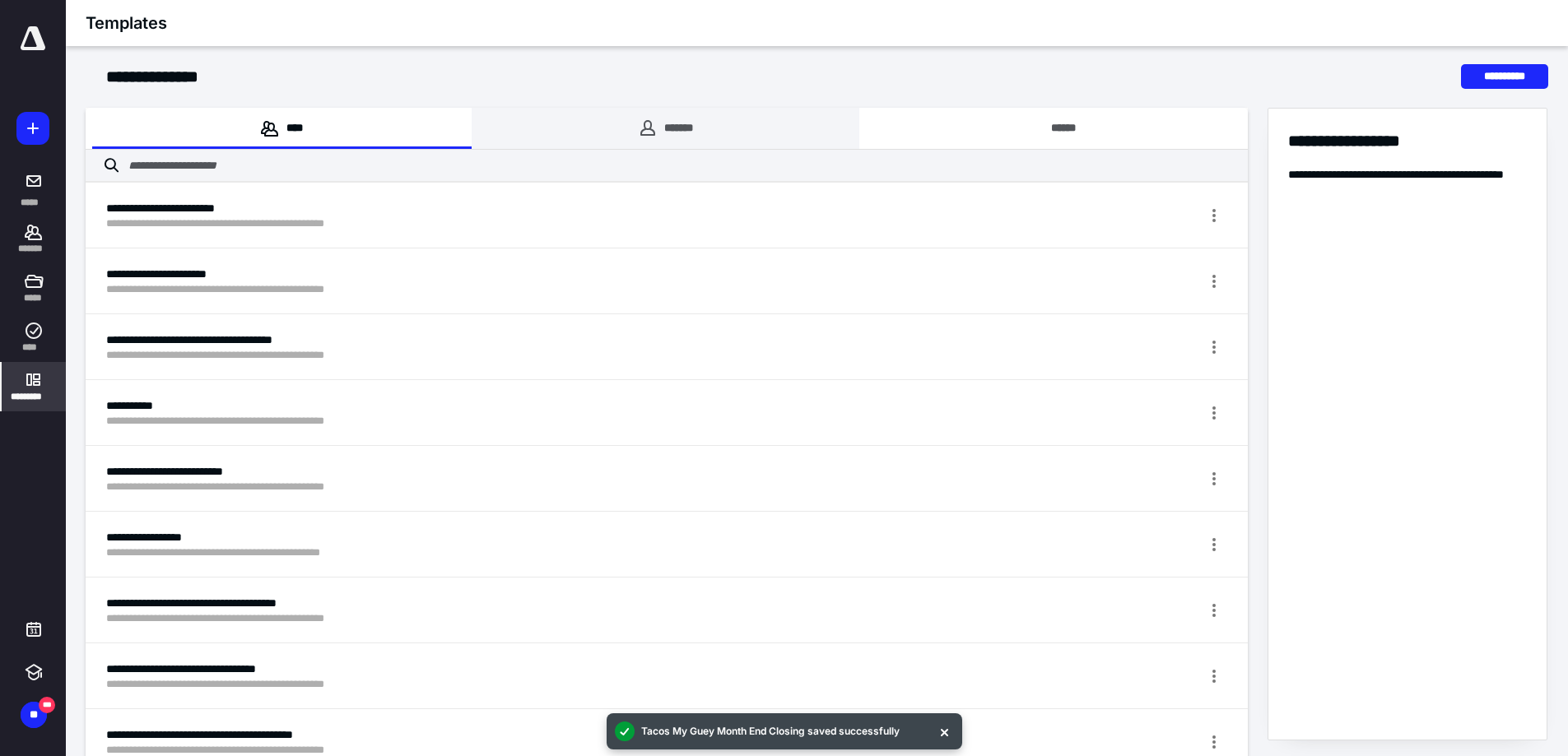 click on "*******" at bounding box center (665, 128) 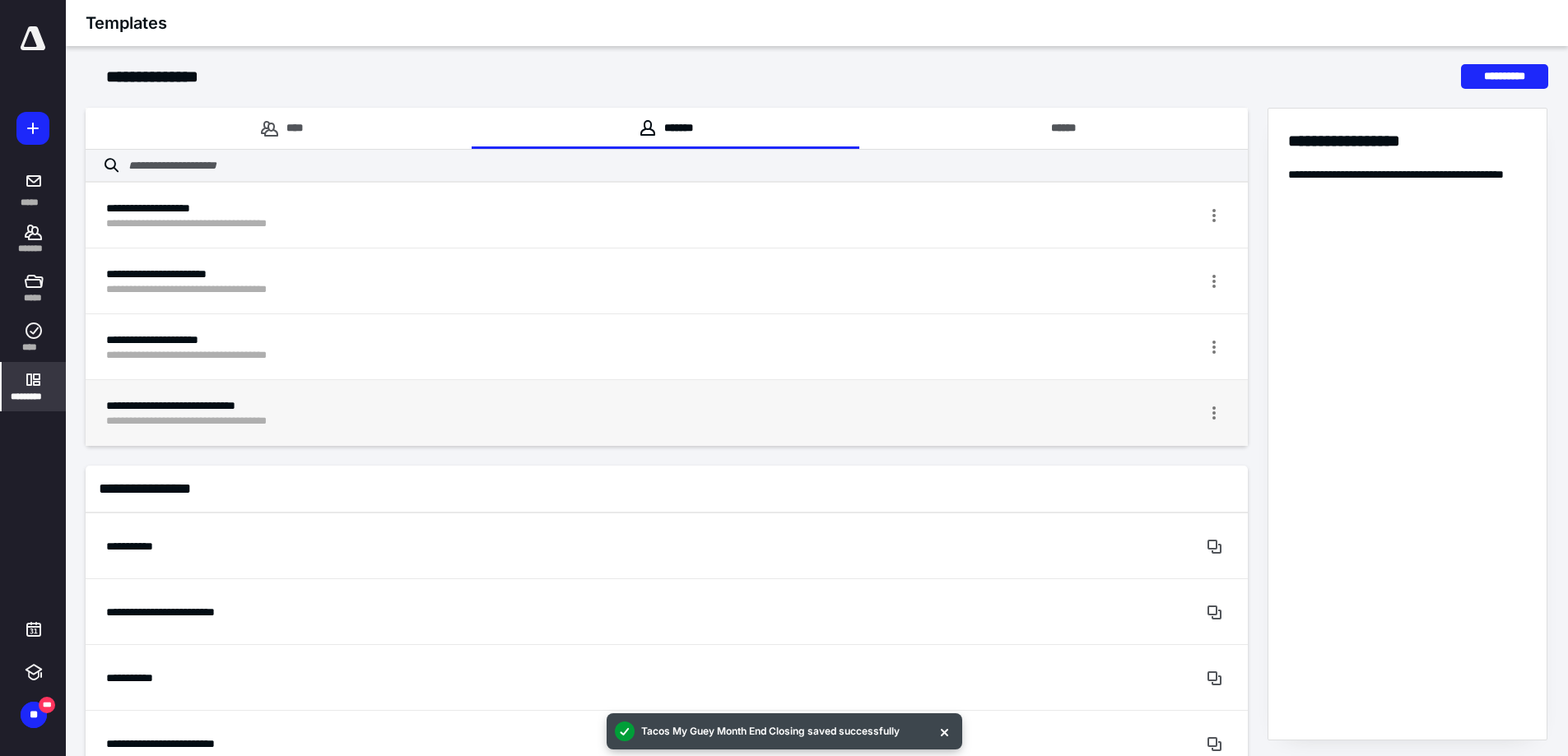 click on "**********" at bounding box center (605, 421) 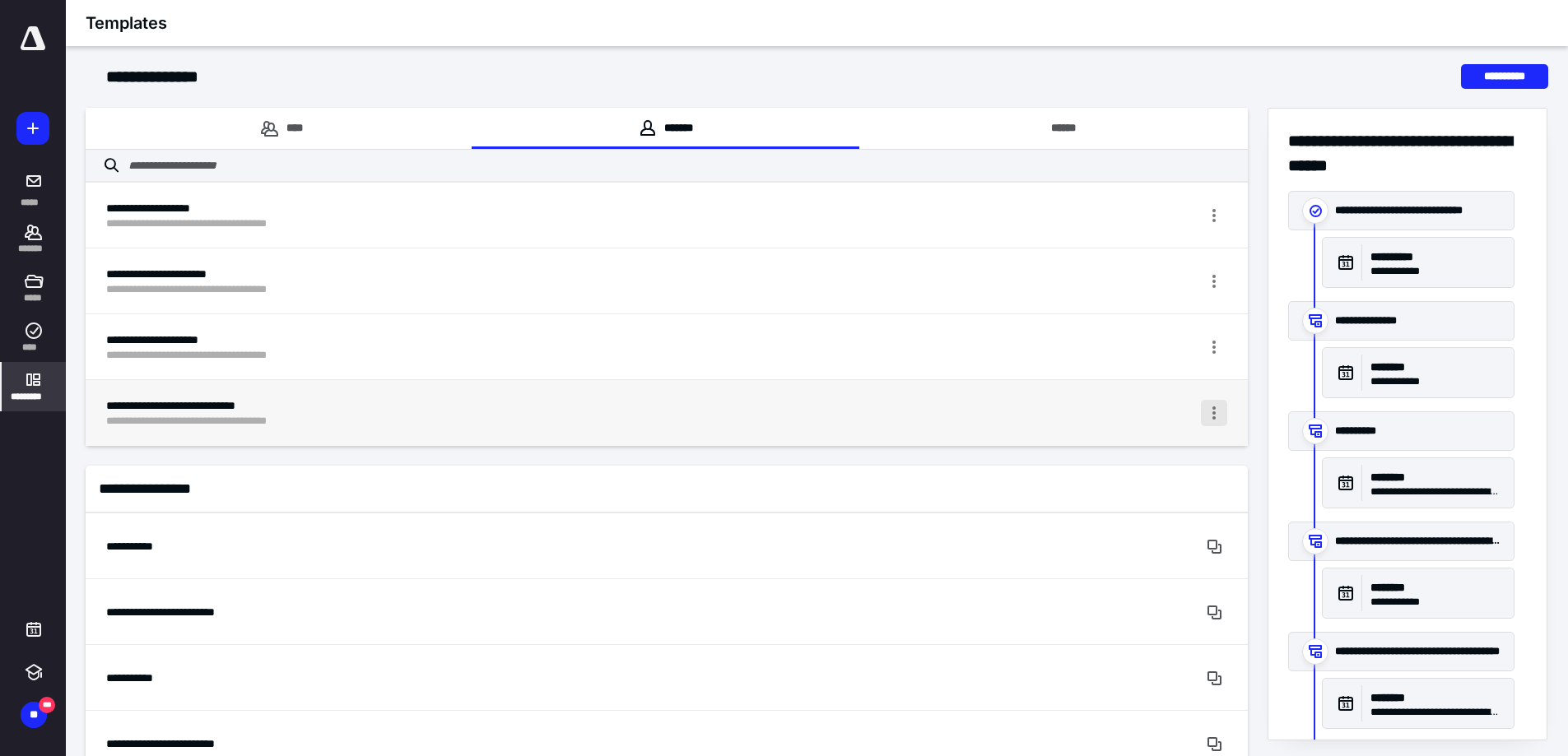 click at bounding box center (1214, 413) 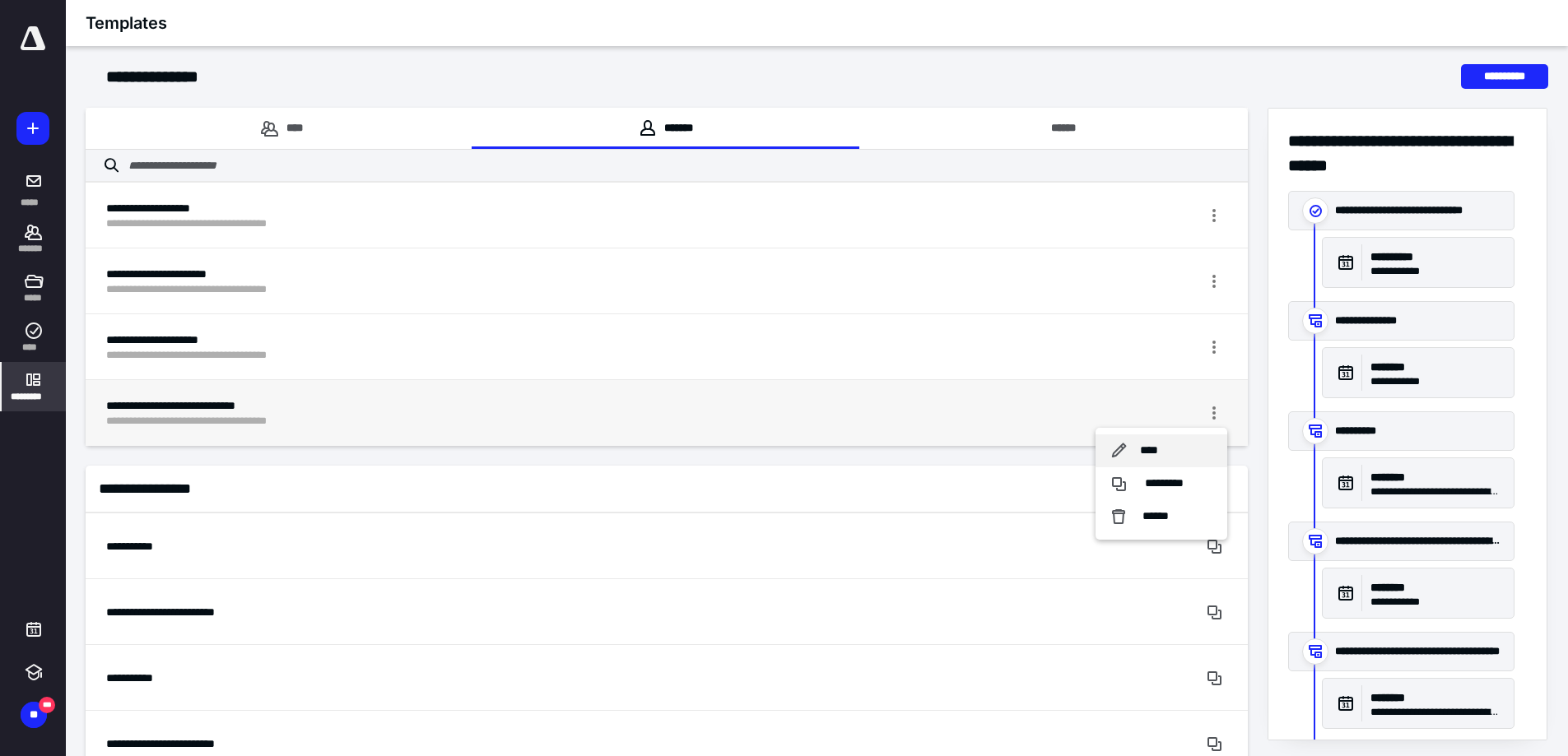 click on "****" at bounding box center [1161, 451] 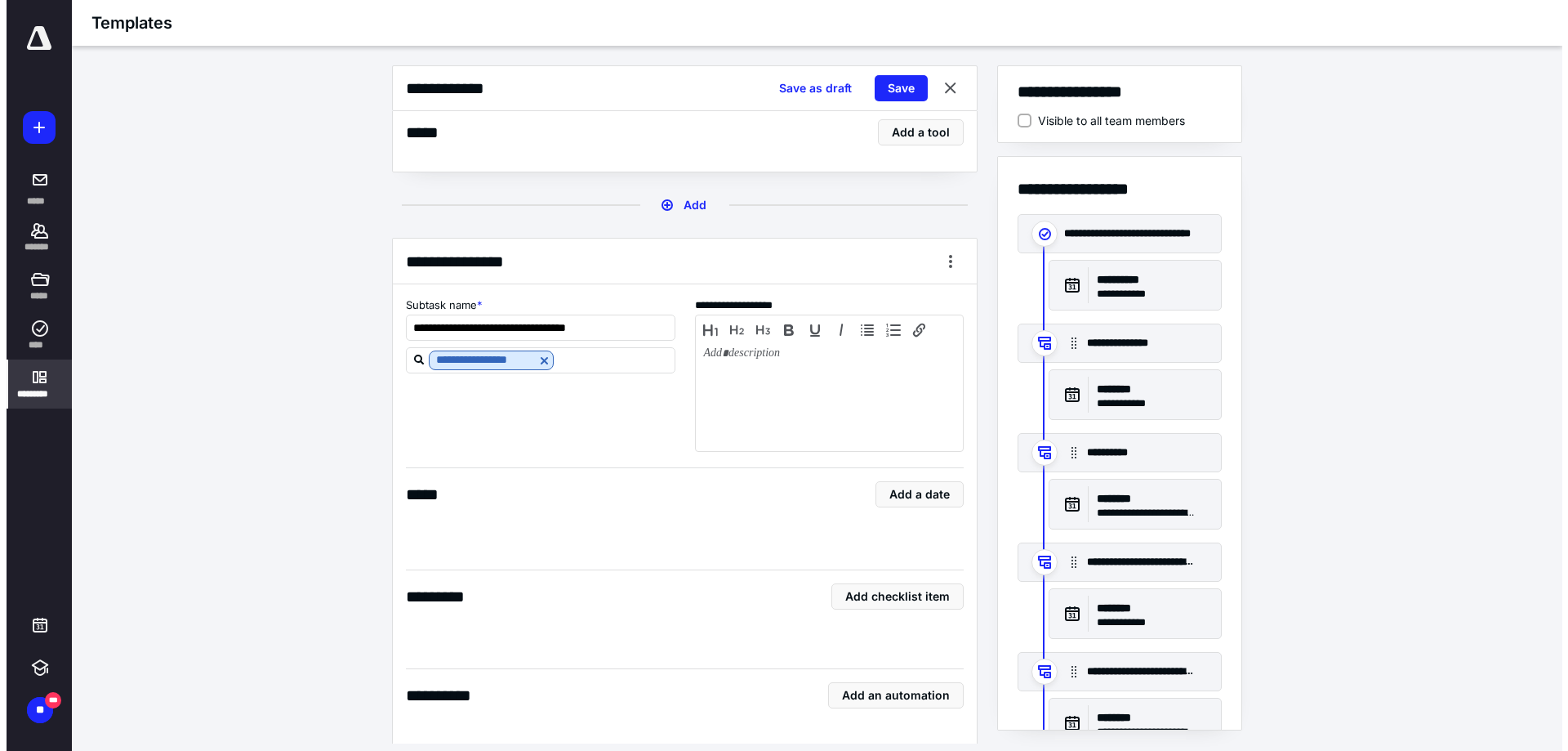 scroll, scrollTop: 11938, scrollLeft: 0, axis: vertical 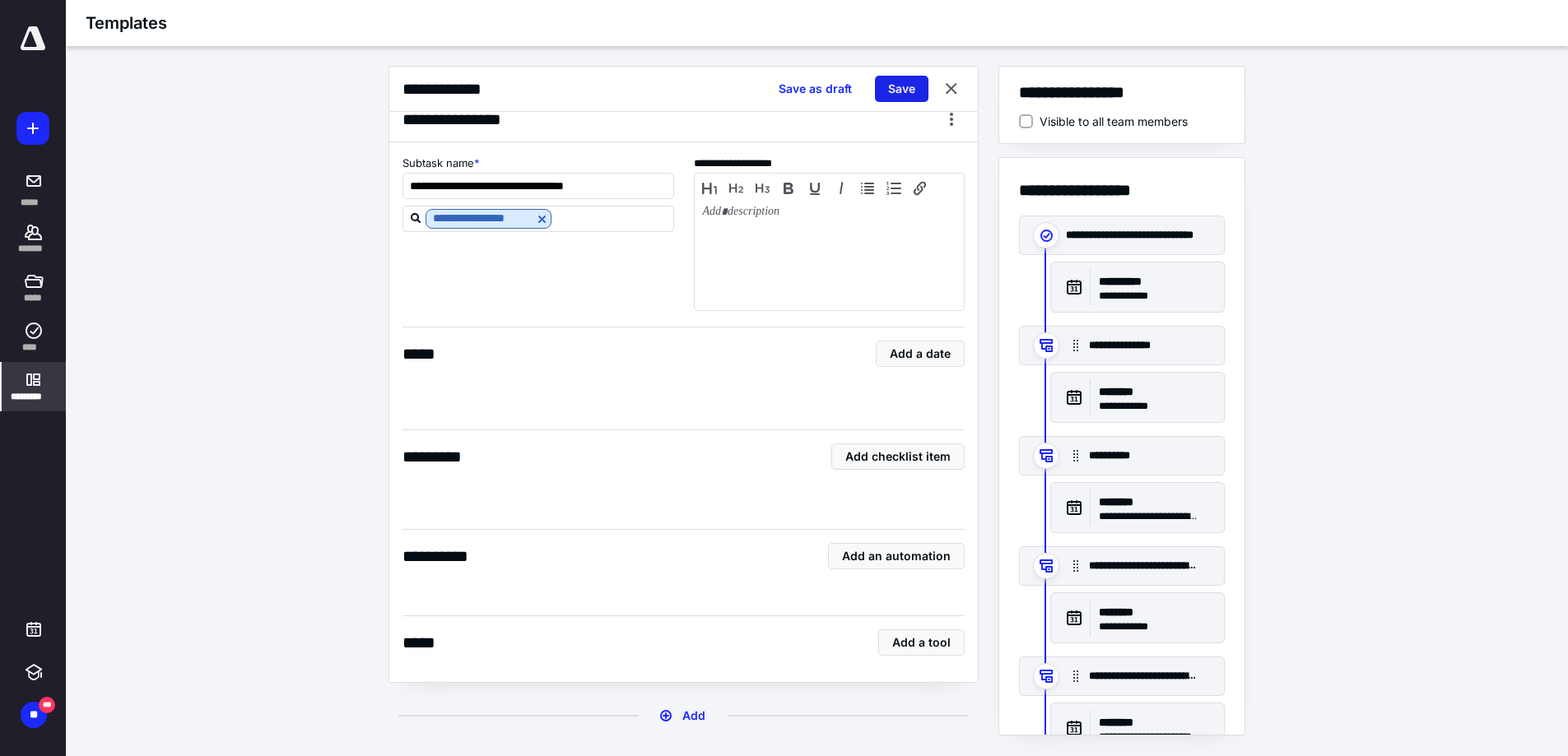 click on "Save" at bounding box center [901, 89] 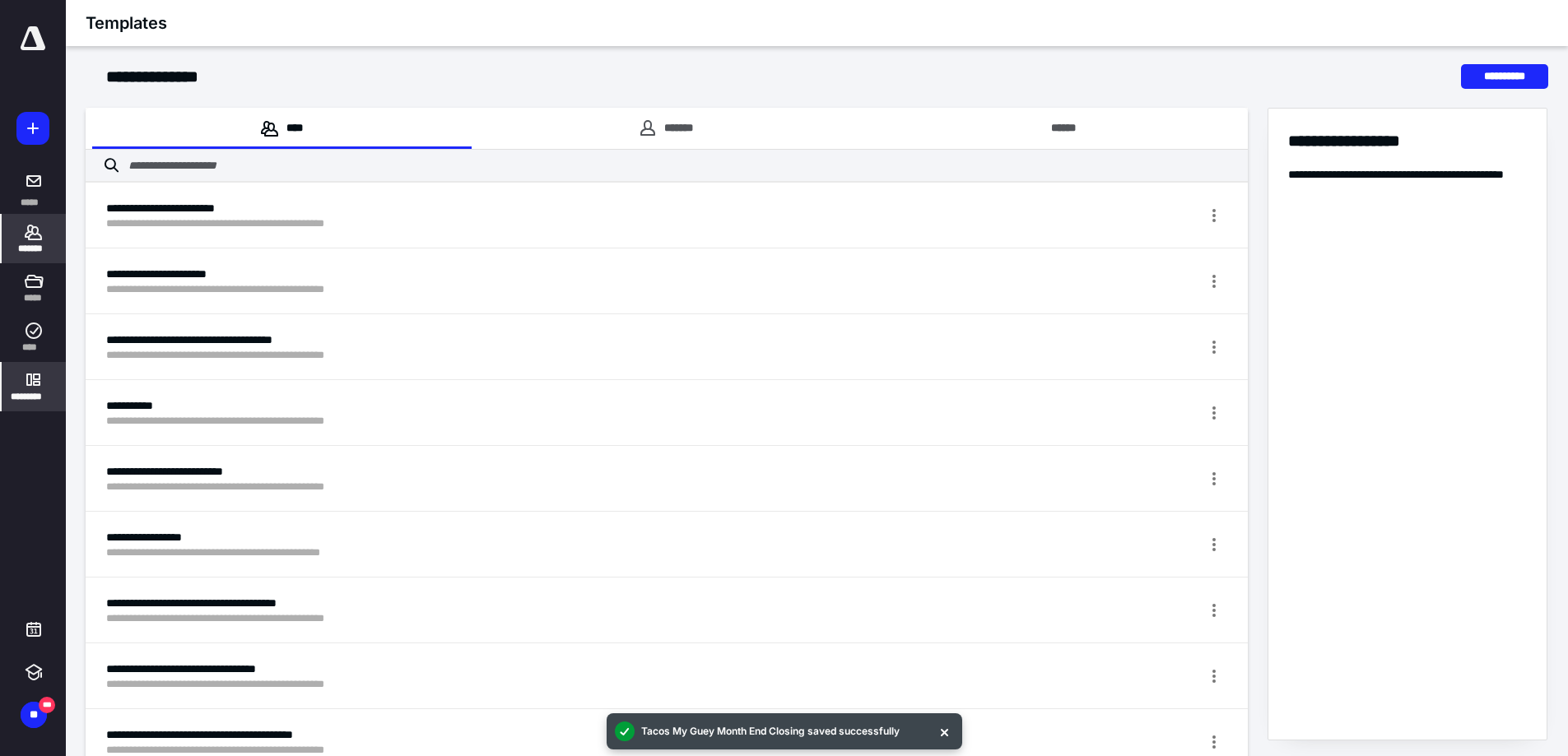 click 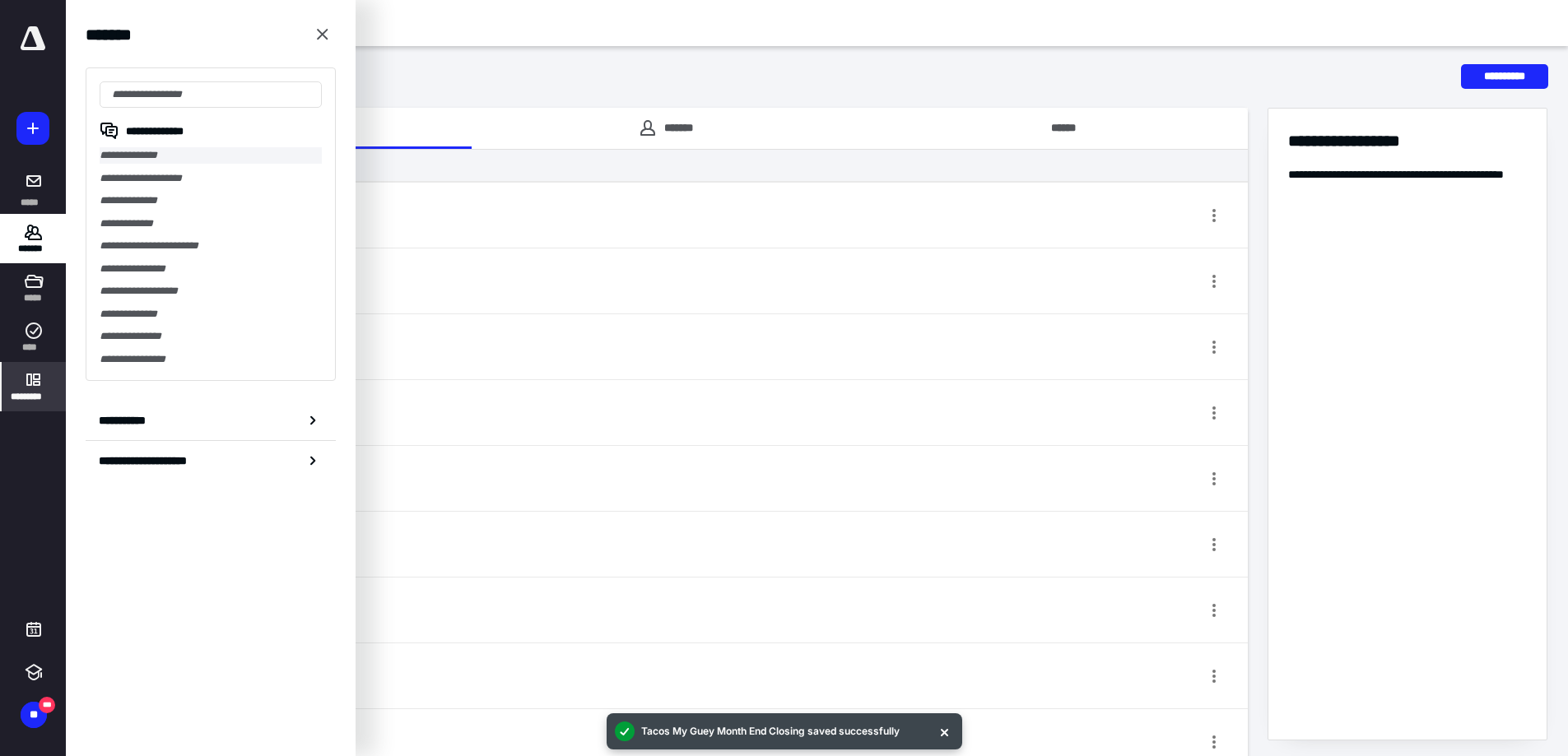 click on "**********" at bounding box center (211, 155) 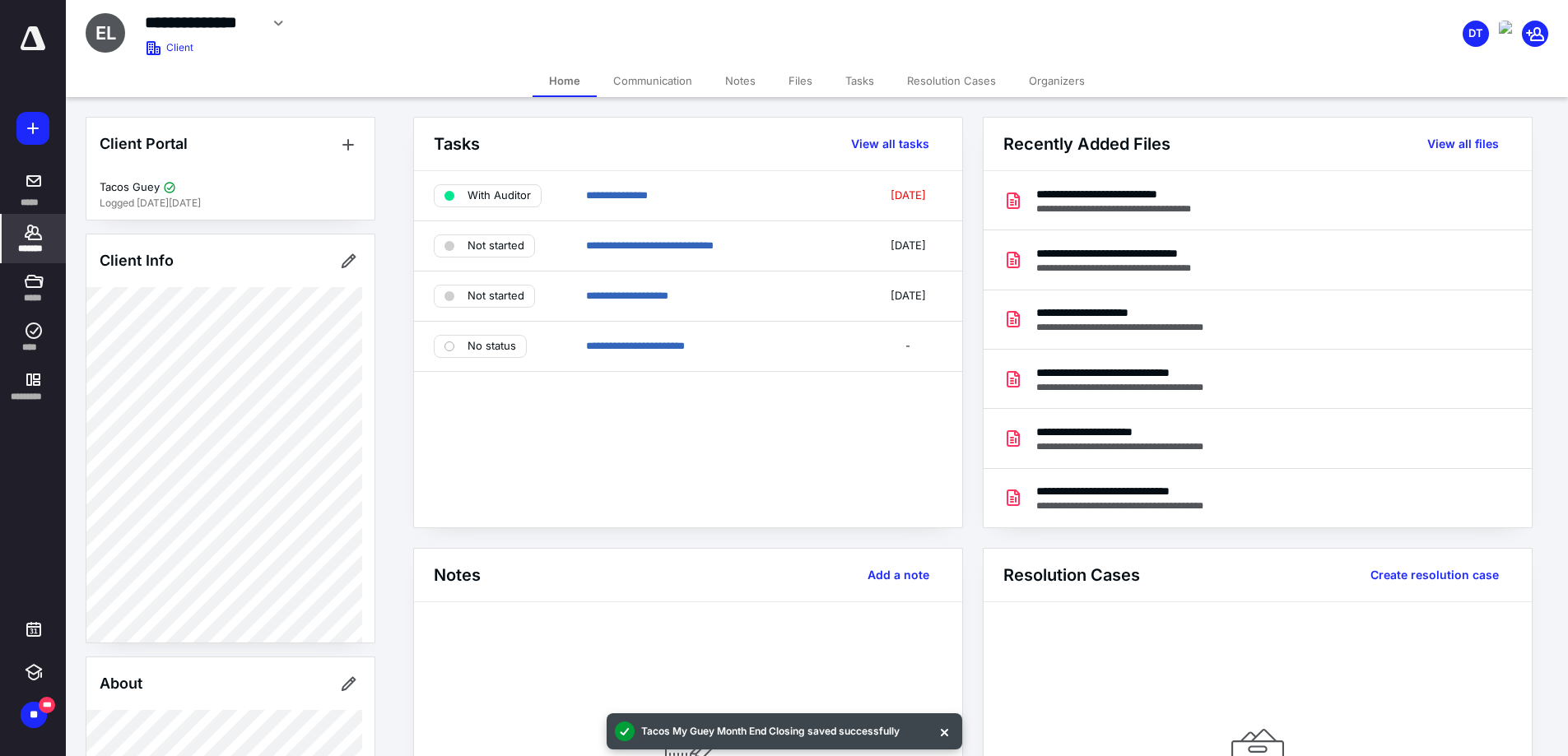 click 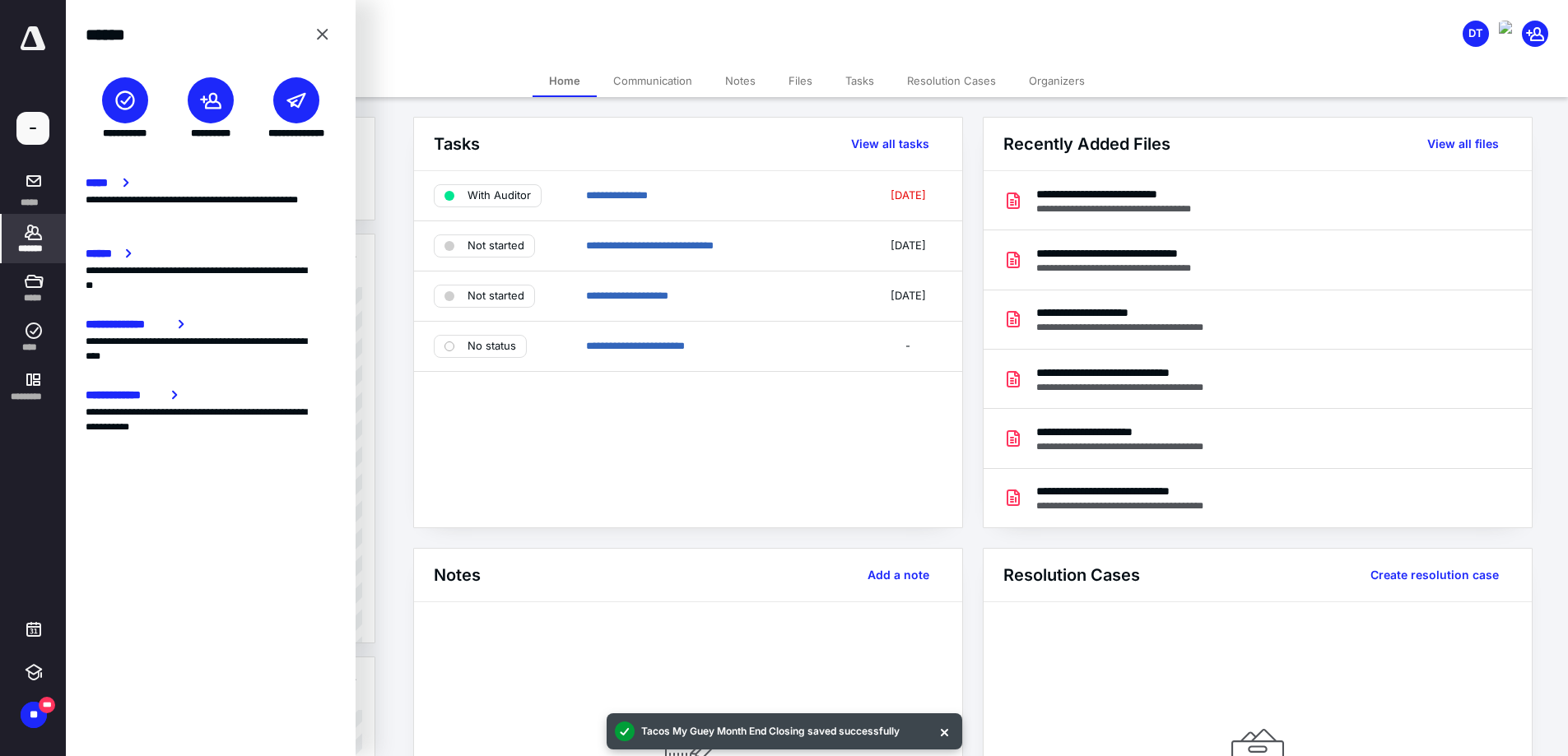 click 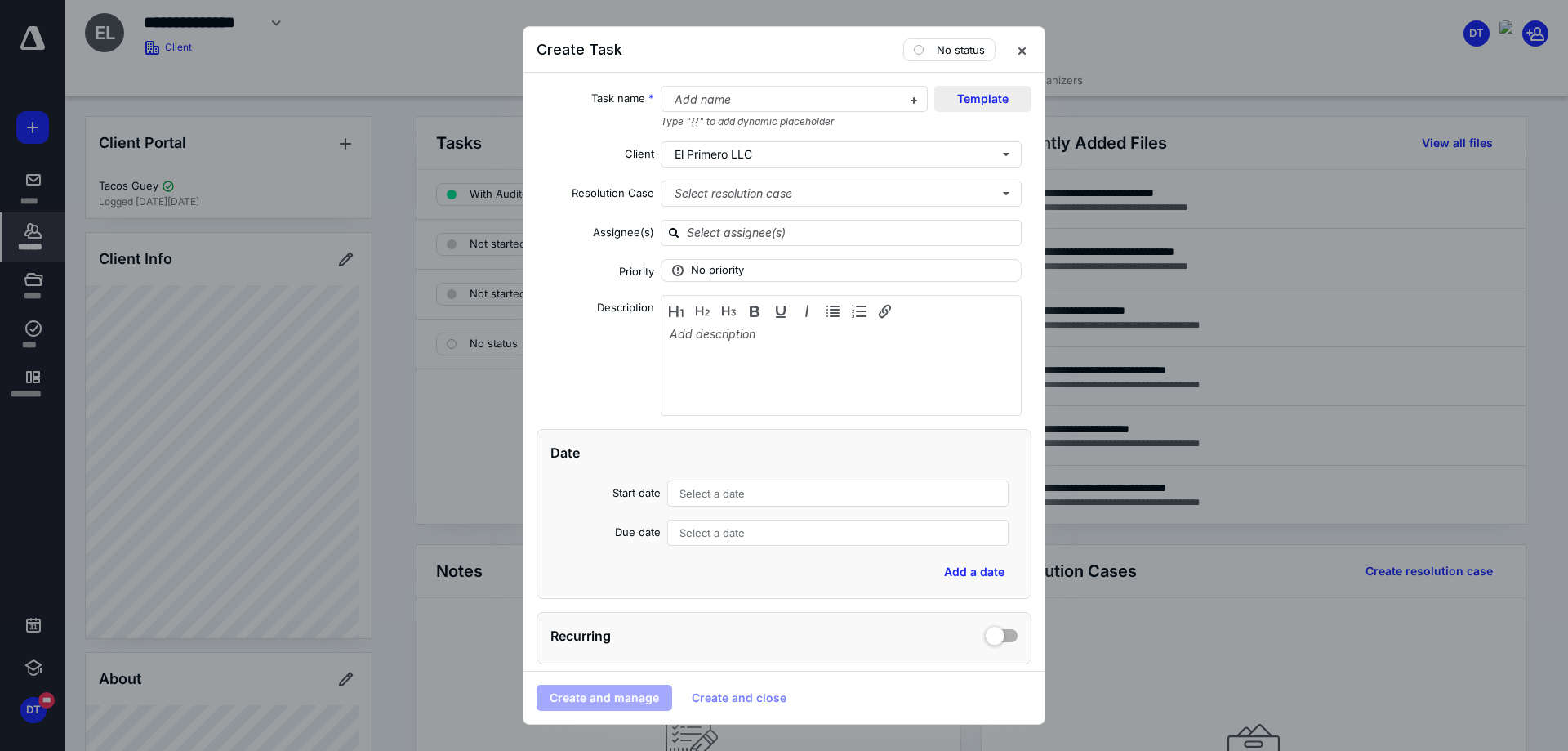 click on "Template" at bounding box center [982, 99] 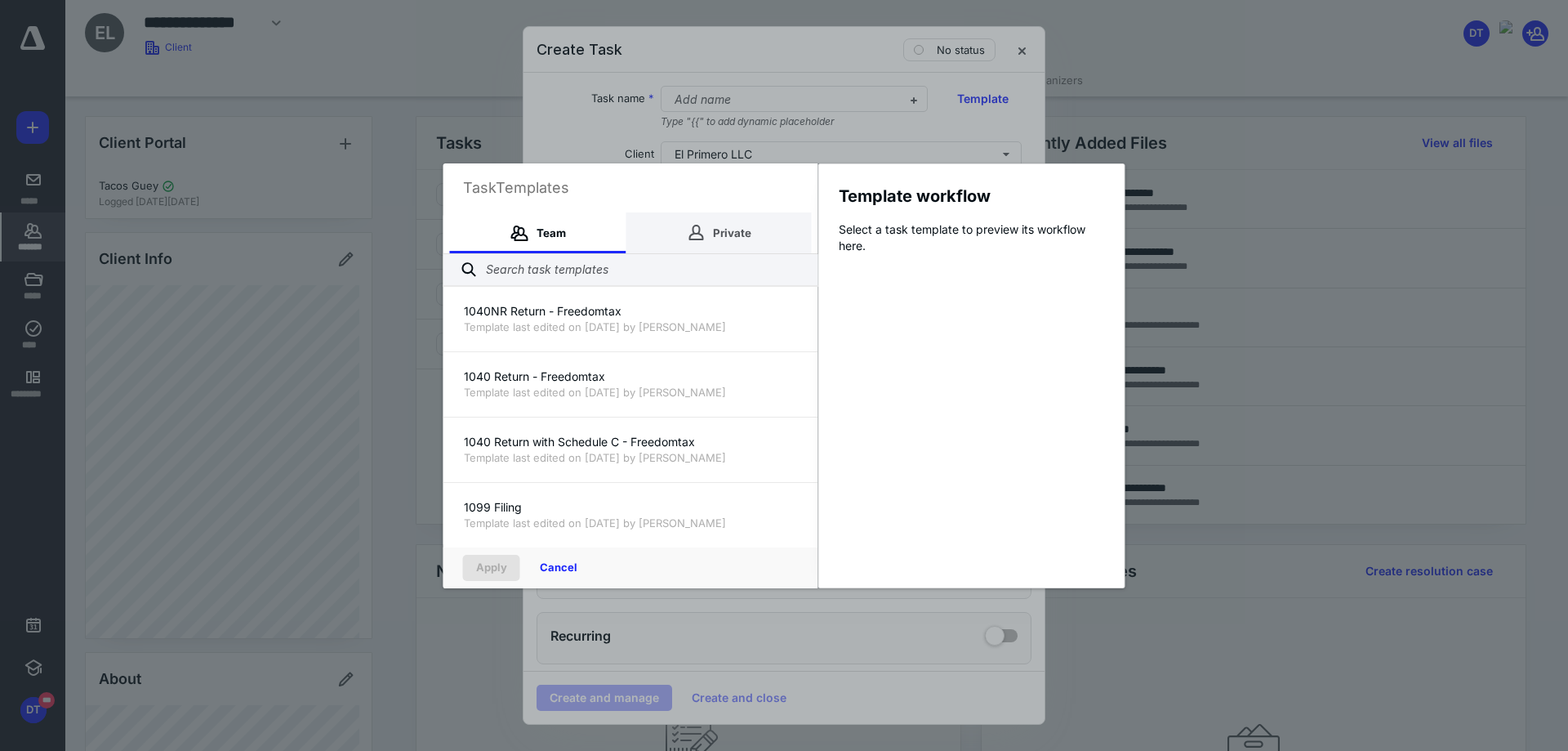 click on "Private" at bounding box center [719, 233] 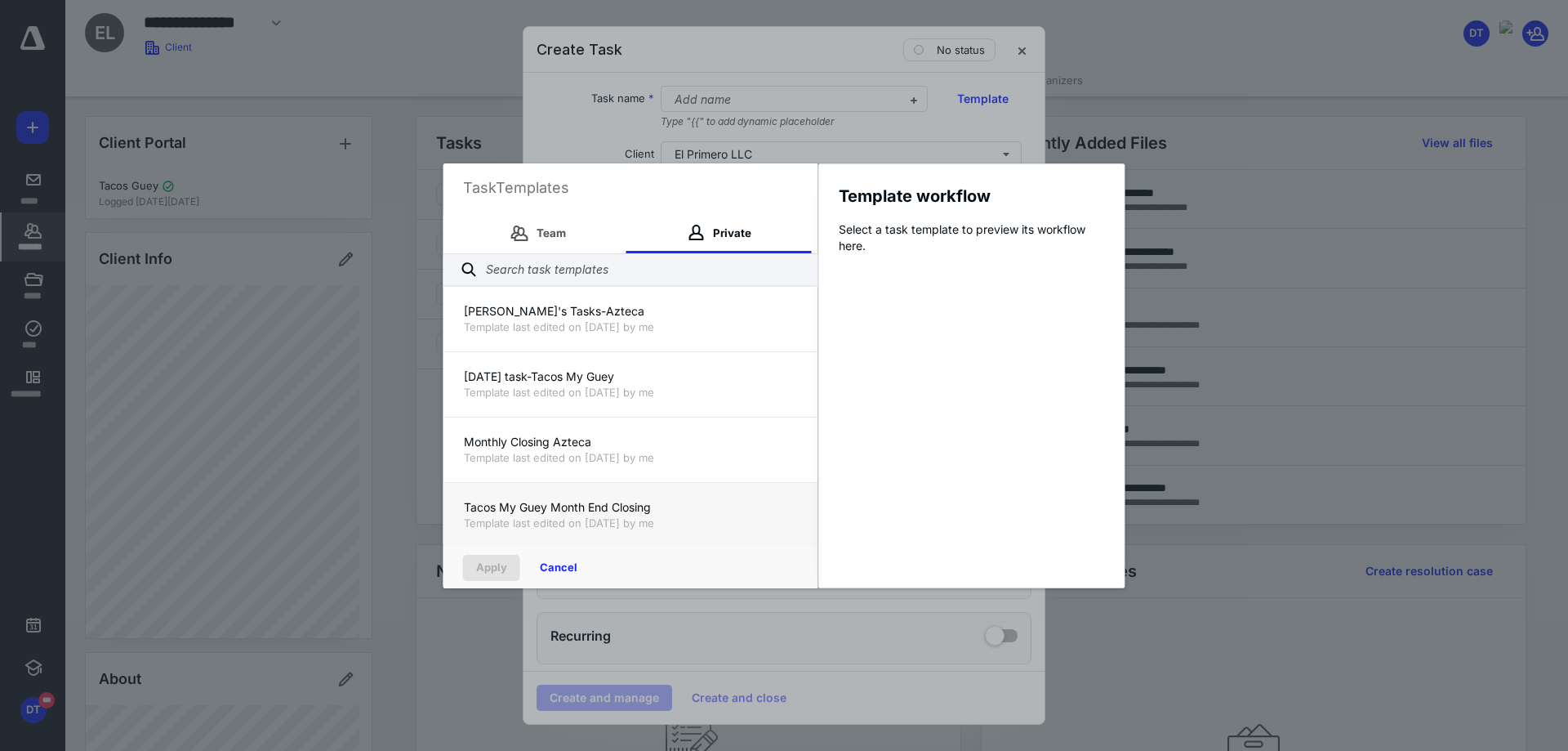 click on "Tacos My Guey Month End Closing" at bounding box center [630, 507] 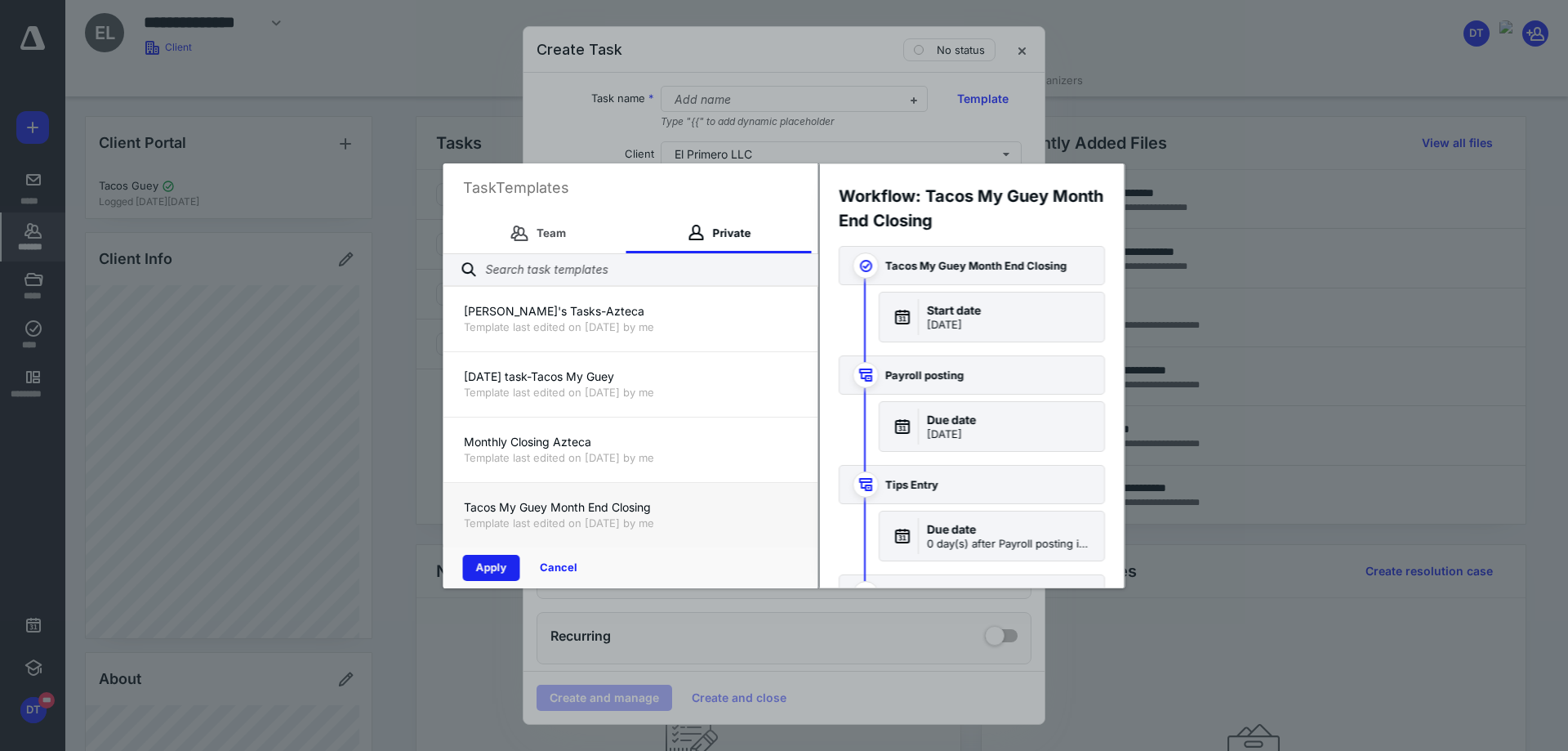click on "Apply" at bounding box center [492, 568] 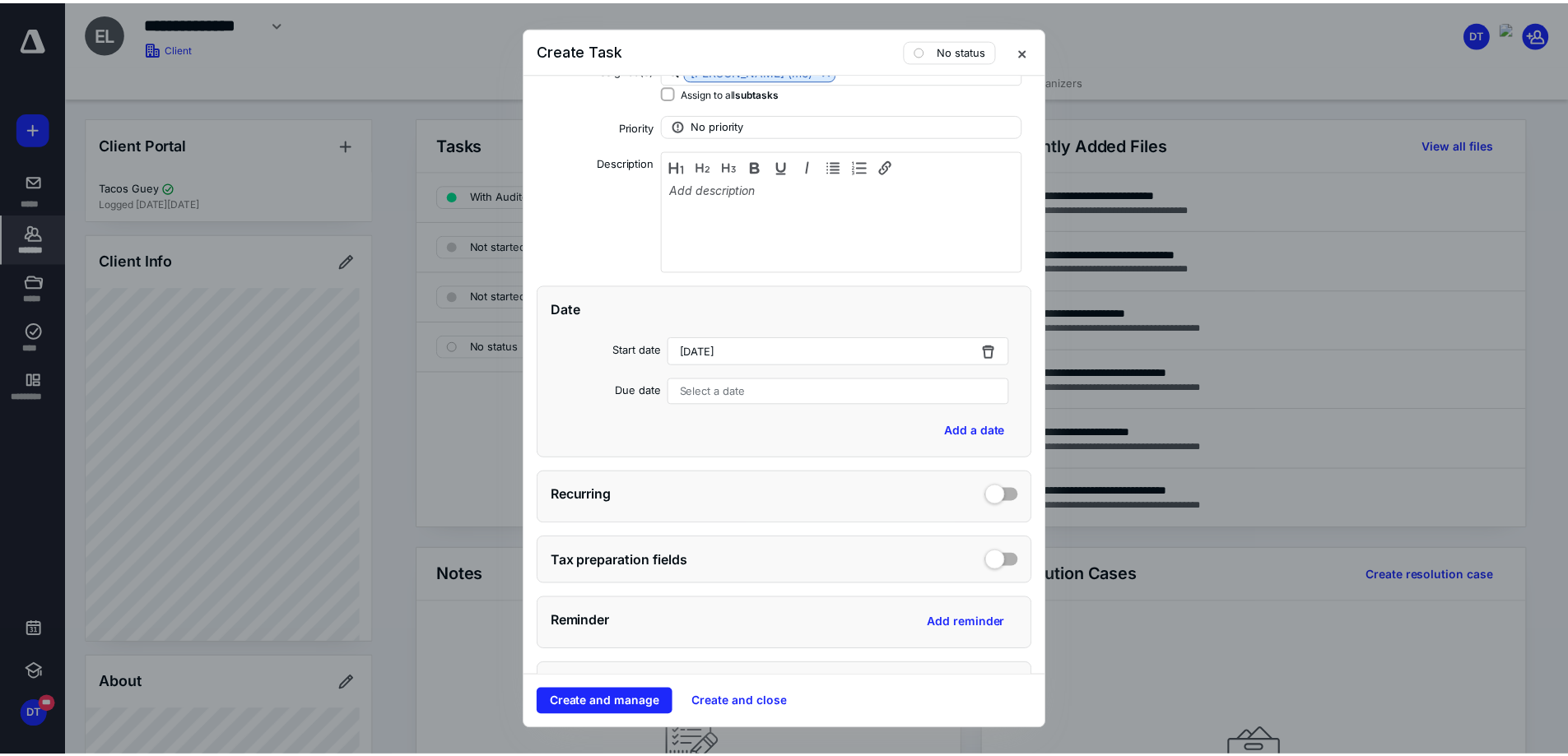 scroll, scrollTop: 384, scrollLeft: 0, axis: vertical 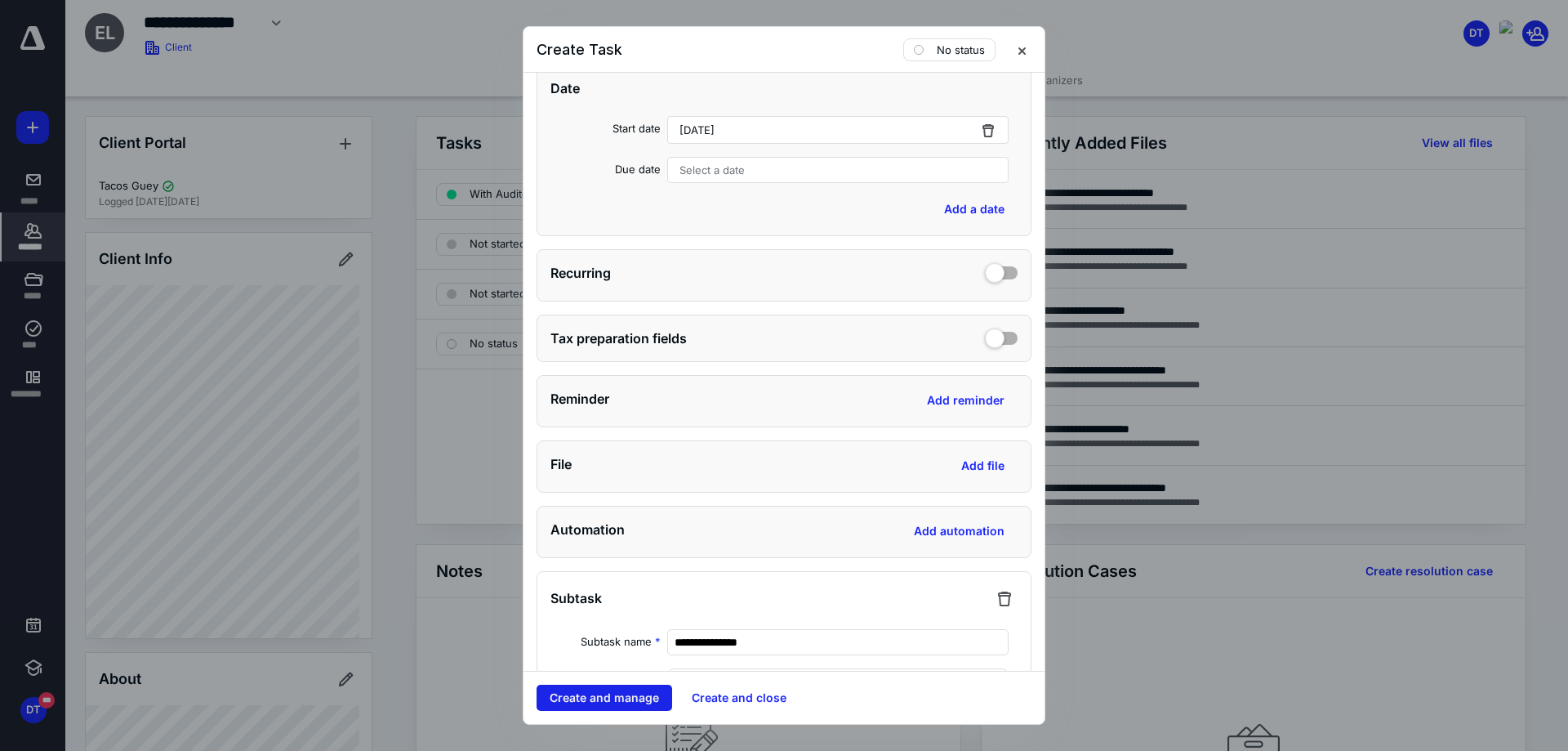 click on "Create and manage" at bounding box center [604, 698] 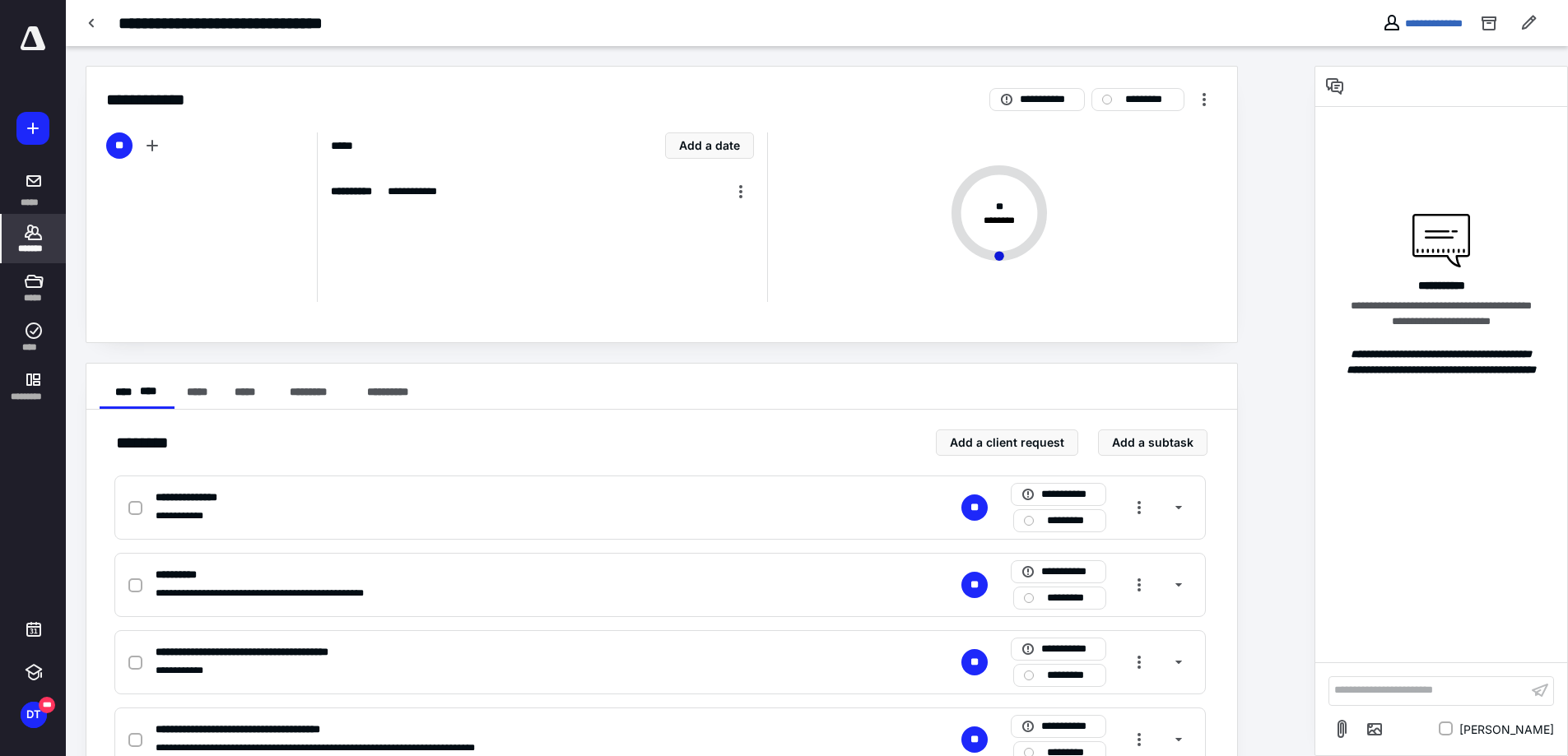 click 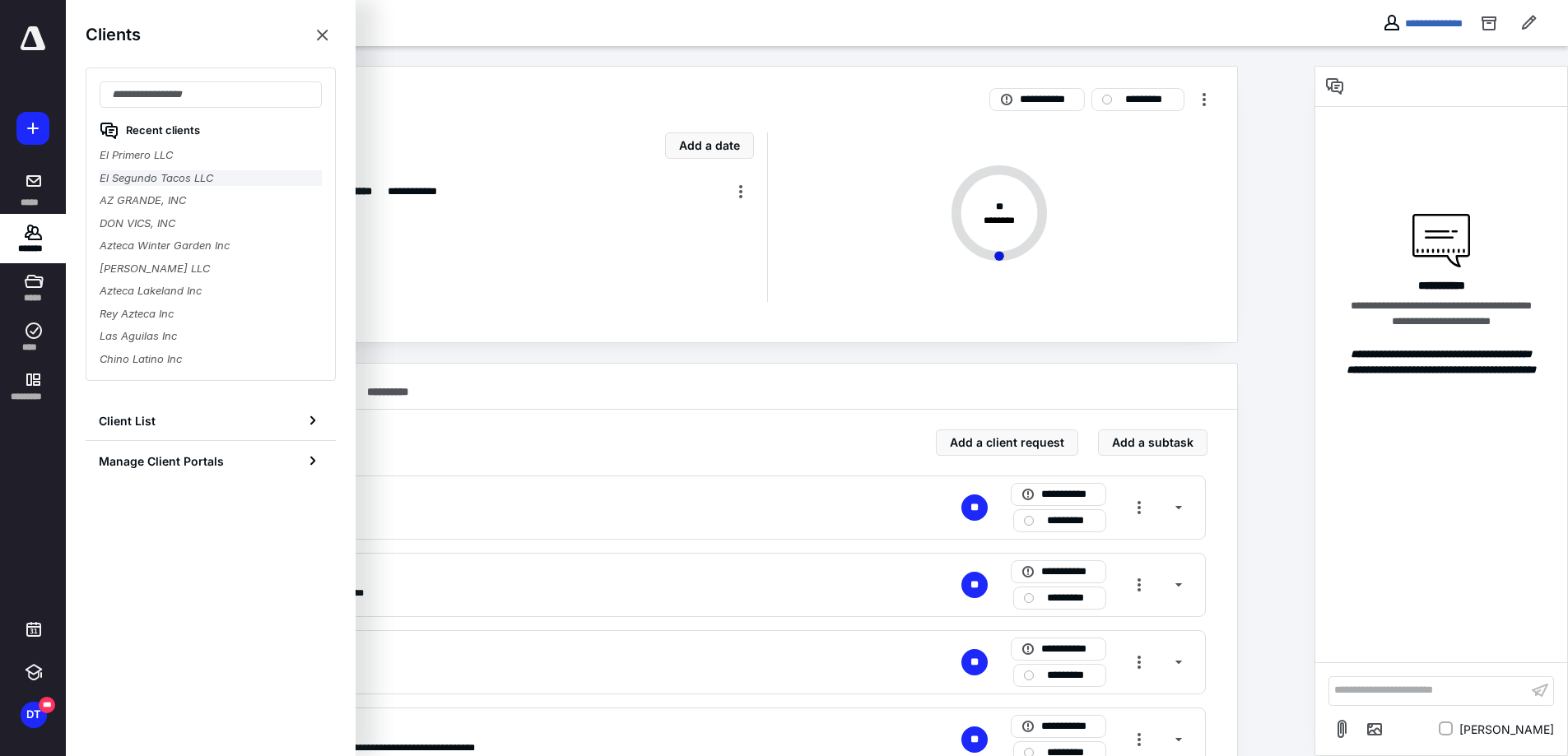 click on "El Segundo Tacos LLC" at bounding box center (211, 179) 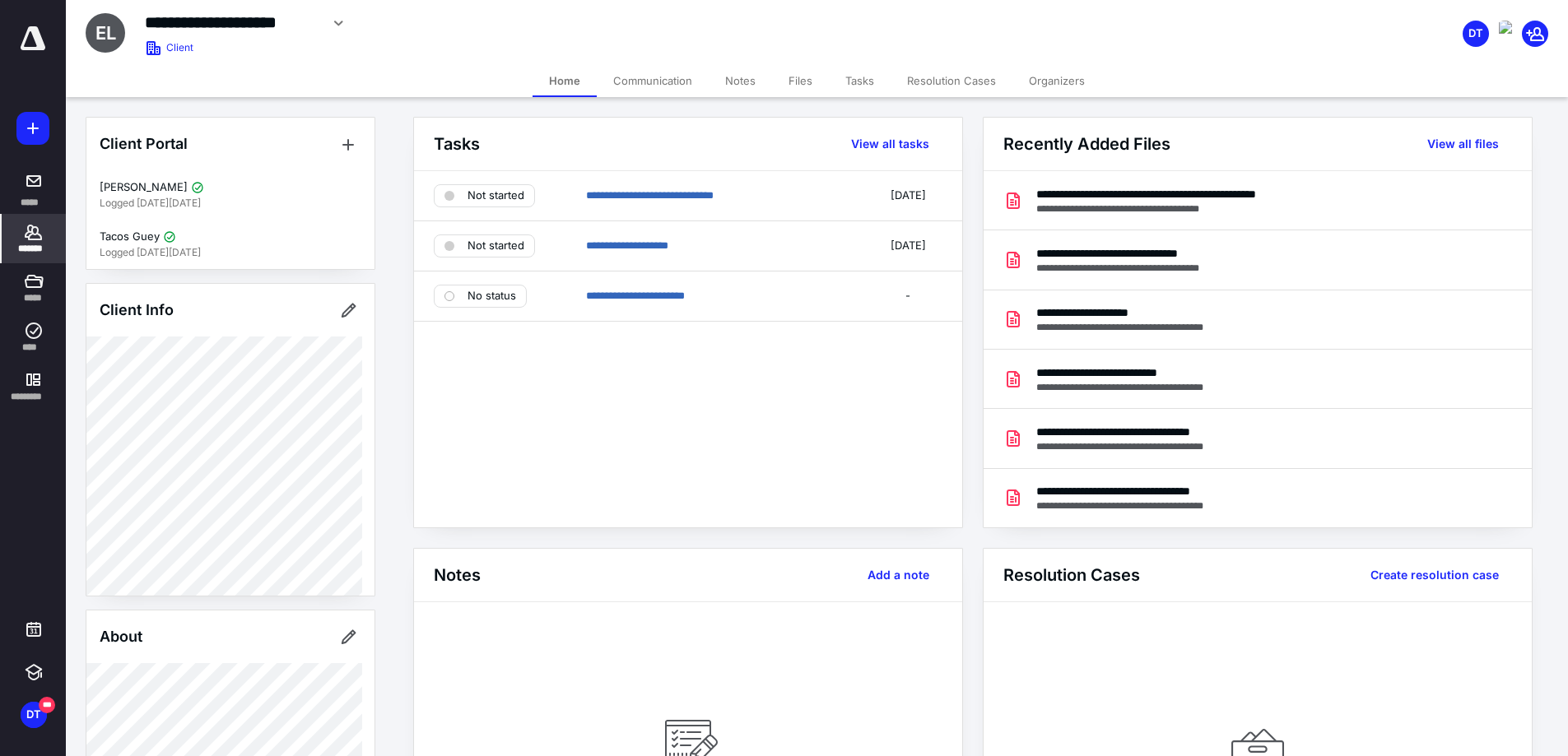 click at bounding box center [33, 128] 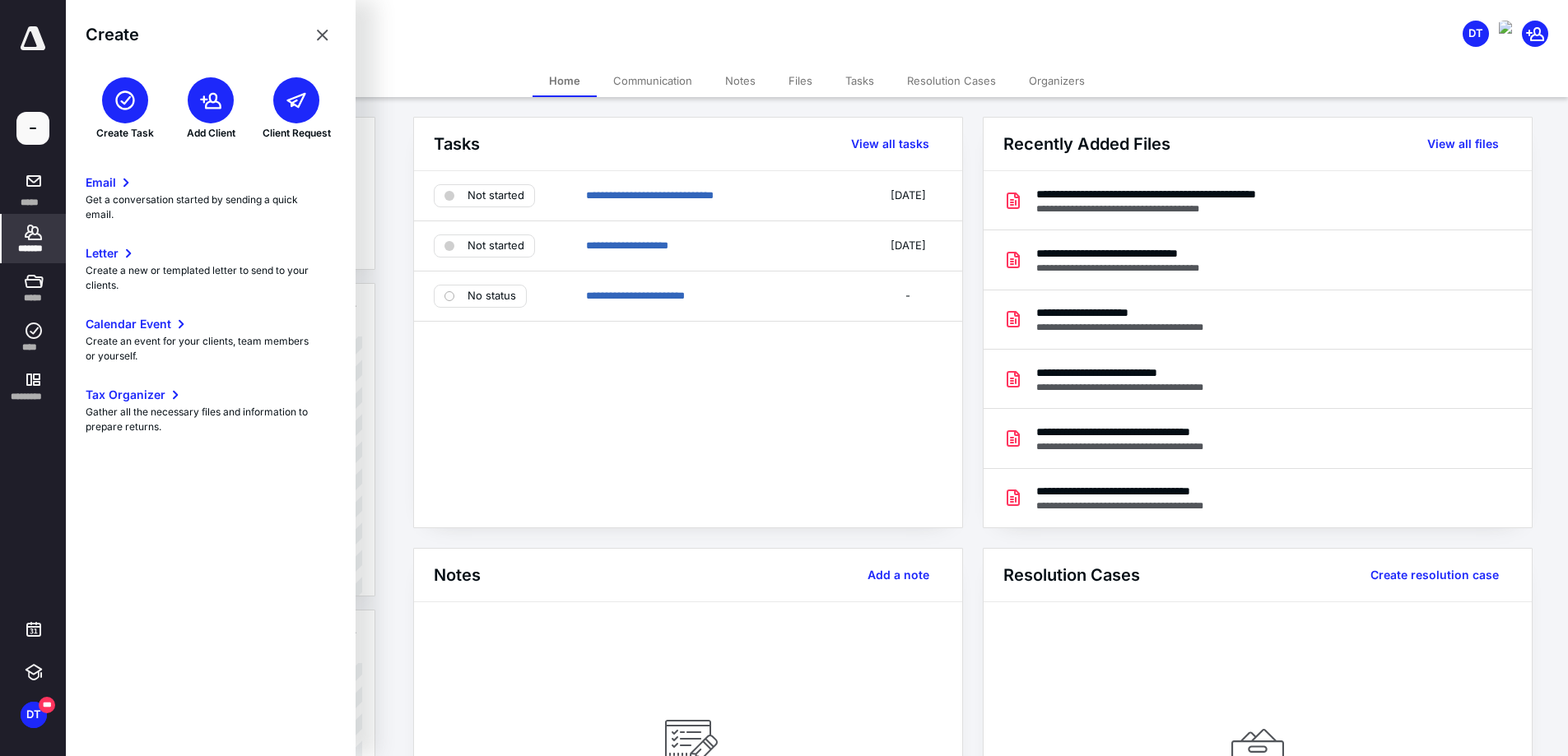 click 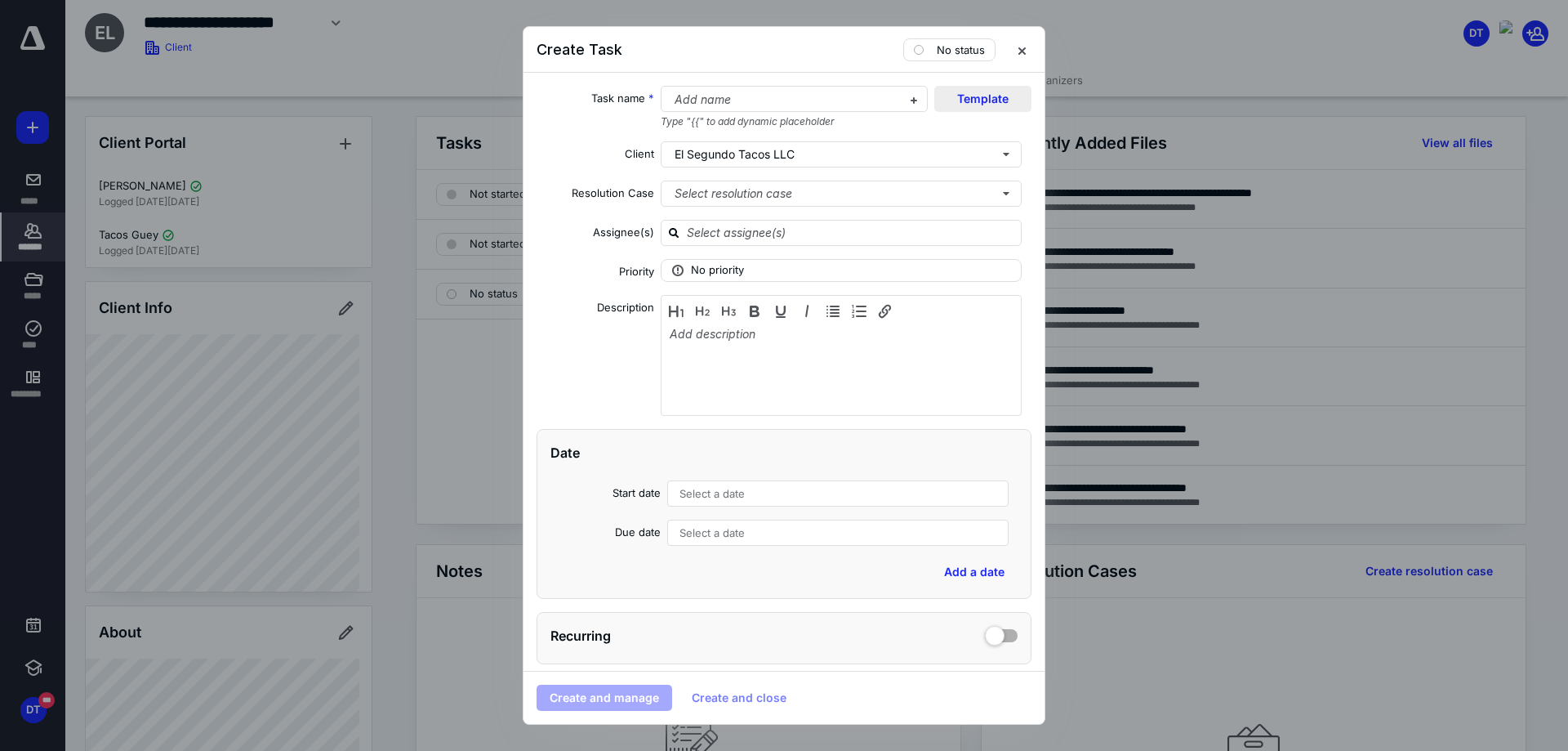 click on "Template" at bounding box center (982, 99) 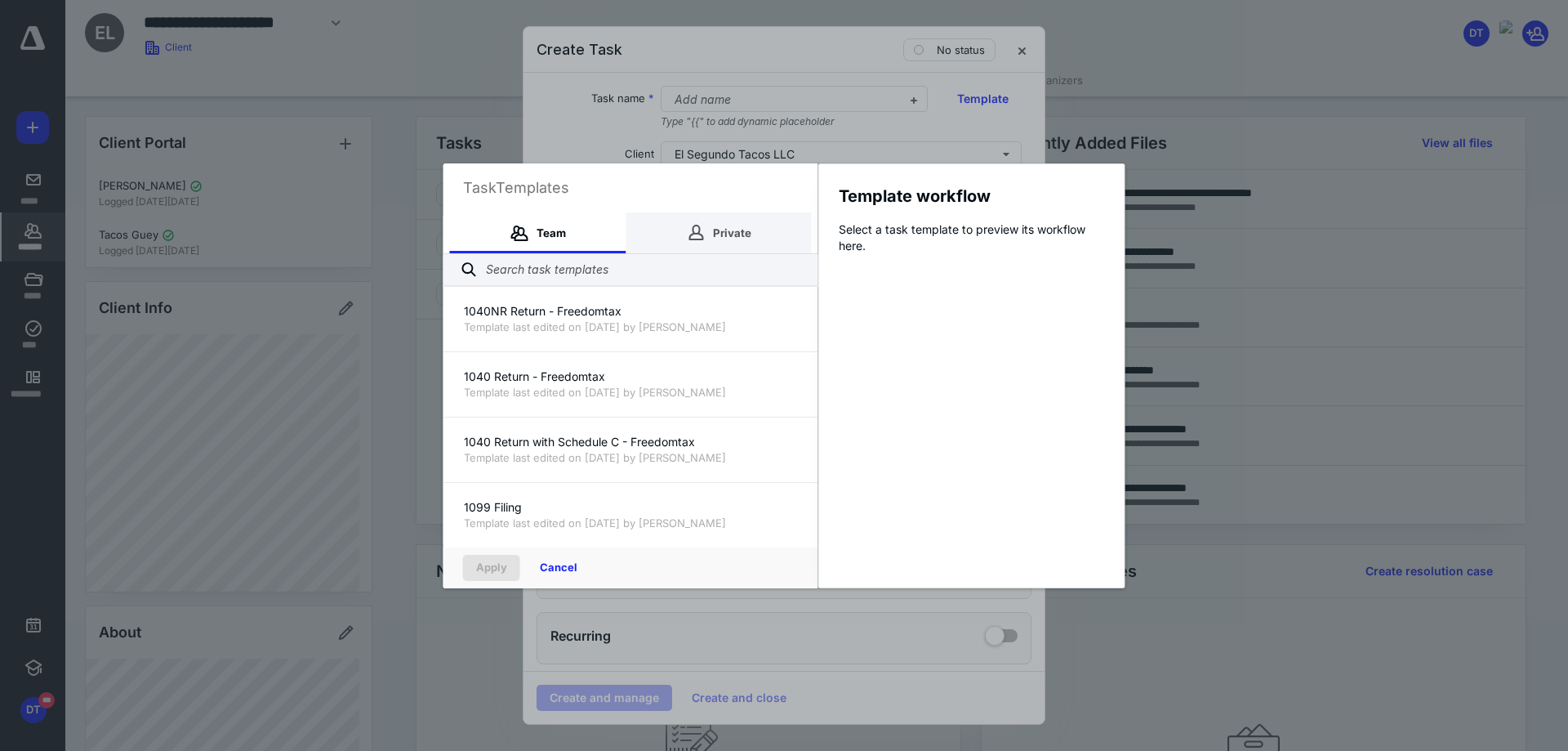 click on "Private" at bounding box center (719, 233) 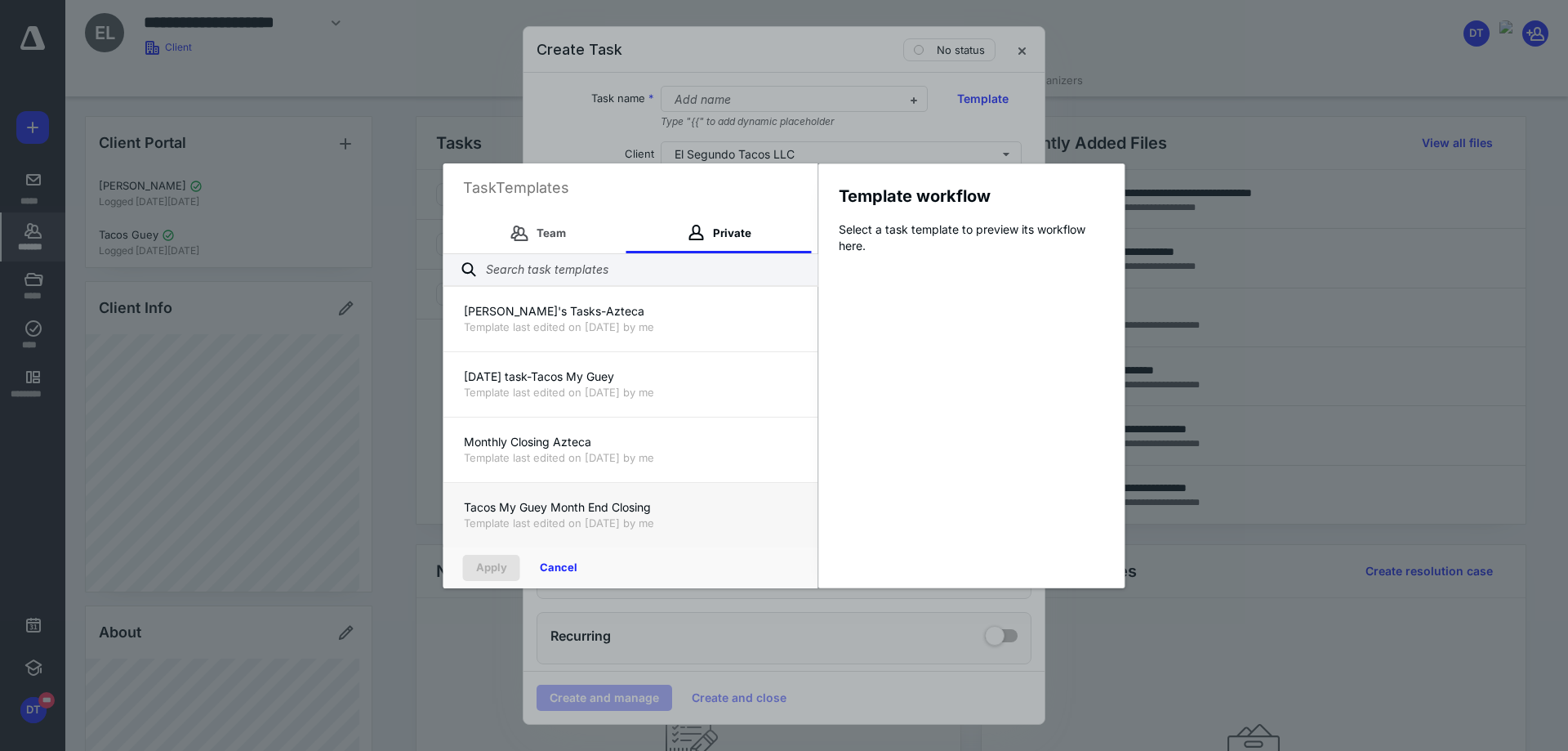 click on "Tacos My Guey Month End Closing" at bounding box center [630, 507] 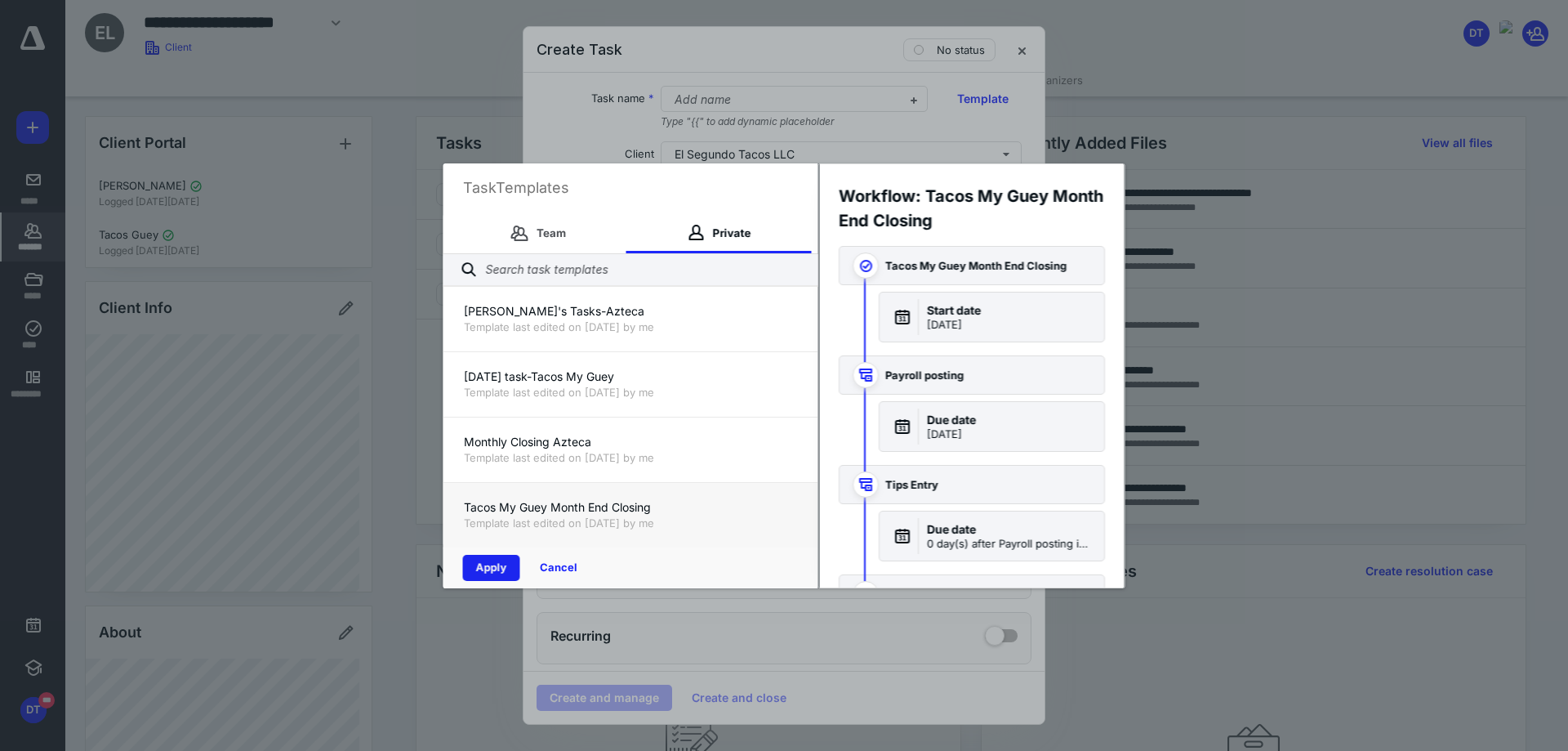 click on "Apply" at bounding box center [492, 568] 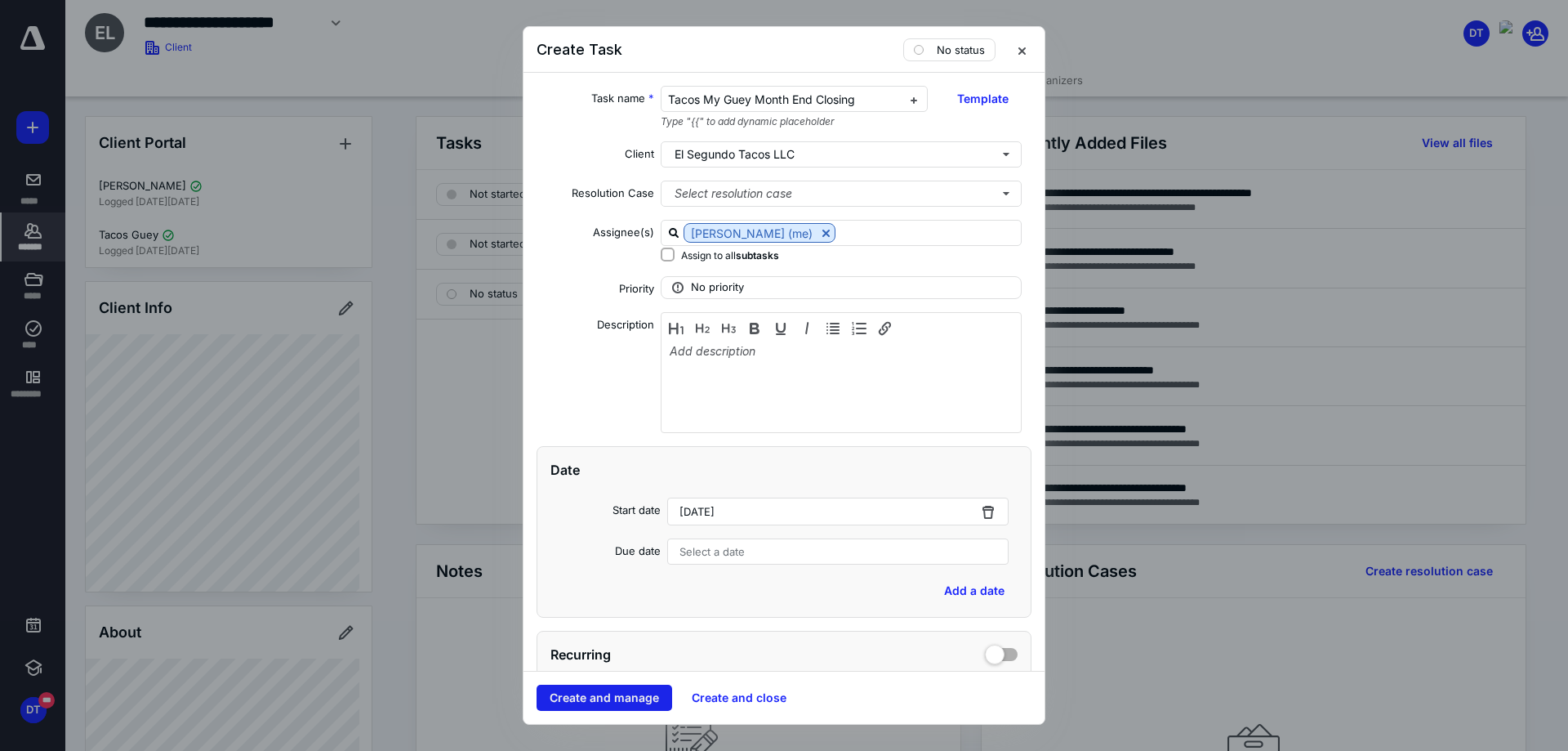 click on "Create and manage" at bounding box center (604, 698) 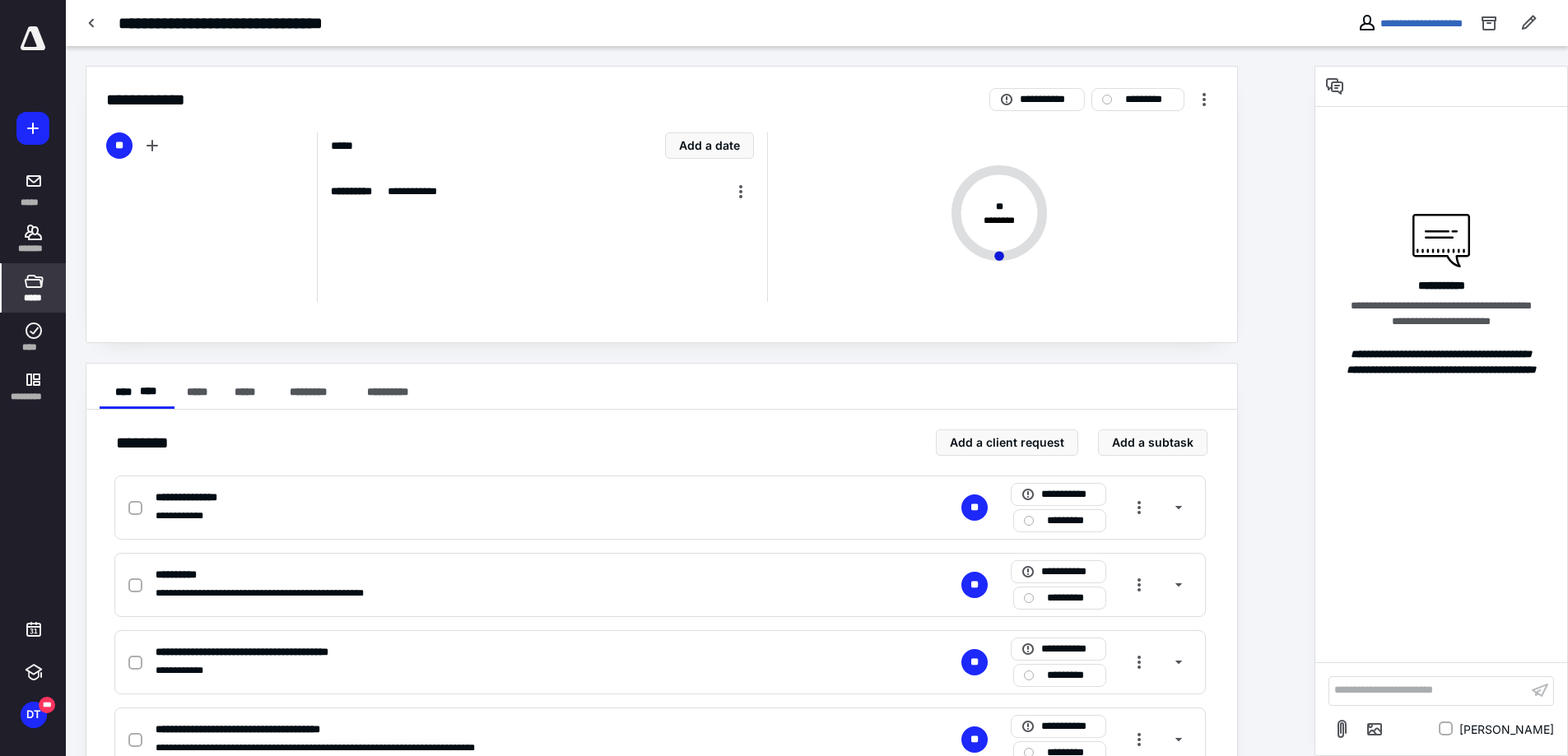 drag, startPoint x: 35, startPoint y: 248, endPoint x: 24, endPoint y: 268, distance: 22.825424 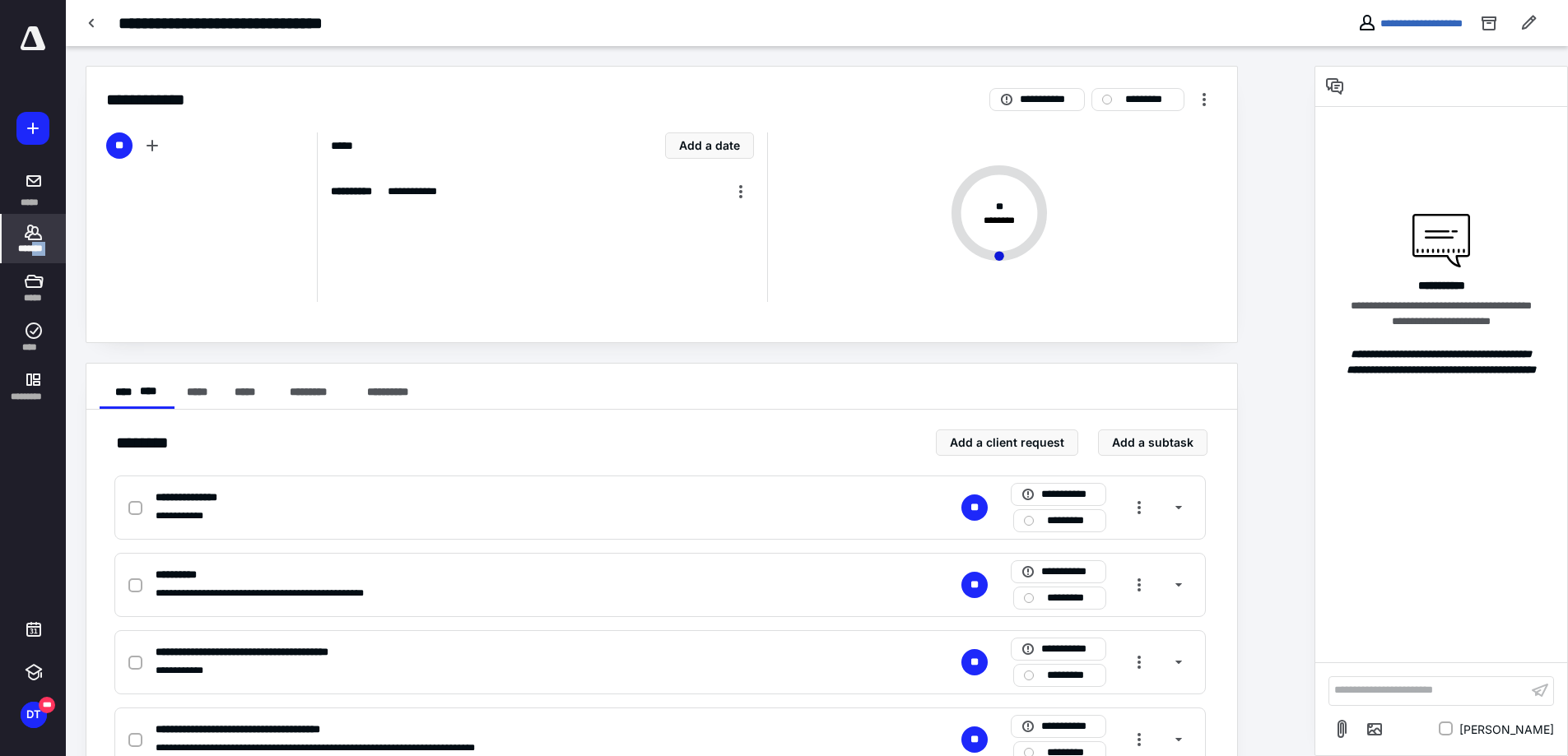 click on "*******" at bounding box center (34, 248) 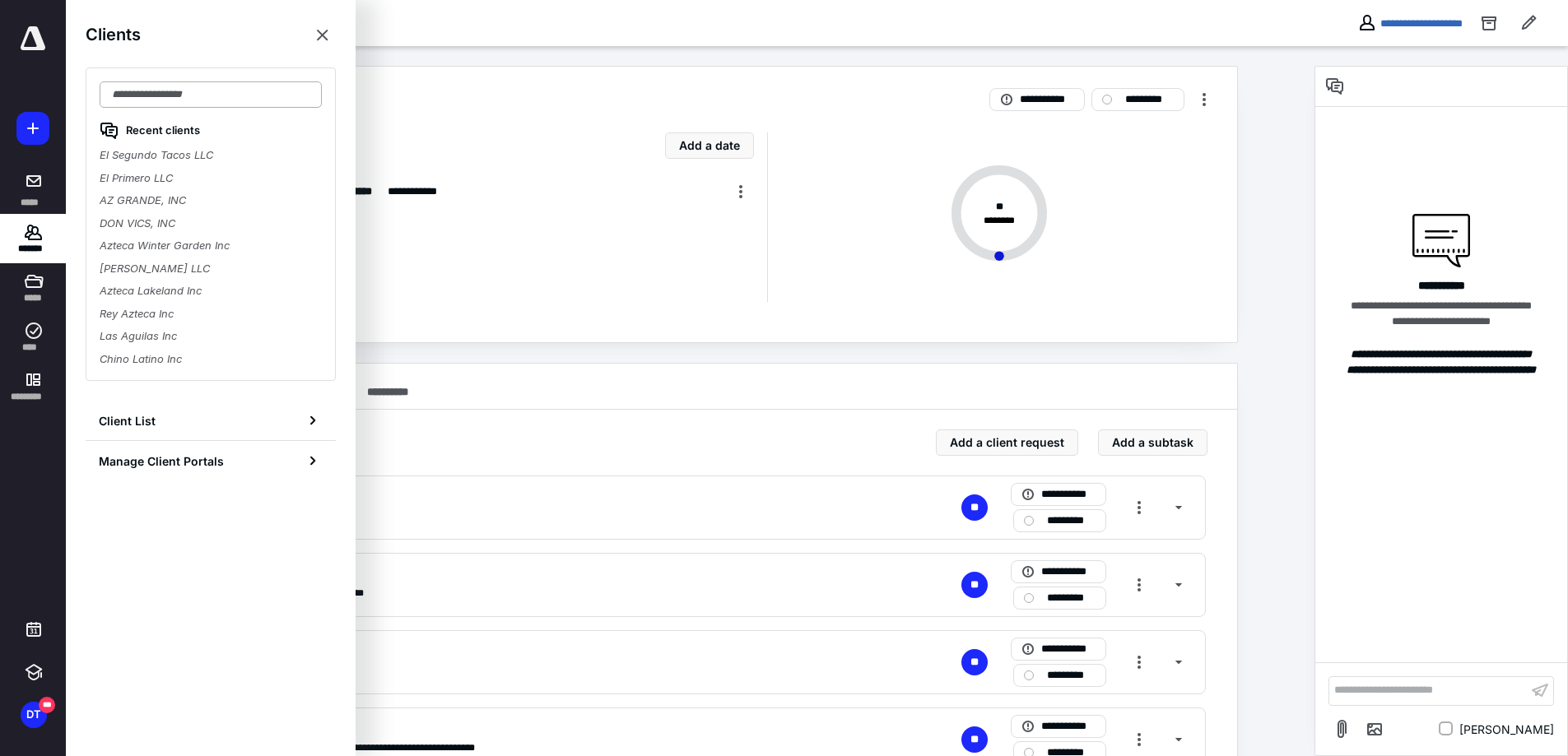 click at bounding box center [211, 95] 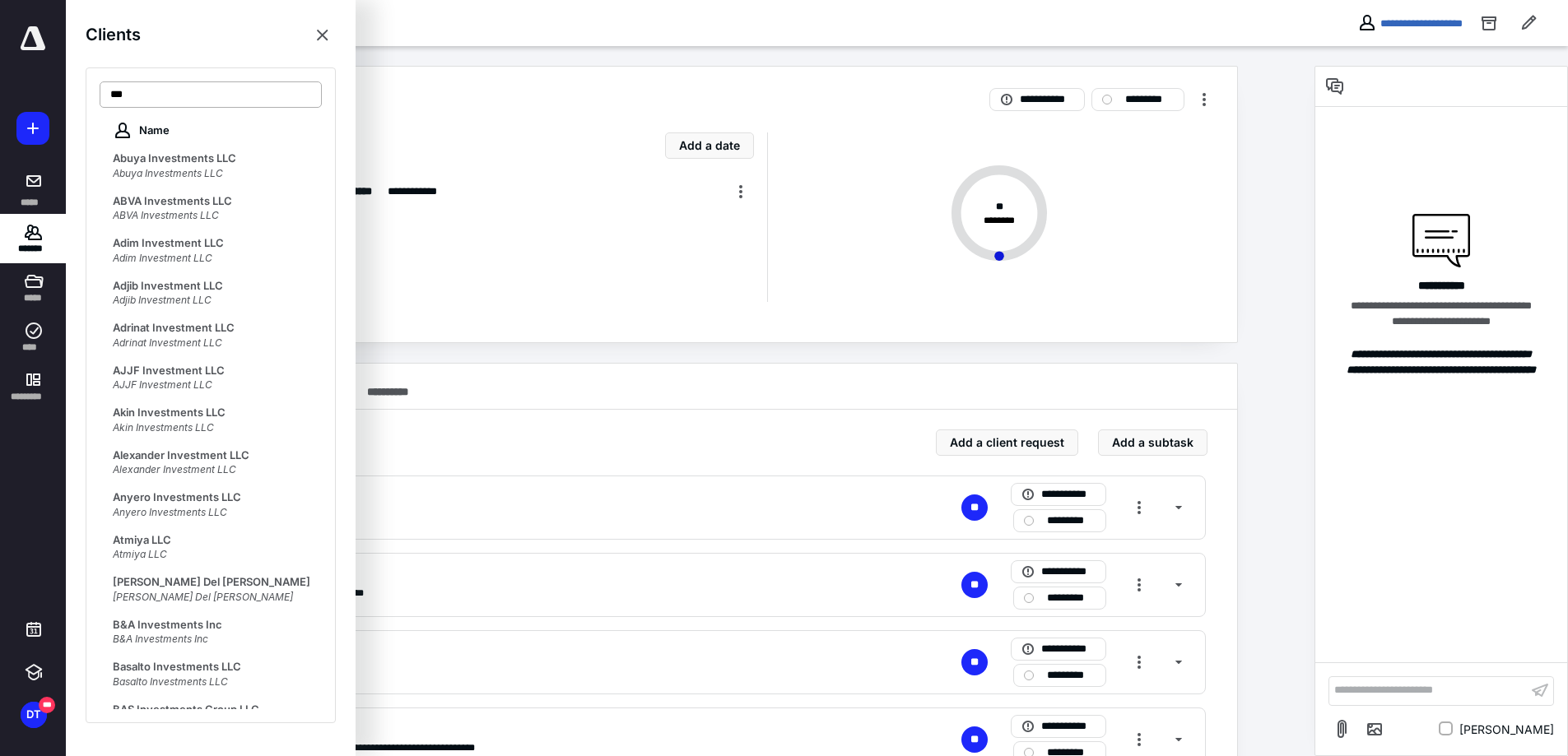 click on "***" at bounding box center [211, 95] 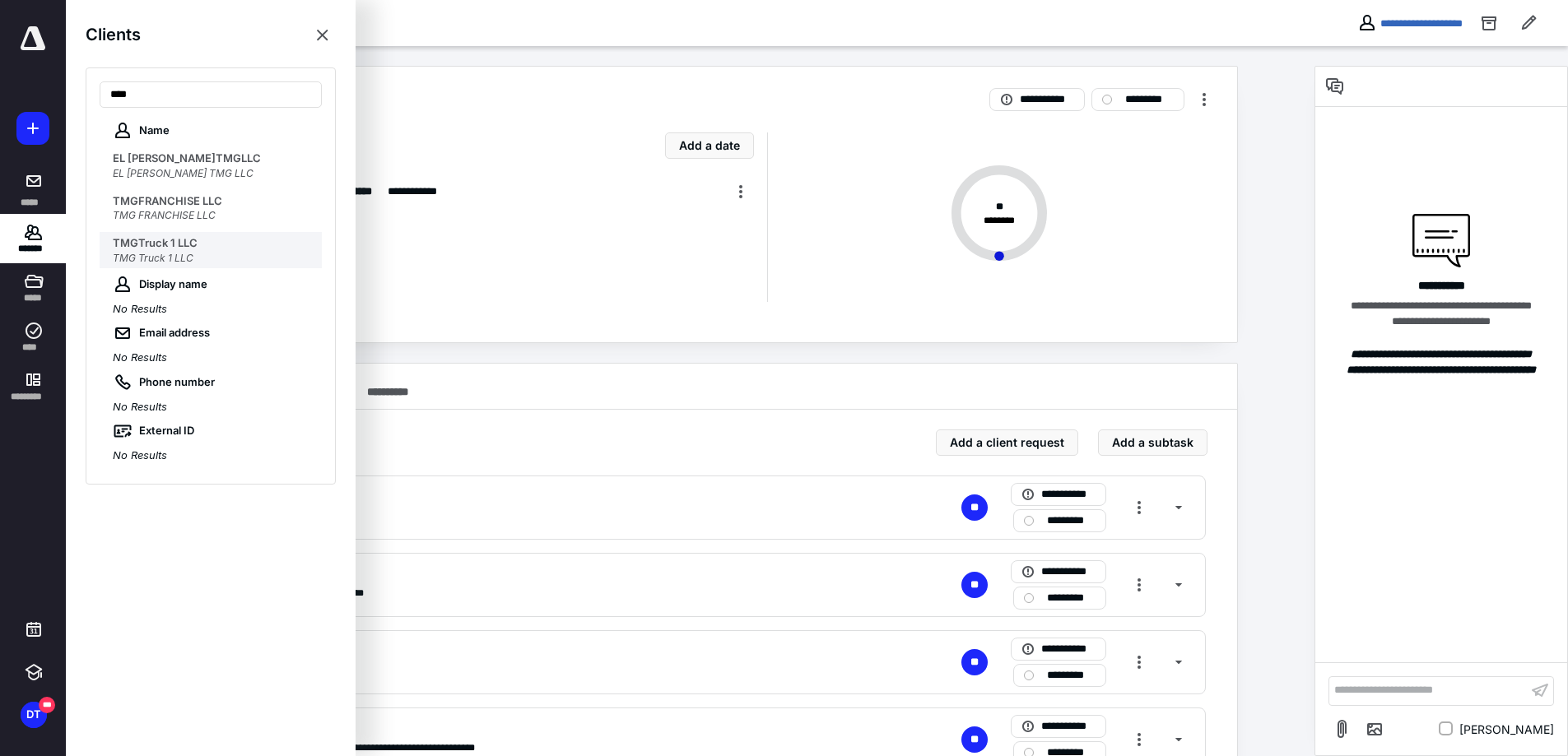 type on "***" 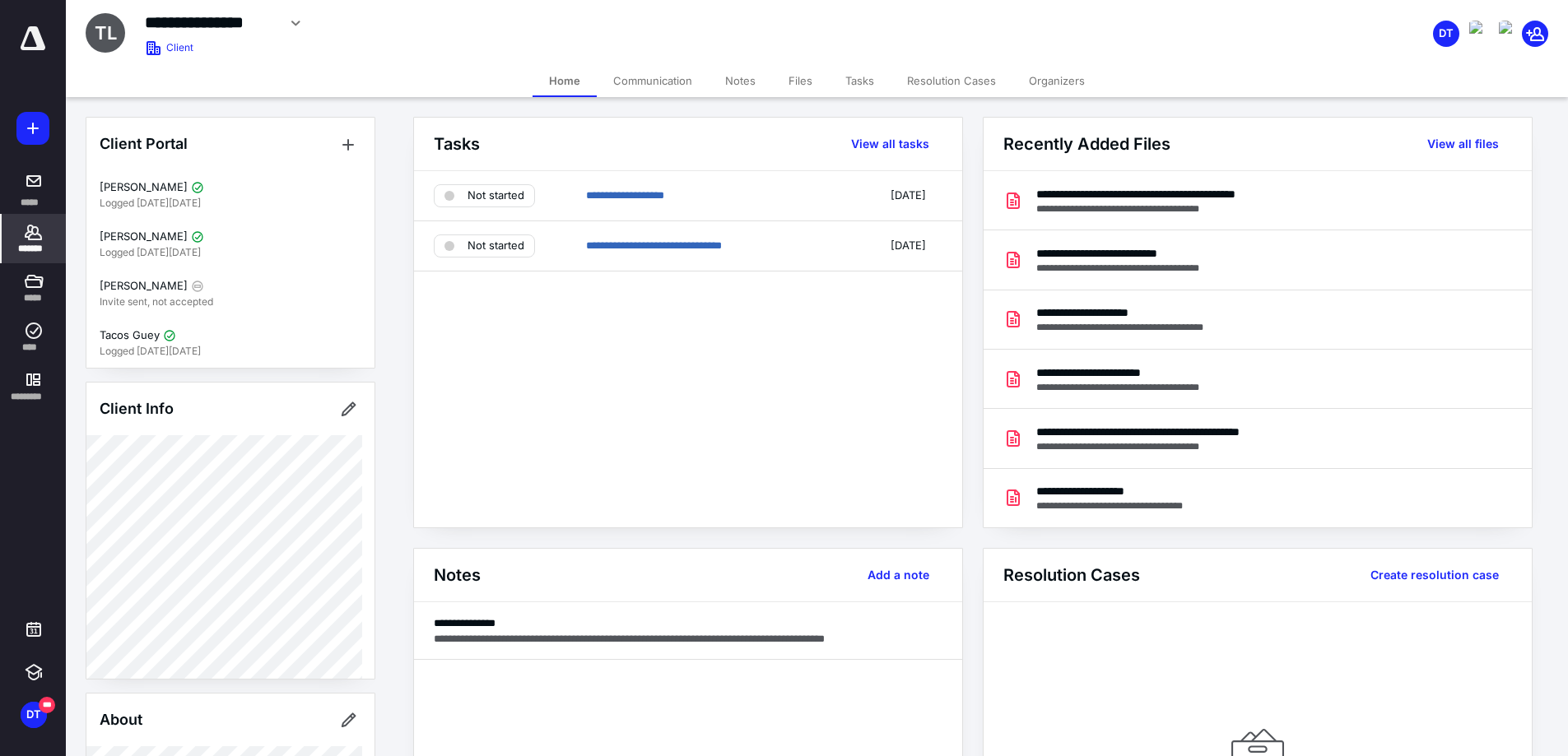 click at bounding box center (33, 128) 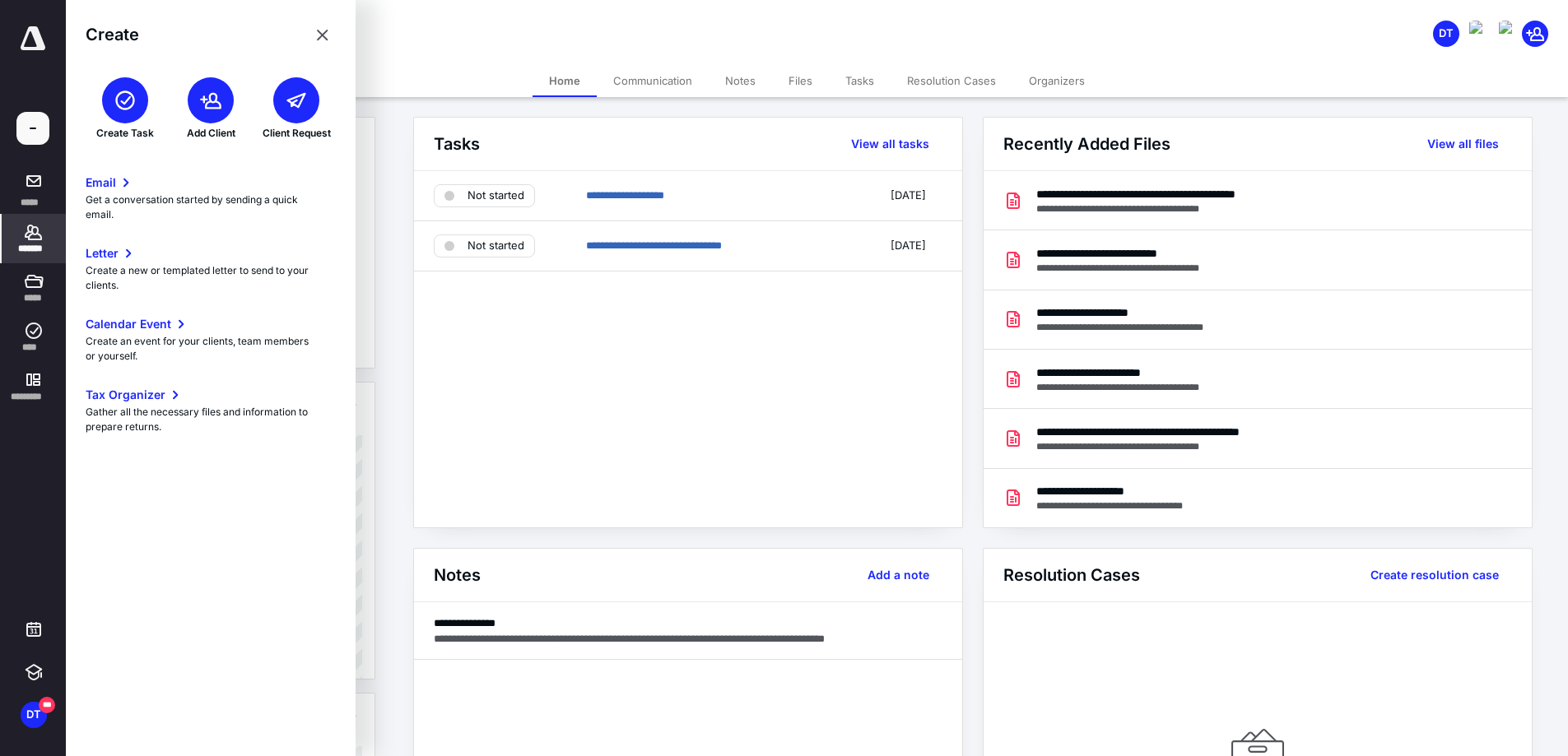 click at bounding box center (125, 100) 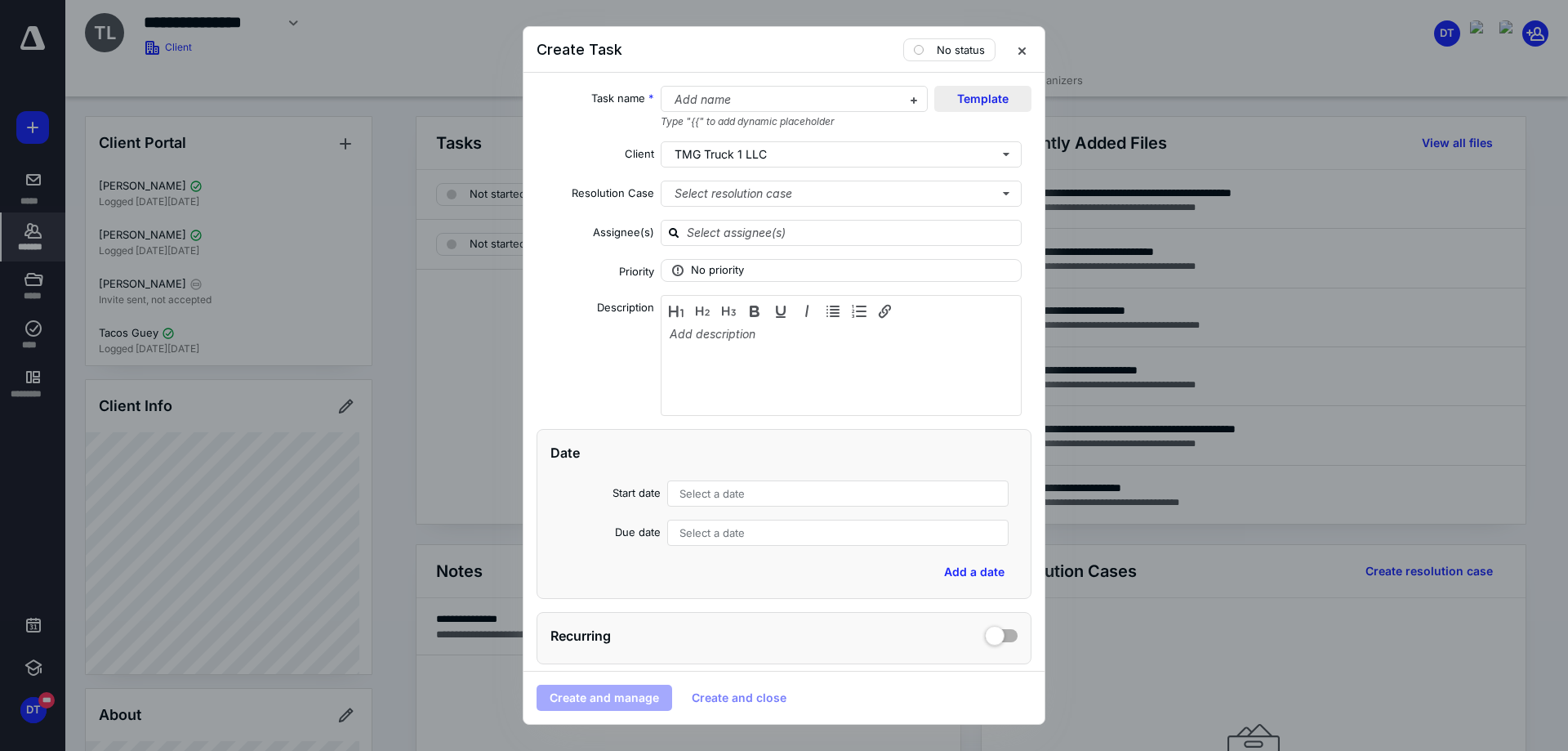 click on "Template" at bounding box center [982, 99] 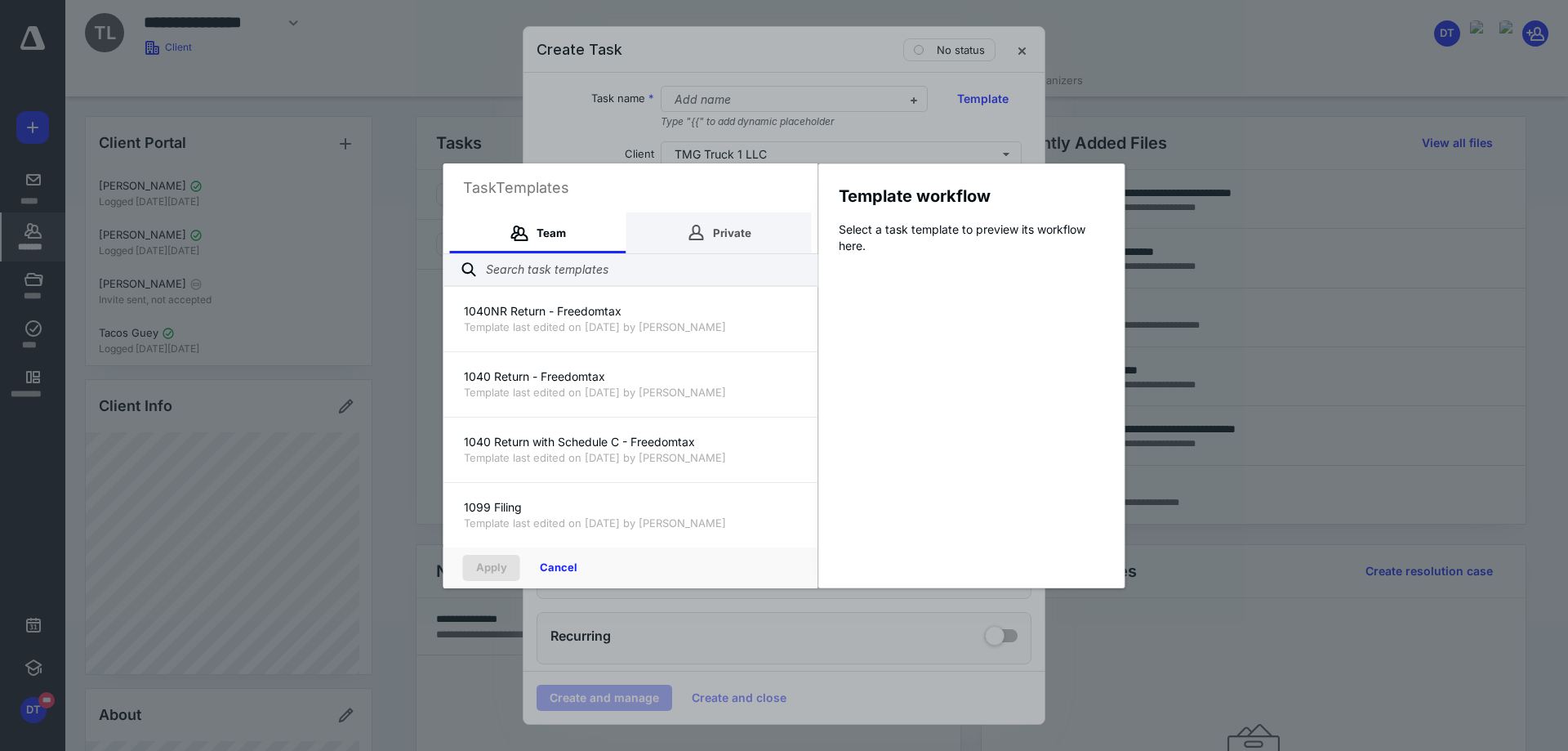 click on "Private" at bounding box center [719, 233] 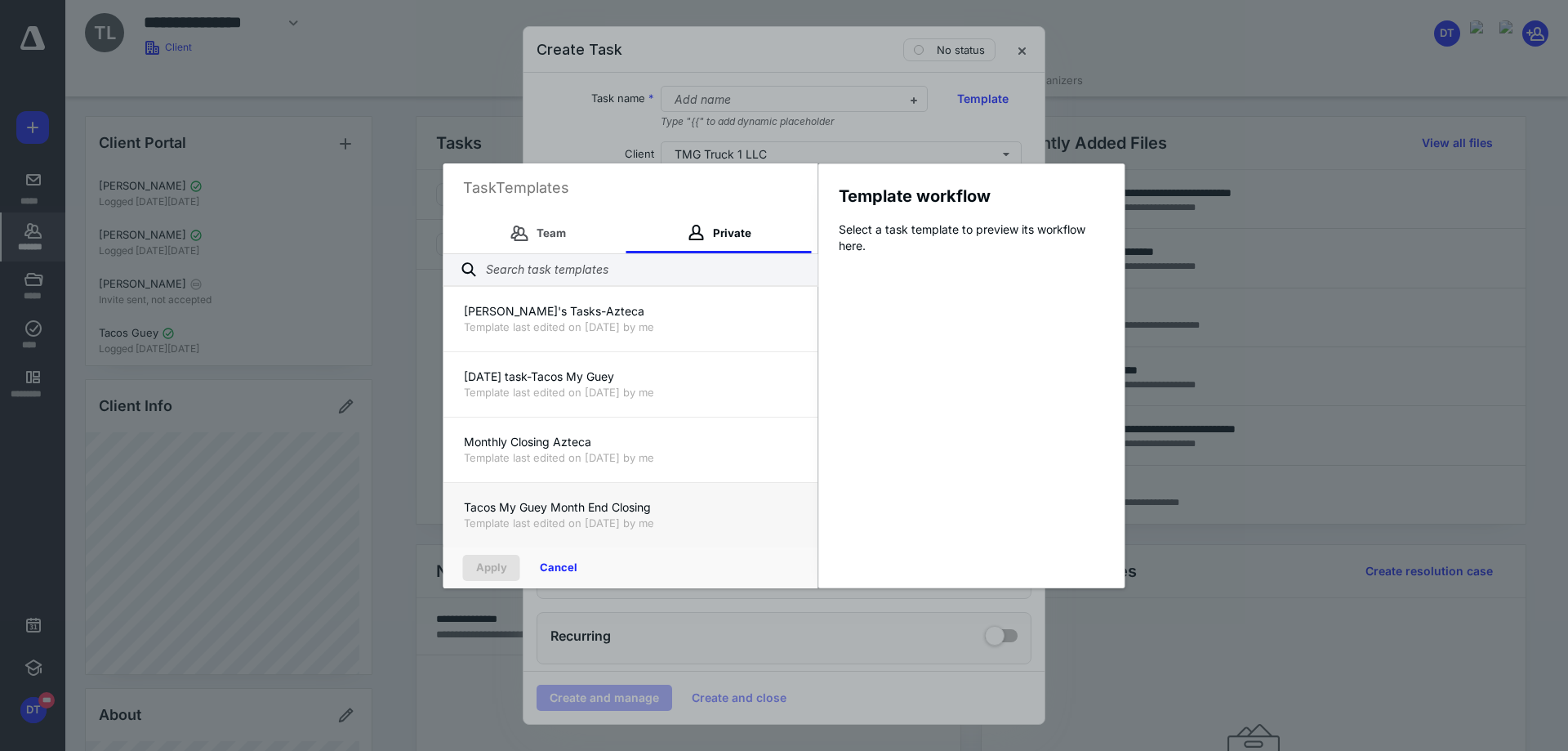 click on "Tacos My Guey Month End Closing" at bounding box center [630, 507] 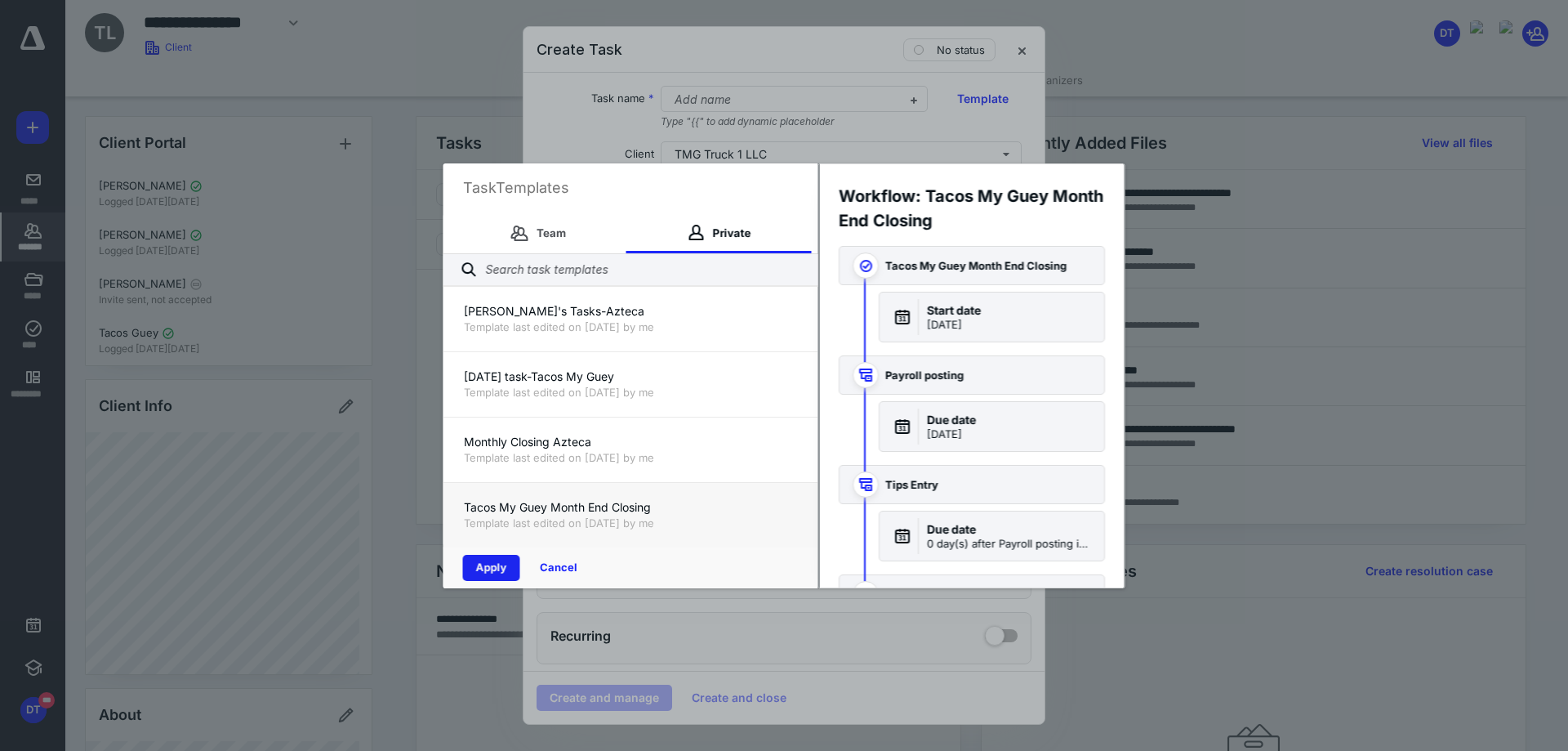 click on "Apply" at bounding box center [492, 568] 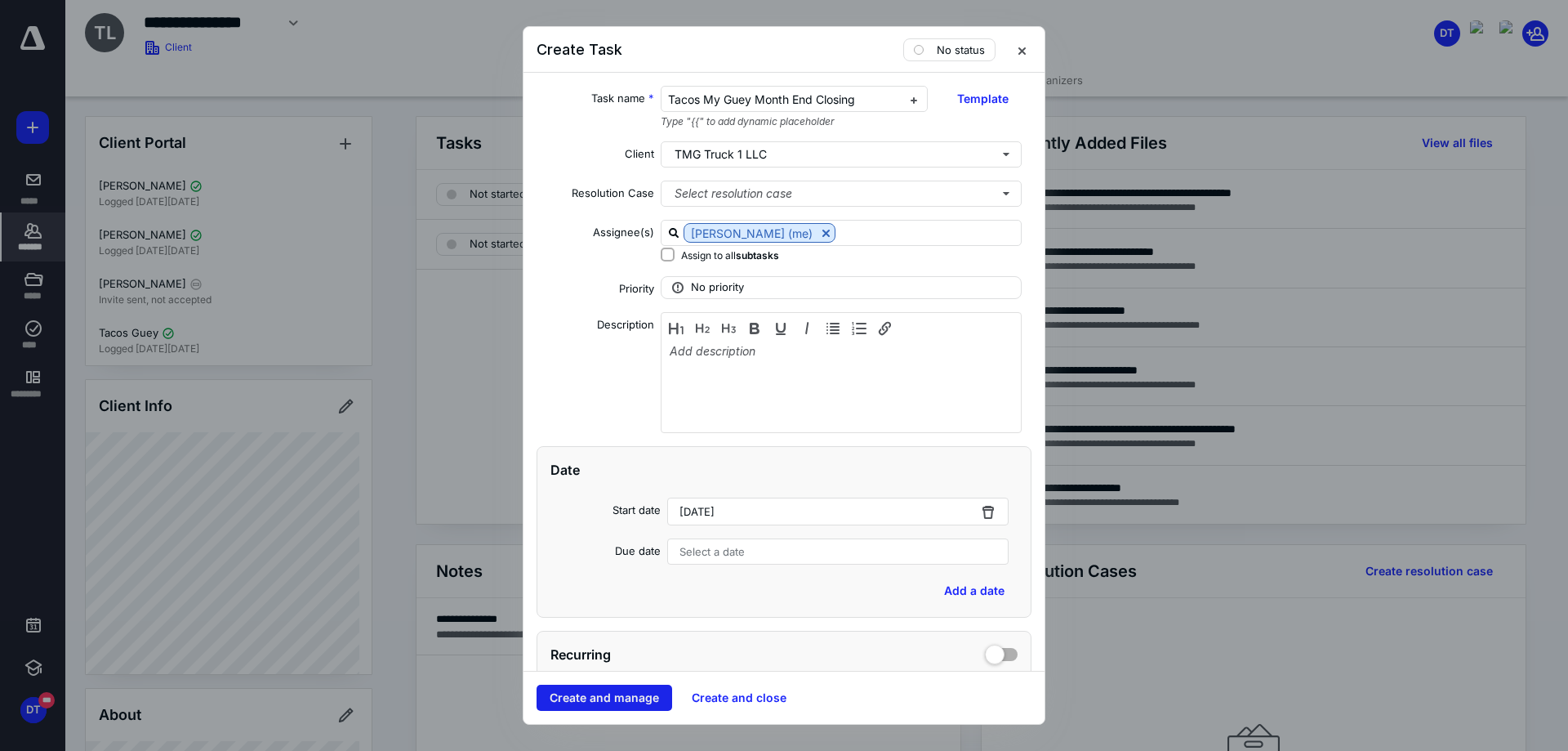 click on "Create and manage" at bounding box center (604, 698) 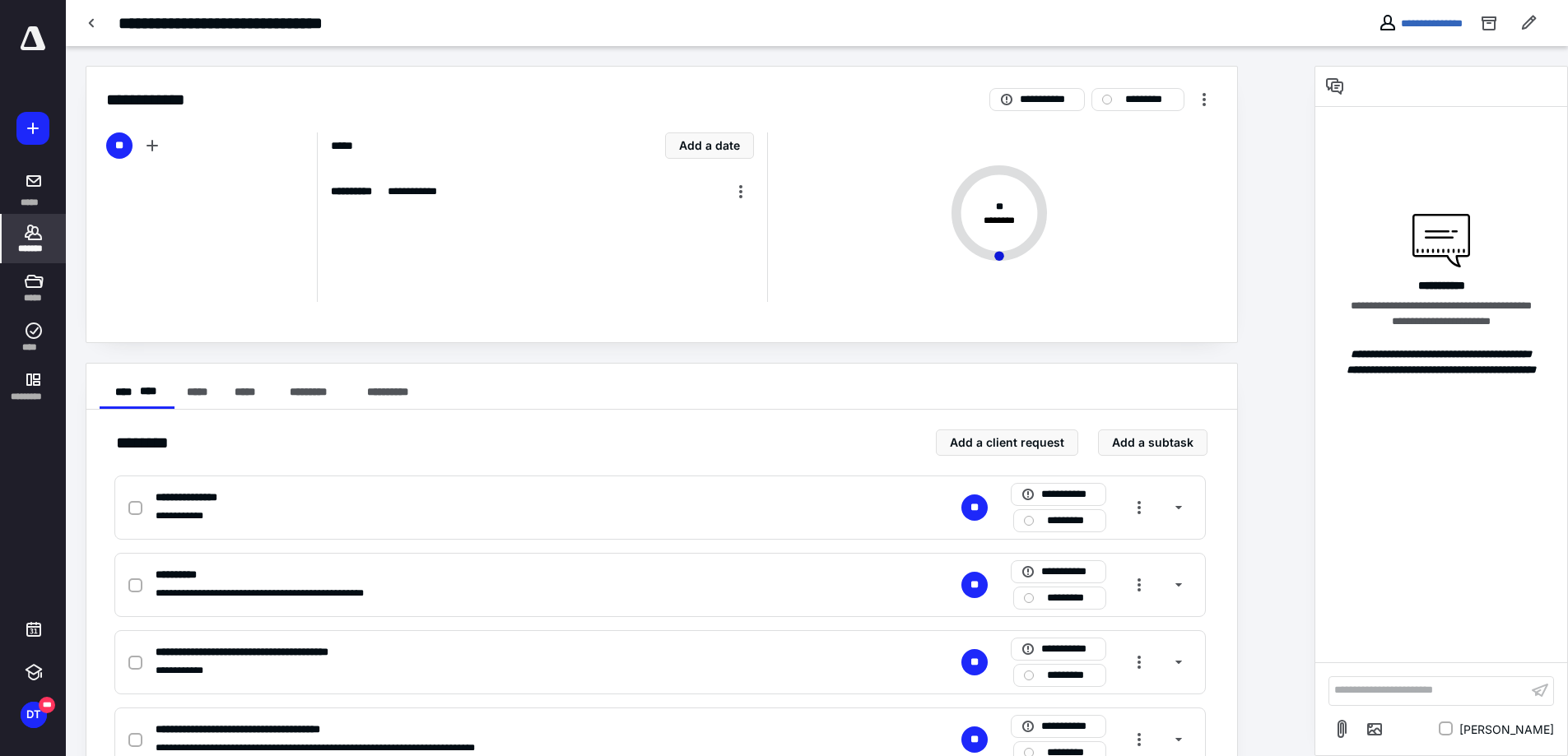 click on "*******" at bounding box center (34, 248) 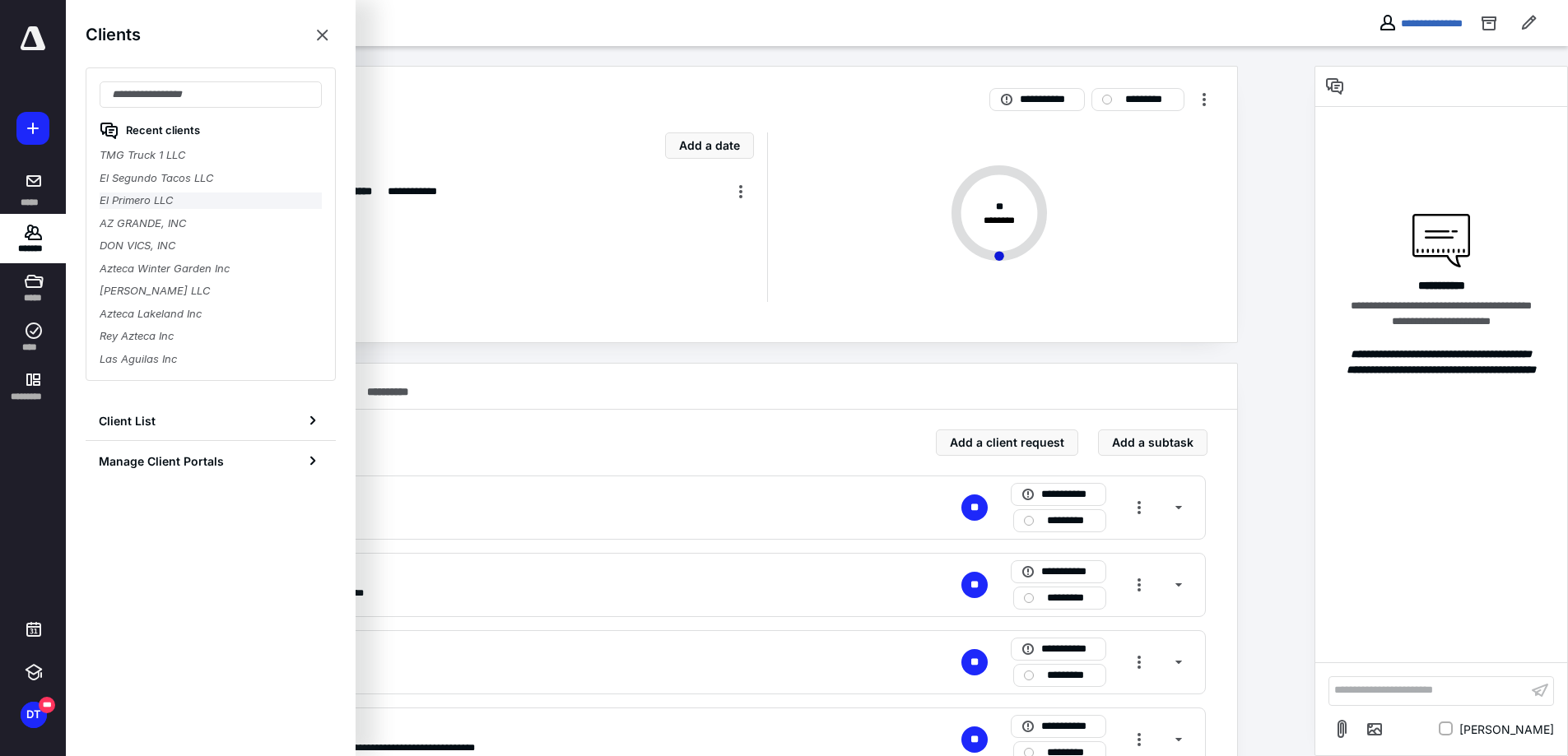 click on "El Primero LLC" at bounding box center [211, 201] 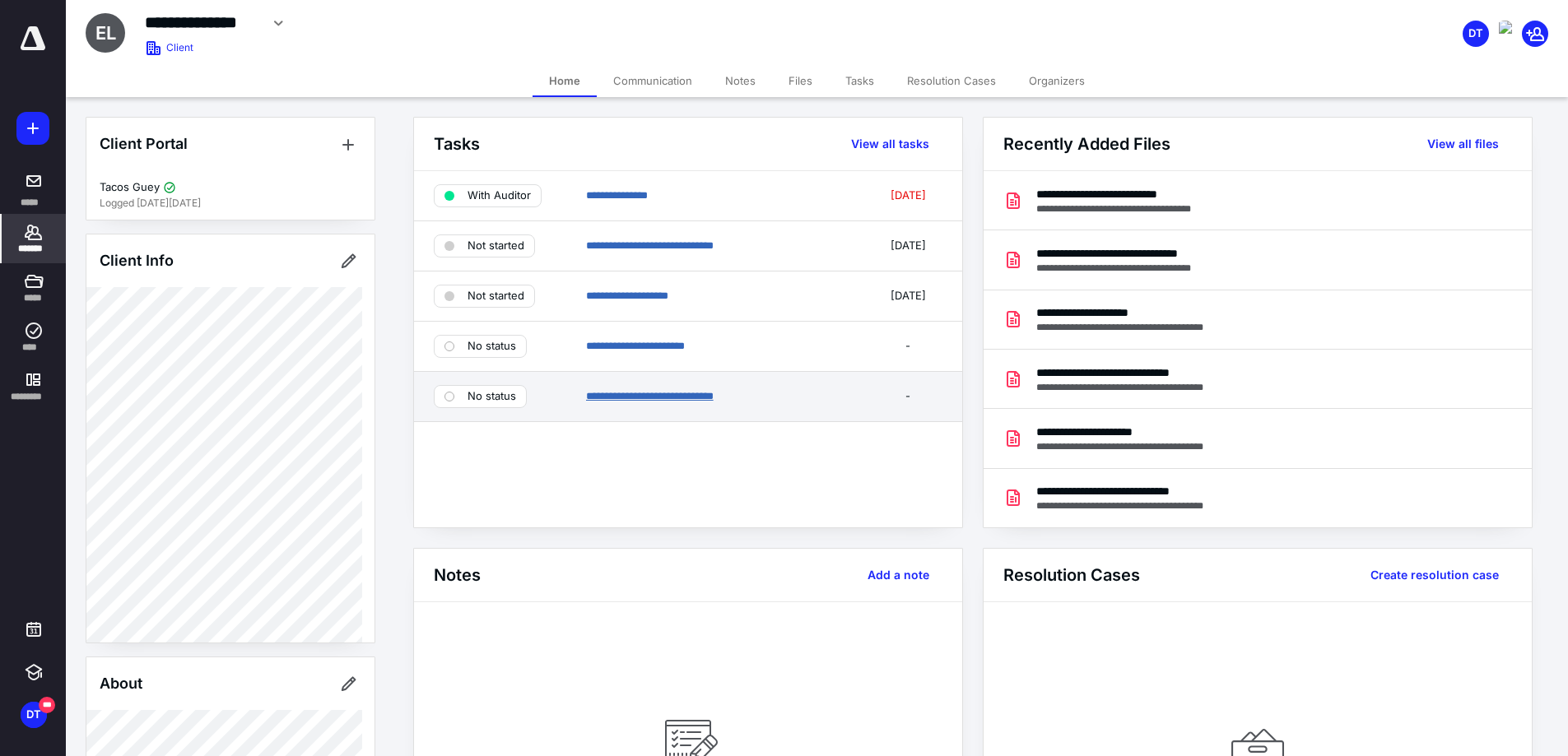 click on "**********" at bounding box center [649, 396] 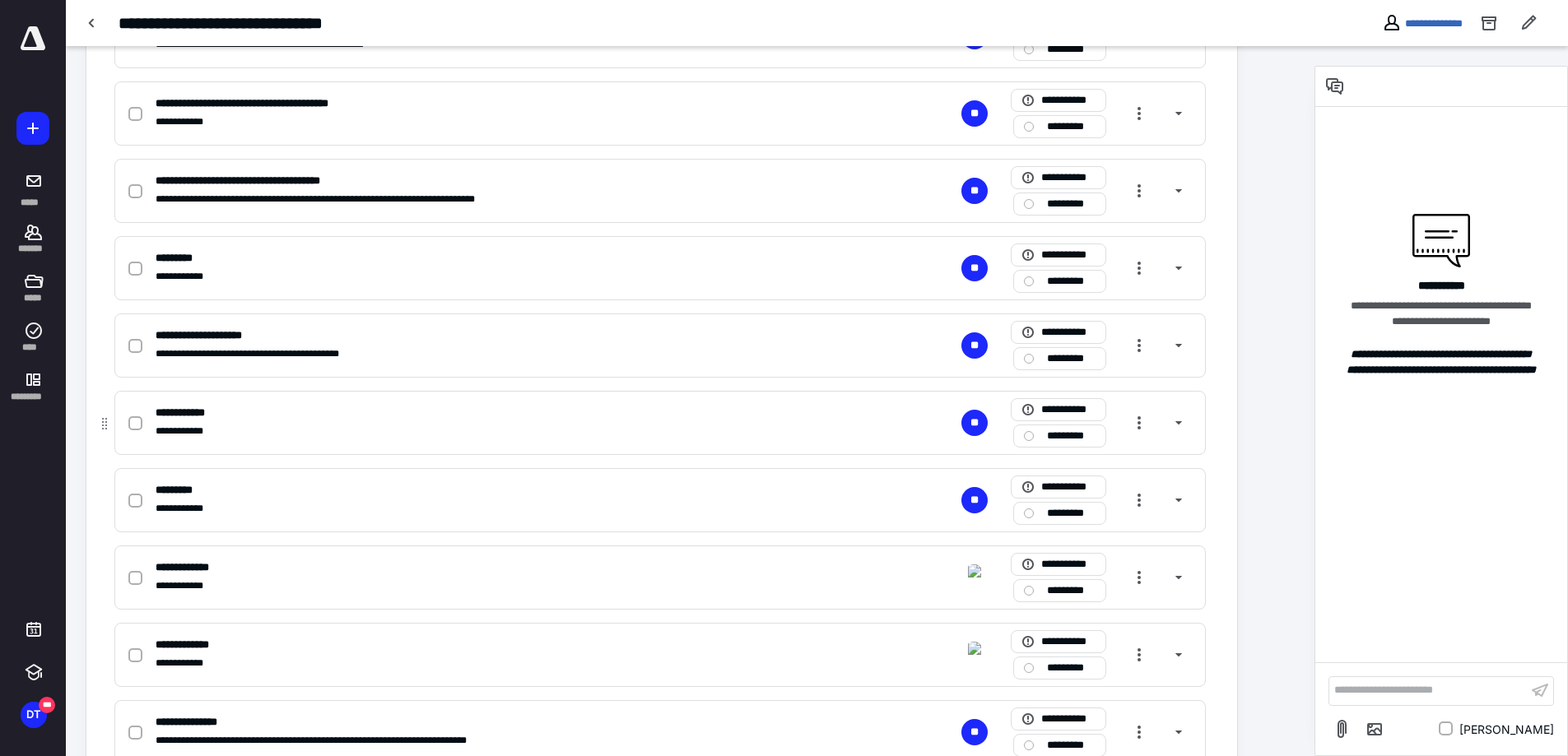 scroll, scrollTop: 576, scrollLeft: 0, axis: vertical 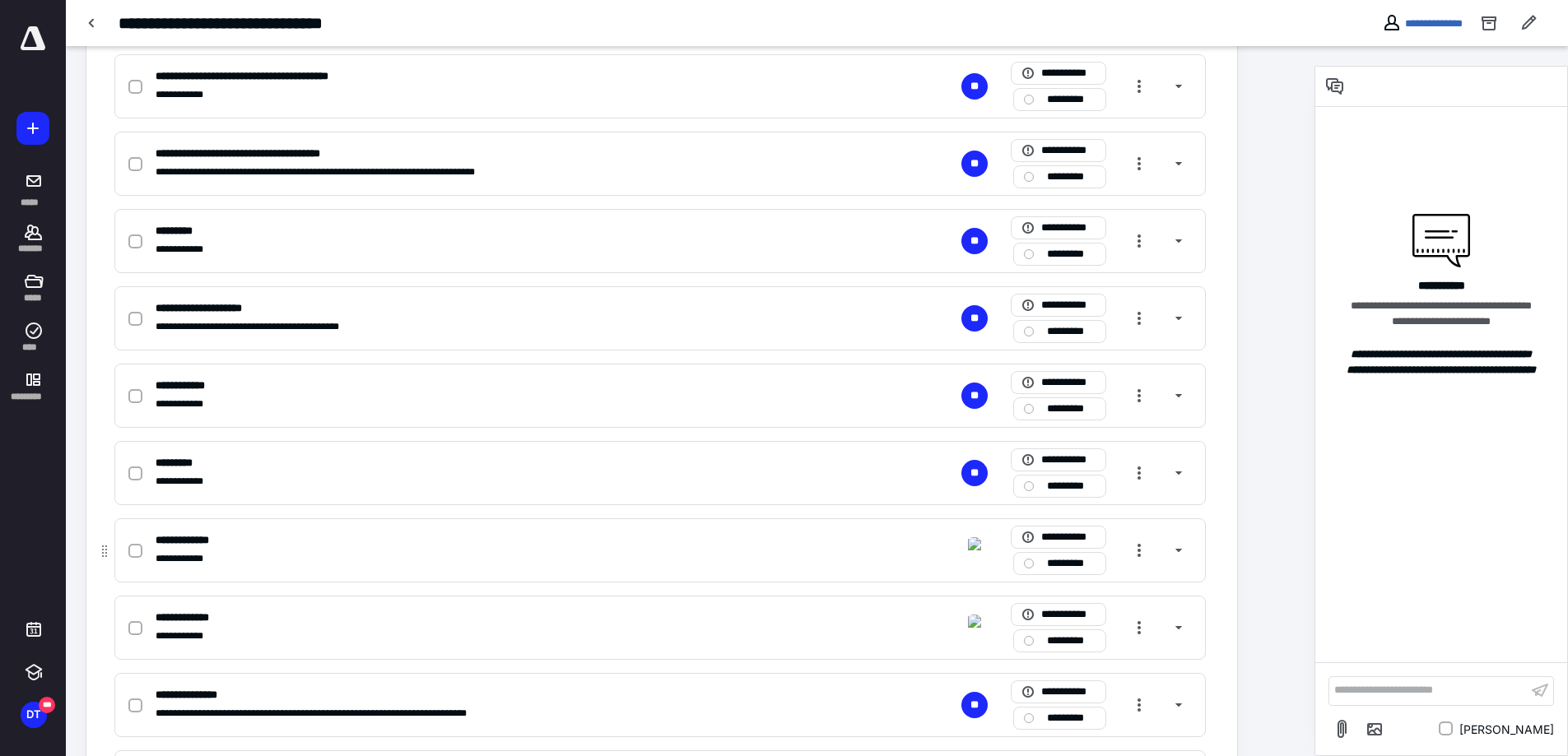 click at bounding box center [138, 550] 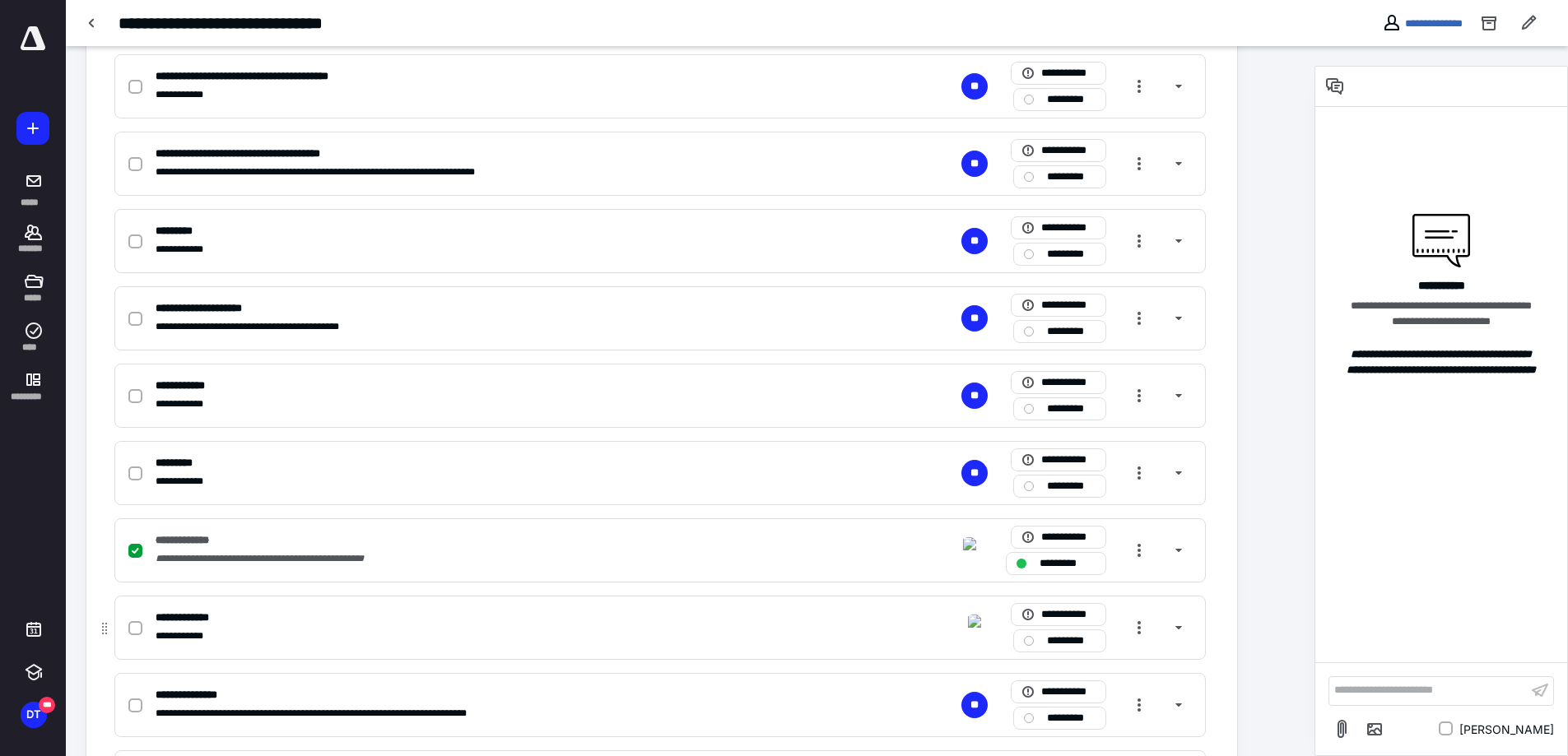 click 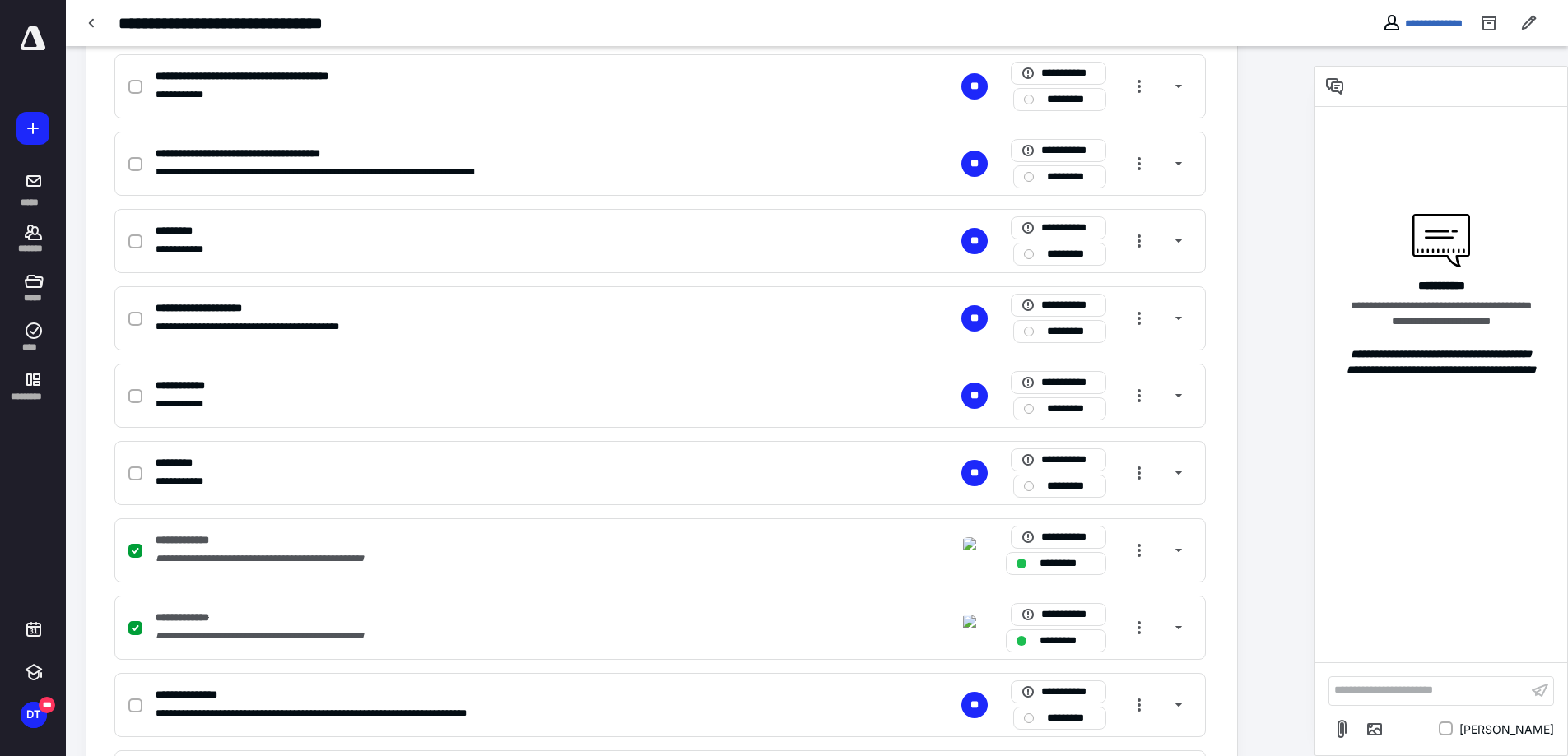 click on "**********" at bounding box center (648, 23) 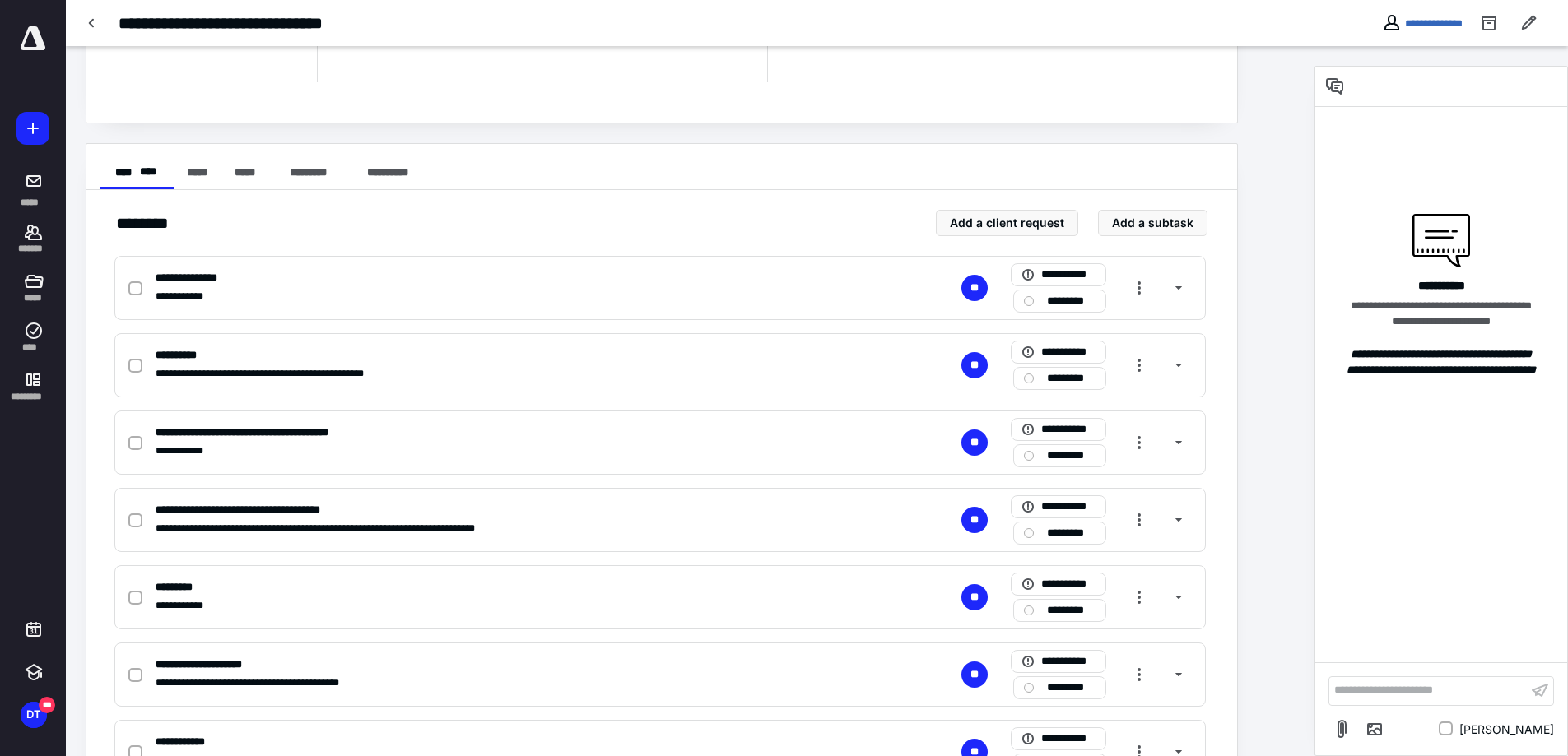 scroll, scrollTop: 247, scrollLeft: 0, axis: vertical 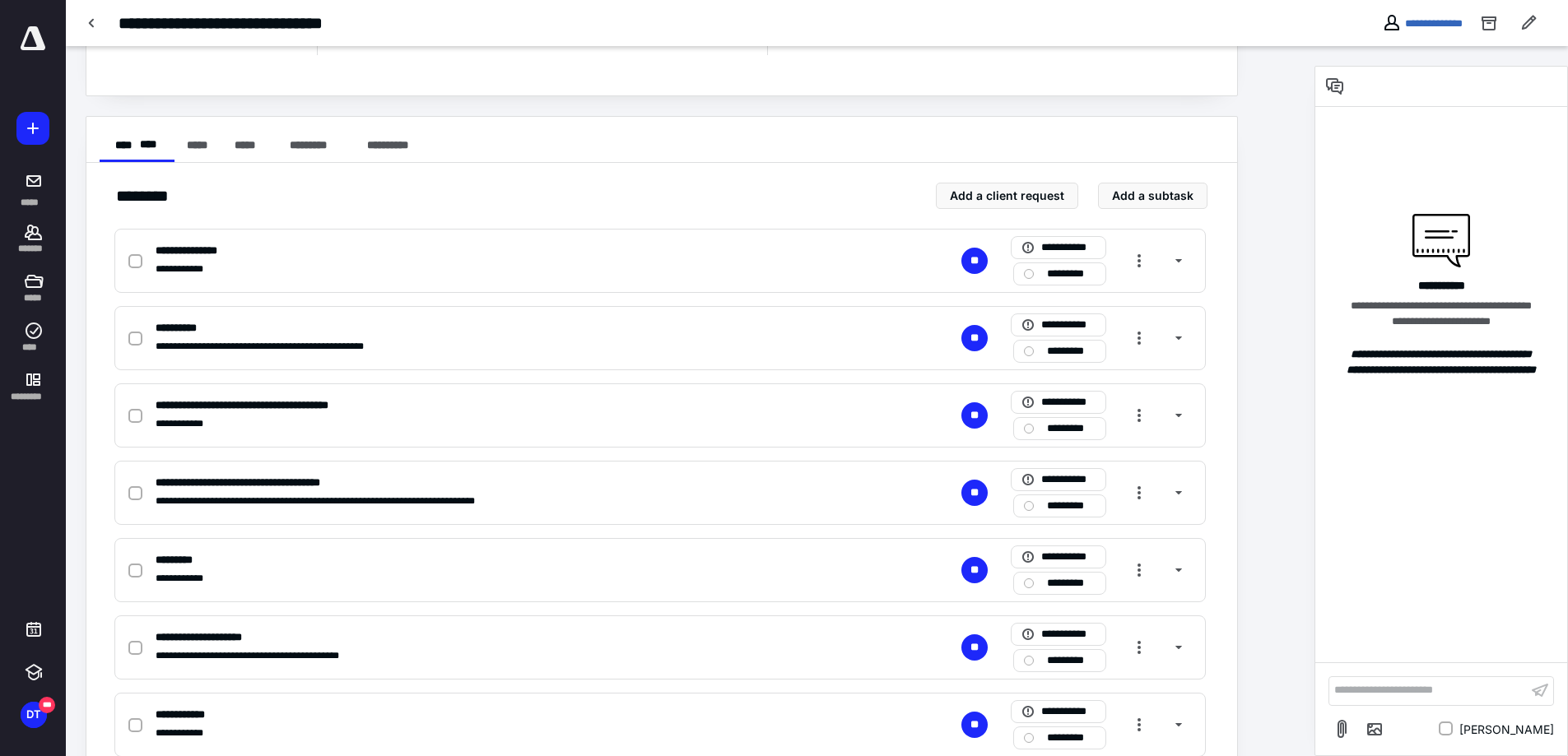 click on "**********" at bounding box center (690, 684) 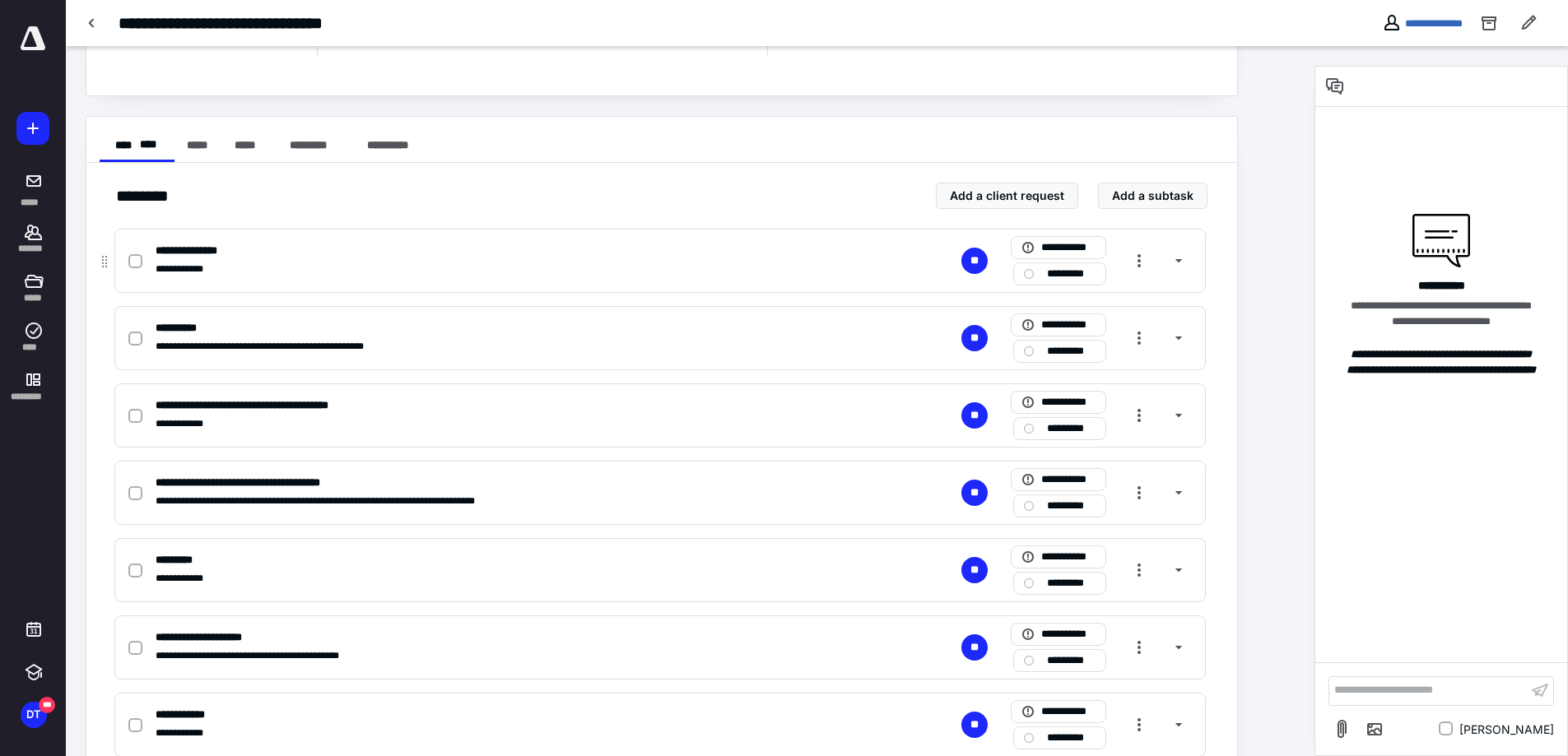 click 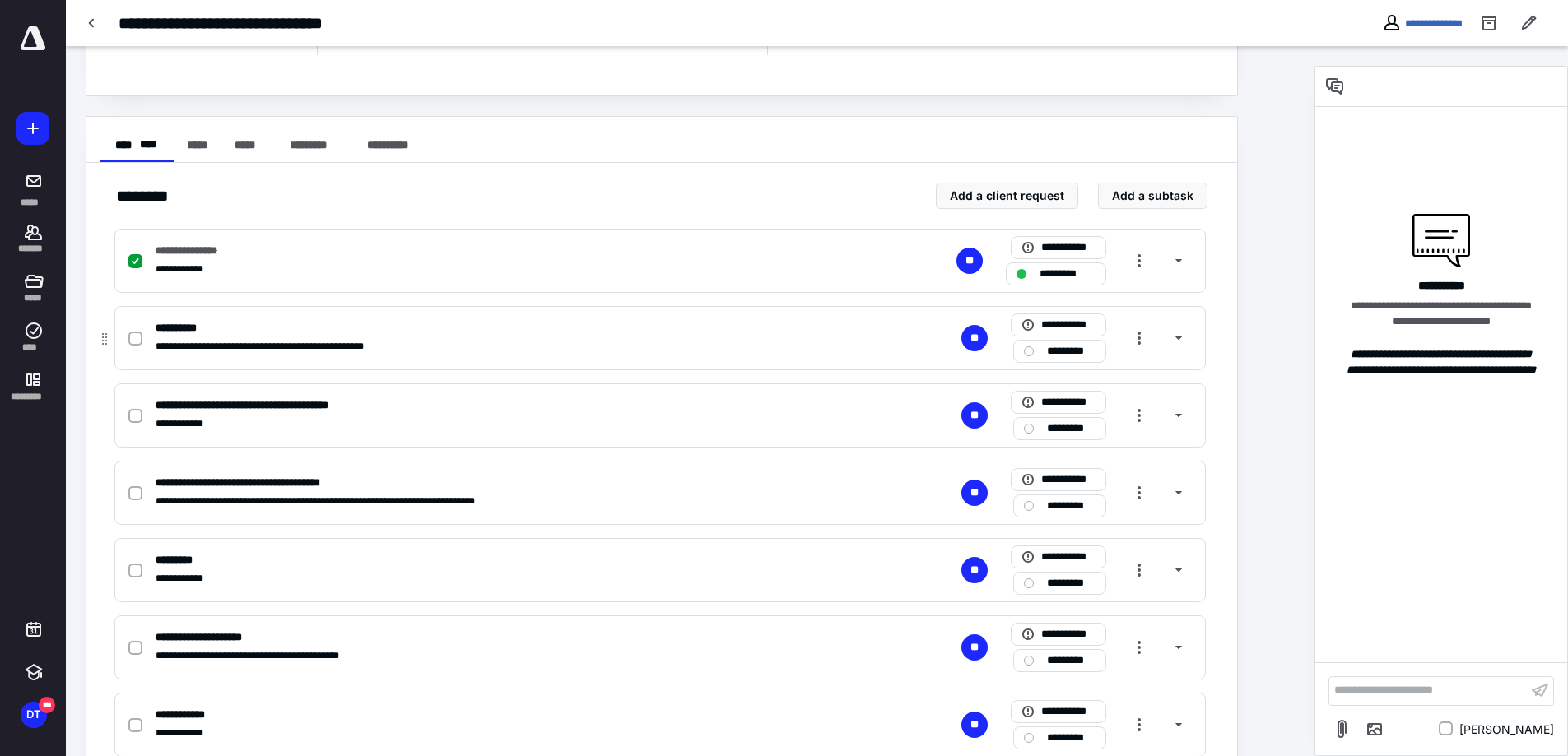 click 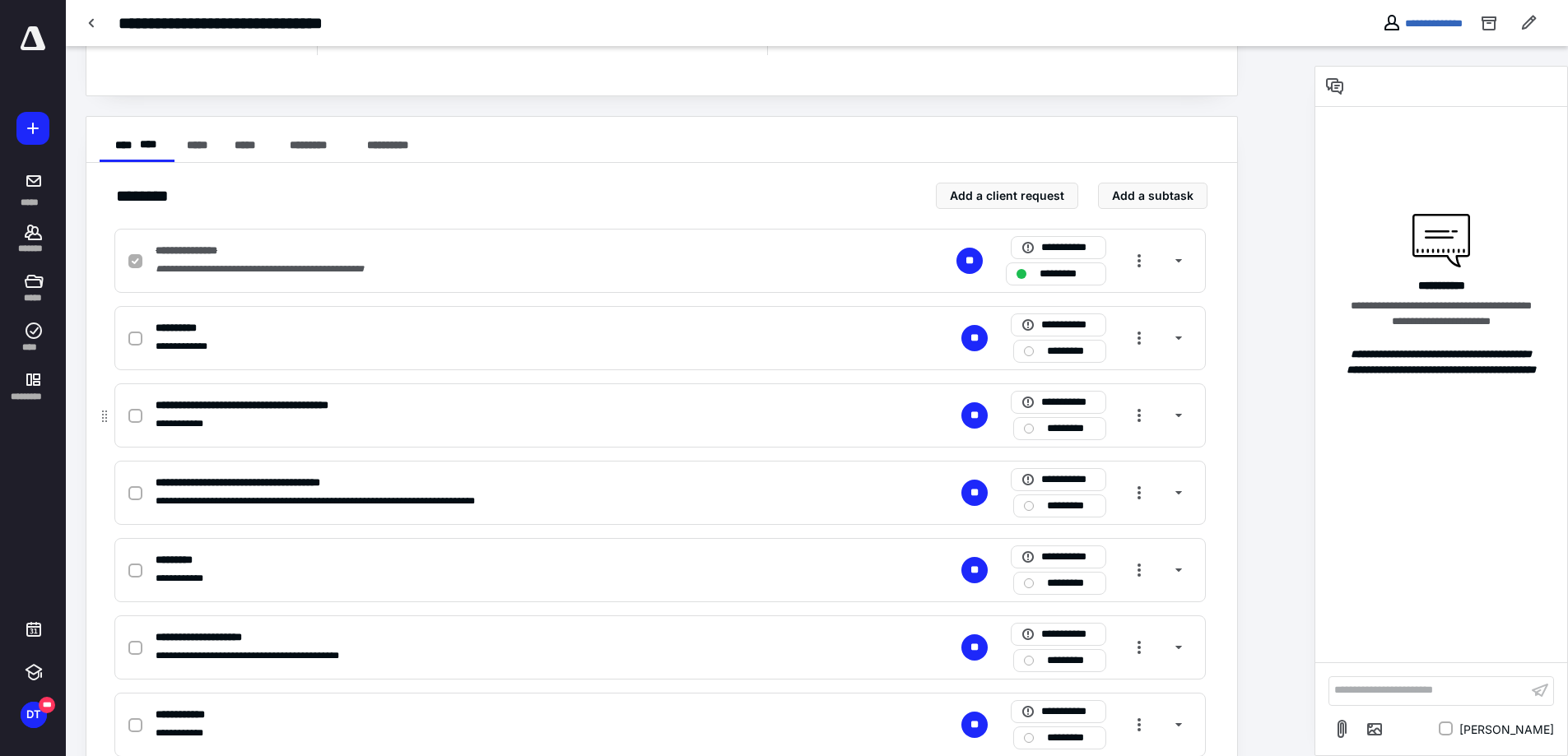 checkbox on "true" 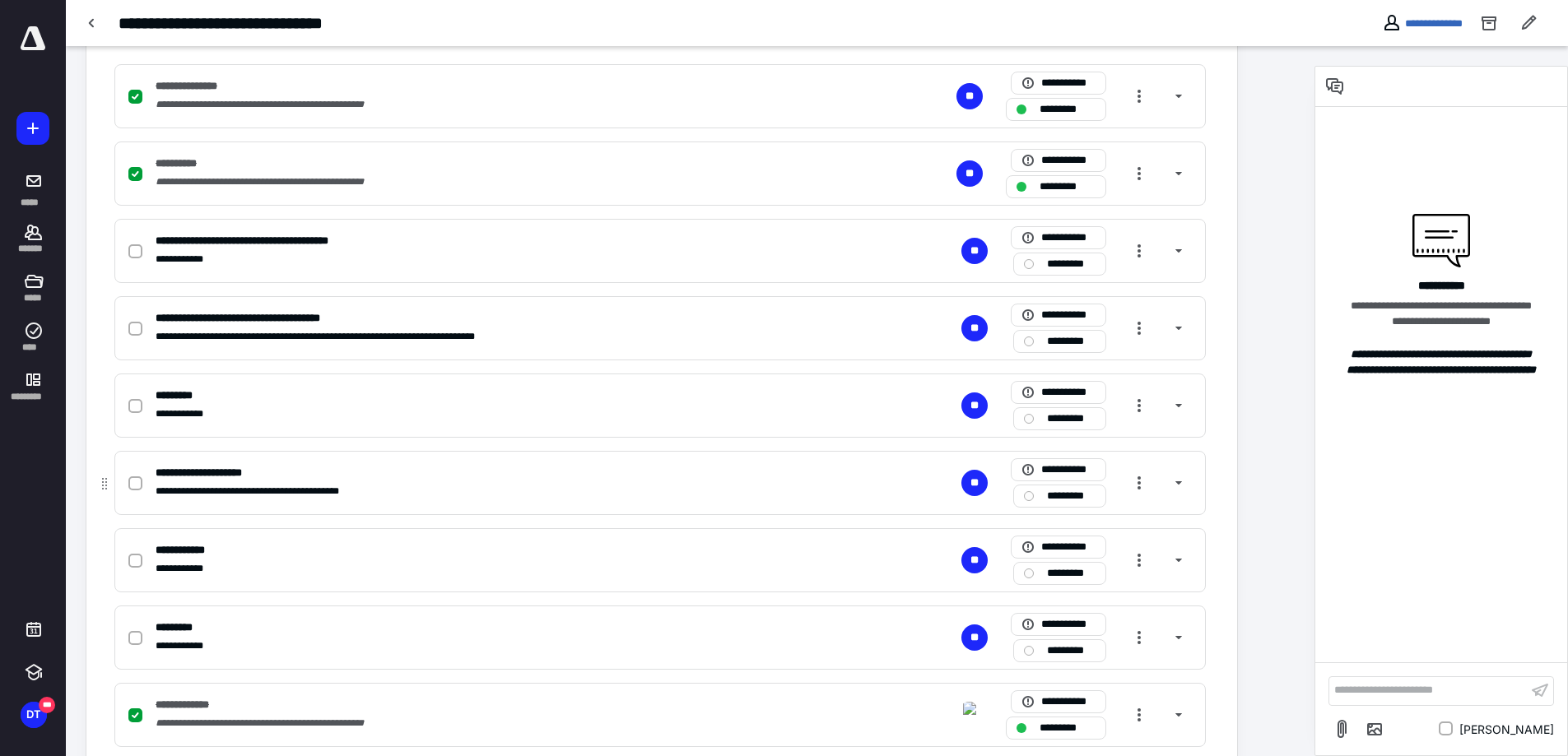 scroll, scrollTop: 384, scrollLeft: 0, axis: vertical 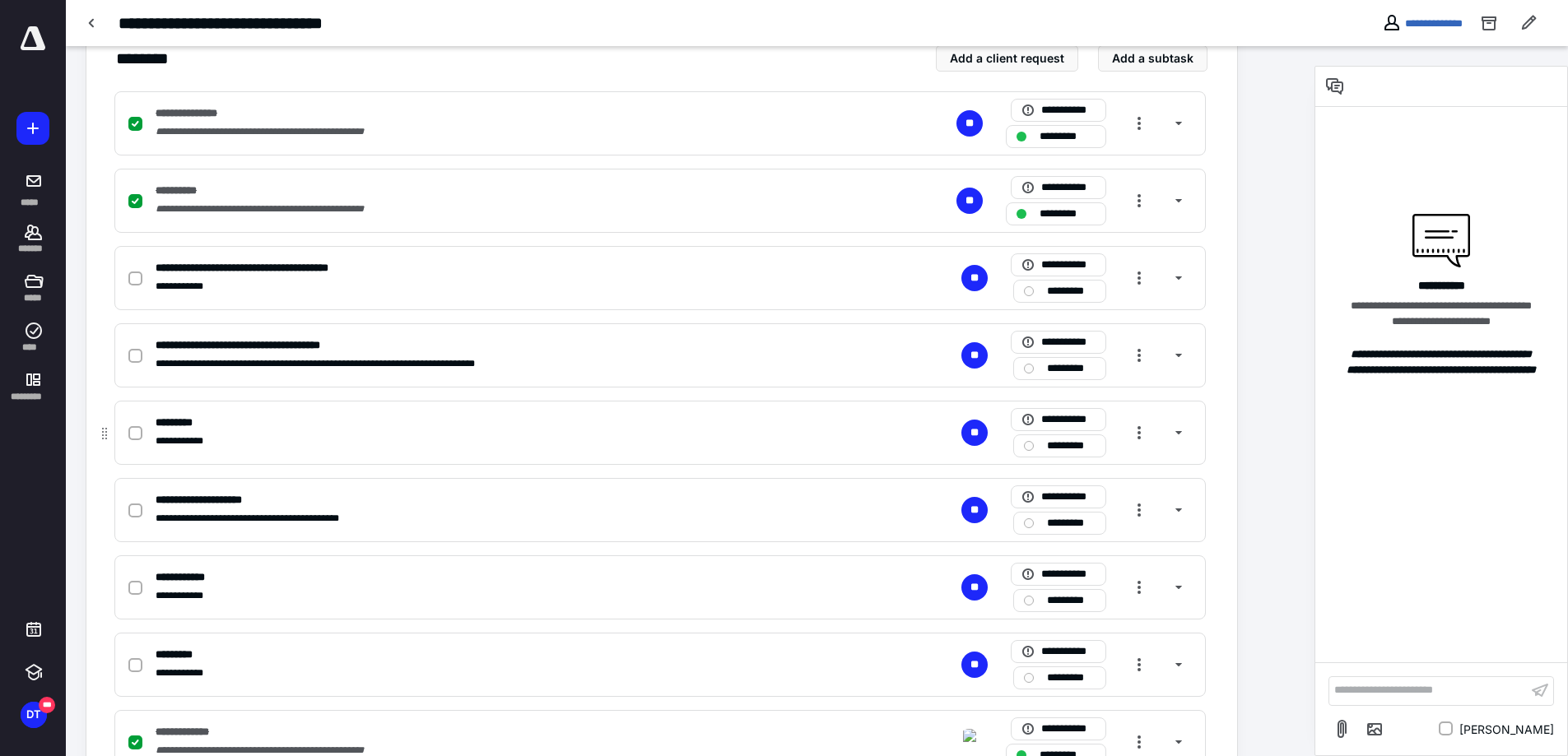 click 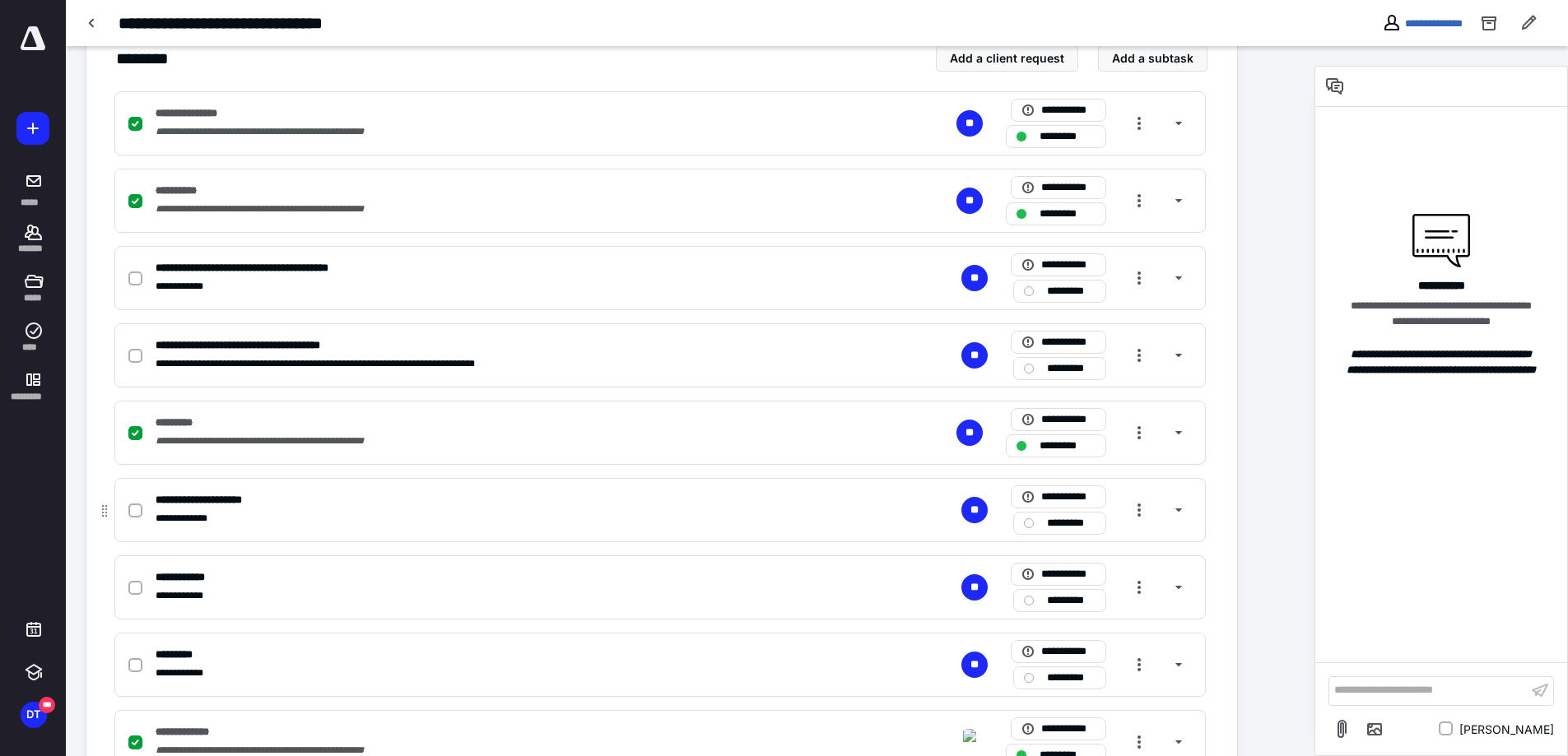 click 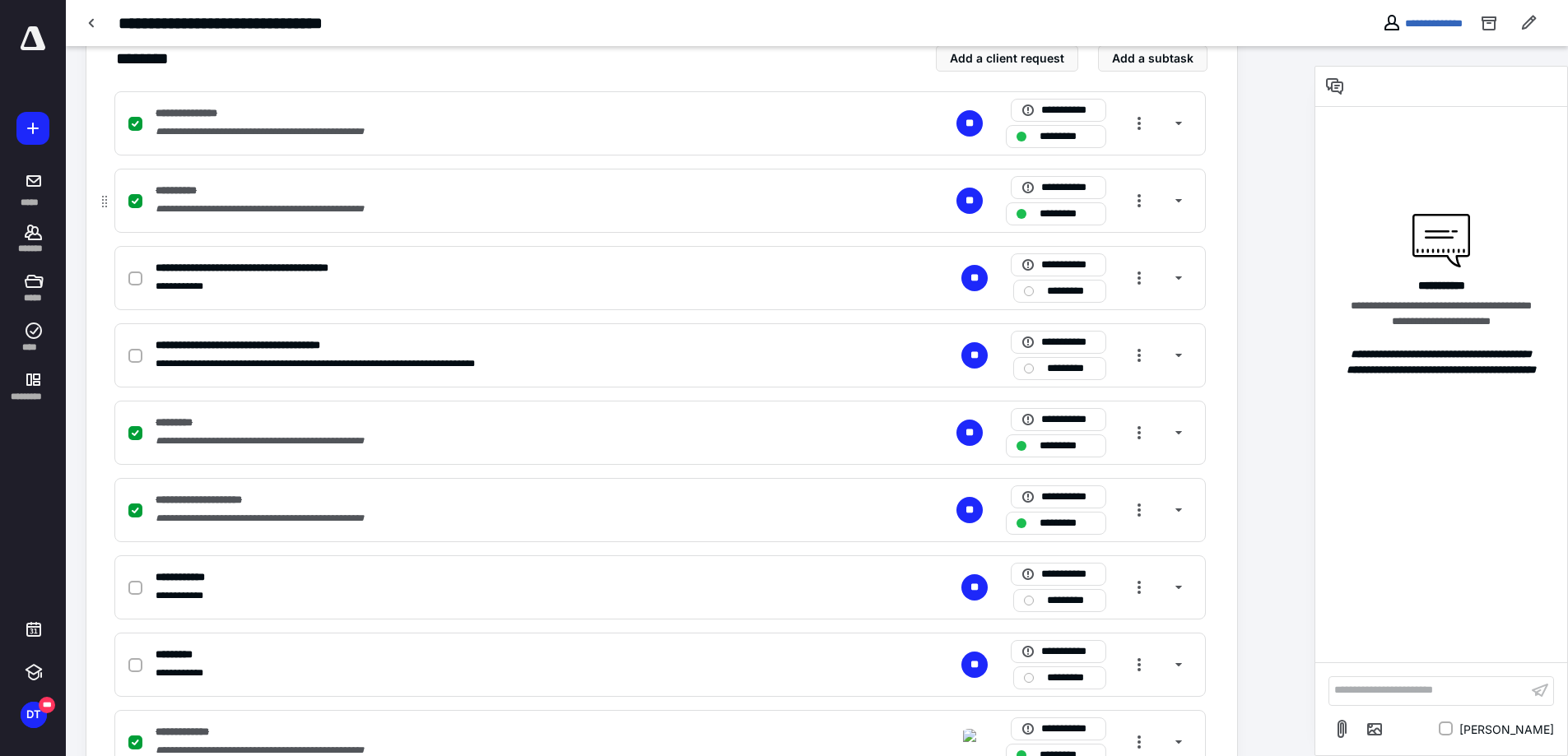 scroll, scrollTop: 302, scrollLeft: 0, axis: vertical 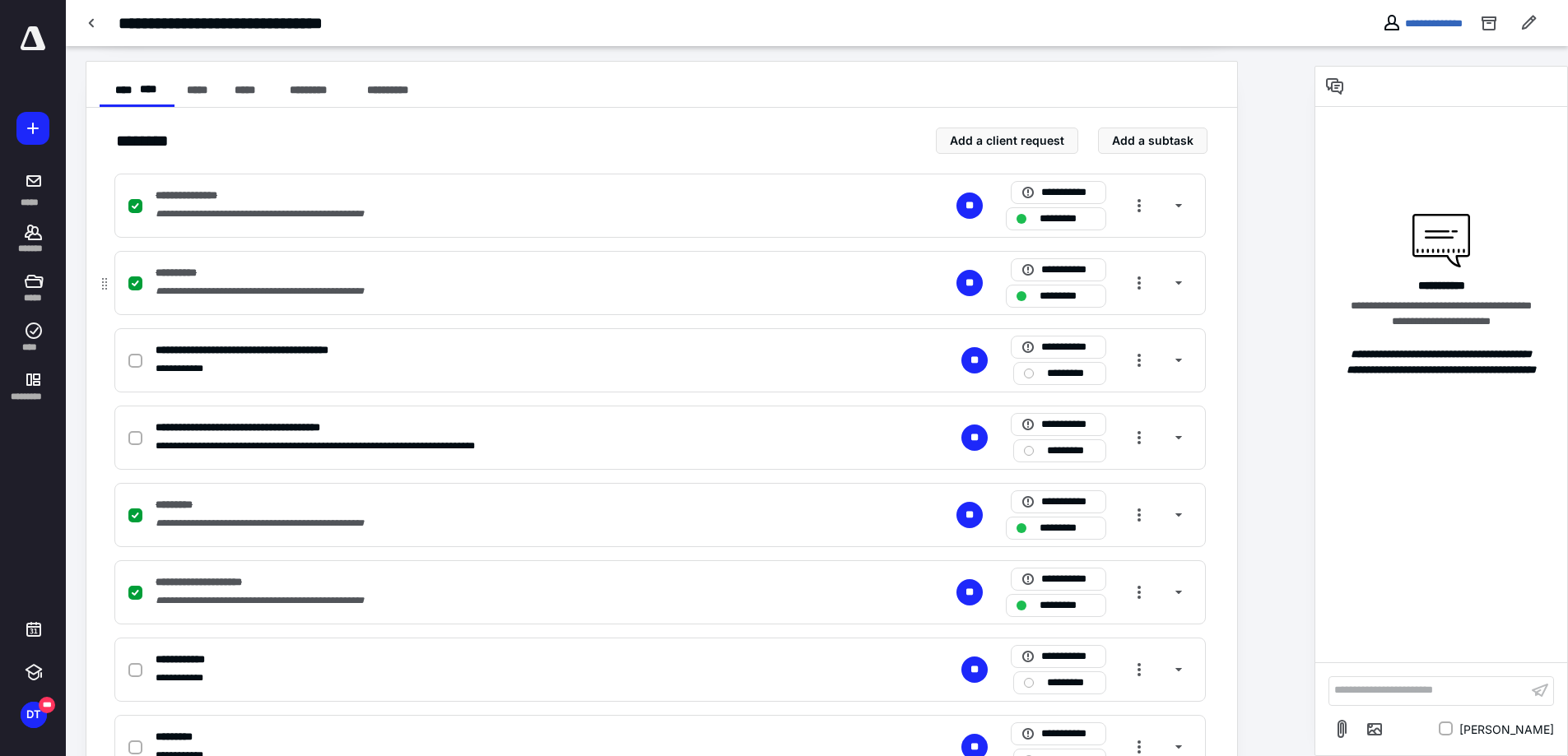 click 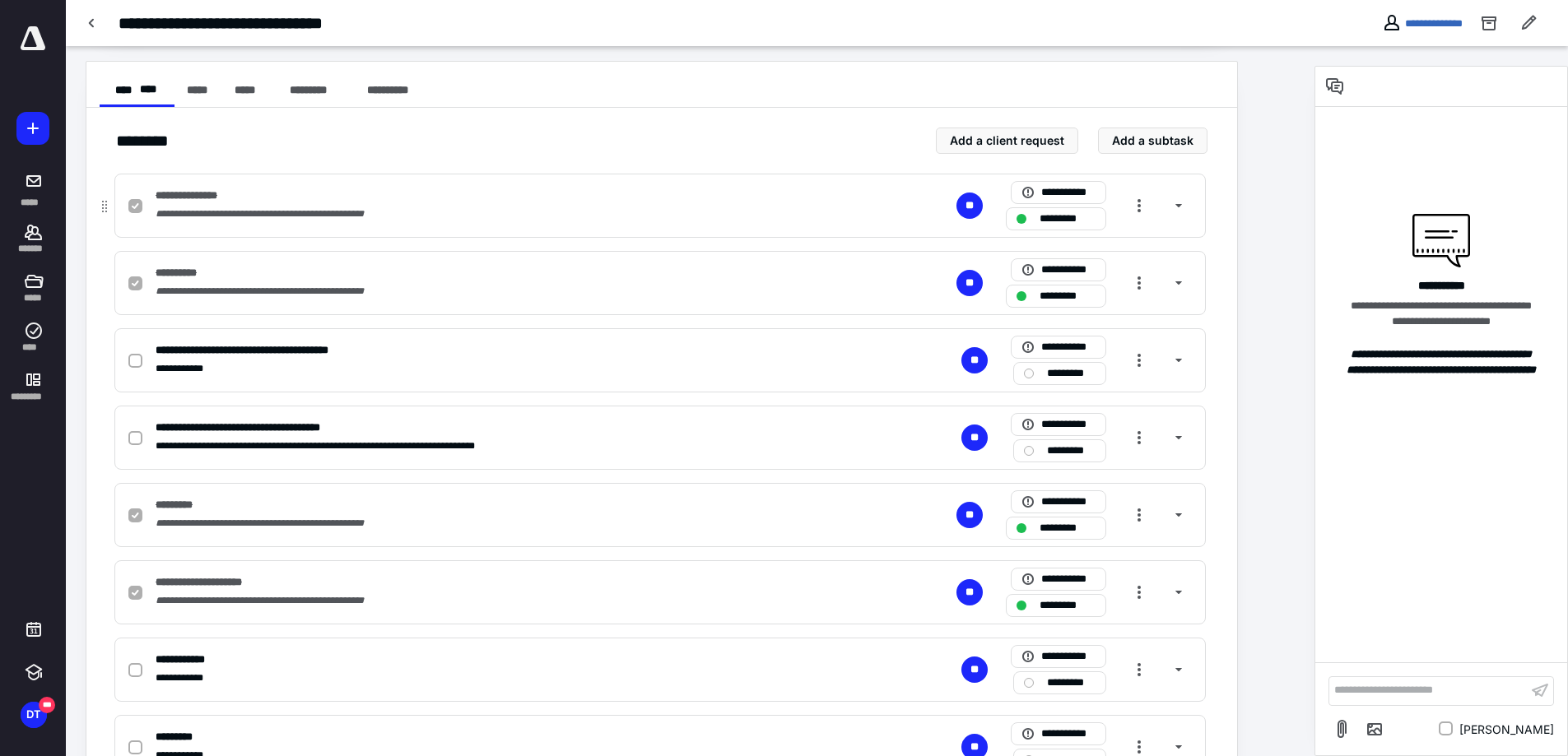 checkbox on "false" 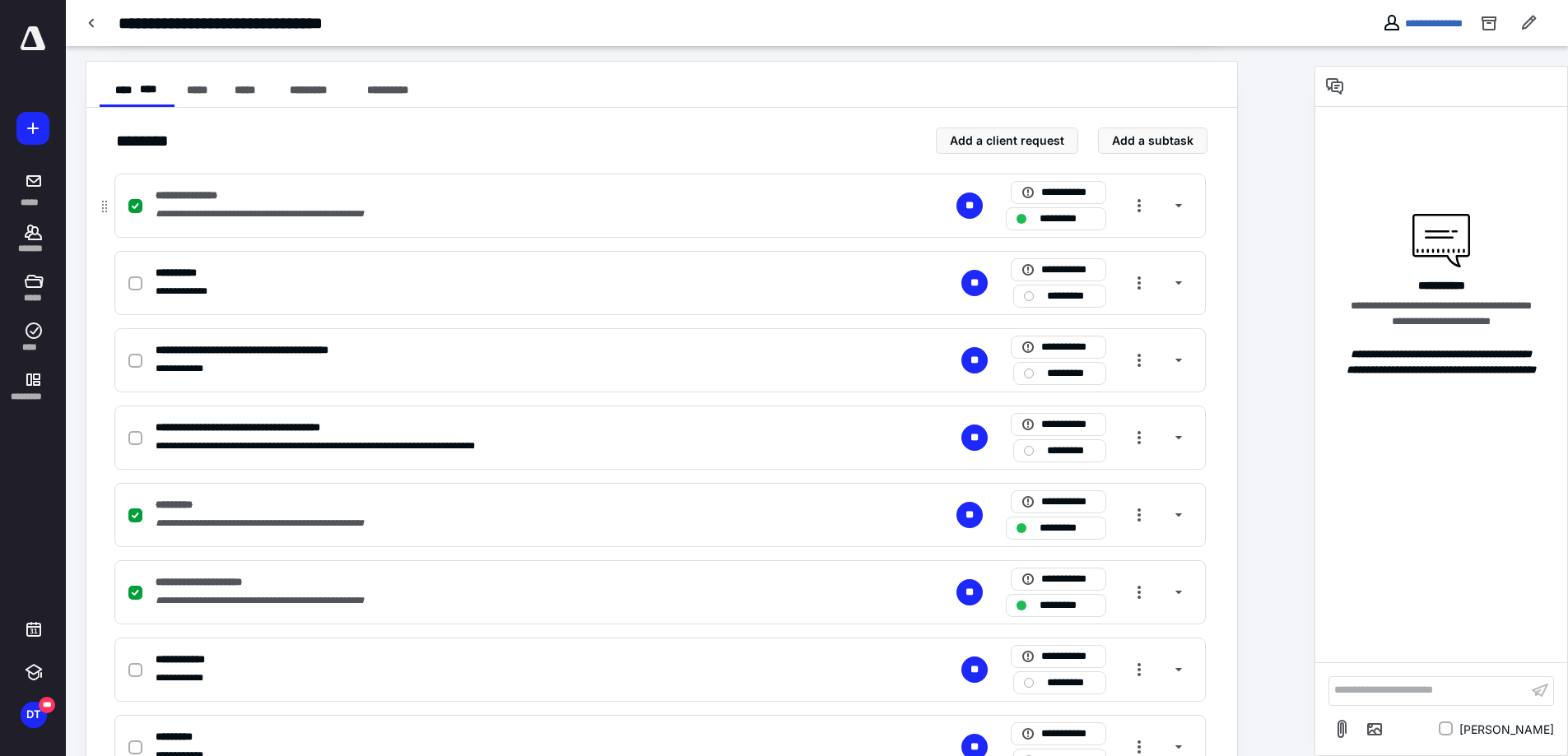 click at bounding box center [135, 206] 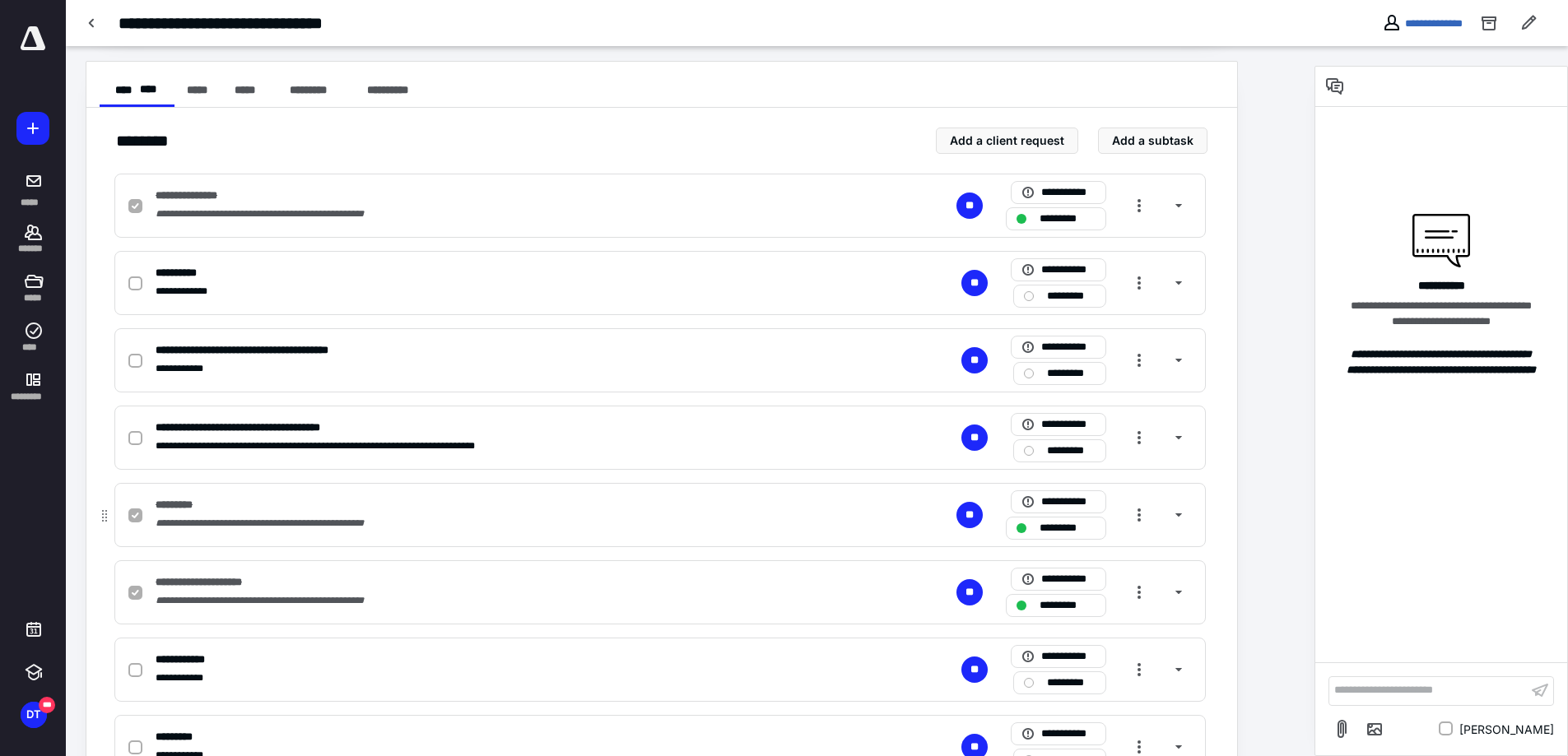 checkbox on "false" 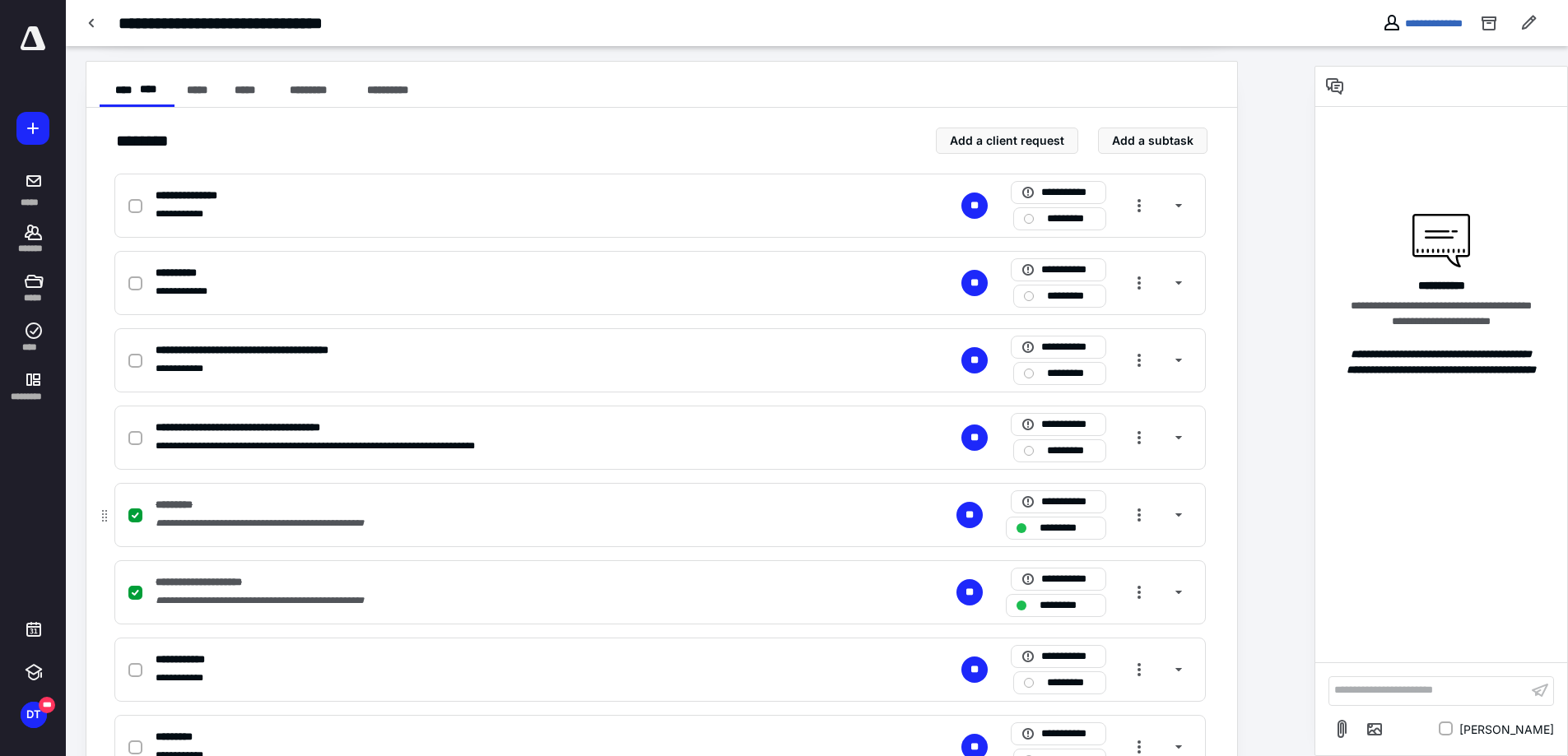 click 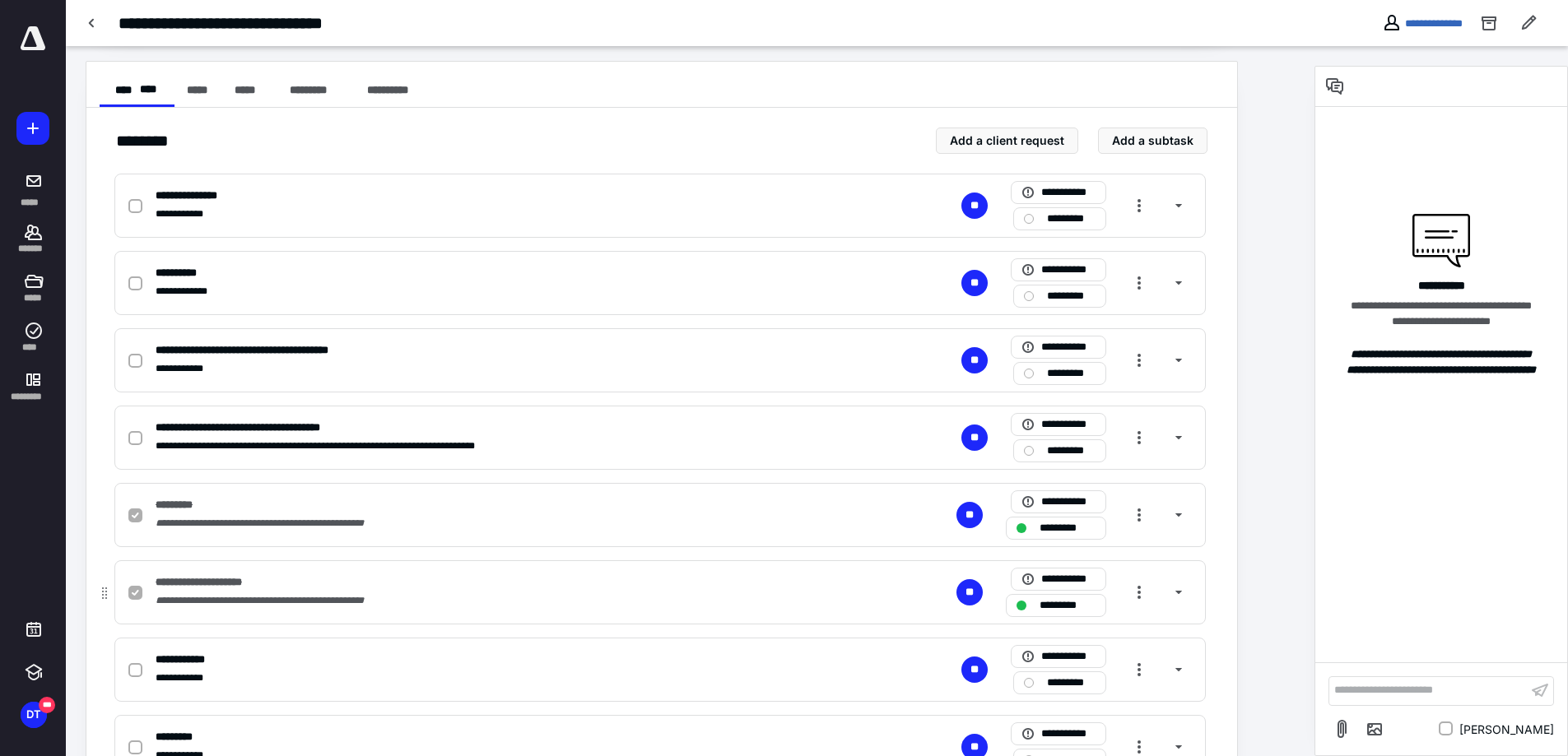 checkbox on "false" 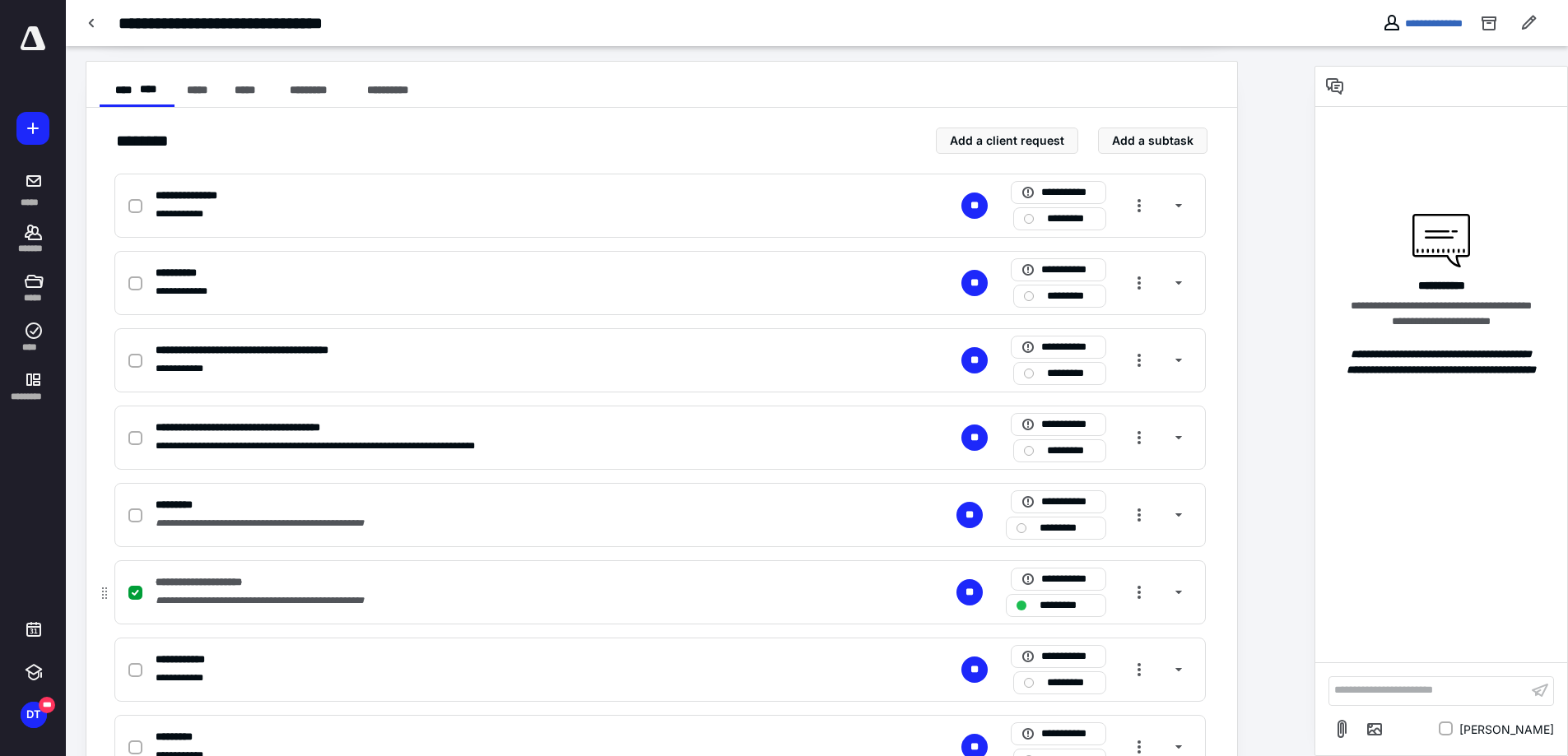 click 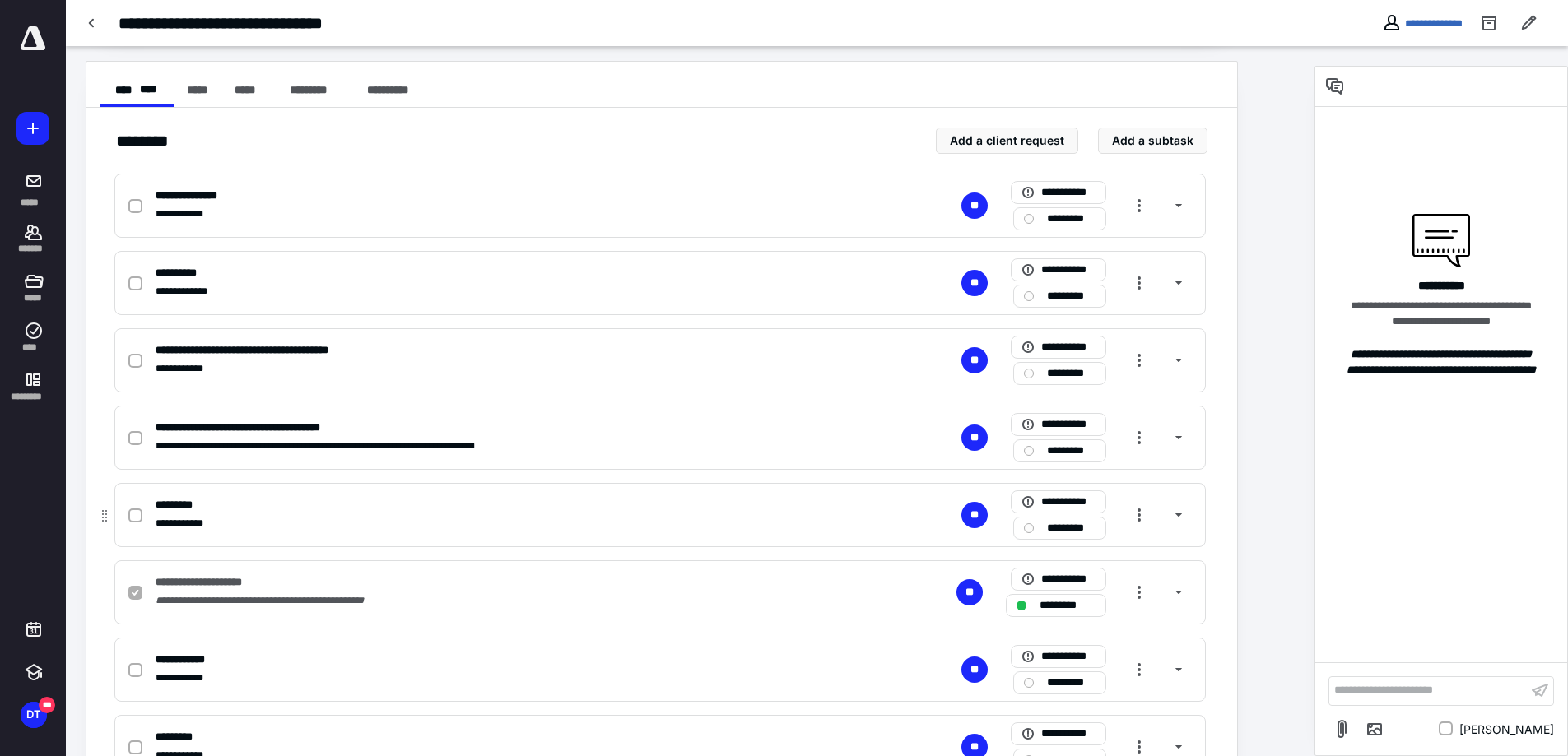 checkbox on "false" 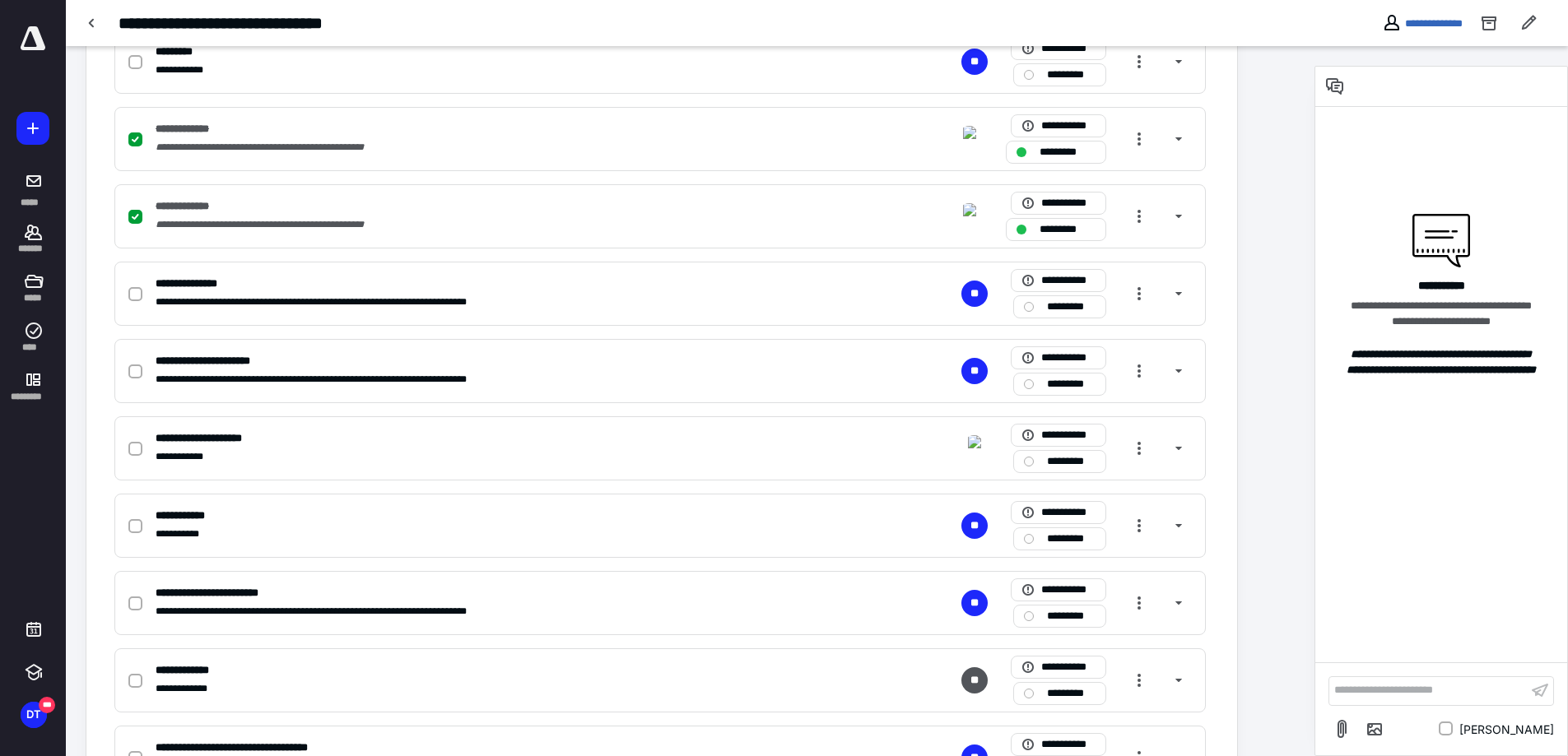 scroll, scrollTop: 1061, scrollLeft: 0, axis: vertical 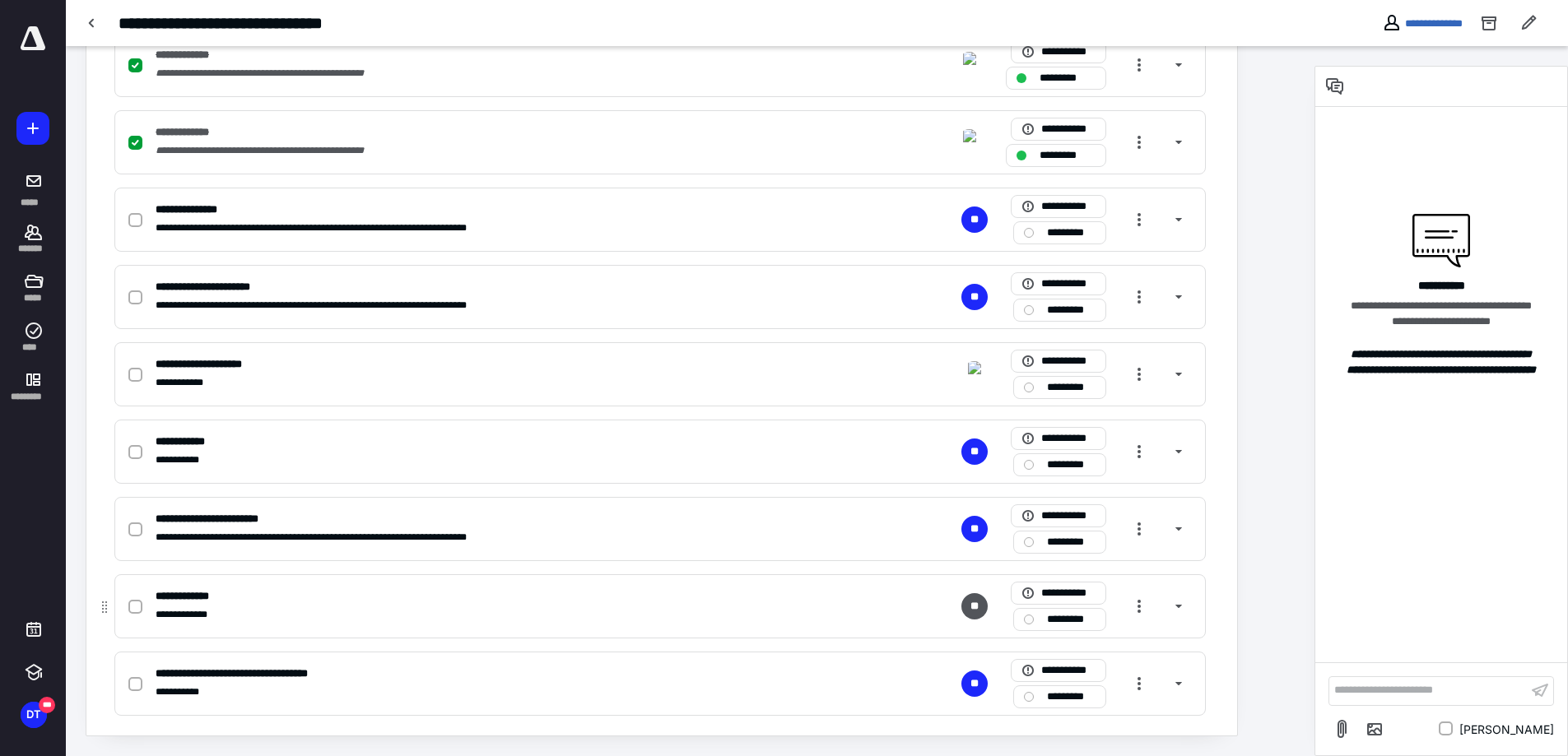 click 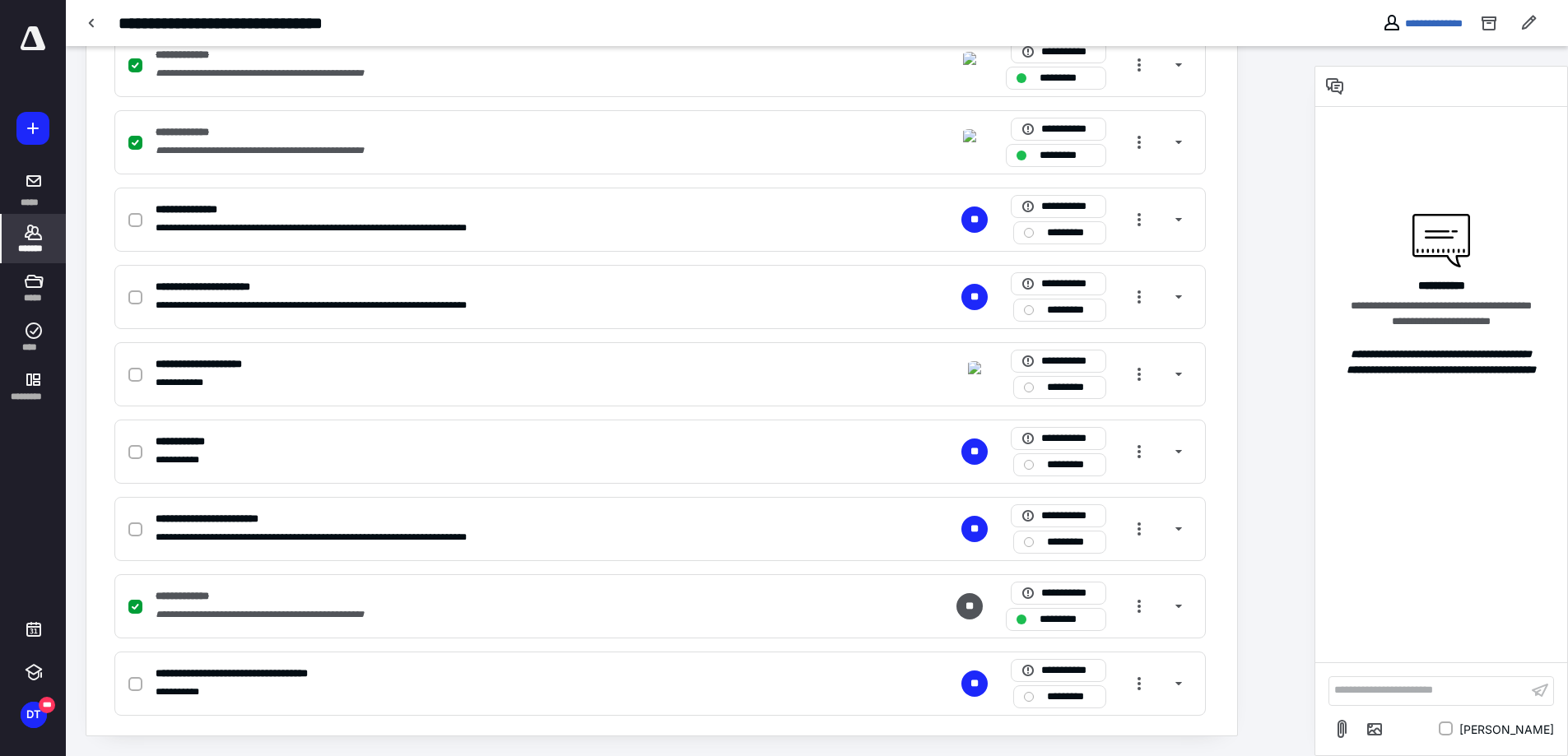 click 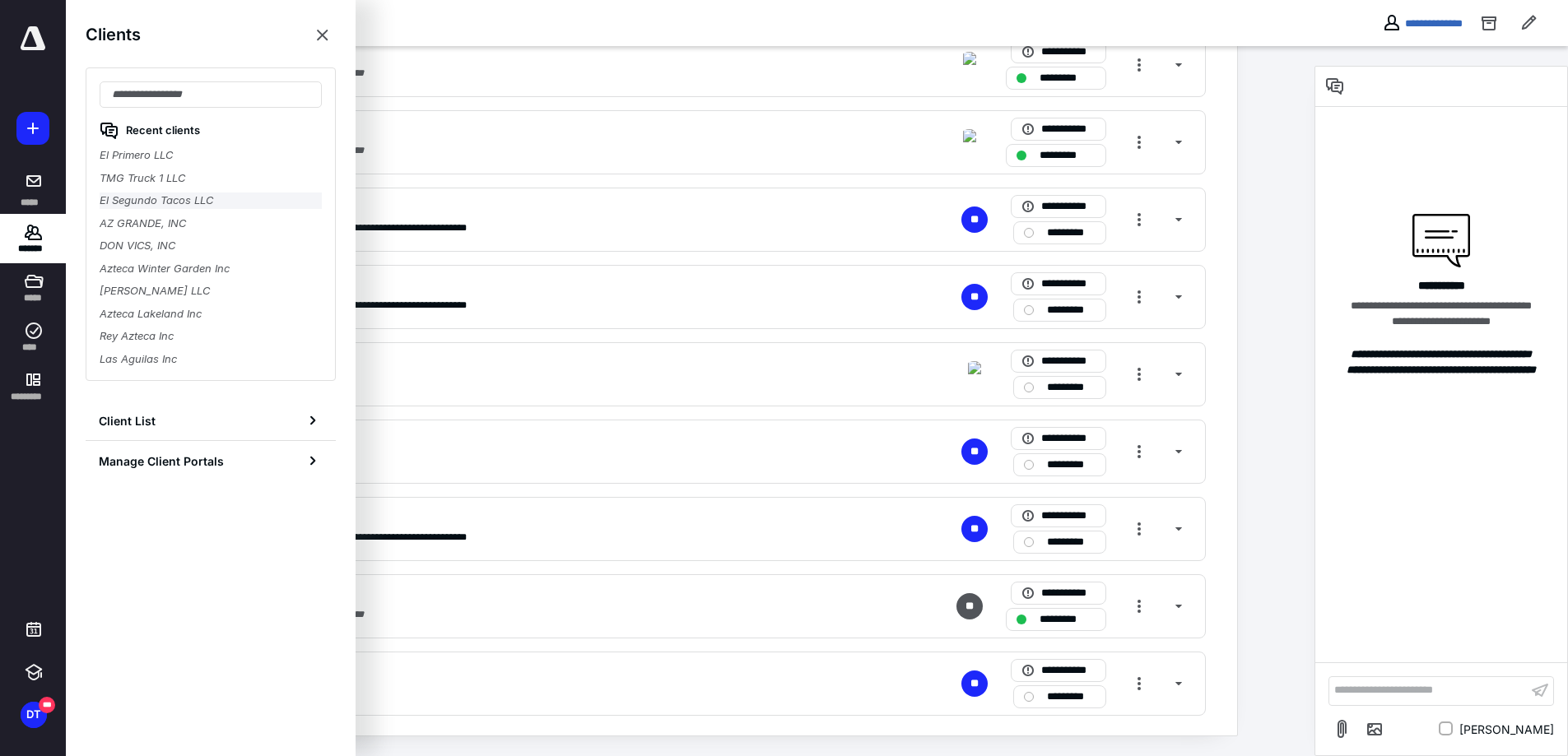click on "El Segundo Tacos LLC" at bounding box center (211, 201) 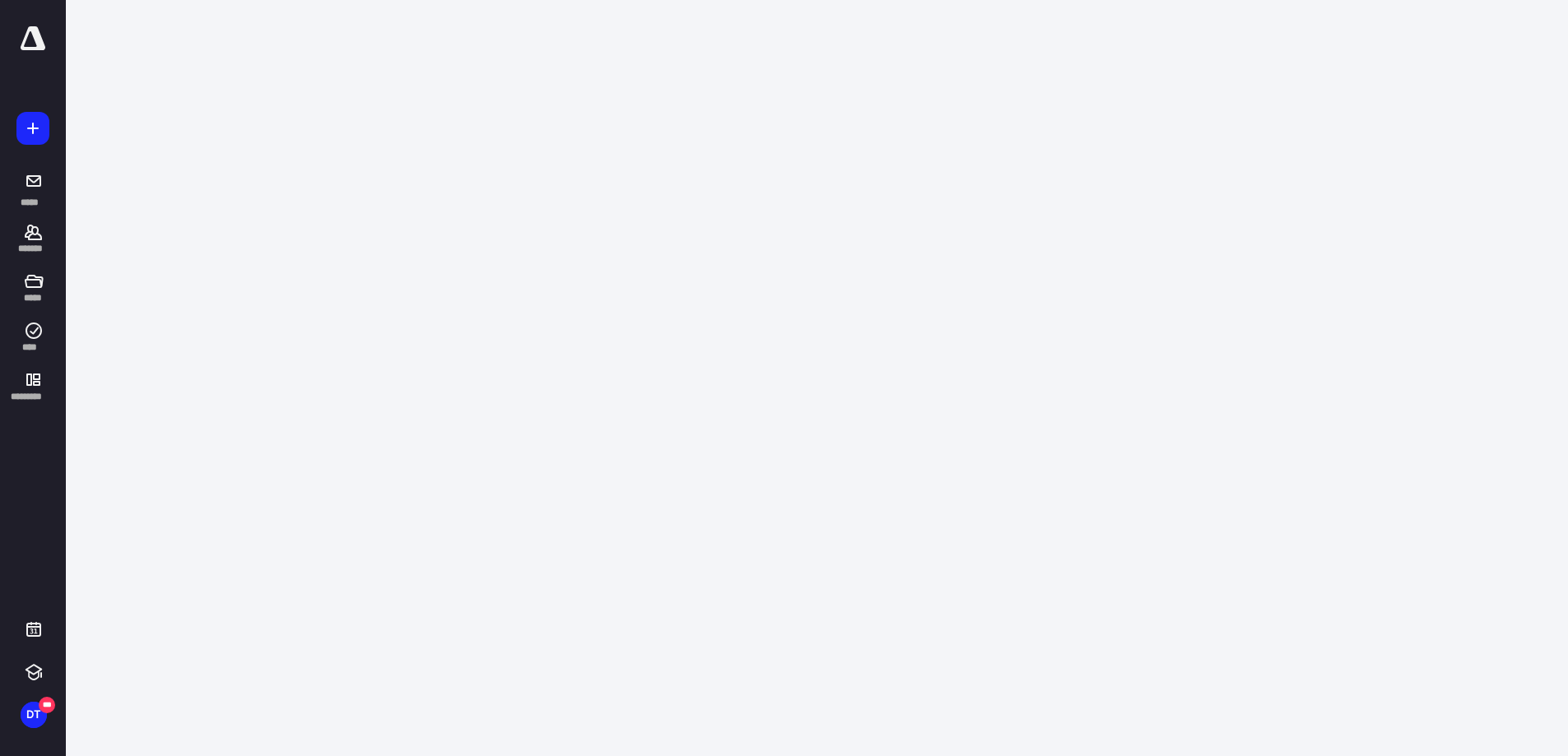 scroll, scrollTop: 0, scrollLeft: 0, axis: both 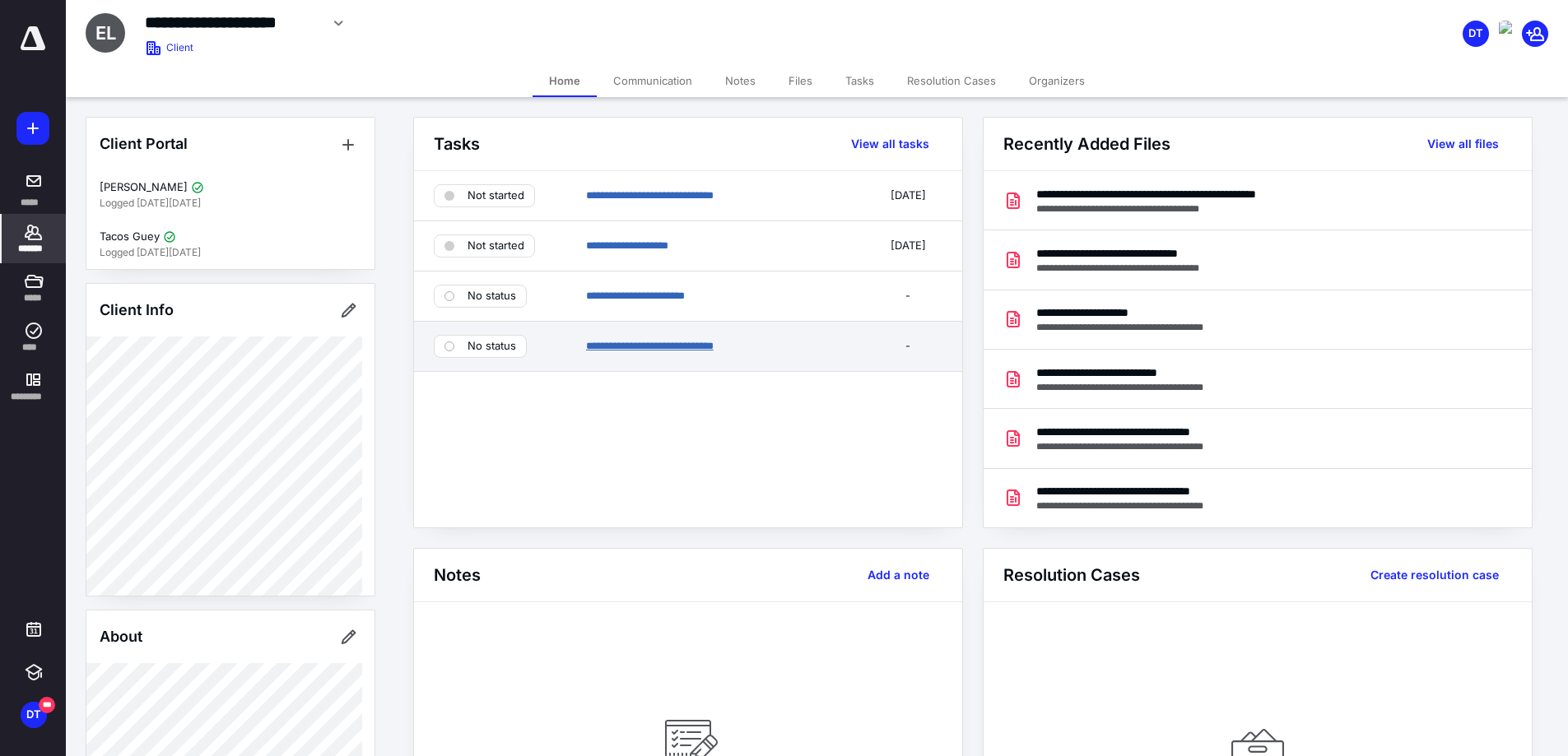 click on "**********" at bounding box center [649, 346] 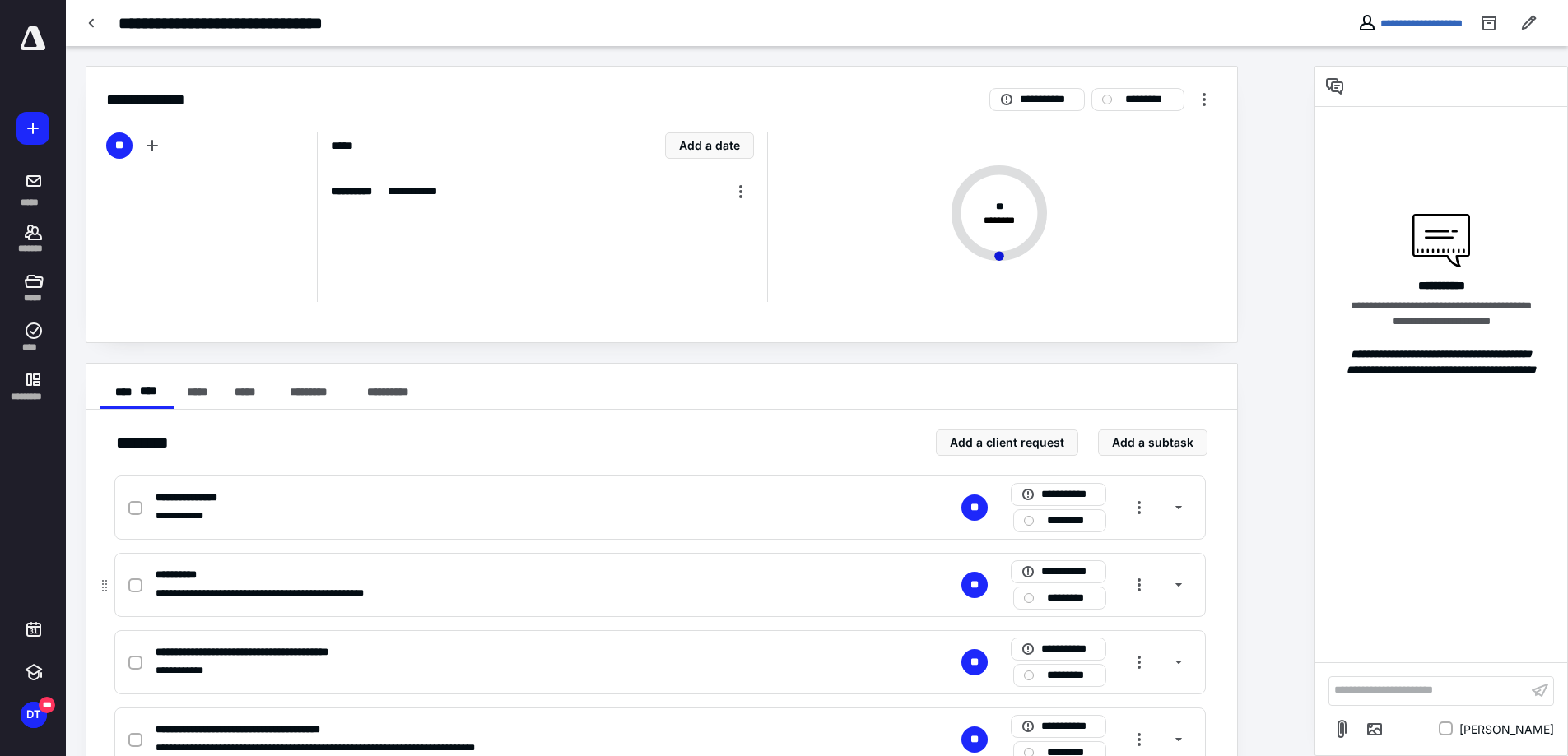 scroll, scrollTop: 82, scrollLeft: 0, axis: vertical 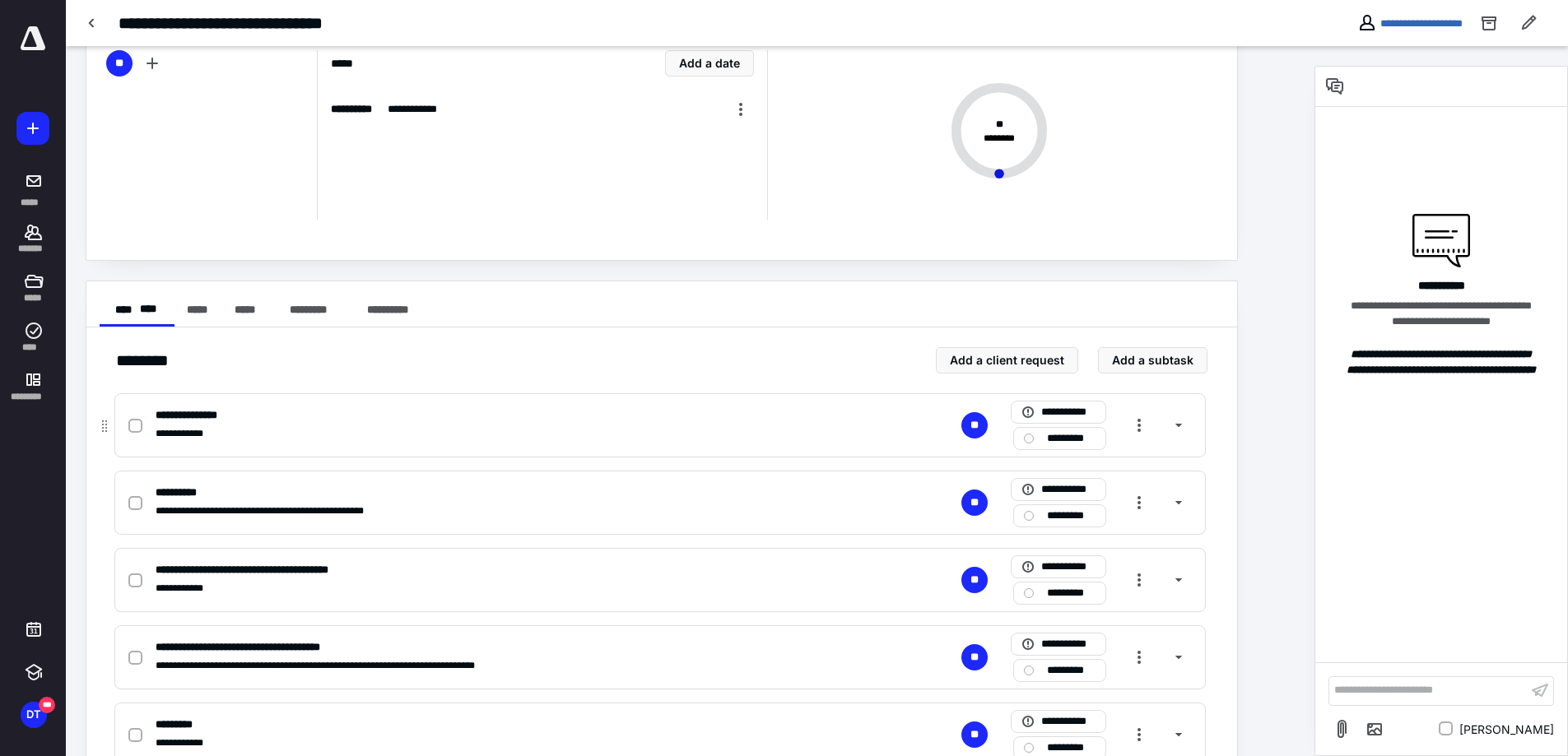 click at bounding box center (138, 425) 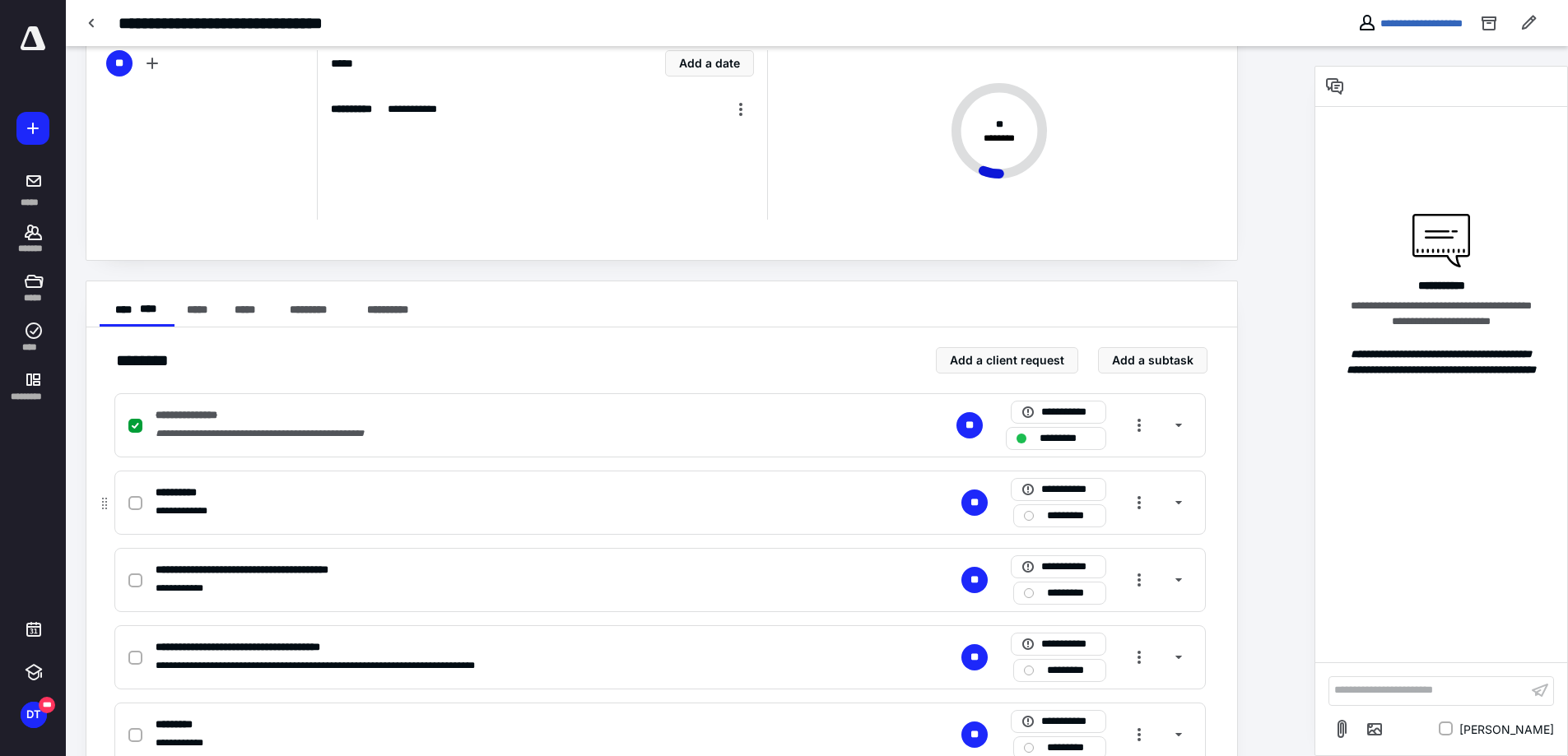 click 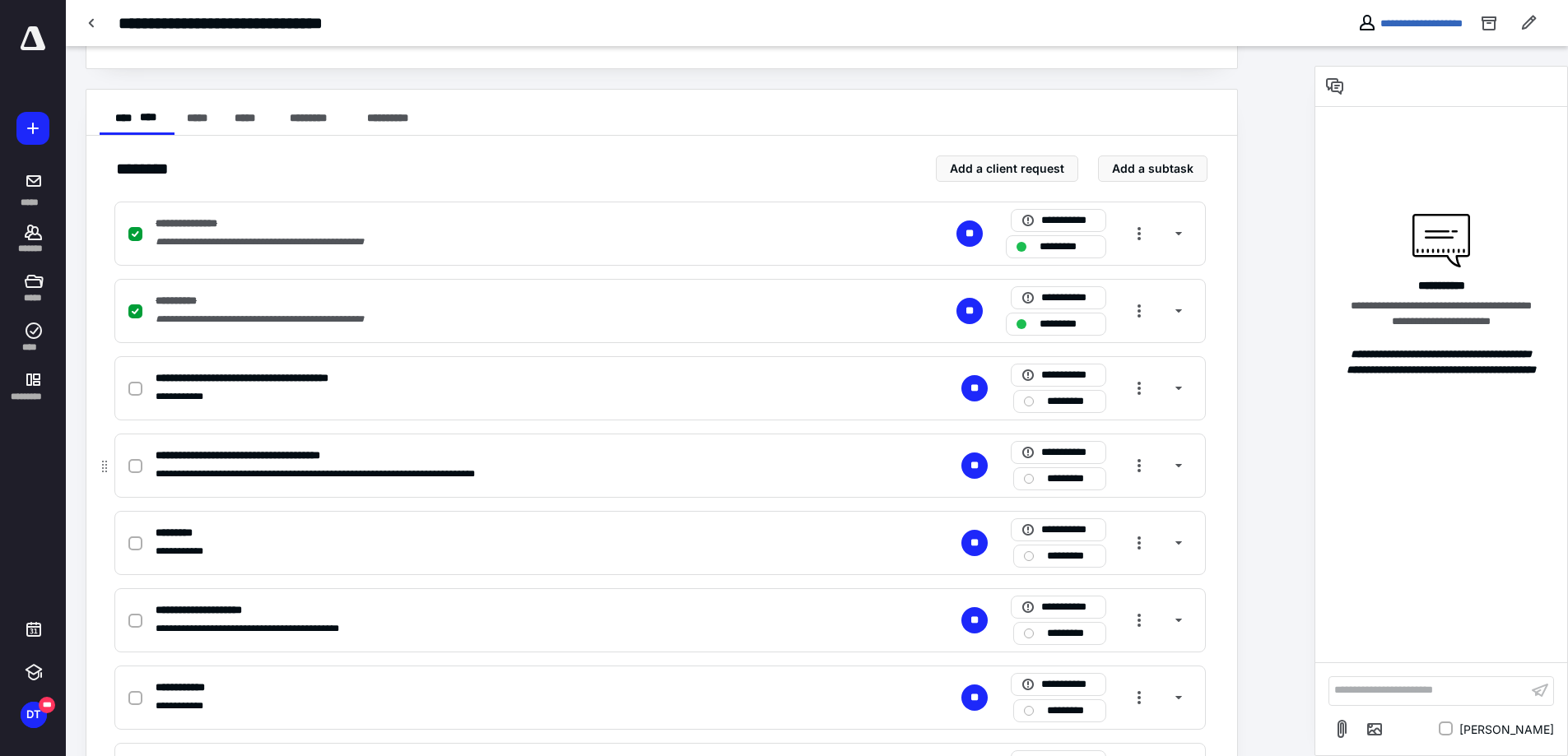 scroll, scrollTop: 302, scrollLeft: 0, axis: vertical 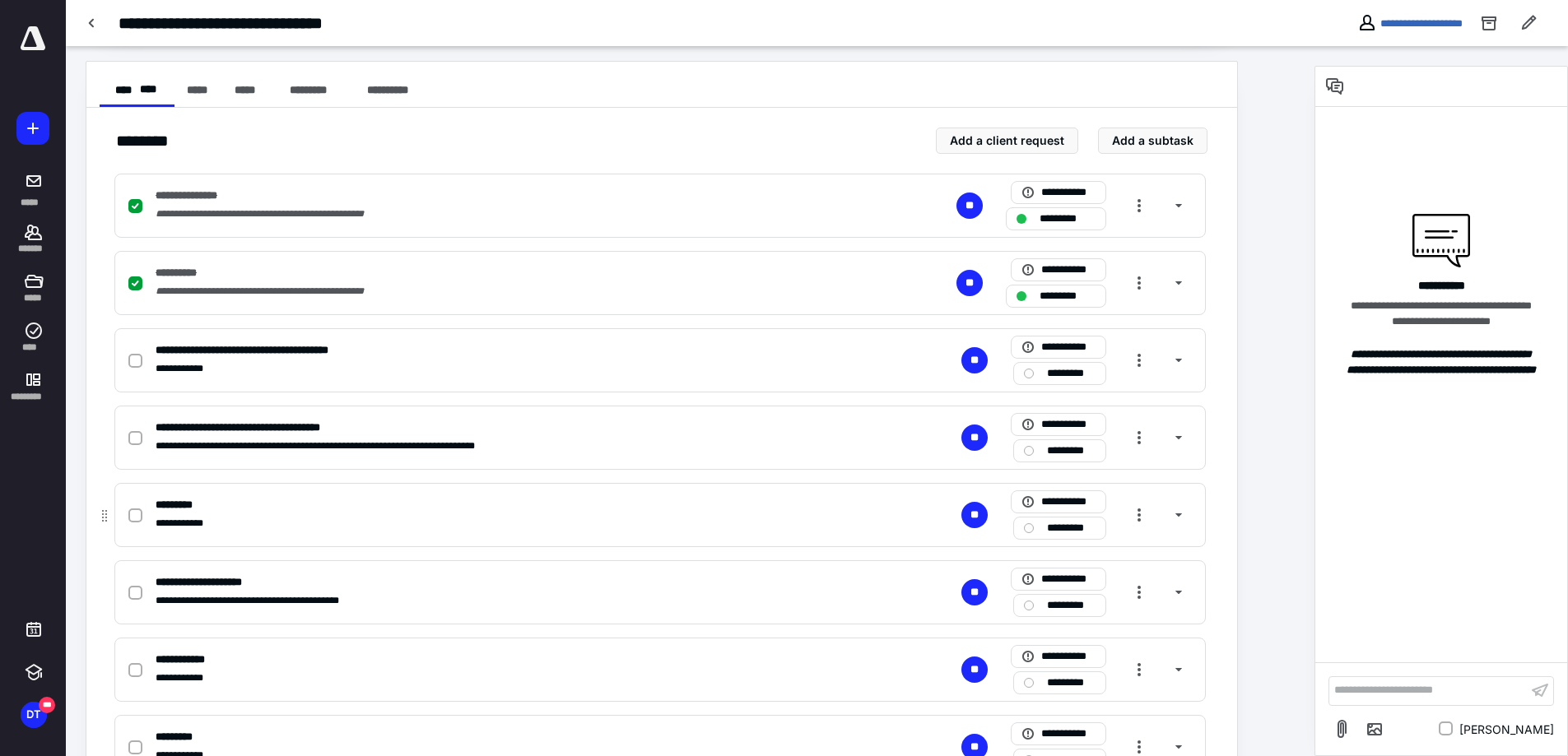 click at bounding box center (138, 515) 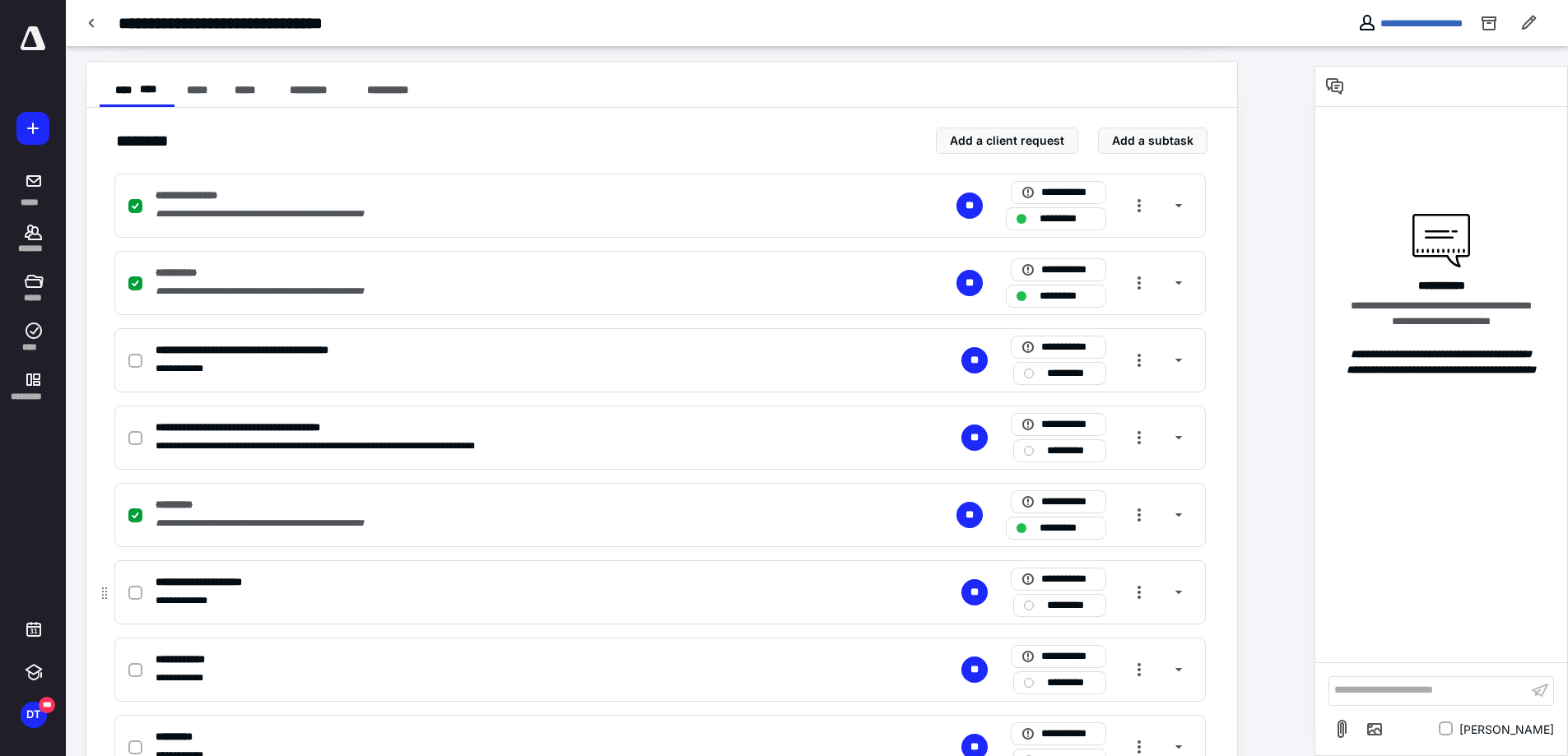 click 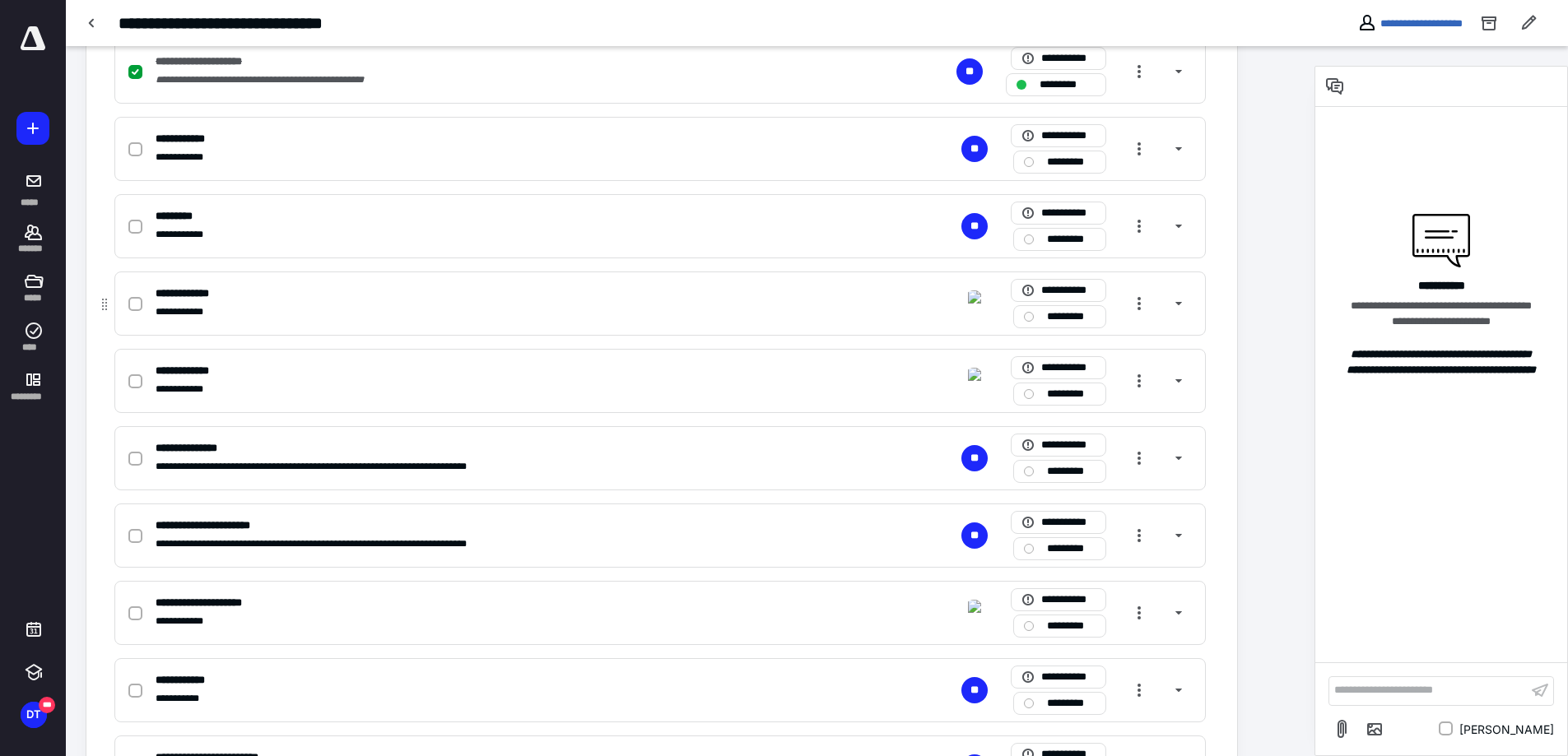 scroll, scrollTop: 878, scrollLeft: 0, axis: vertical 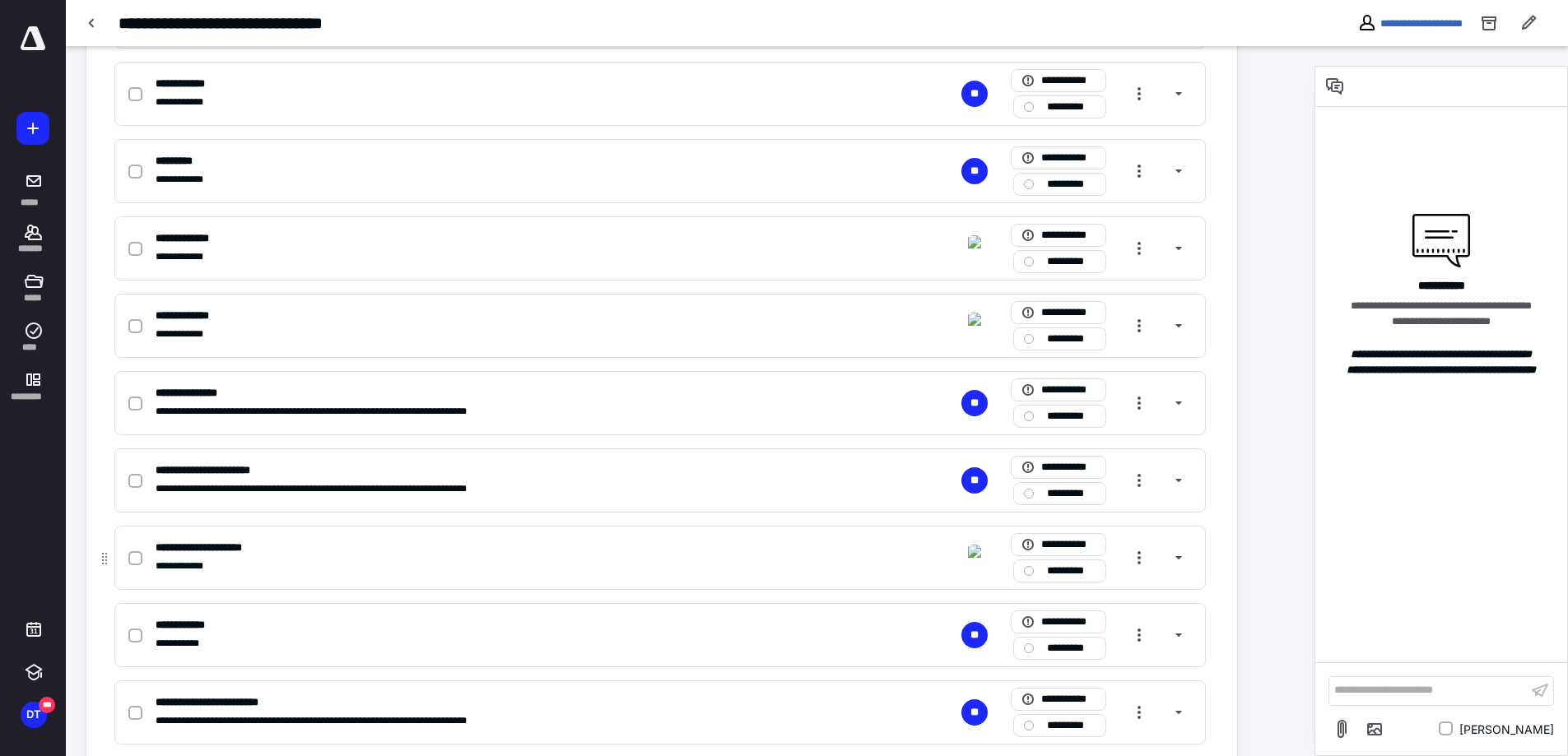 click on "**********" at bounding box center (218, 548) 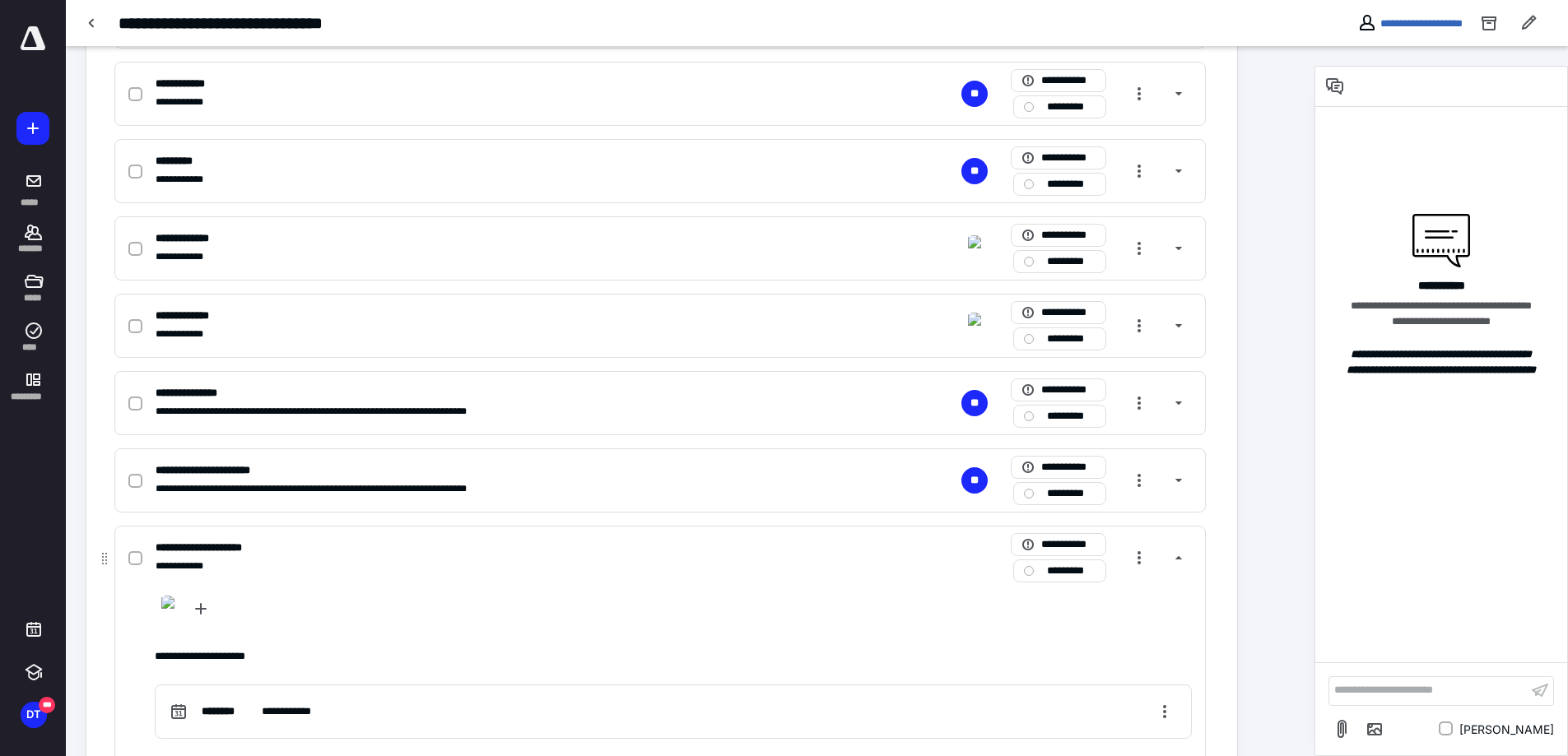 click on "**********" at bounding box center [218, 548] 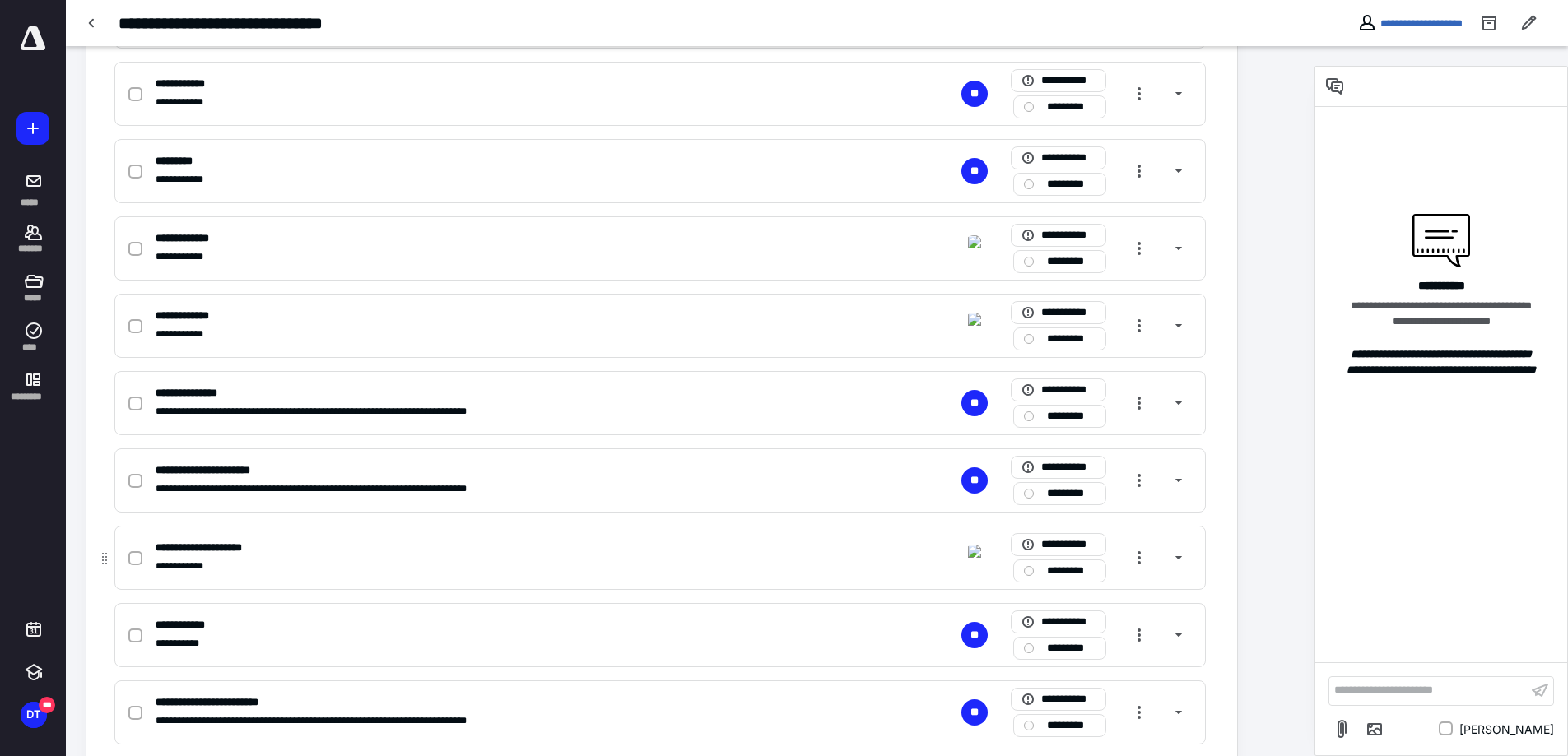 click 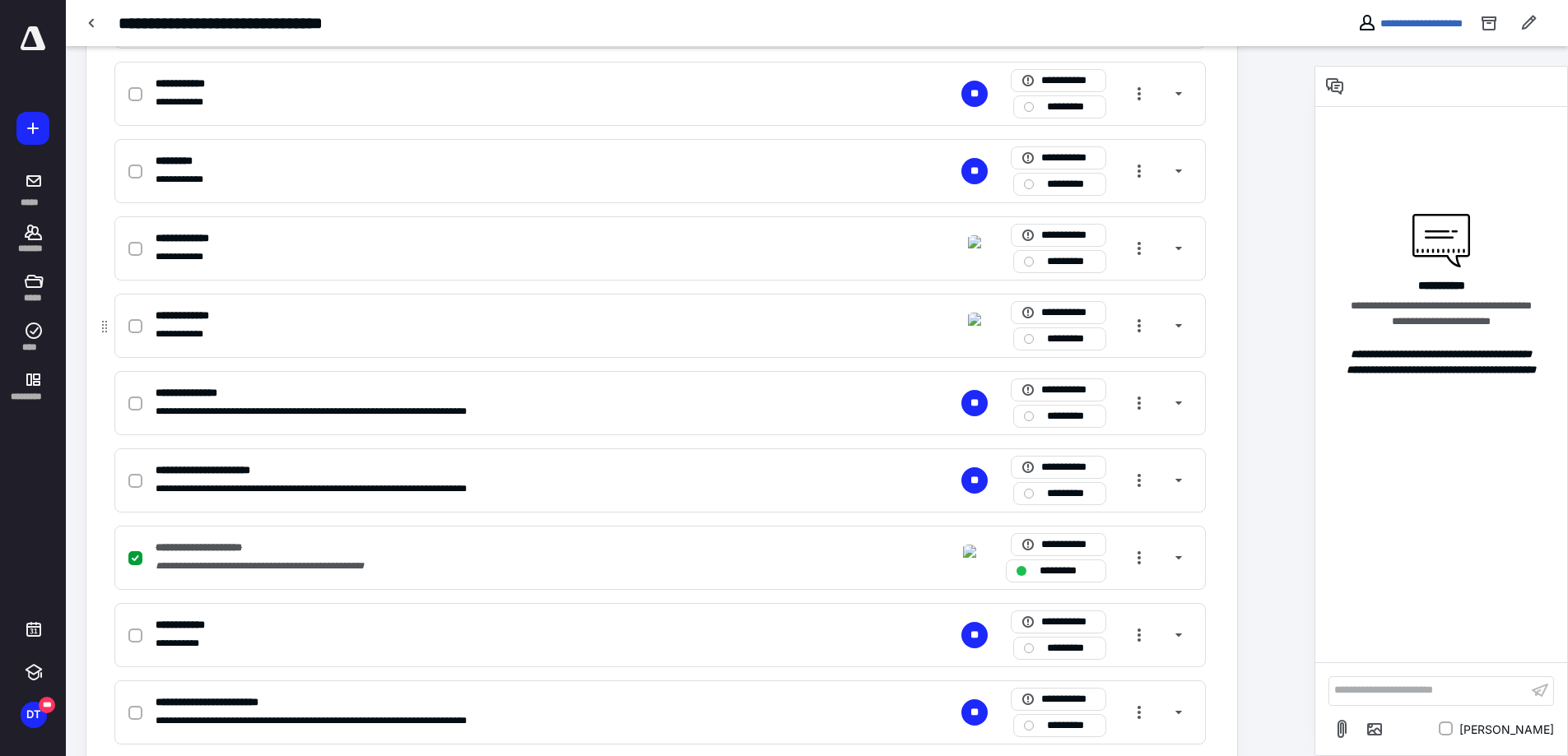 click at bounding box center [135, 327] 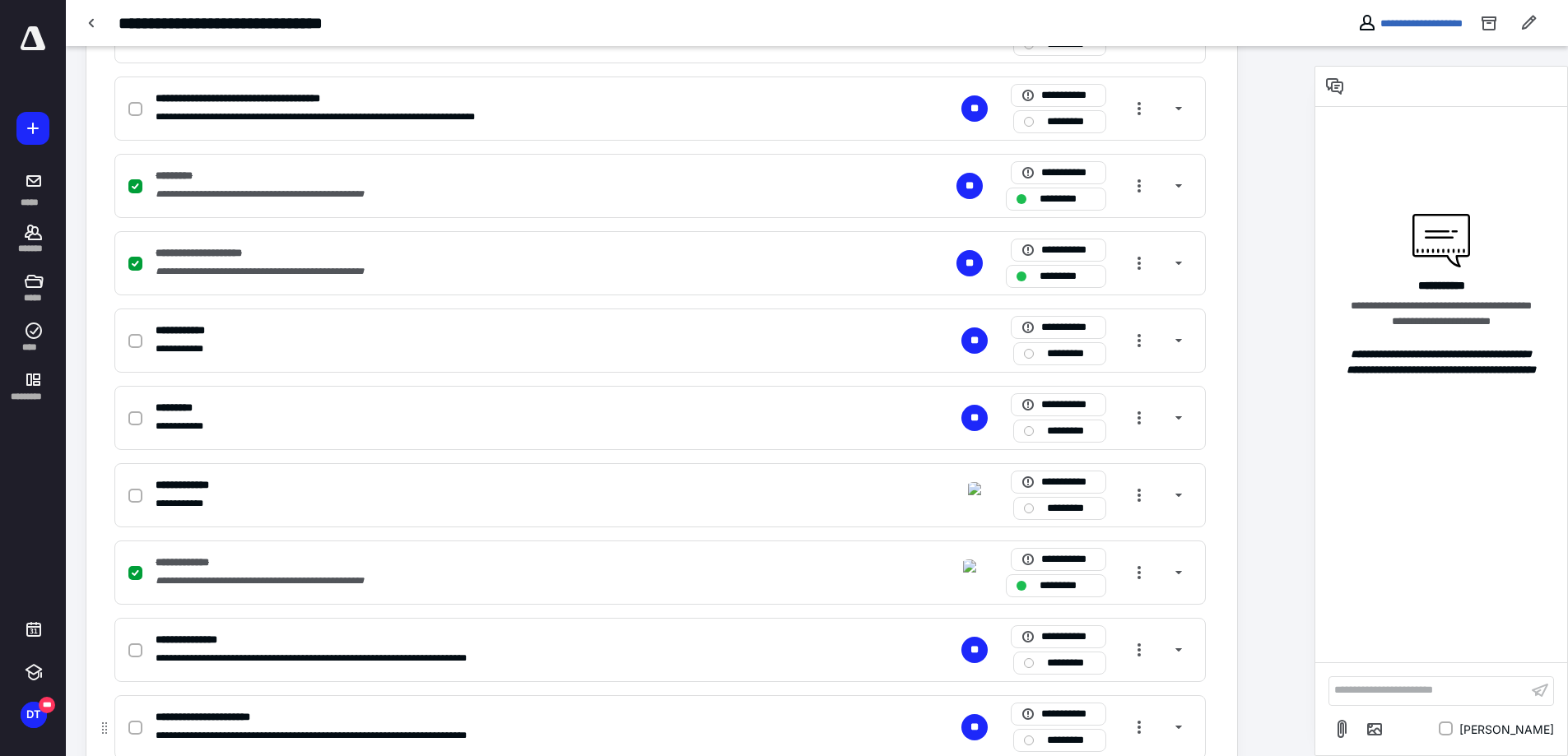 scroll, scrollTop: 603, scrollLeft: 0, axis: vertical 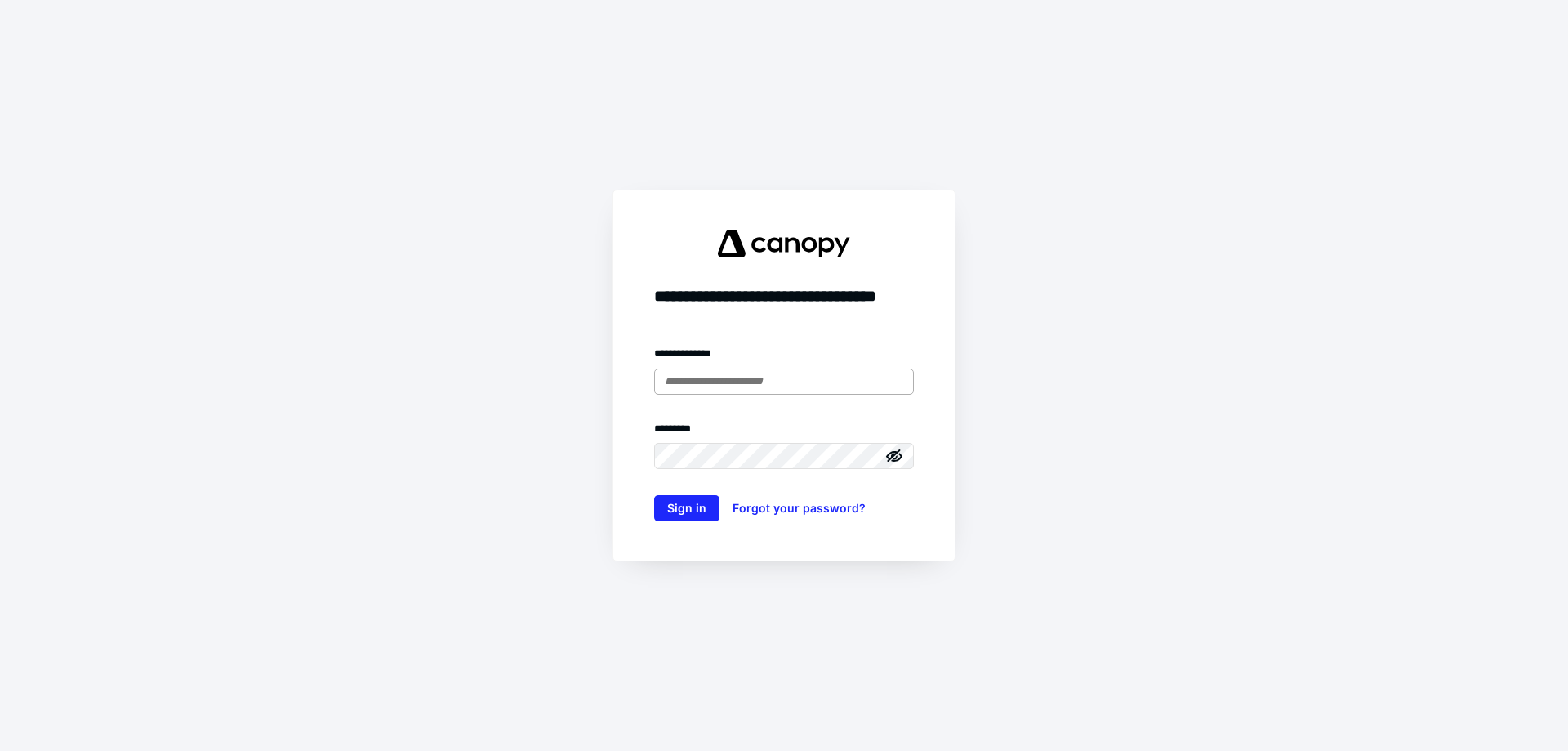 click at bounding box center [784, 382] 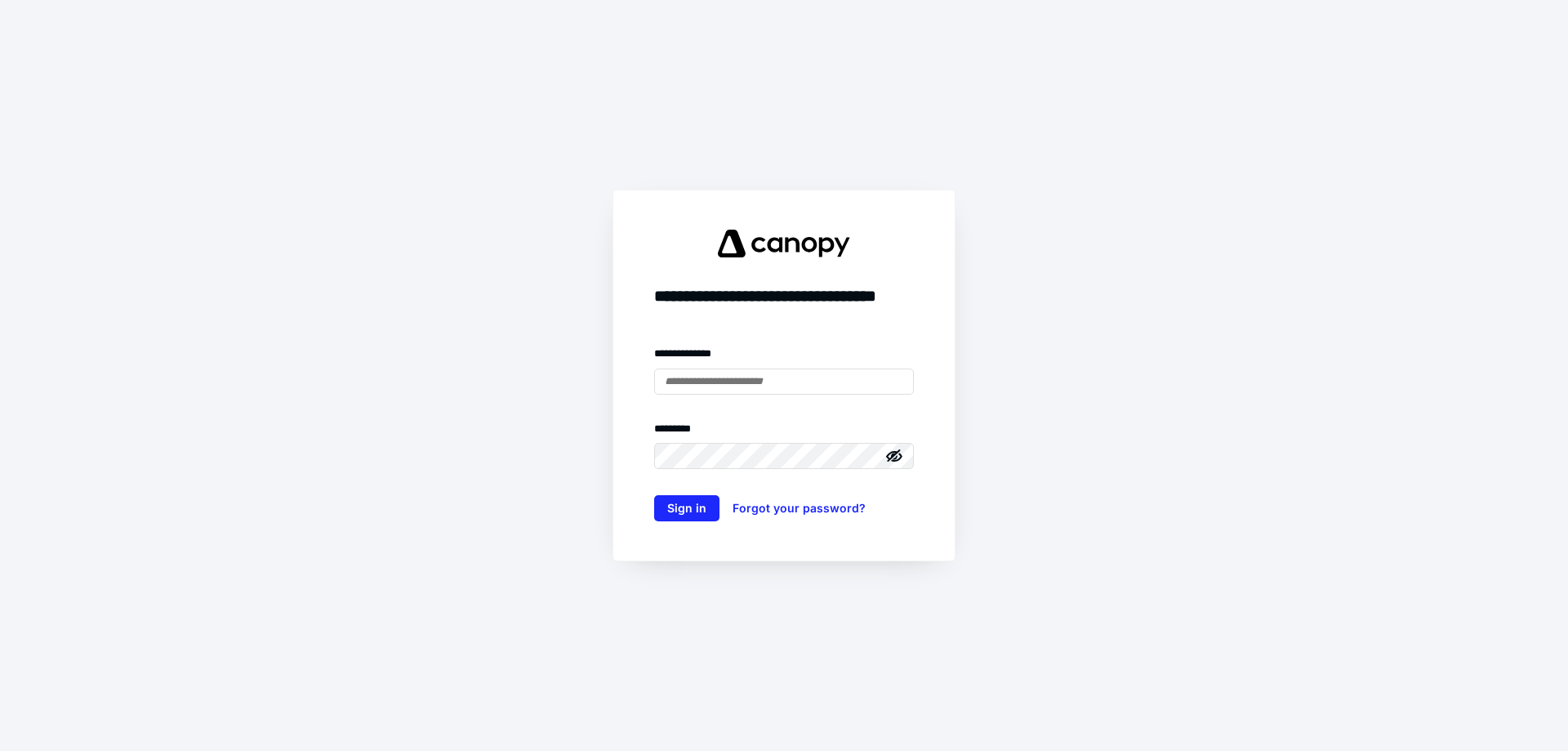 type on "**********" 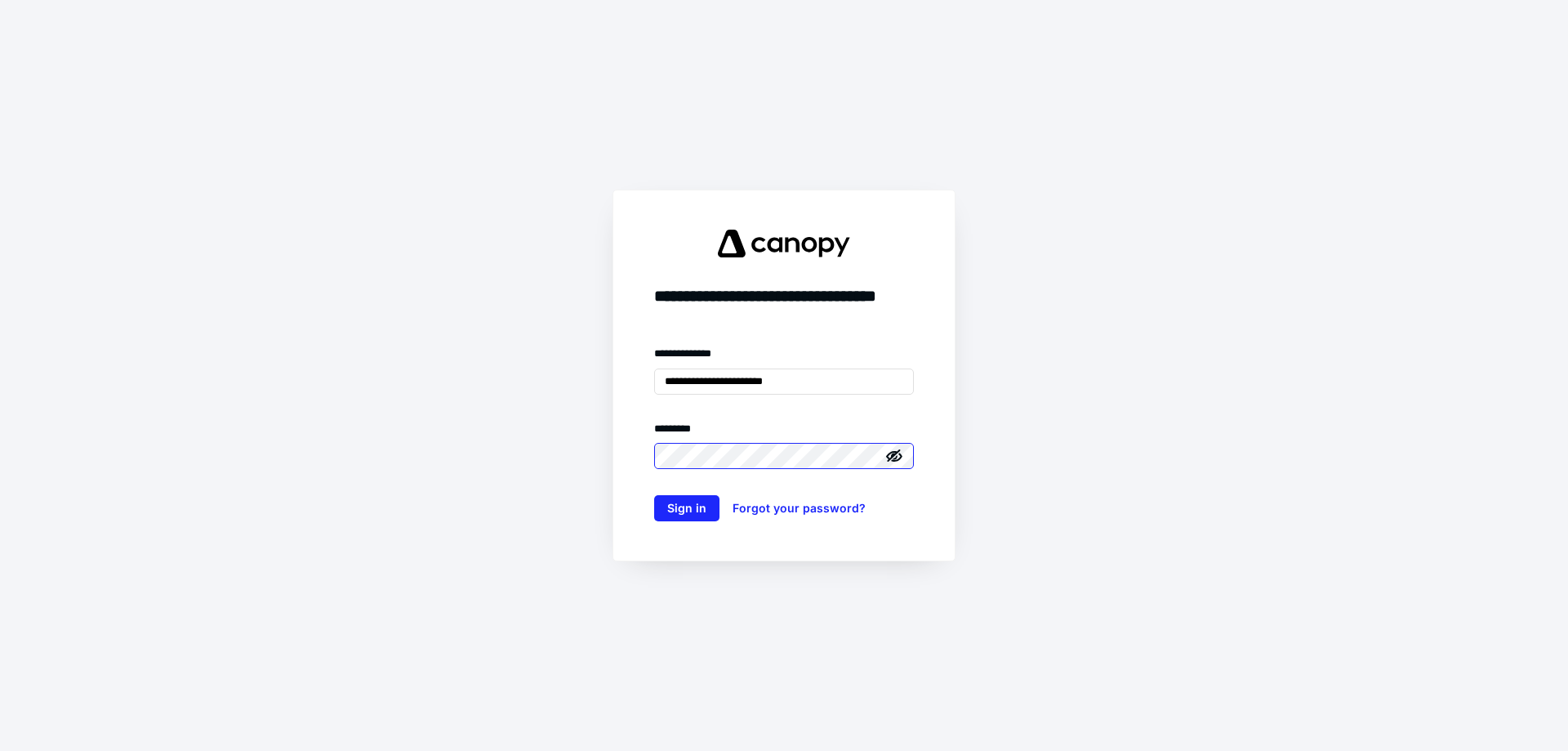 click on "Sign in" at bounding box center (687, 508) 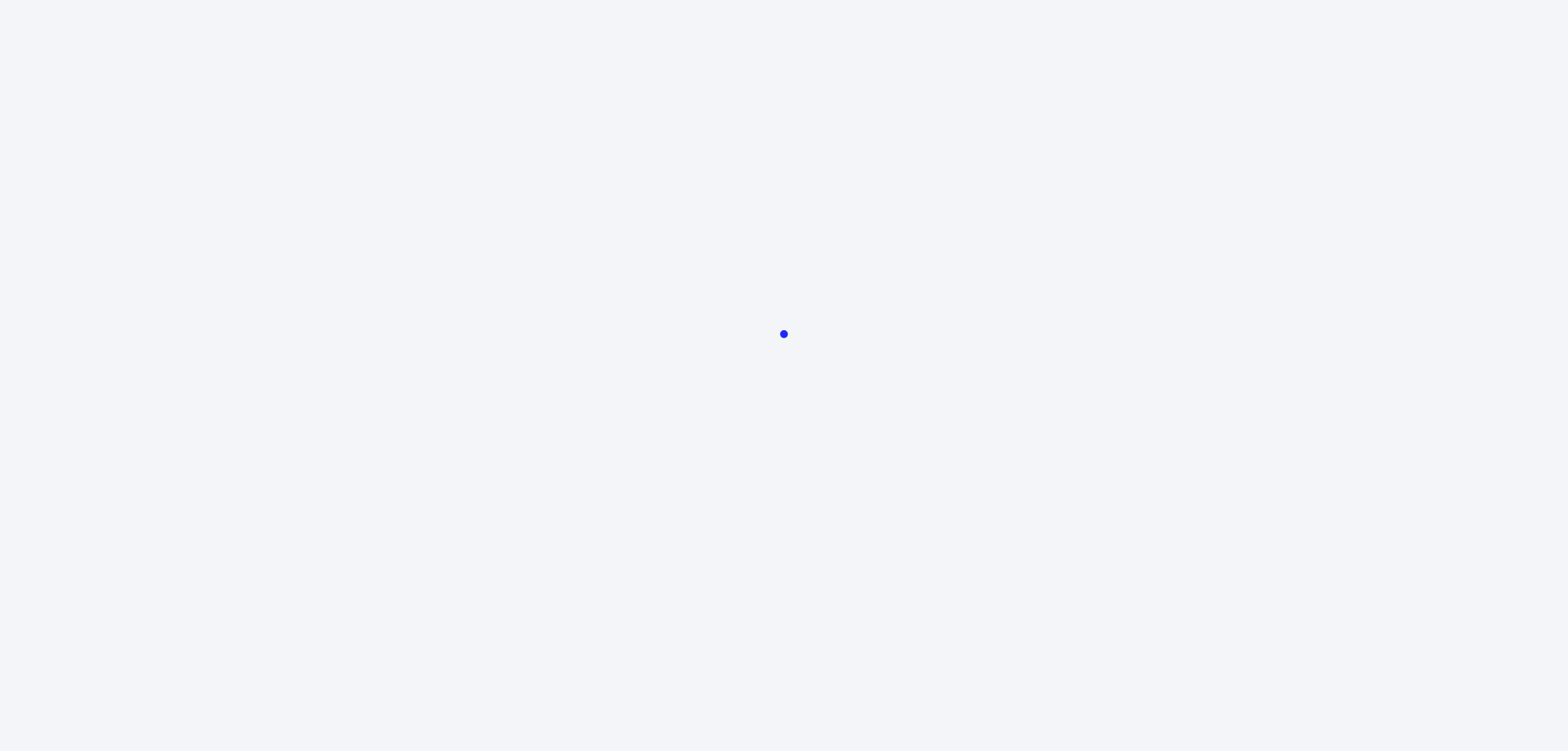scroll, scrollTop: 0, scrollLeft: 0, axis: both 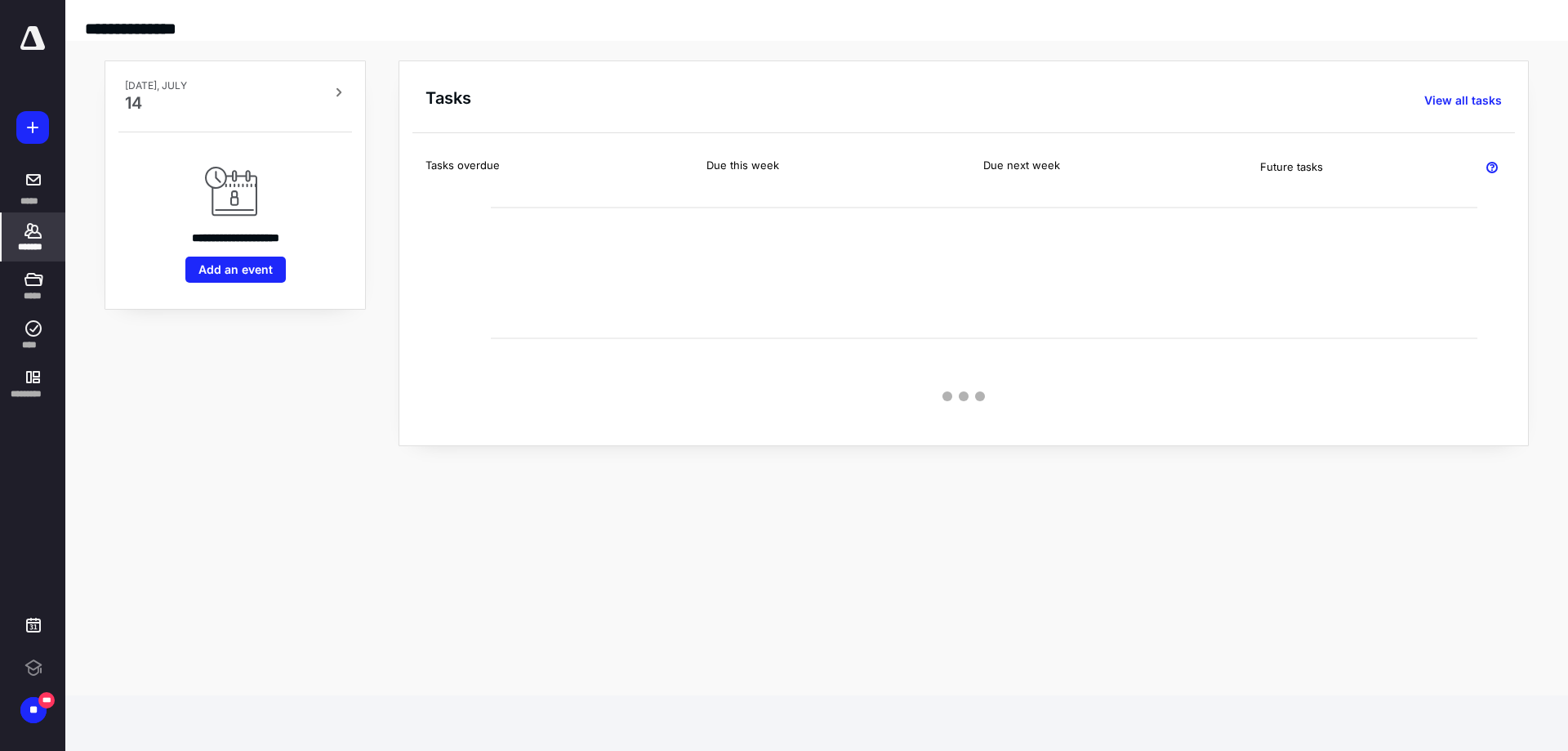 click on "*******" at bounding box center [33, 237] 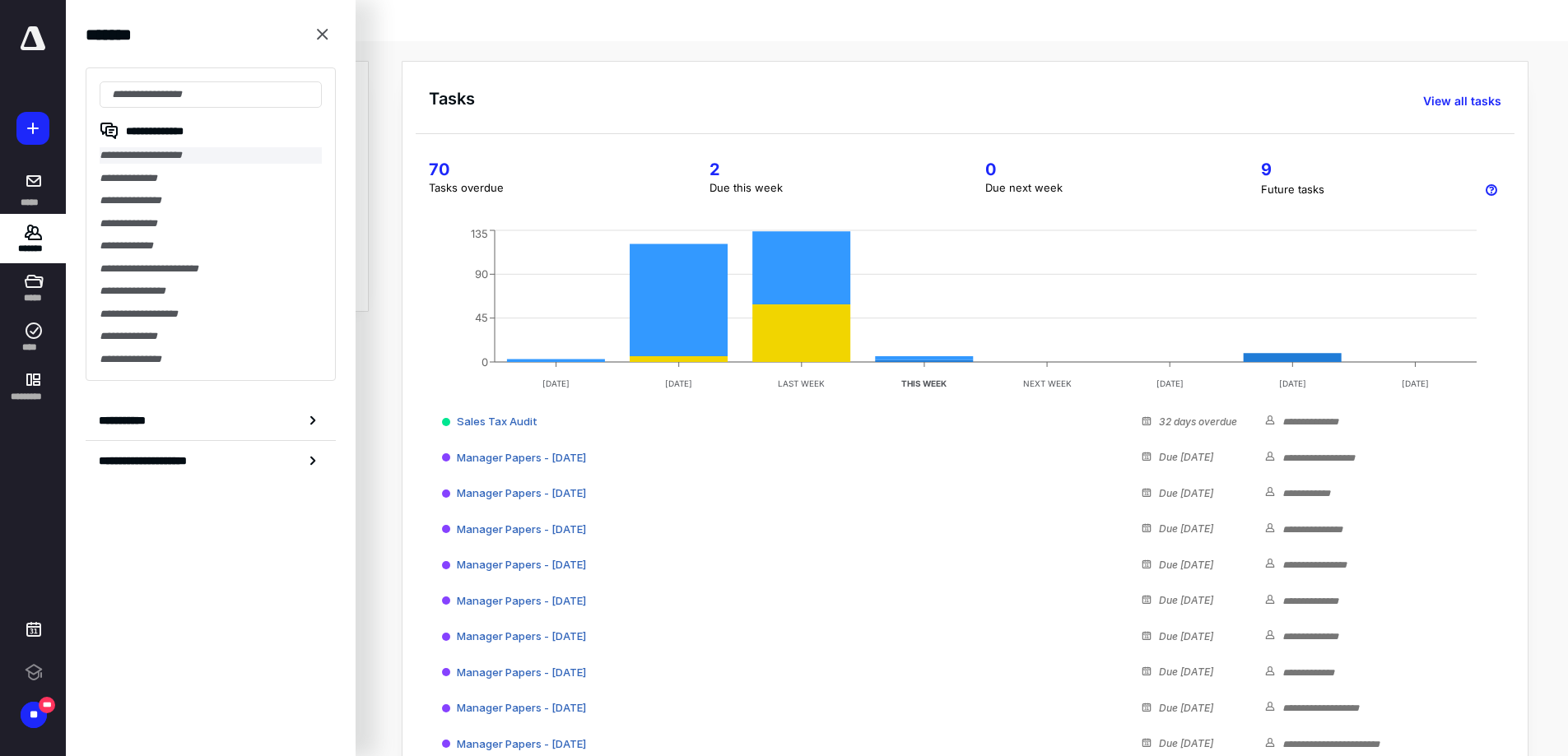 click on "**********" at bounding box center (211, 155) 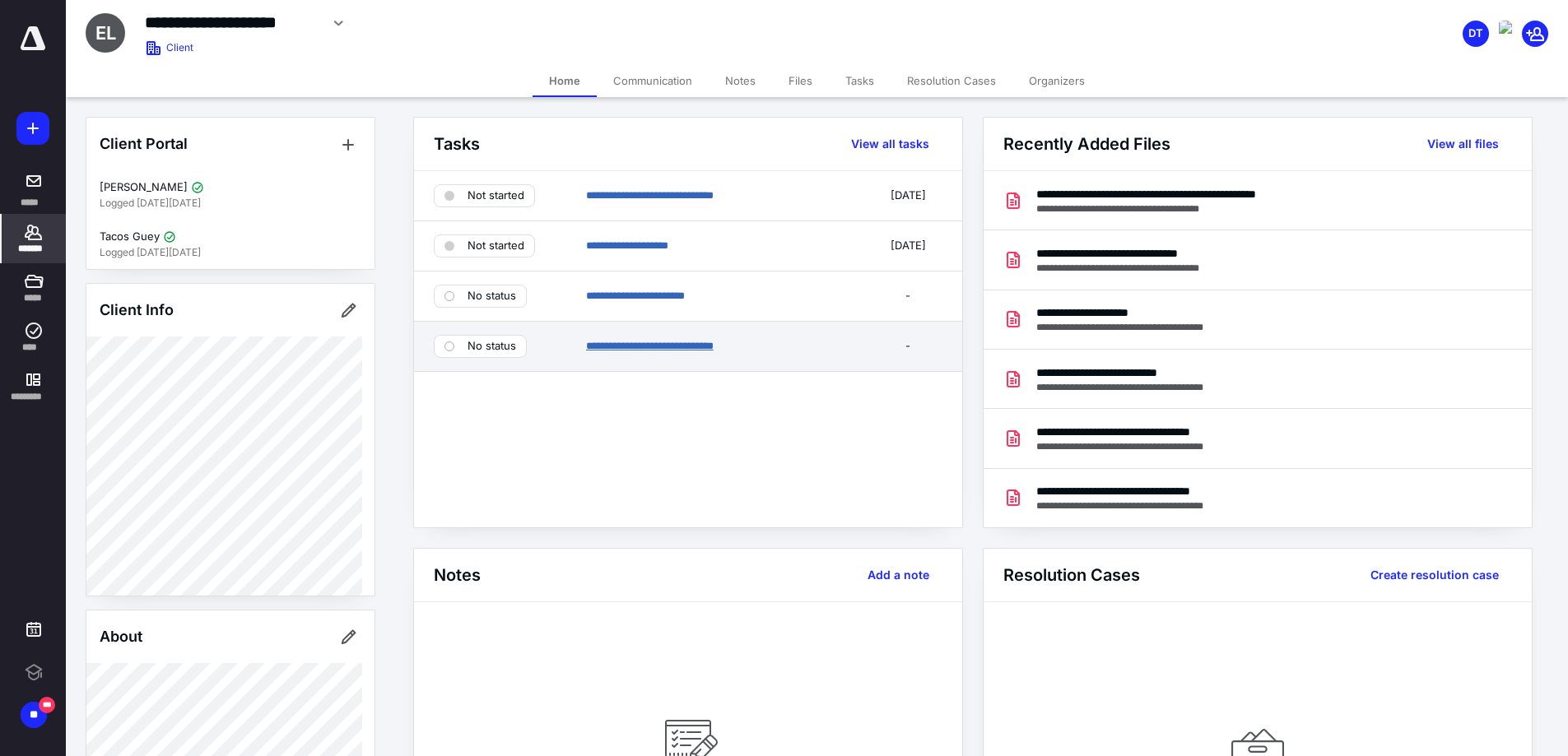 click on "**********" at bounding box center [649, 346] 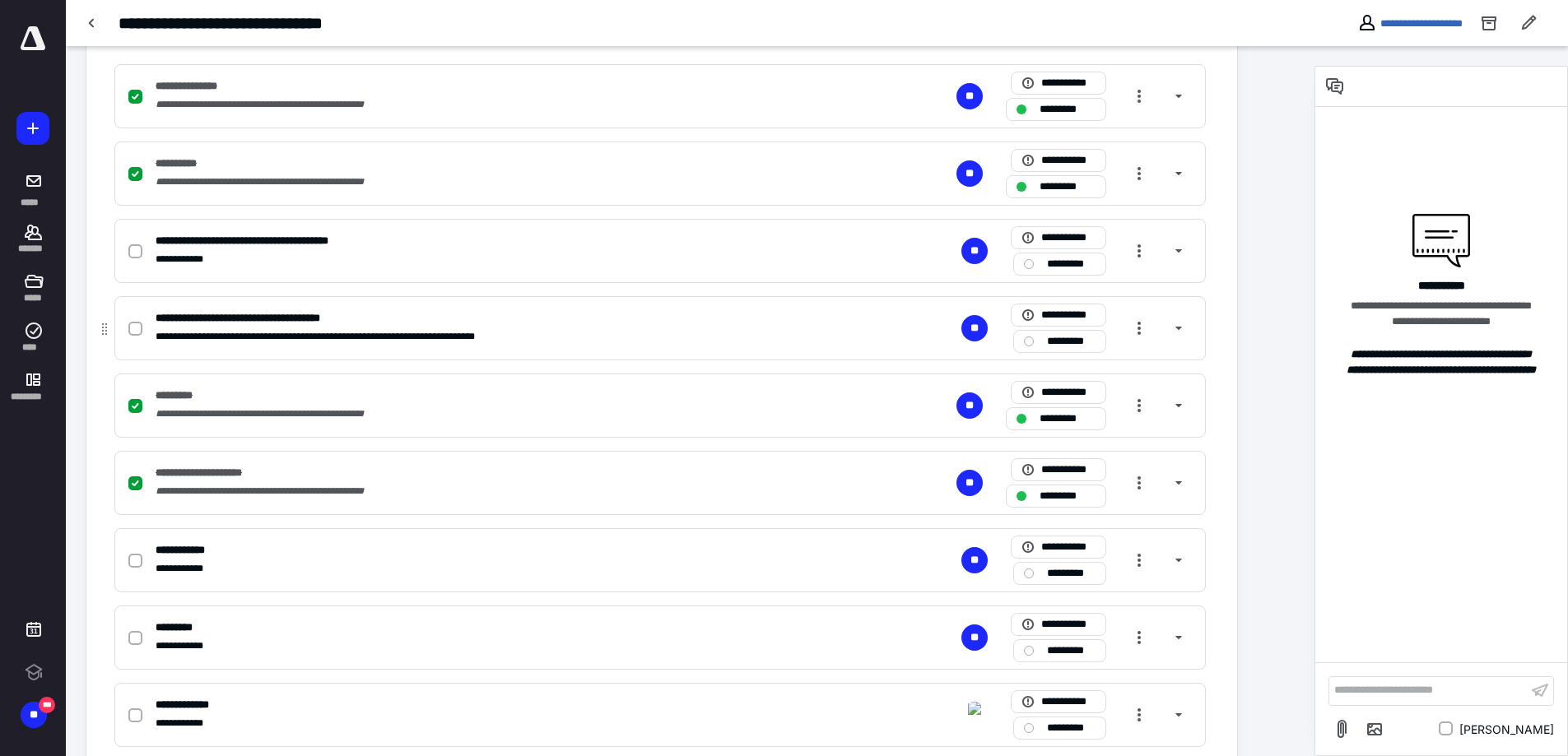 scroll, scrollTop: 438, scrollLeft: 0, axis: vertical 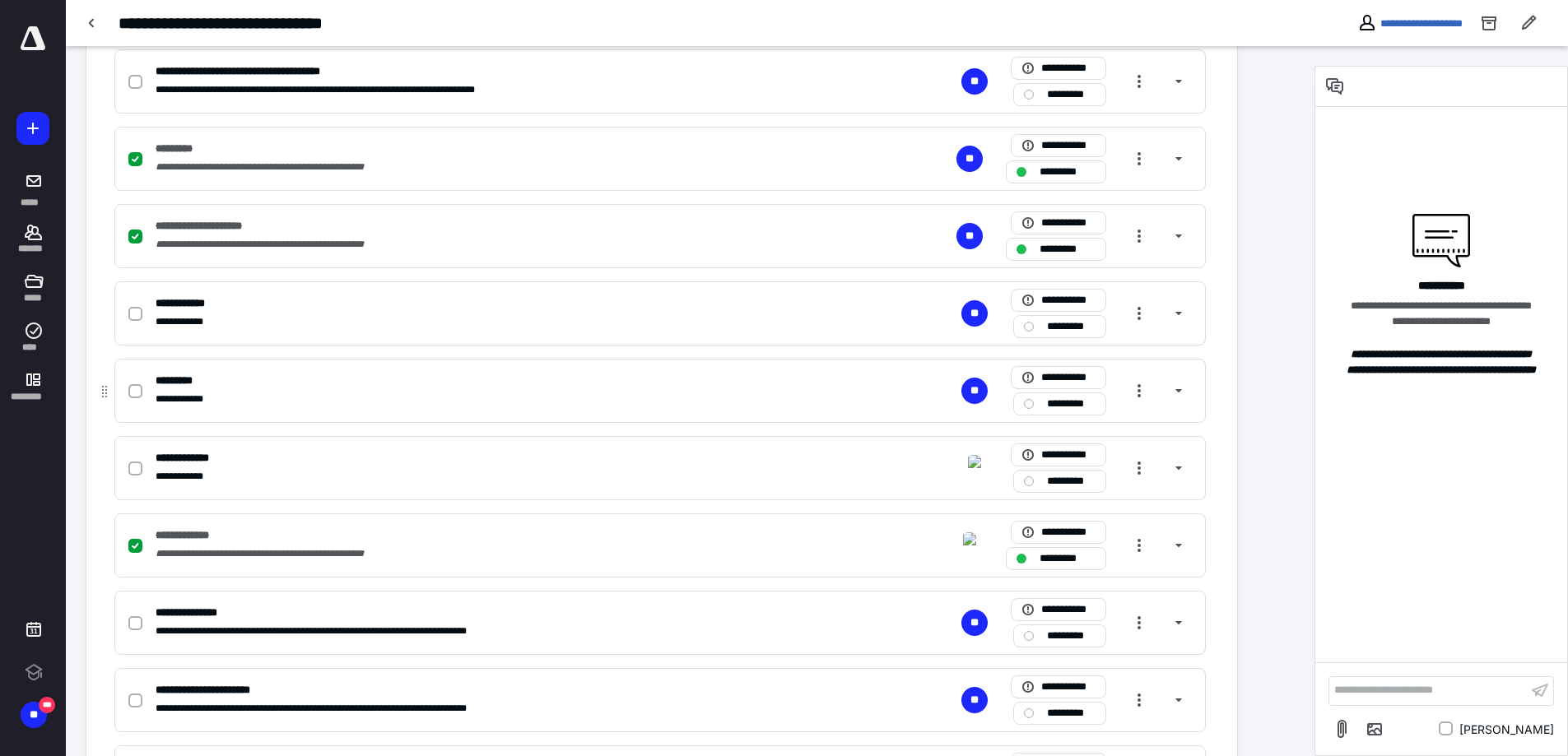 click at bounding box center (135, 392) 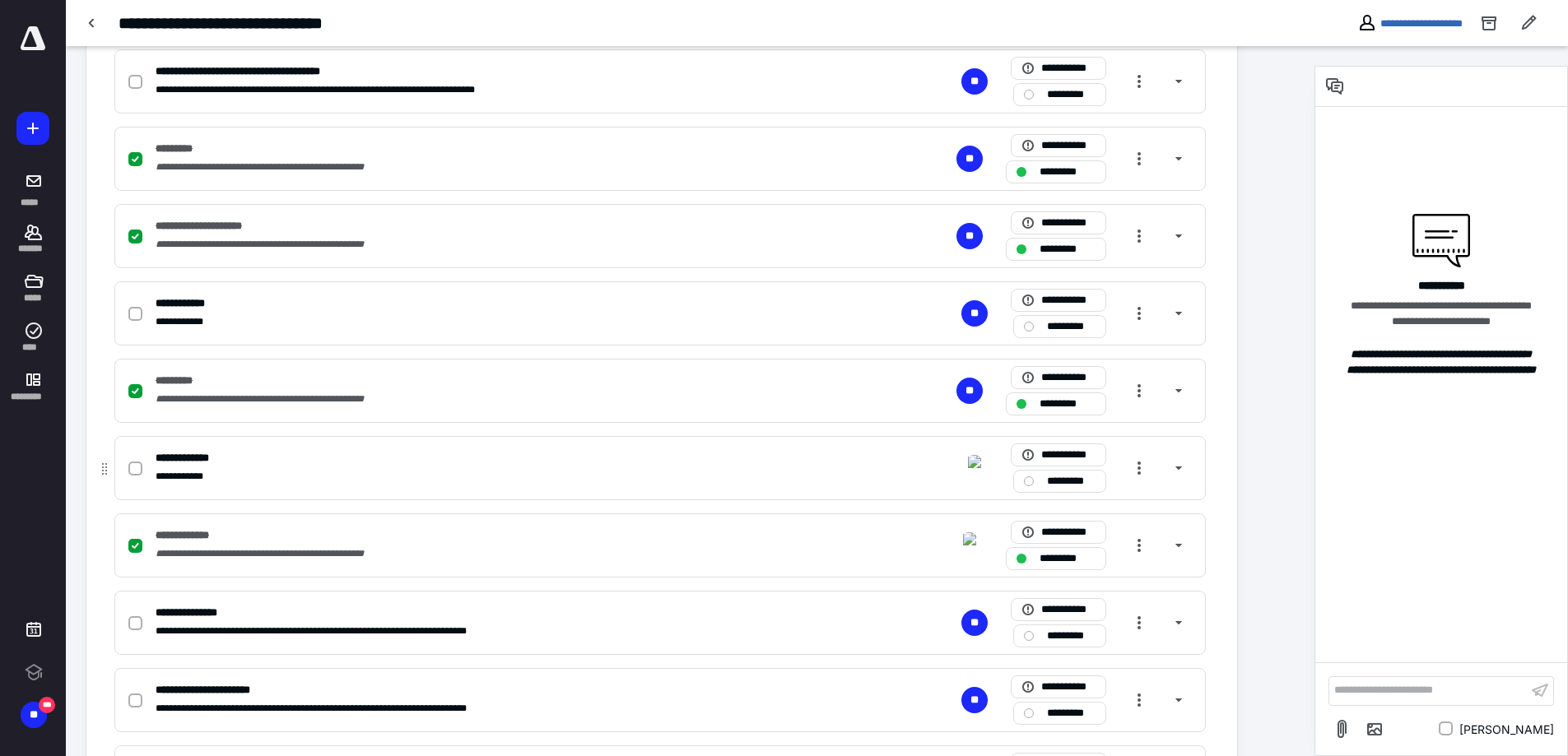 click at bounding box center [135, 469] 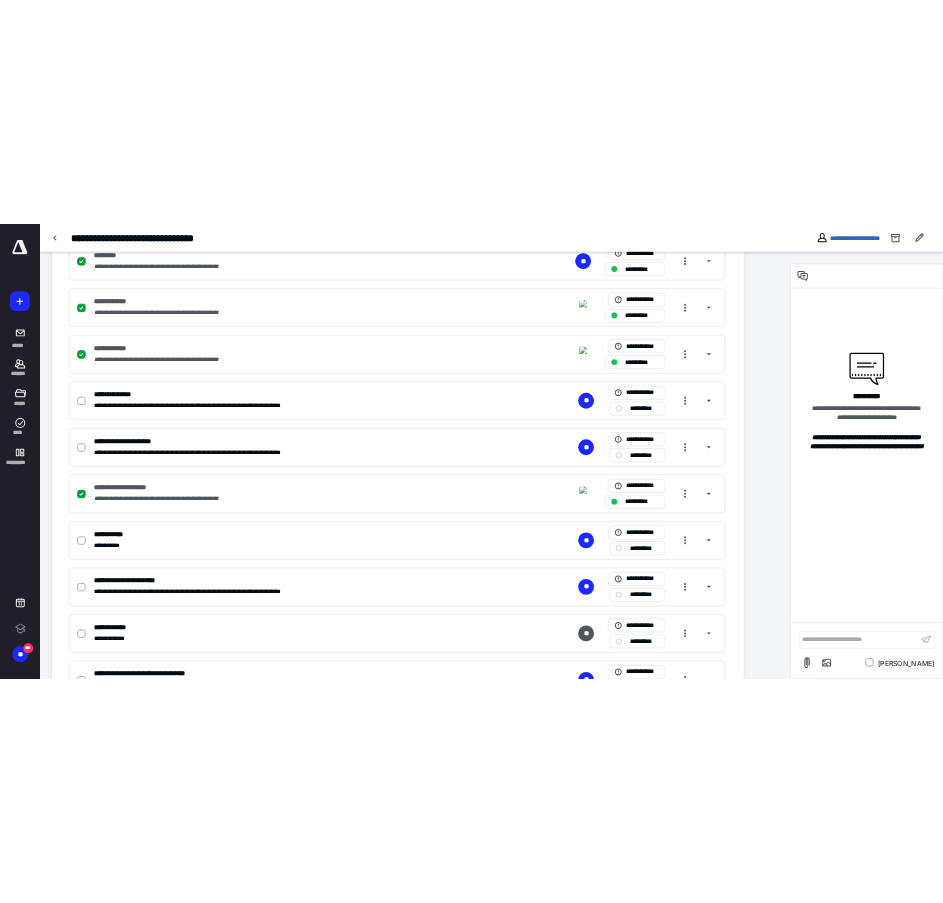 scroll, scrollTop: 1290, scrollLeft: 0, axis: vertical 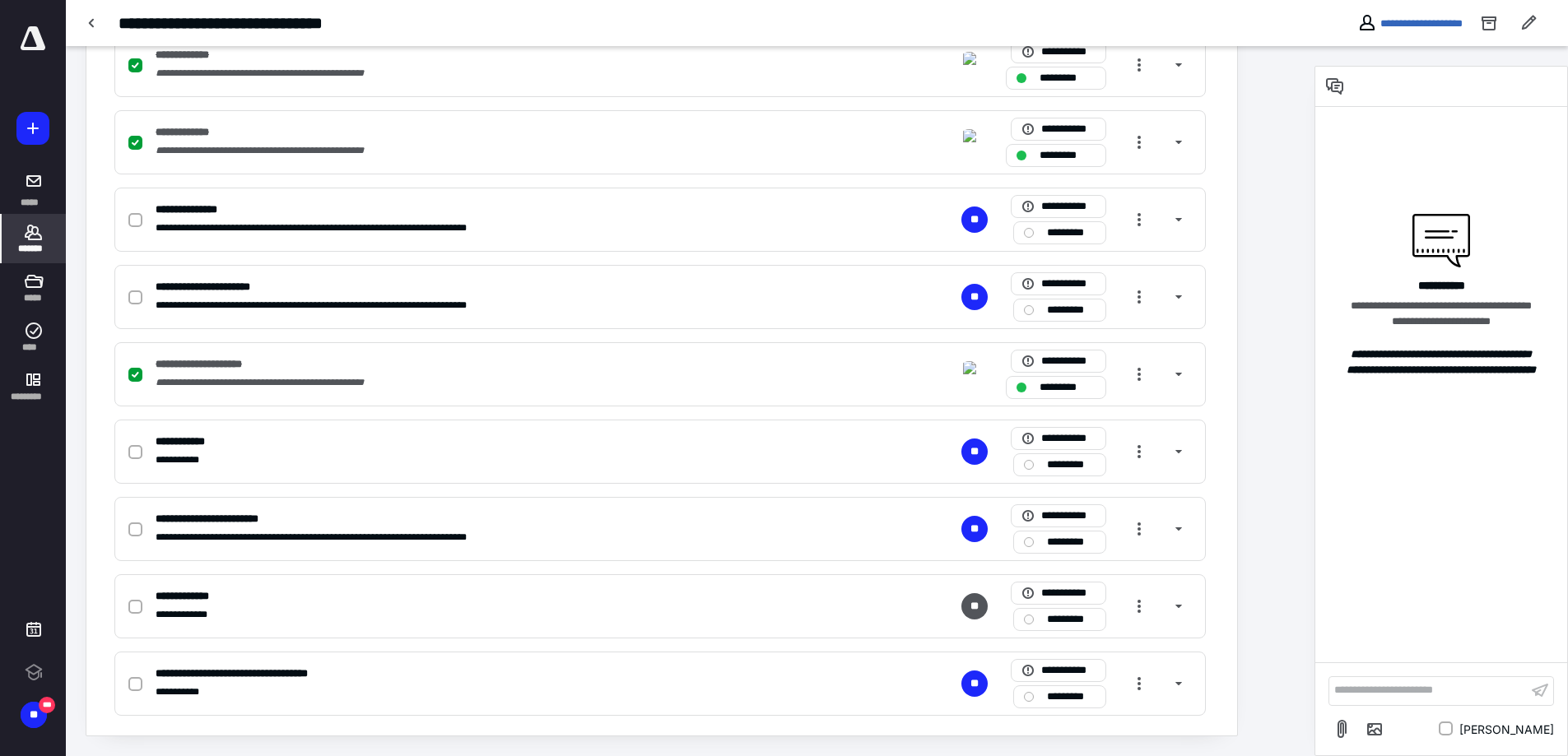 click on "*******" at bounding box center (34, 248) 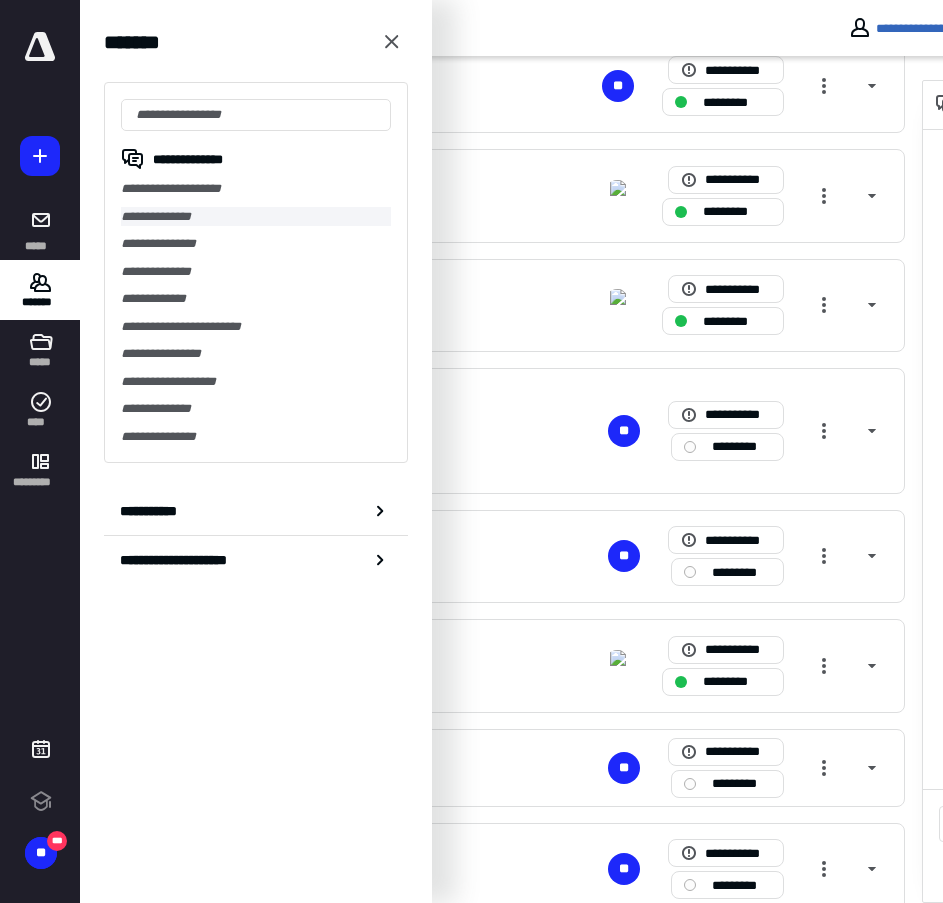 click on "**********" at bounding box center [256, 217] 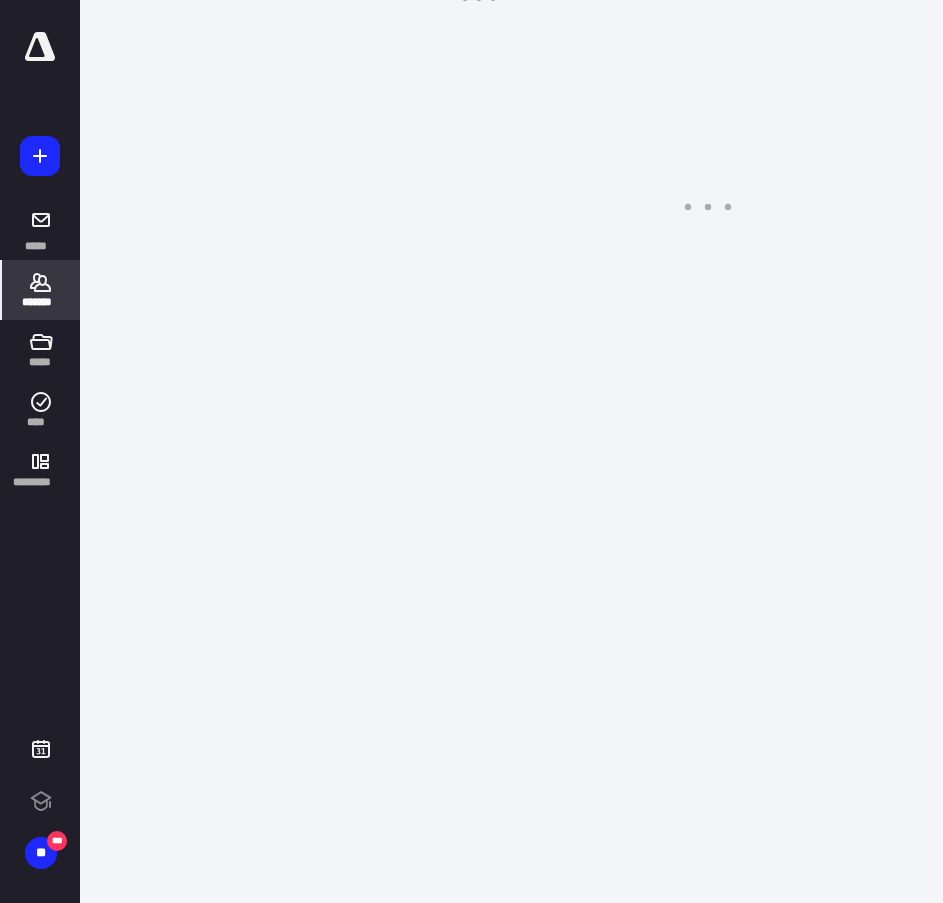 scroll, scrollTop: 0, scrollLeft: 0, axis: both 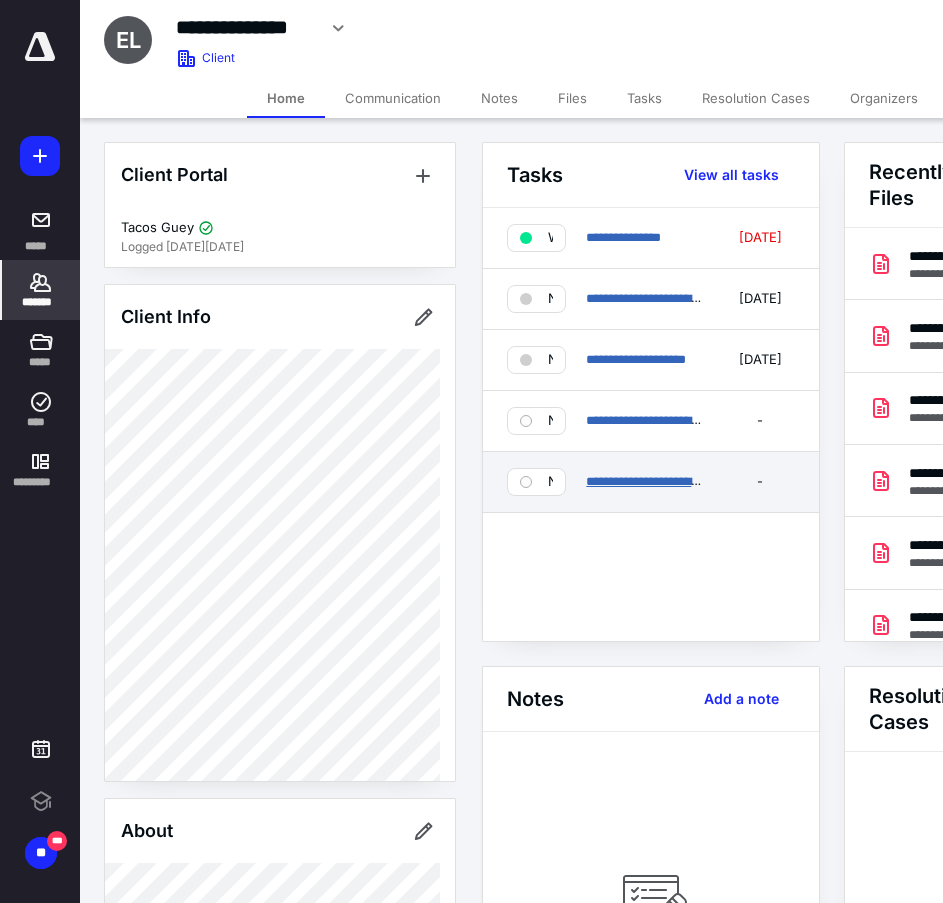 click on "**********" at bounding box center (663, 481) 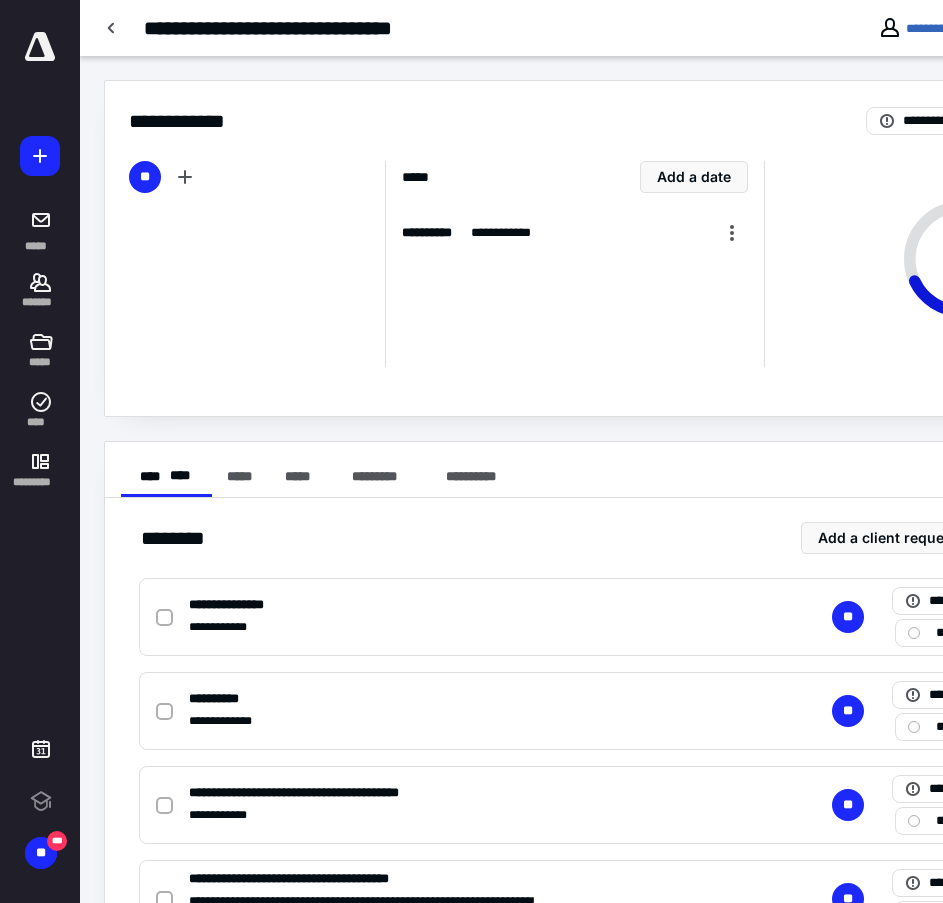 click on "**********" at bounding box center [636, 109] 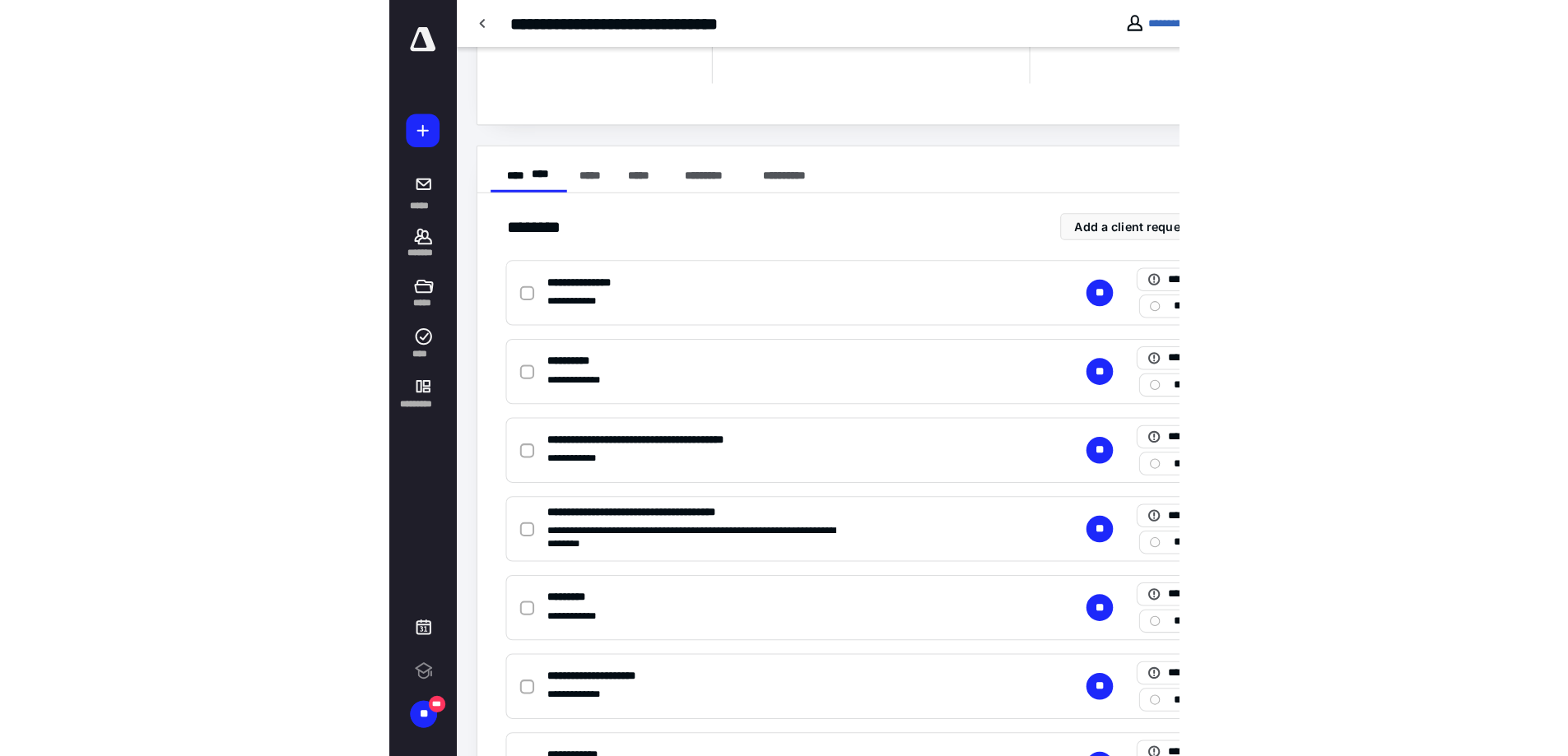 scroll, scrollTop: 247, scrollLeft: 0, axis: vertical 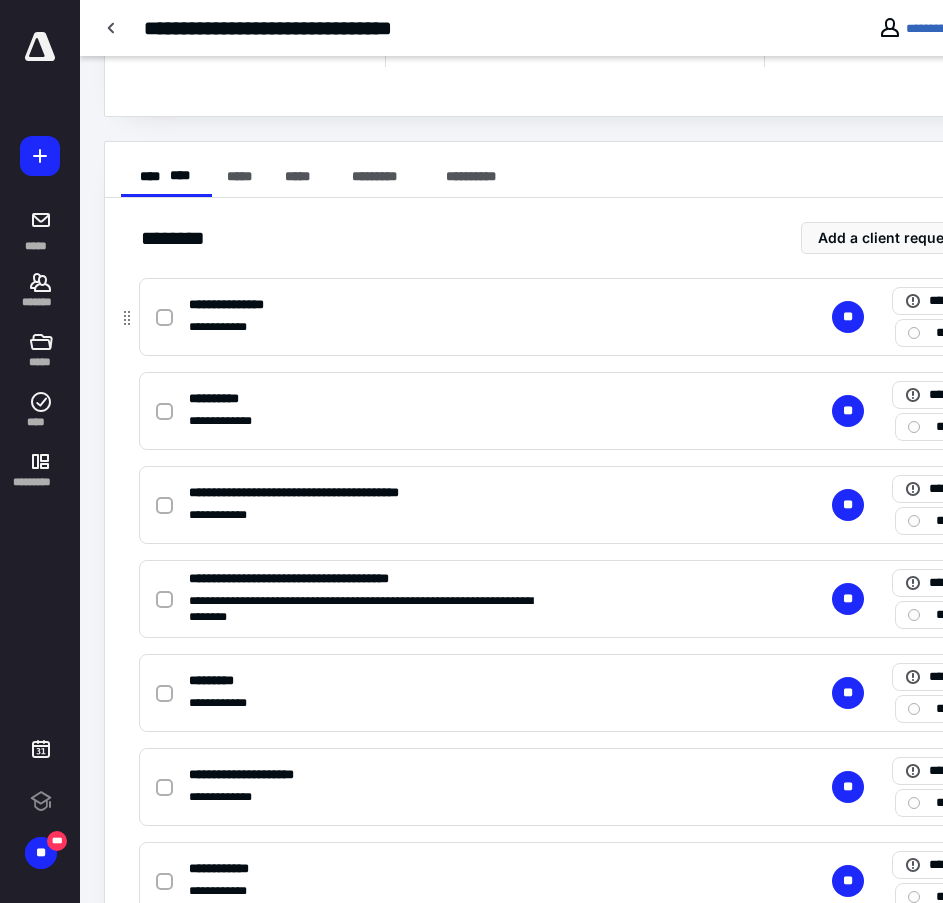 click 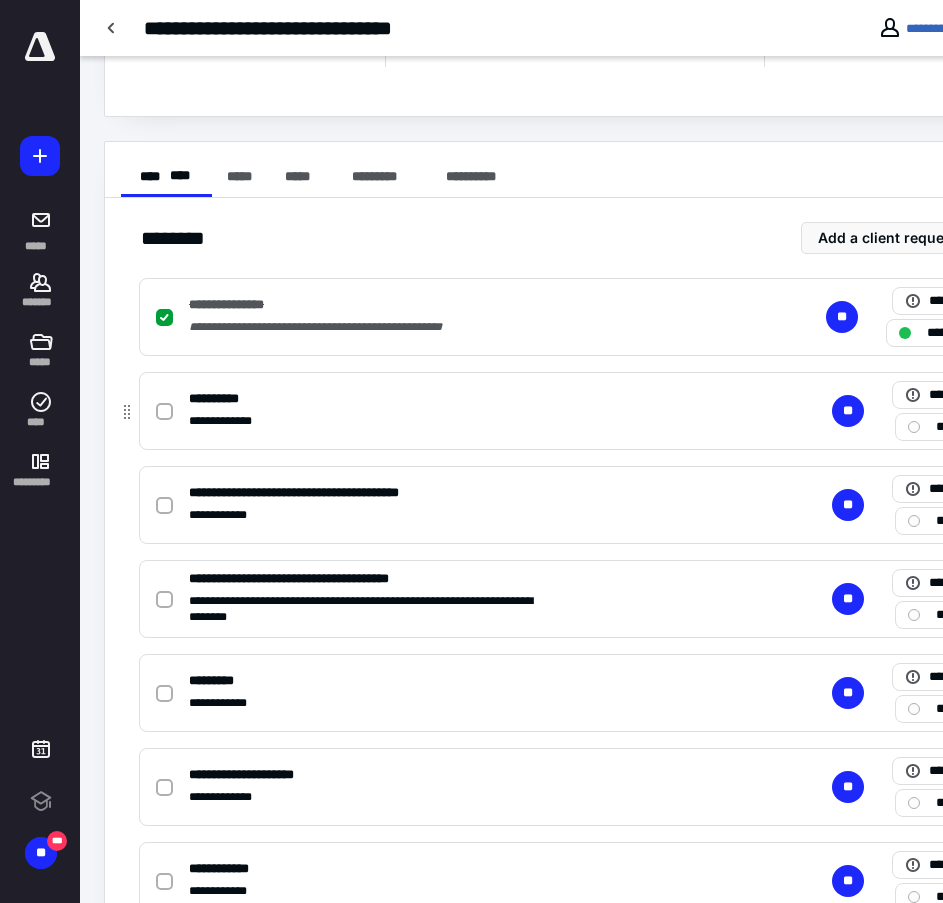 click 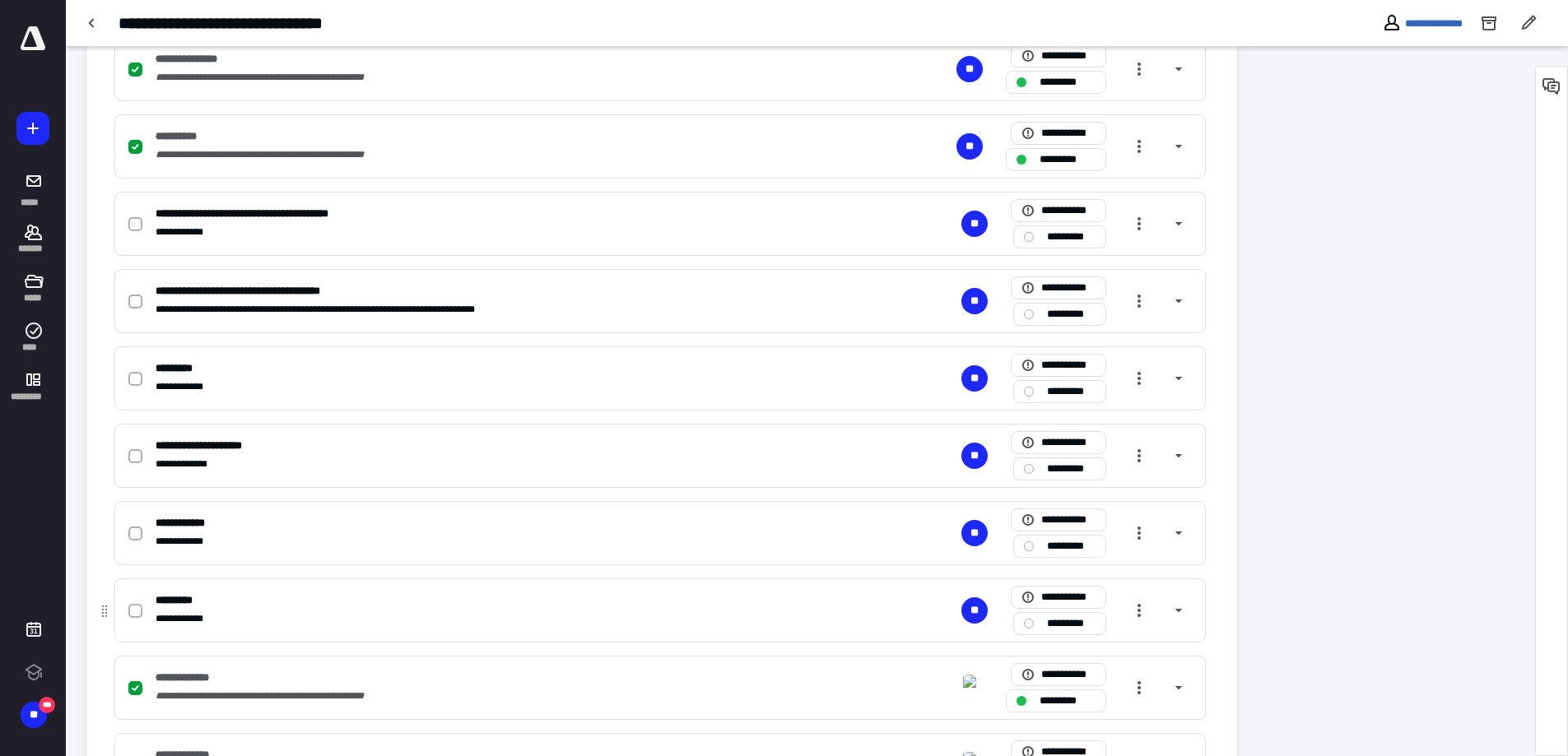 scroll, scrollTop: 466, scrollLeft: 0, axis: vertical 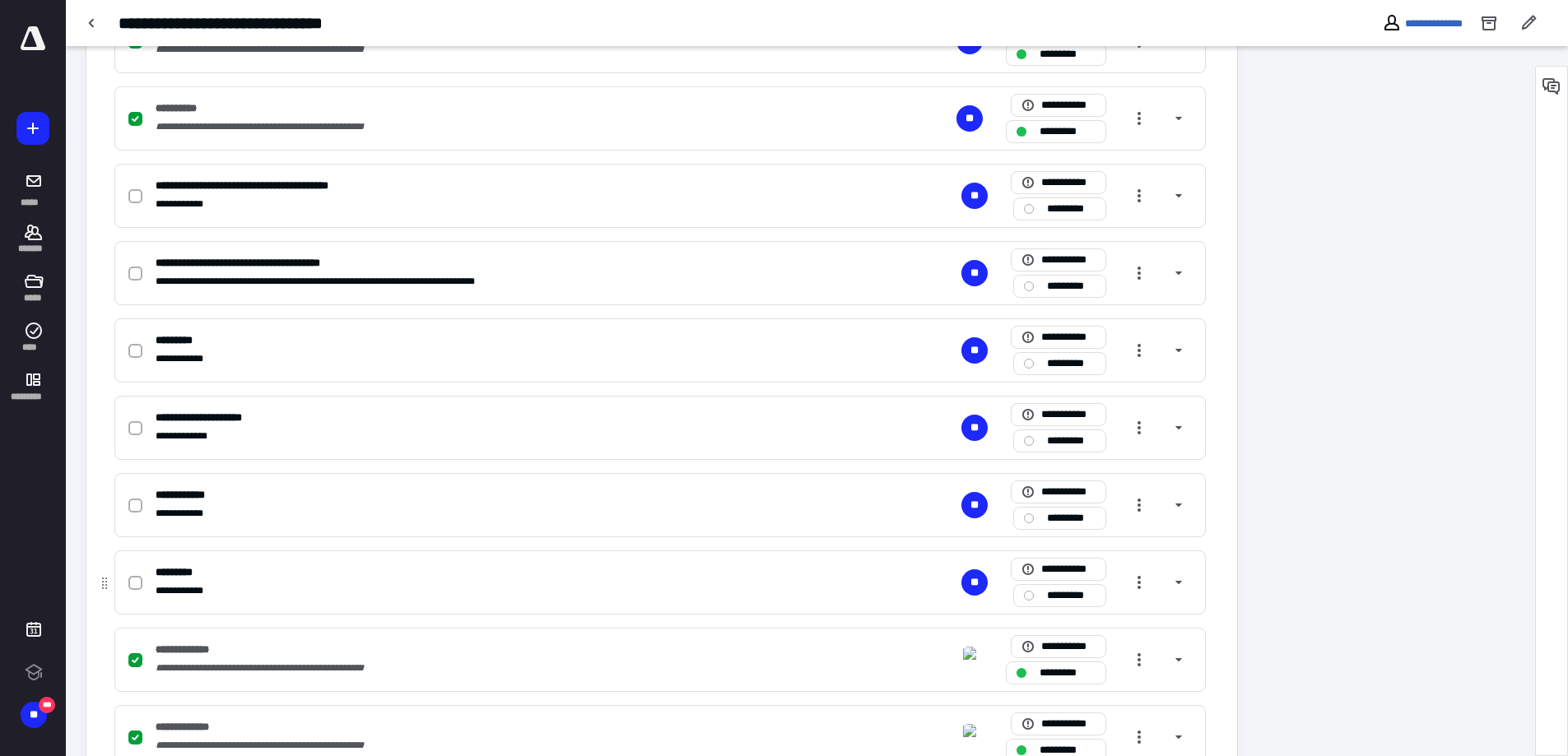 click 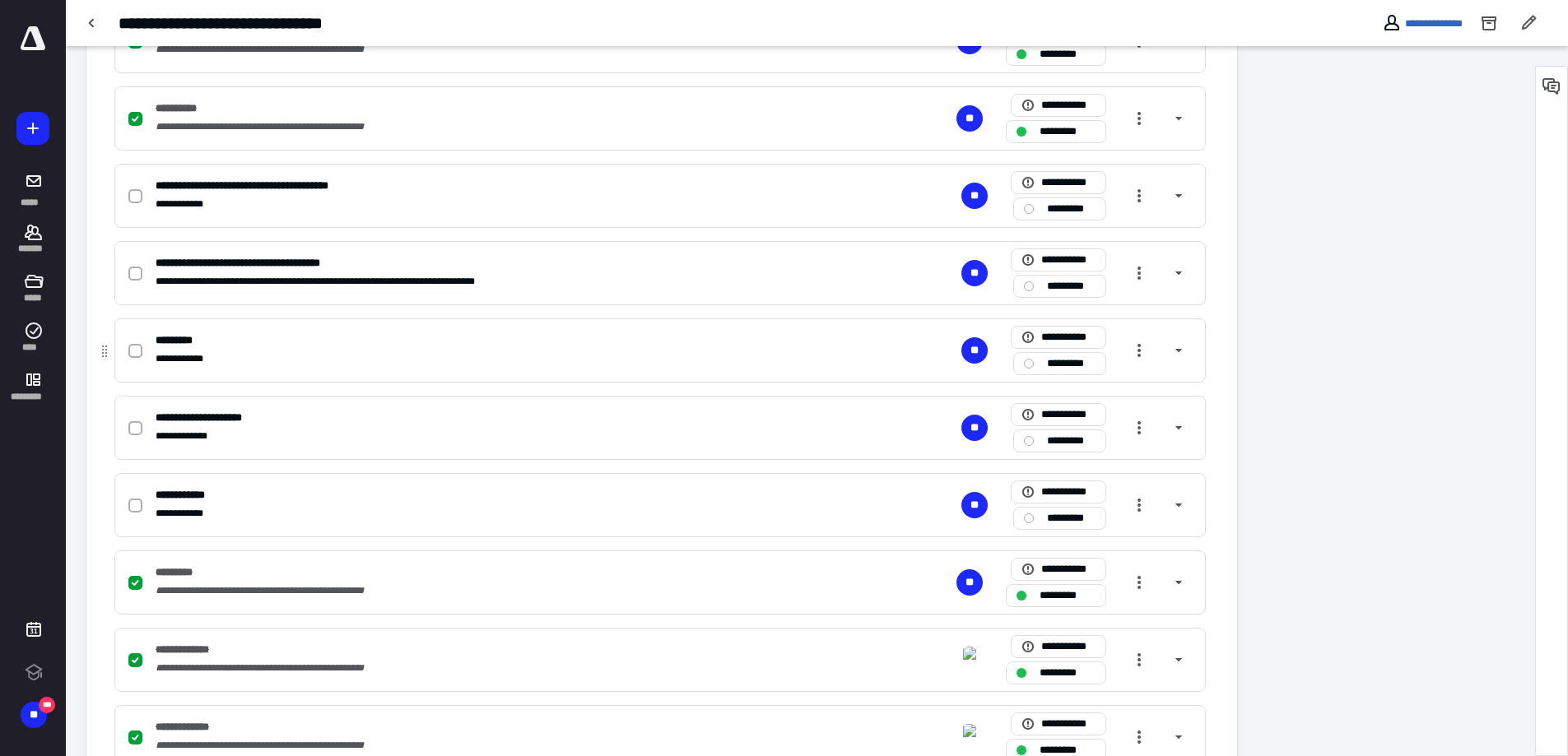 click 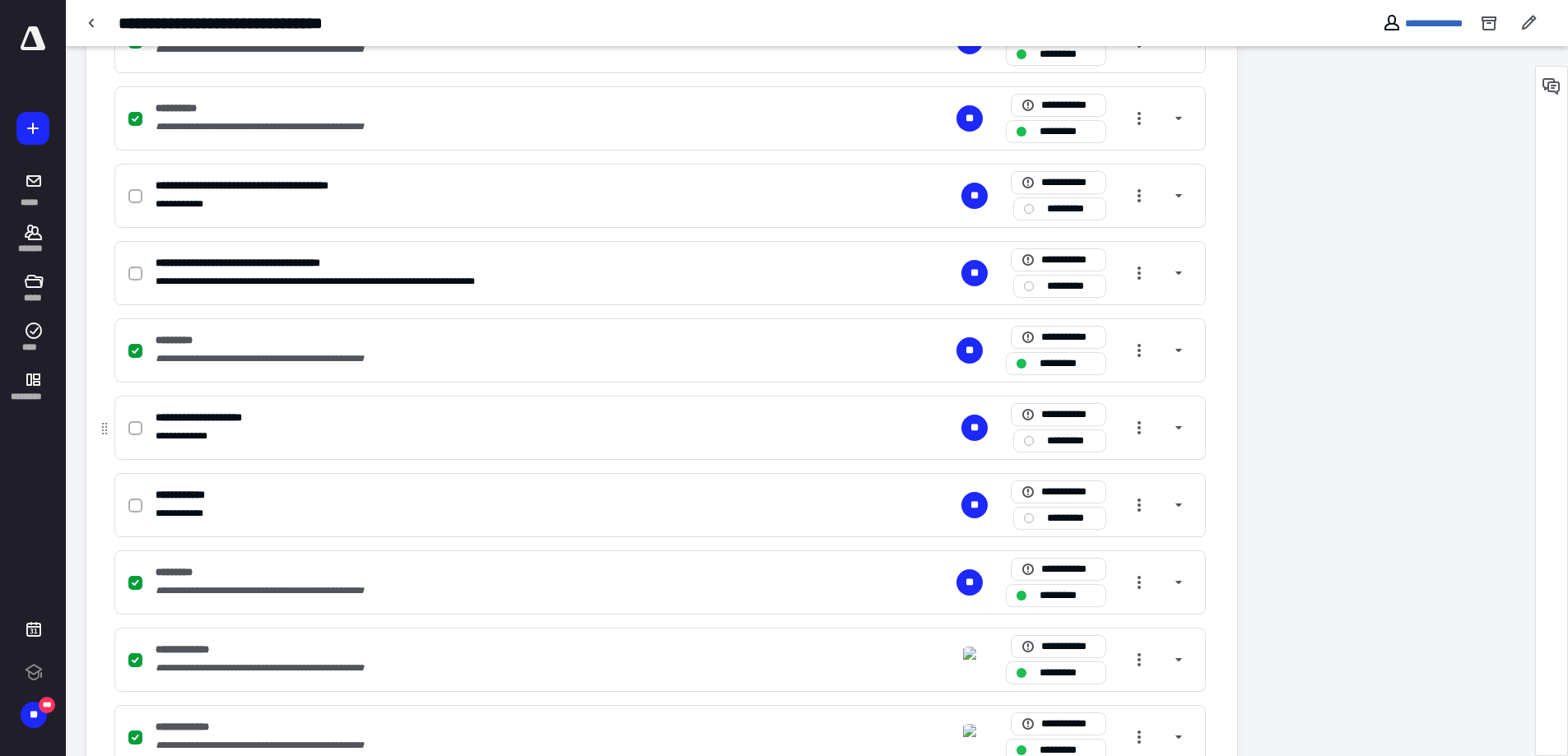 click 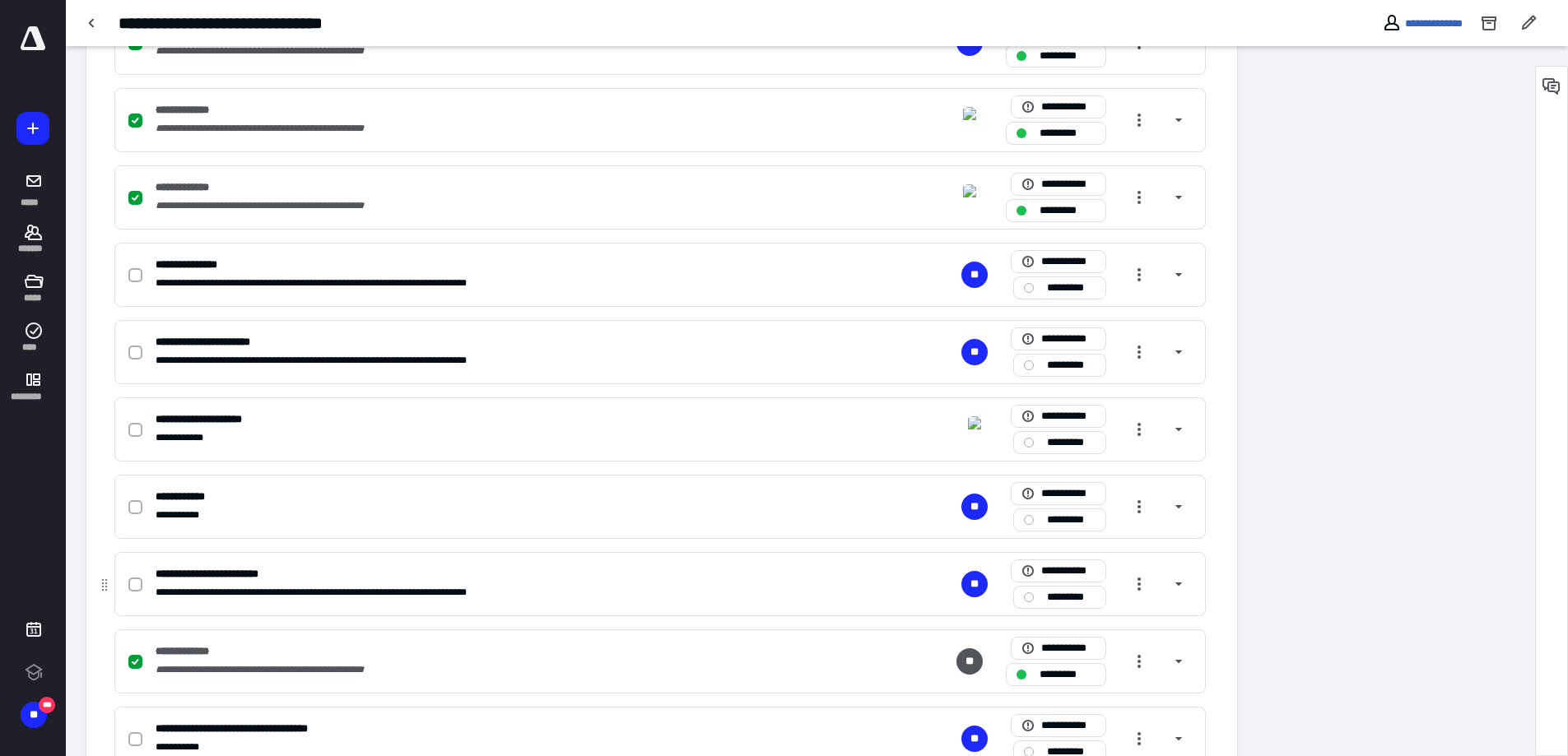 scroll, scrollTop: 979, scrollLeft: 0, axis: vertical 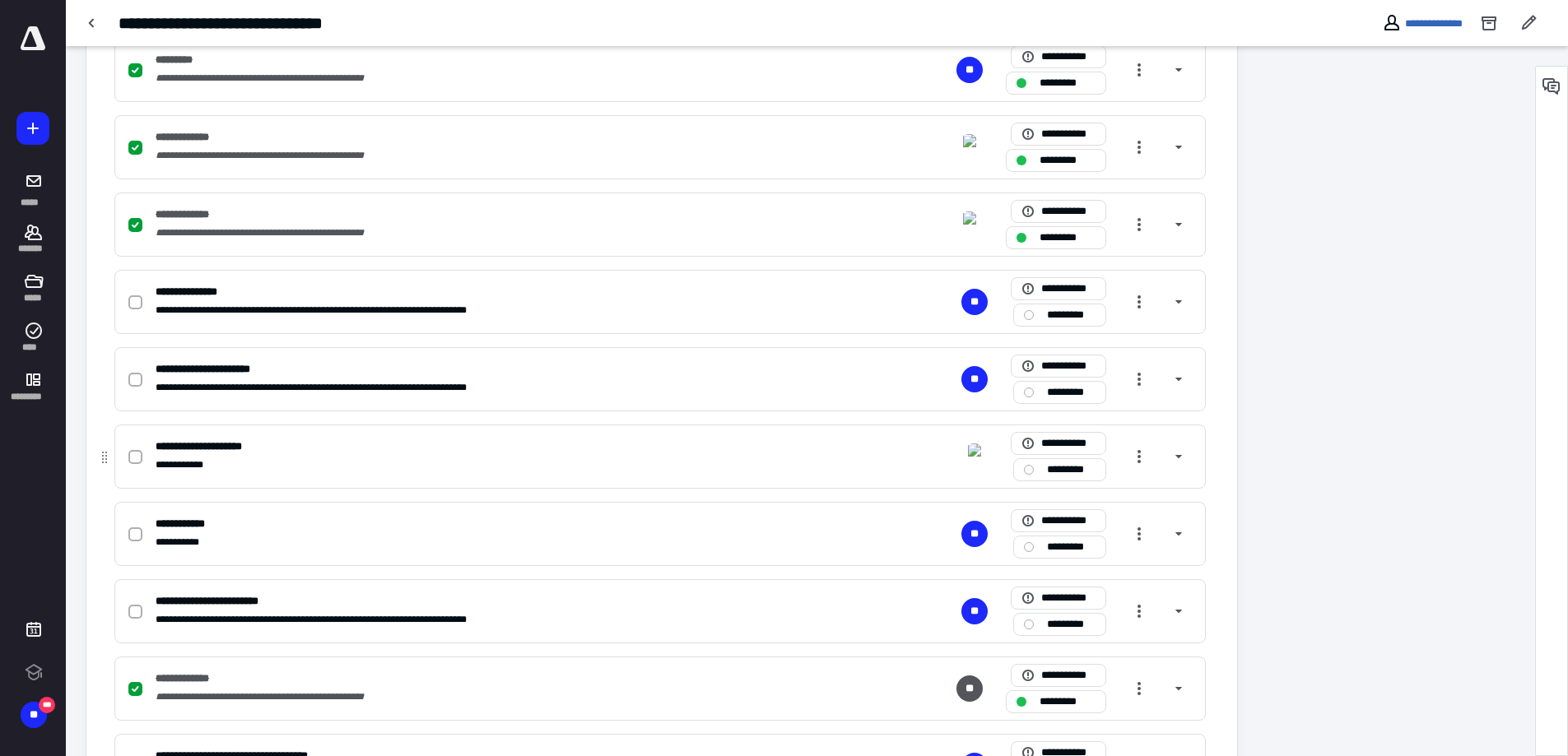 click on "**********" at bounding box center (660, 457) 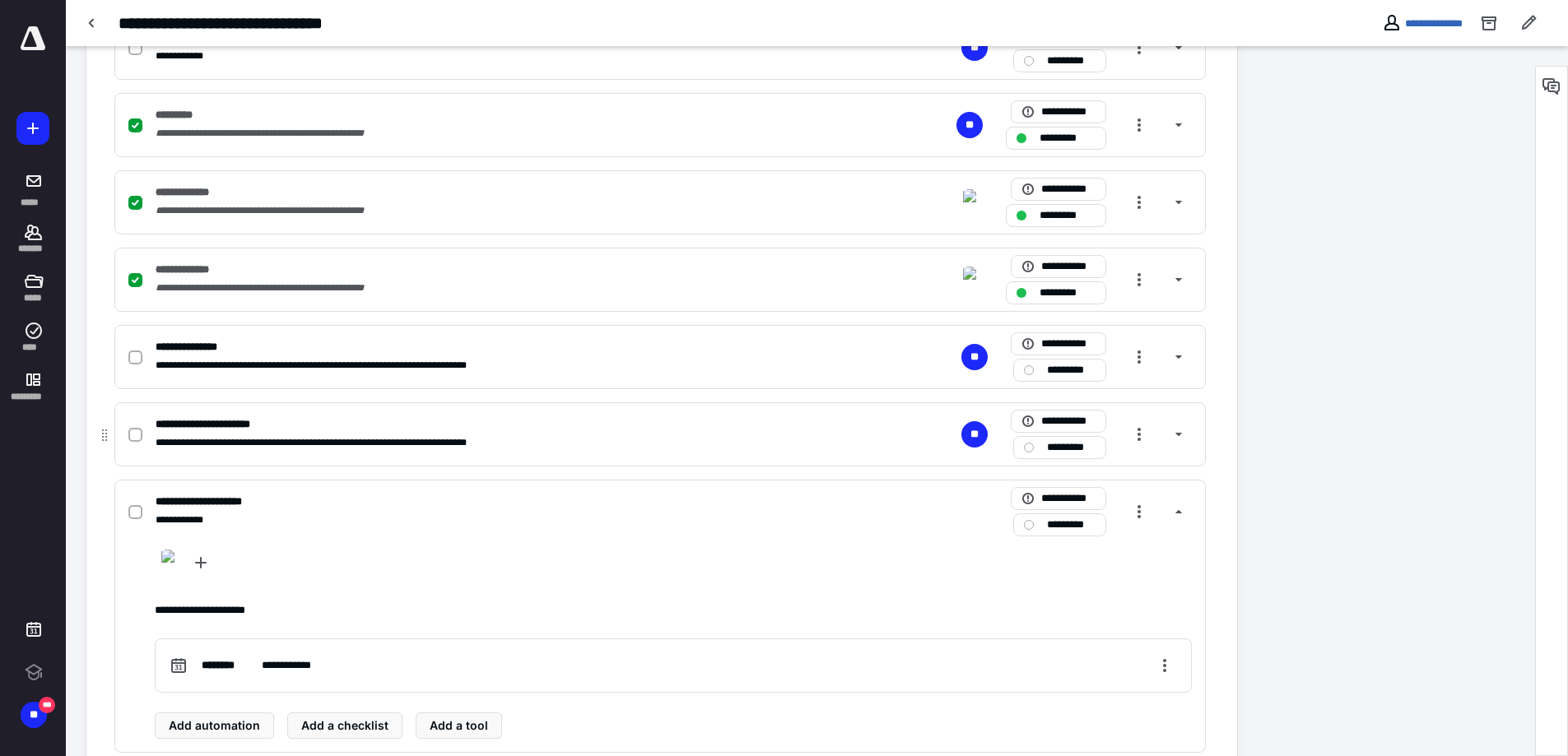 scroll, scrollTop: 897, scrollLeft: 0, axis: vertical 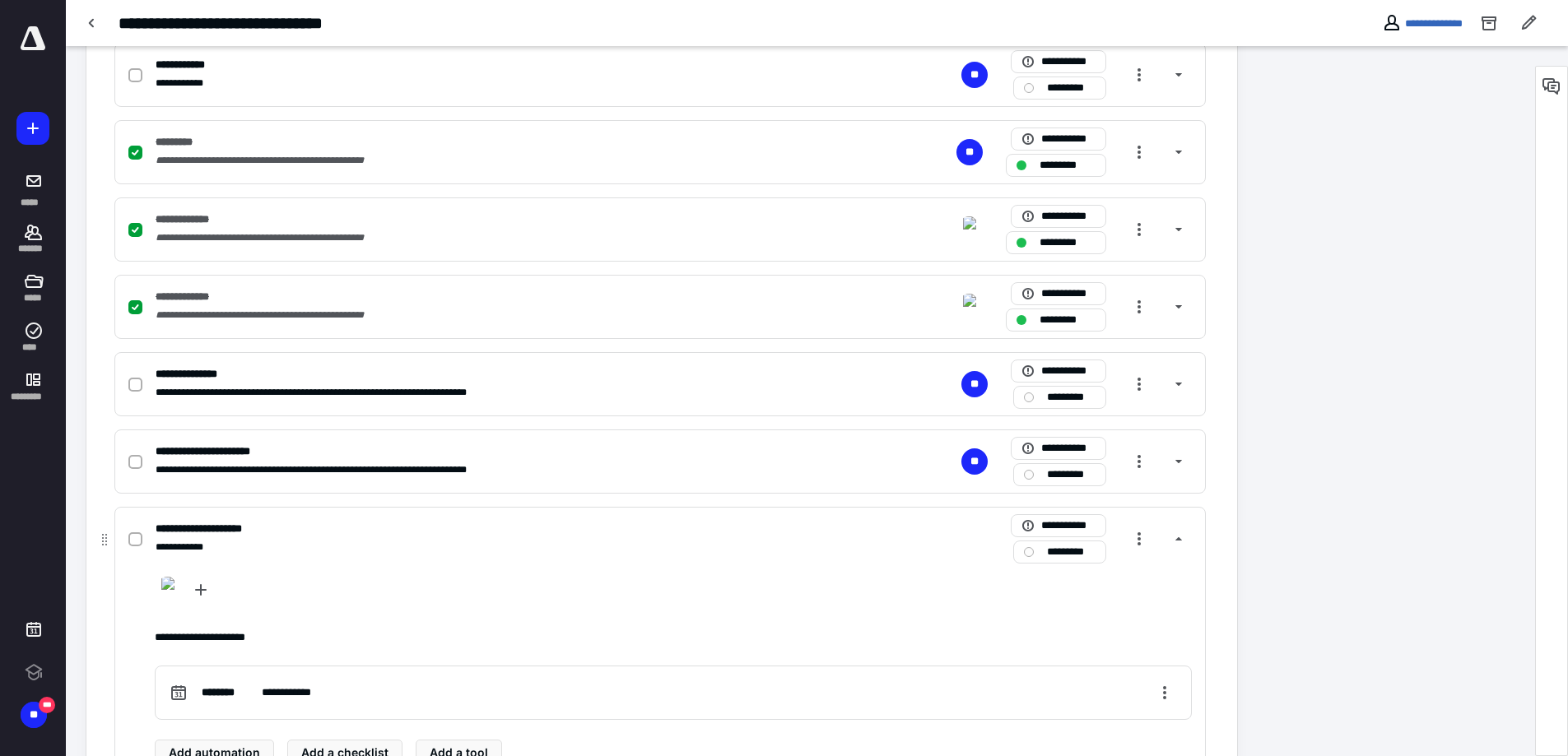 click at bounding box center (138, 539) 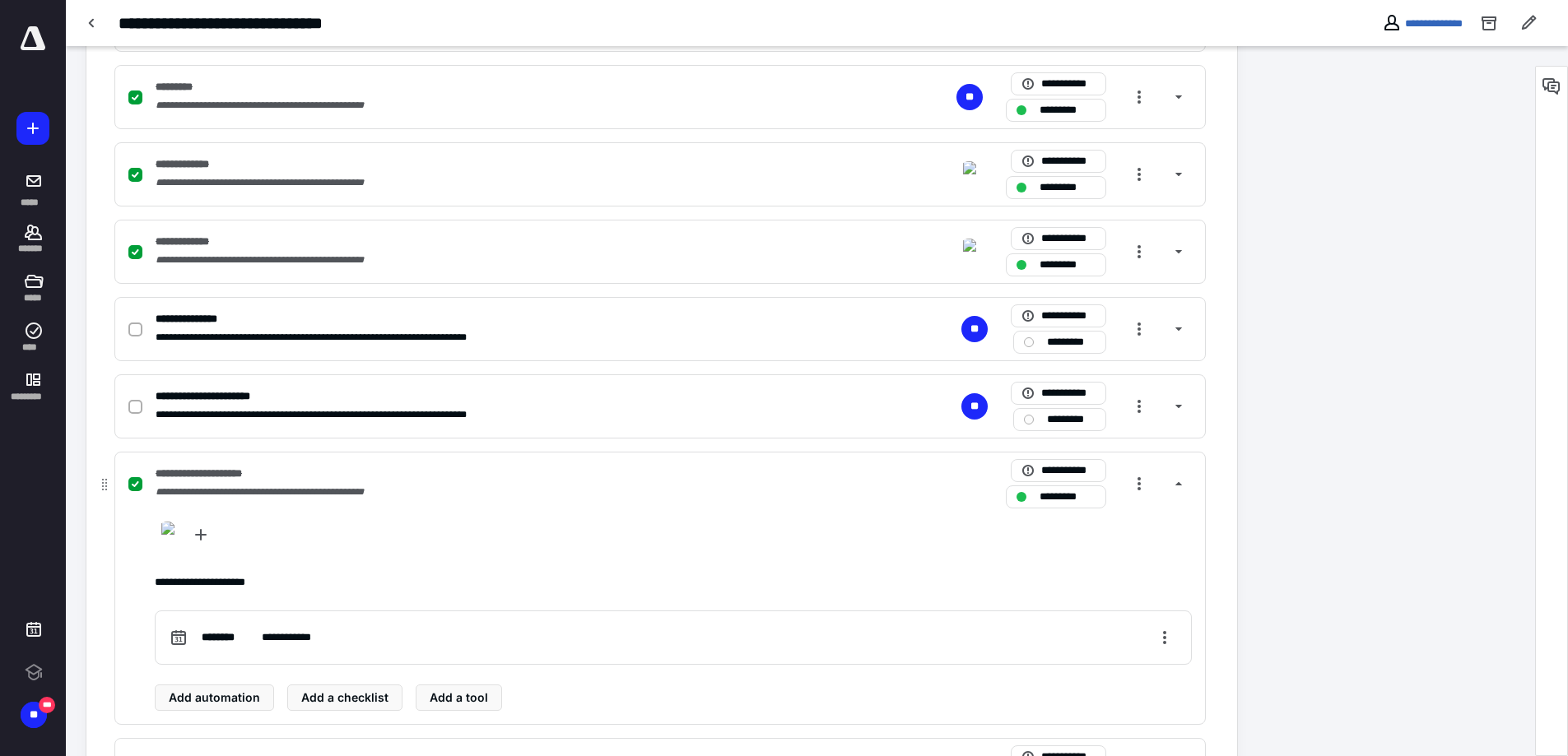 scroll, scrollTop: 979, scrollLeft: 0, axis: vertical 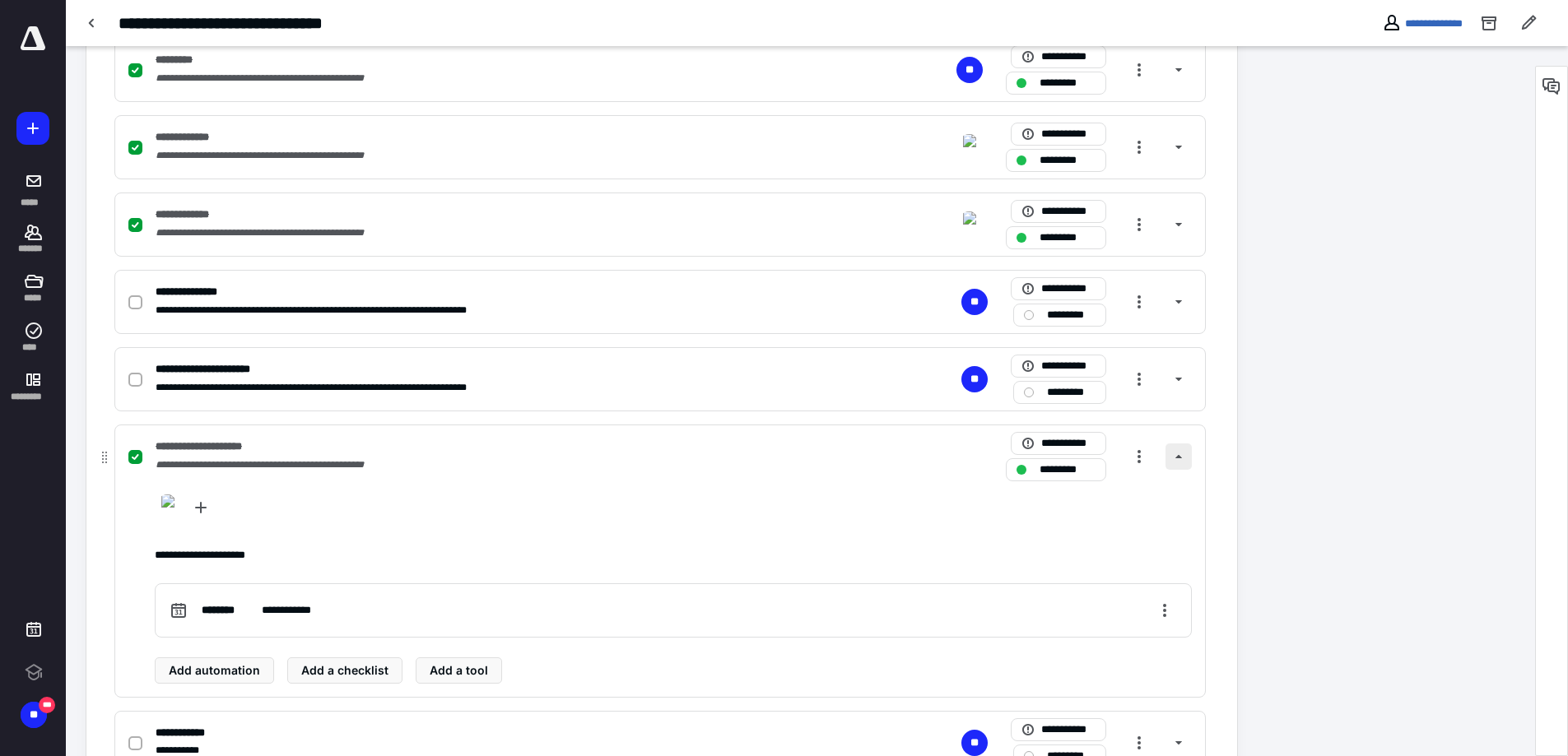 click at bounding box center (1179, 457) 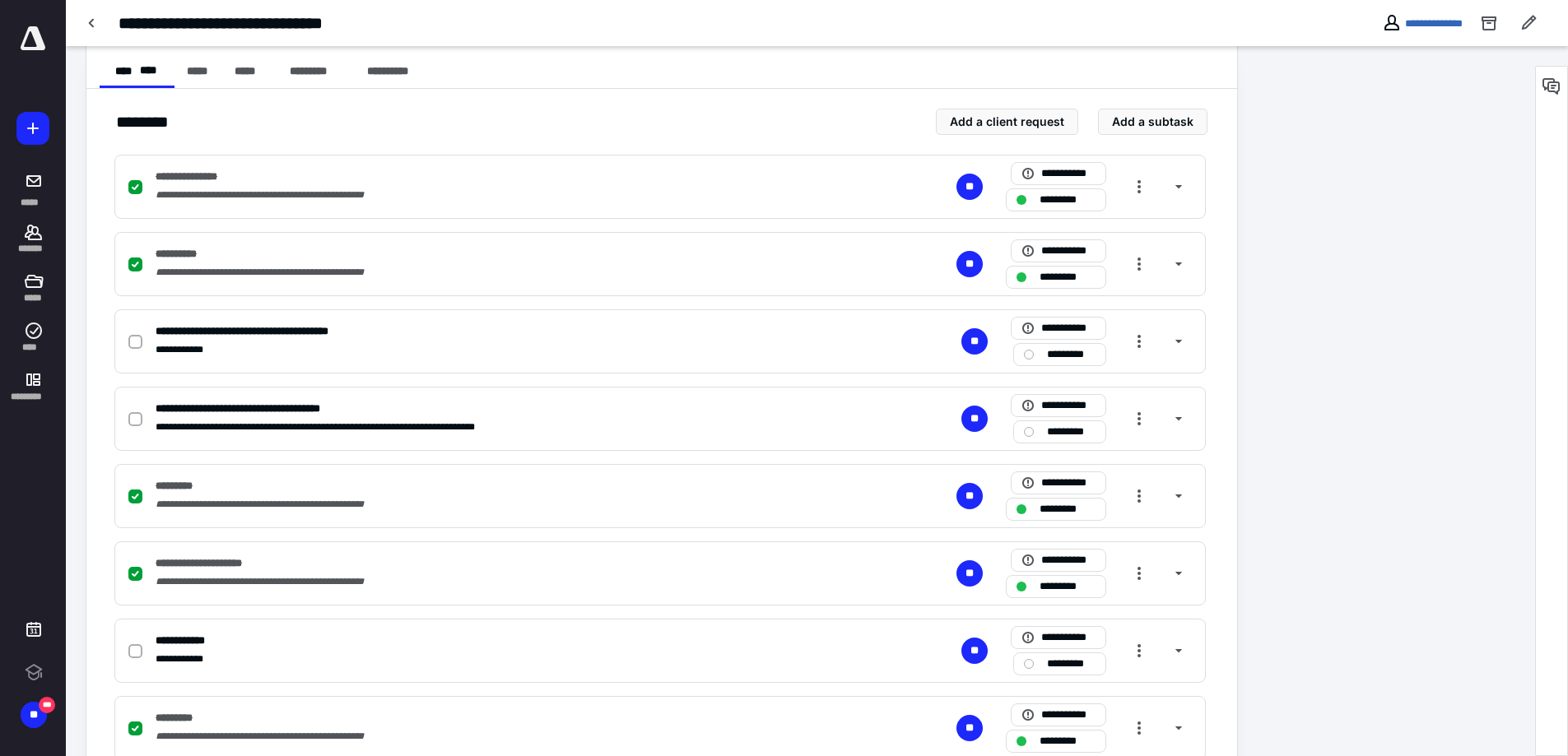 scroll, scrollTop: 211, scrollLeft: 0, axis: vertical 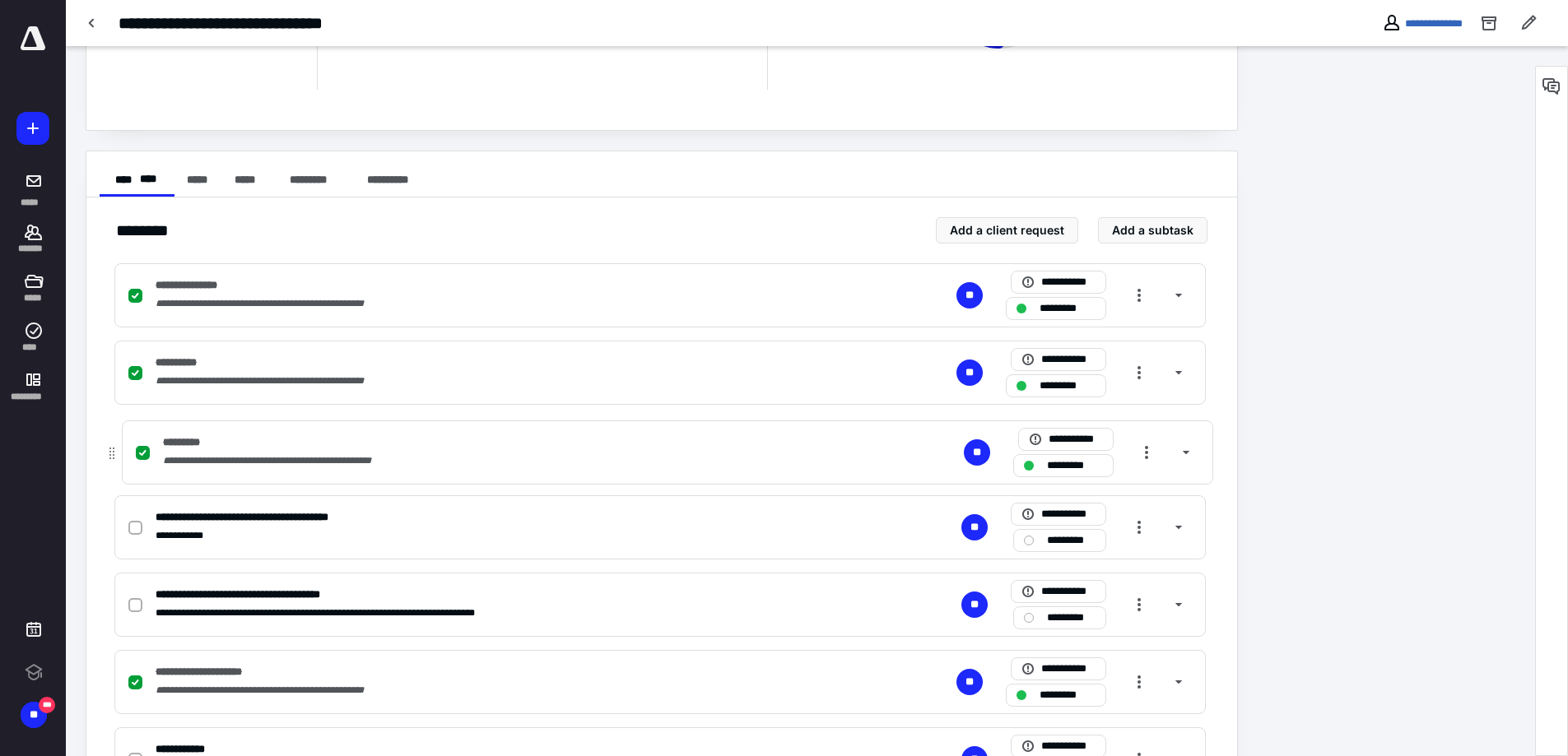 drag, startPoint x: 105, startPoint y: 606, endPoint x: 113, endPoint y: 443, distance: 163.1962 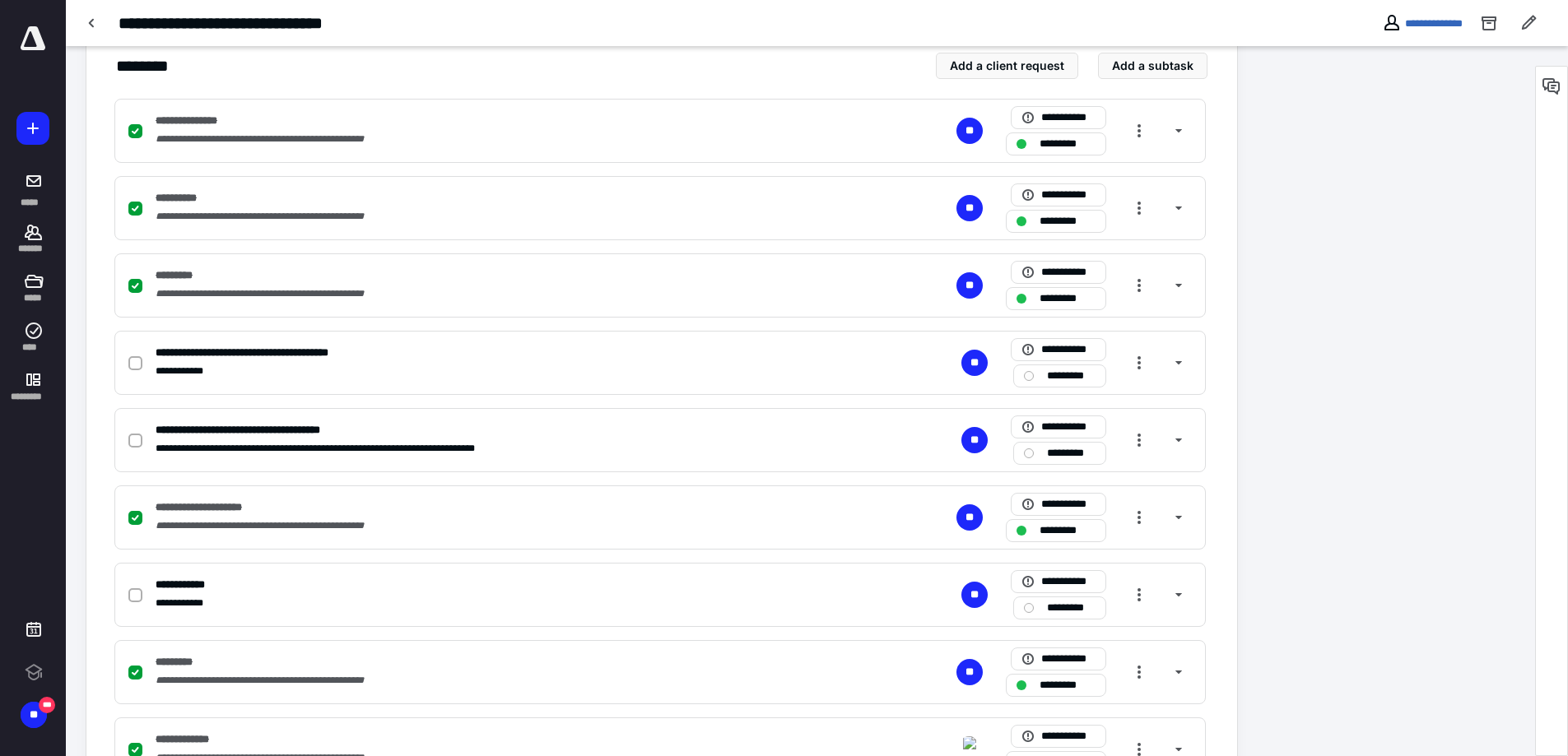 scroll, scrollTop: 404, scrollLeft: 0, axis: vertical 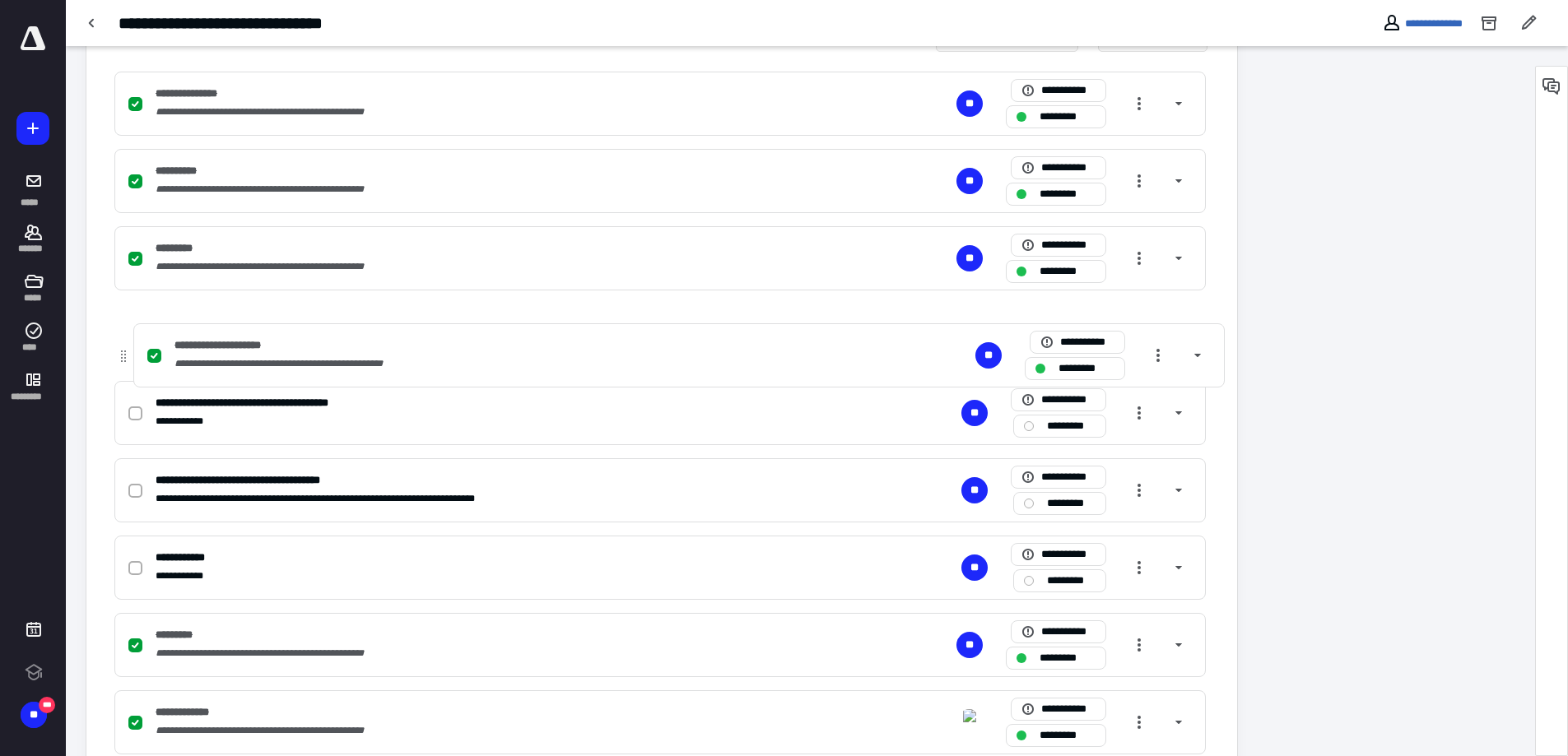drag, startPoint x: 99, startPoint y: 490, endPoint x: 121, endPoint y: 345, distance: 146.65947 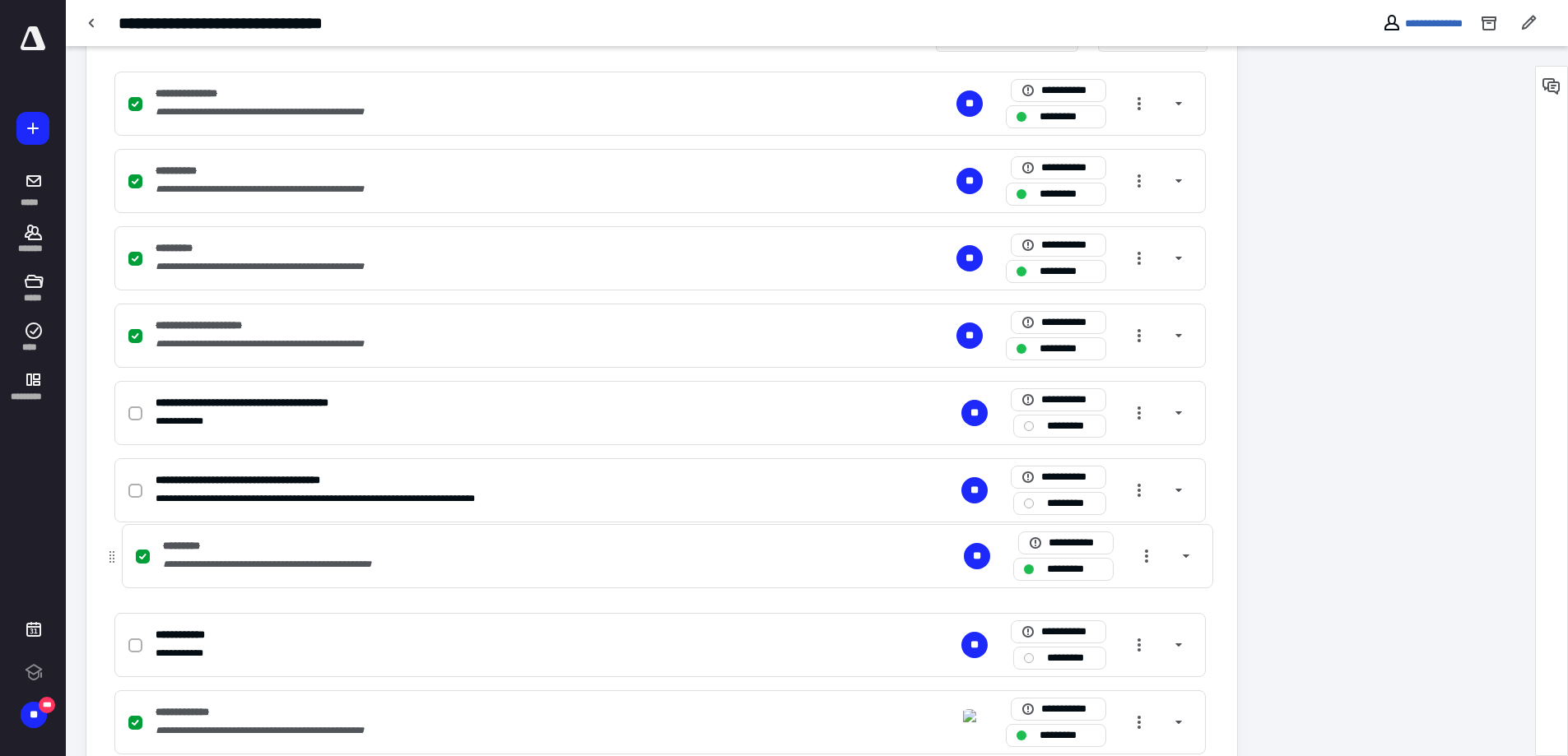 scroll, scrollTop: 406, scrollLeft: 0, axis: vertical 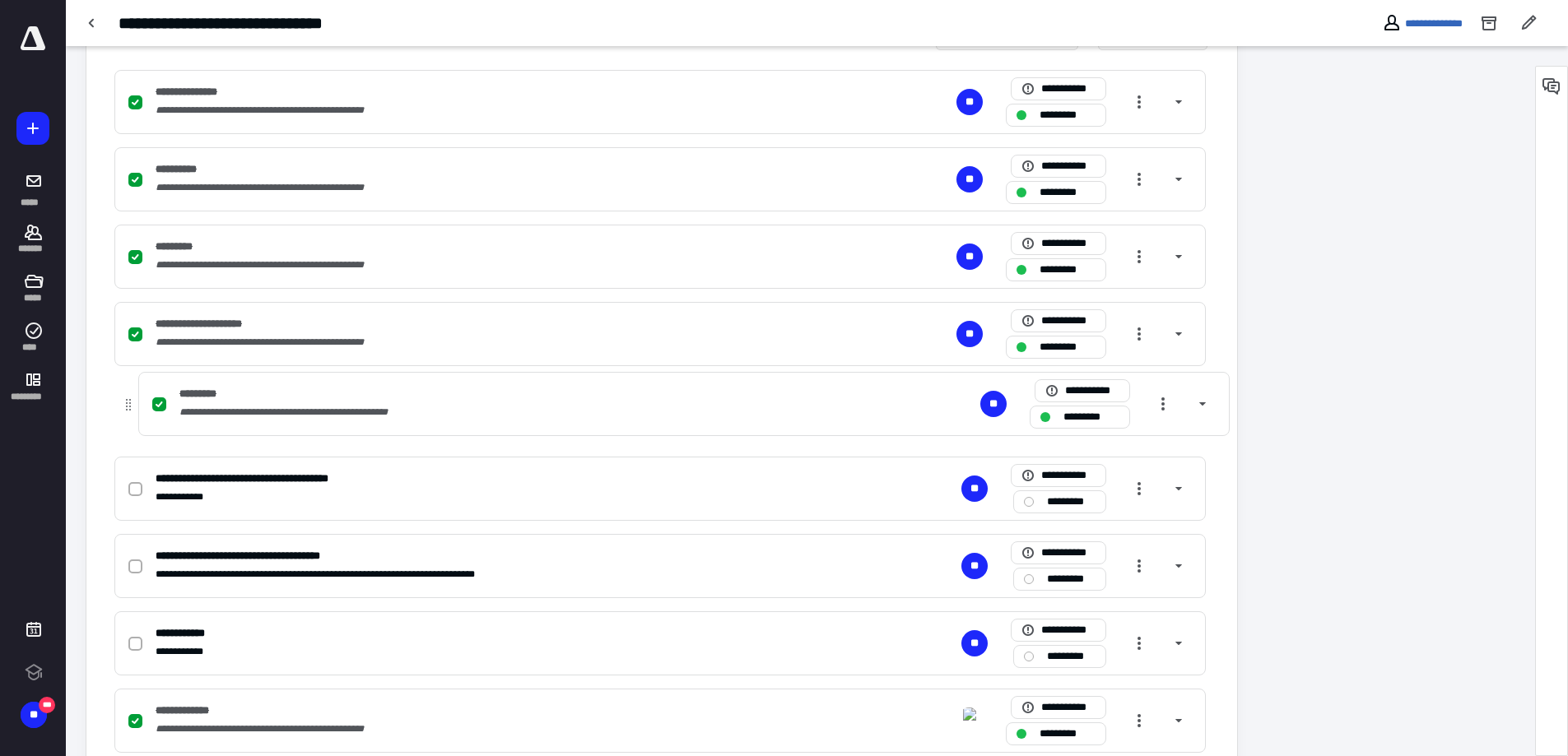 drag, startPoint x: 102, startPoint y: 647, endPoint x: 126, endPoint y: 398, distance: 250.154 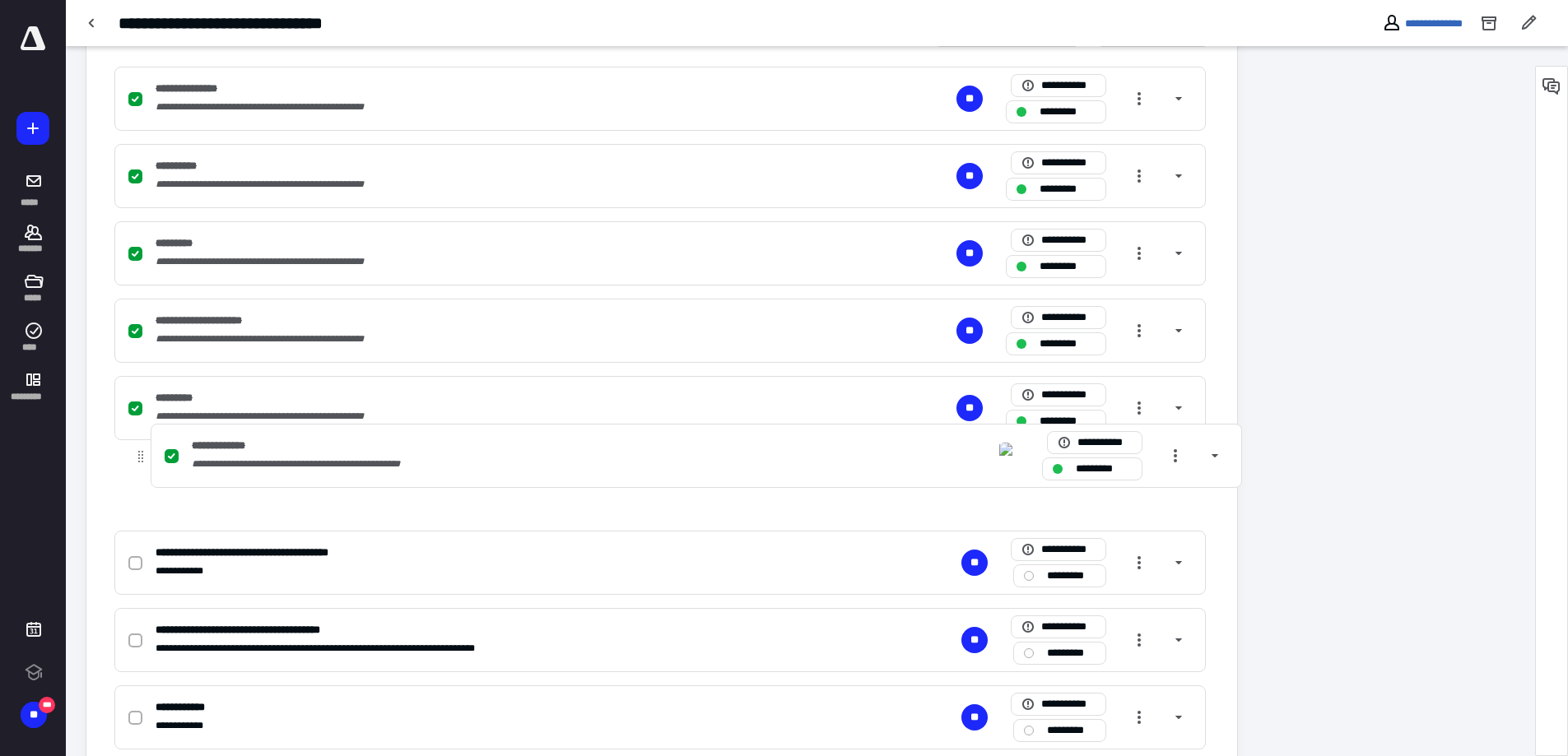 drag, startPoint x: 97, startPoint y: 721, endPoint x: 133, endPoint y: 451, distance: 272.3894 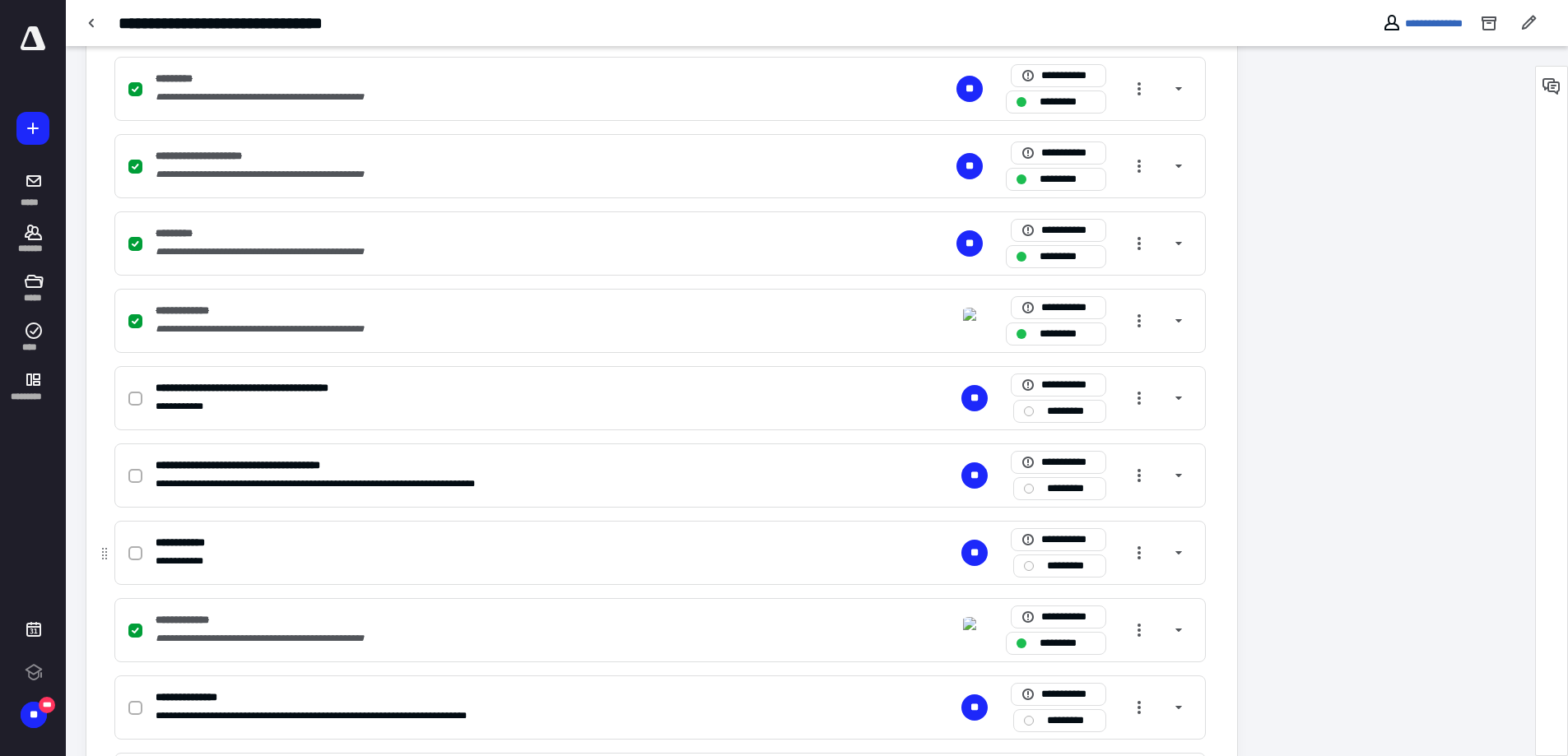 scroll, scrollTop: 628, scrollLeft: 0, axis: vertical 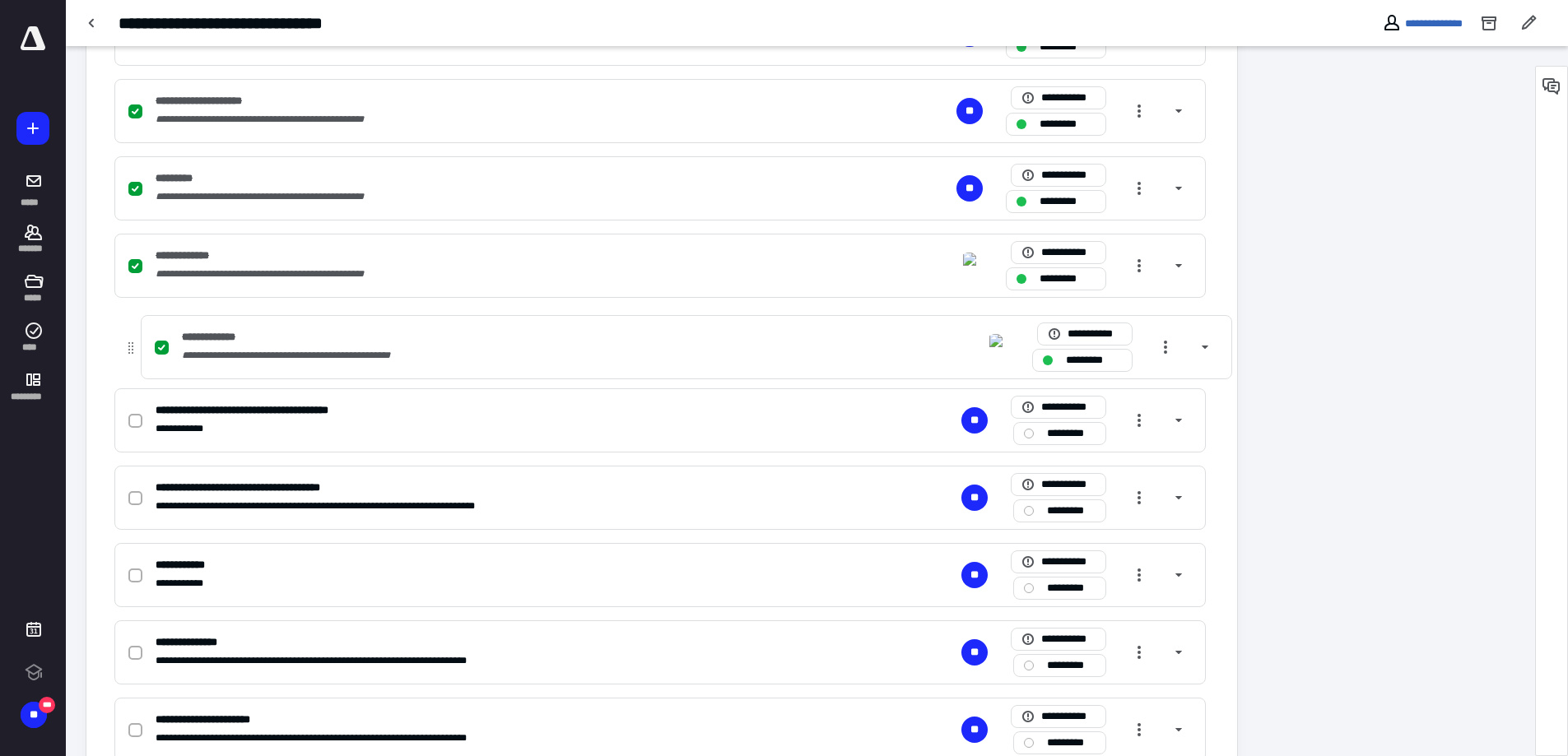 drag, startPoint x: 106, startPoint y: 564, endPoint x: 134, endPoint y: 315, distance: 250.5694 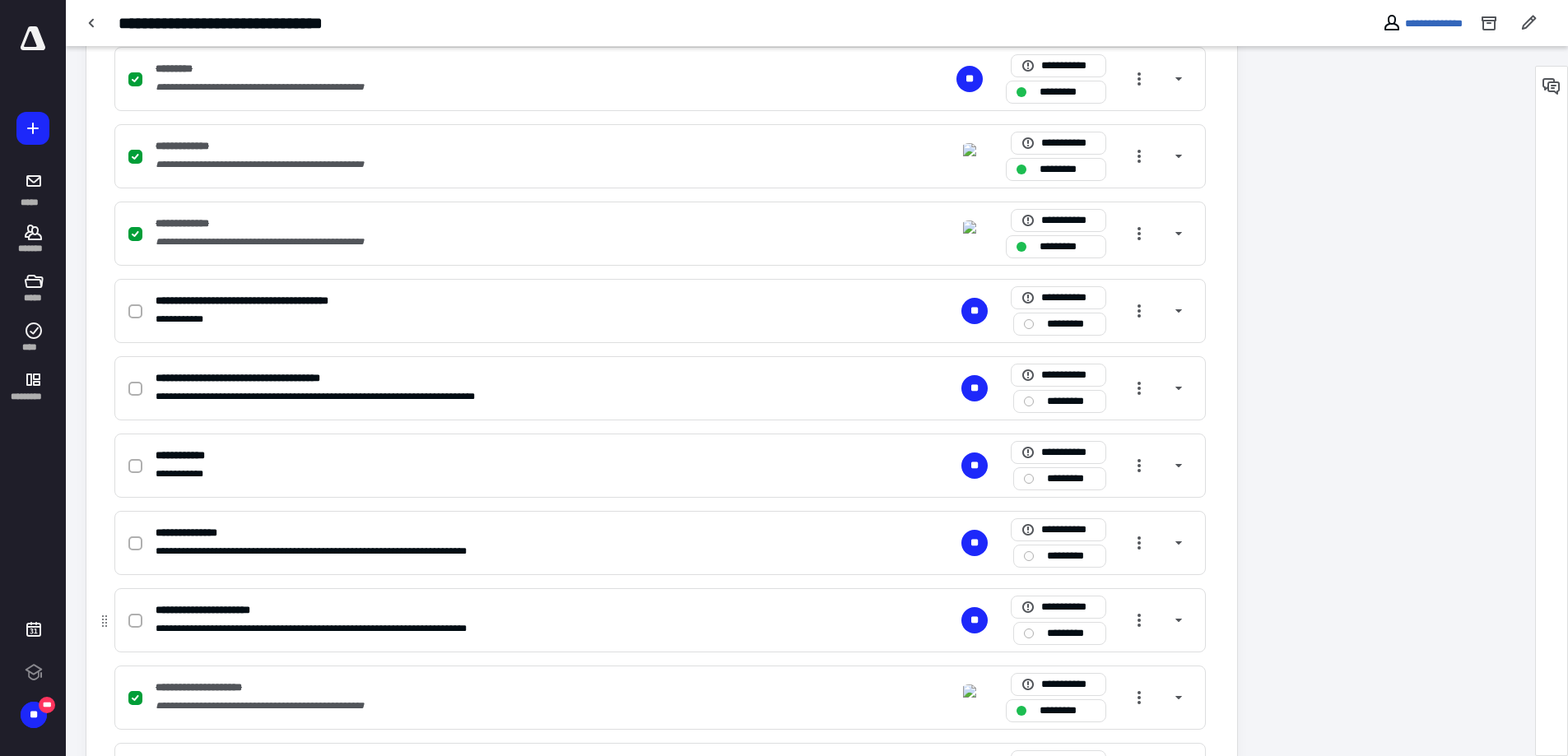 scroll, scrollTop: 875, scrollLeft: 0, axis: vertical 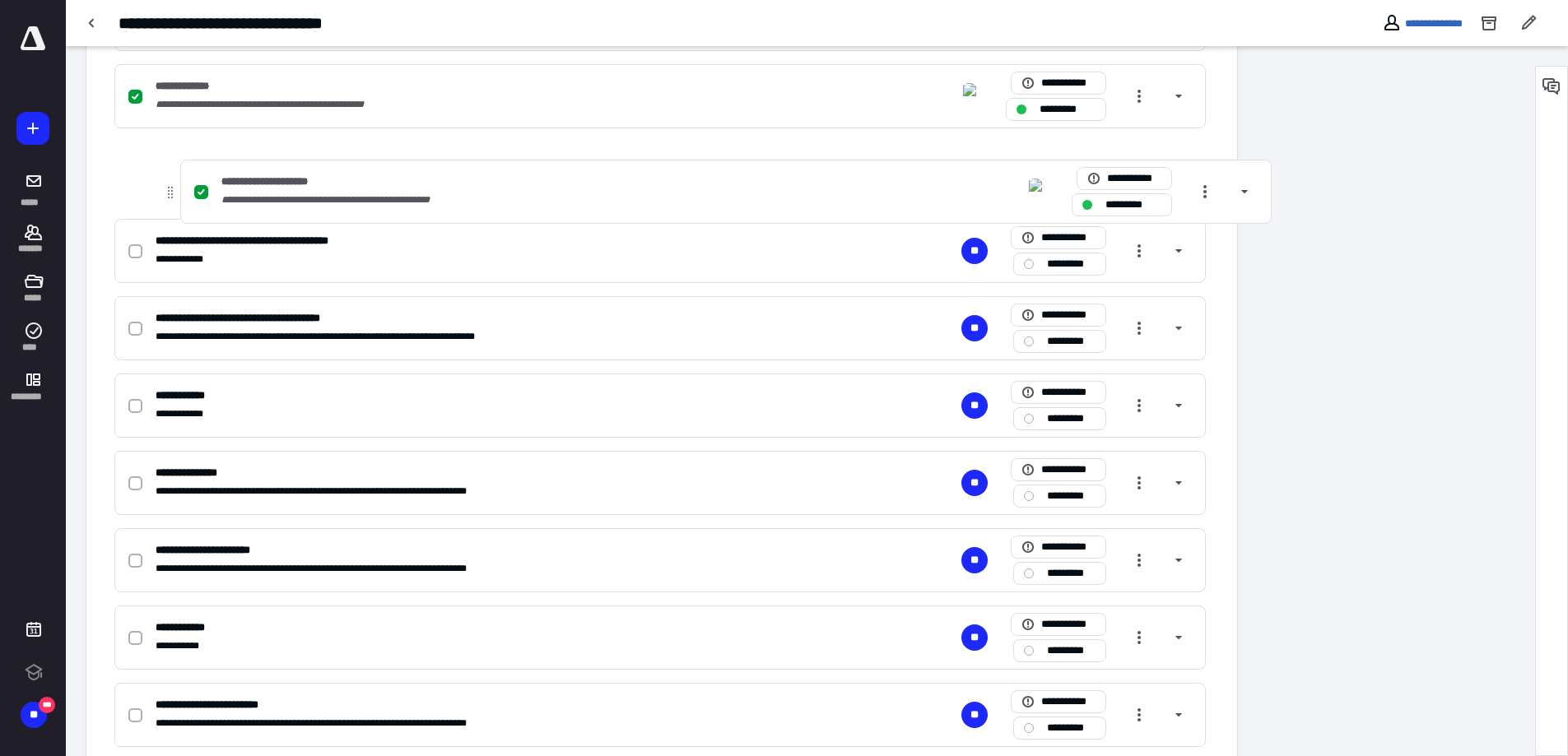 drag, startPoint x: 95, startPoint y: 561, endPoint x: 161, endPoint y: 179, distance: 387.65964 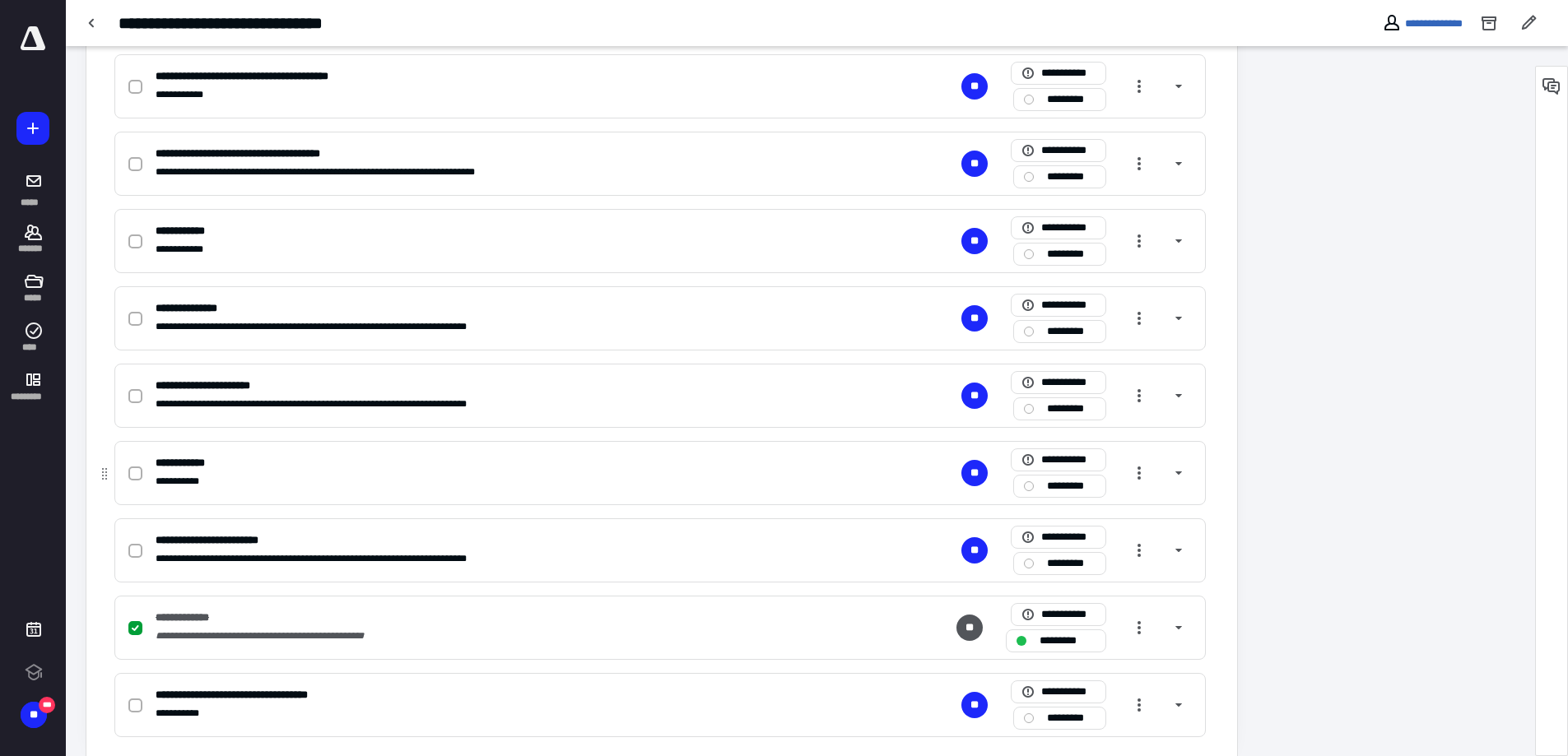 scroll, scrollTop: 1061, scrollLeft: 0, axis: vertical 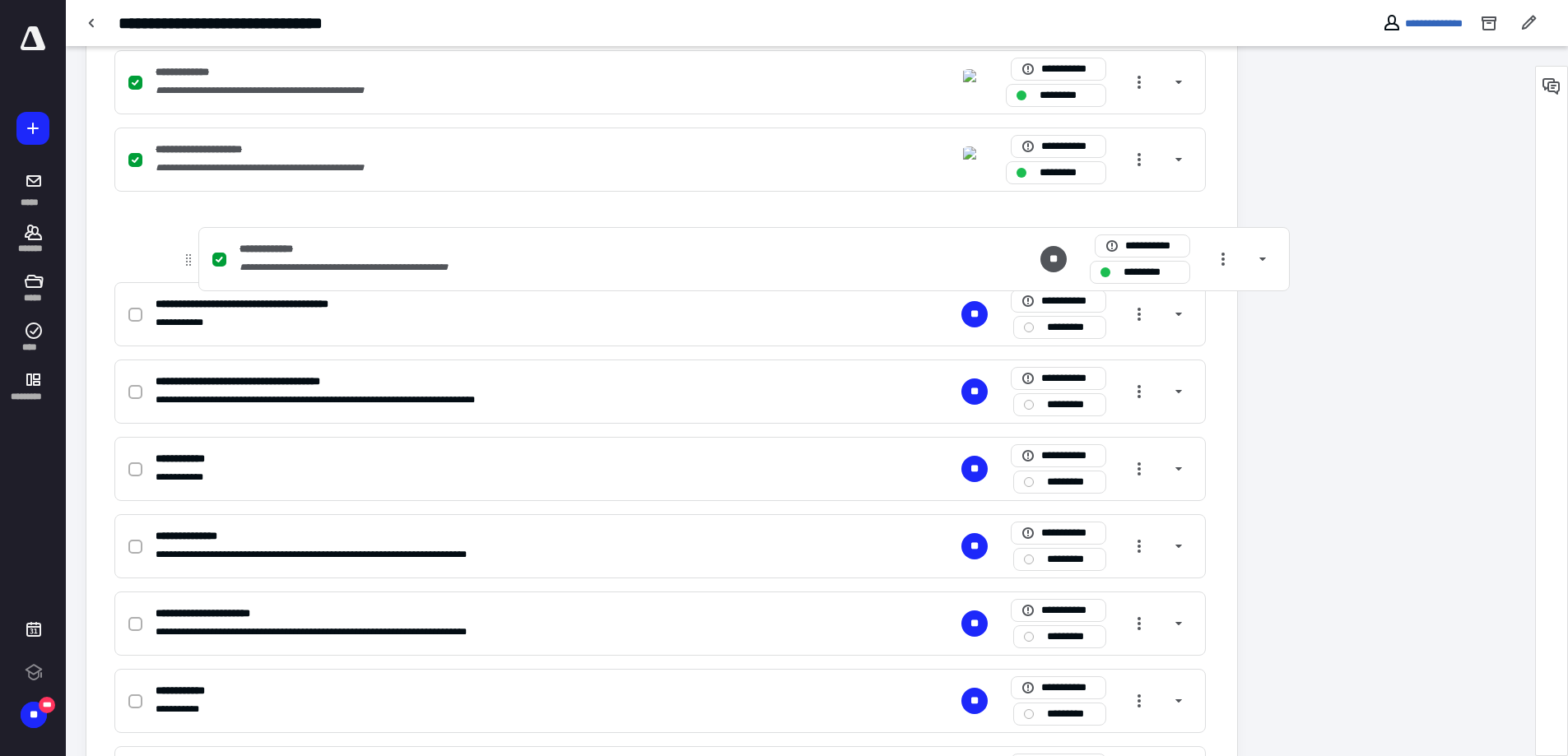 drag, startPoint x: 100, startPoint y: 604, endPoint x: 183, endPoint y: 248, distance: 365.54753 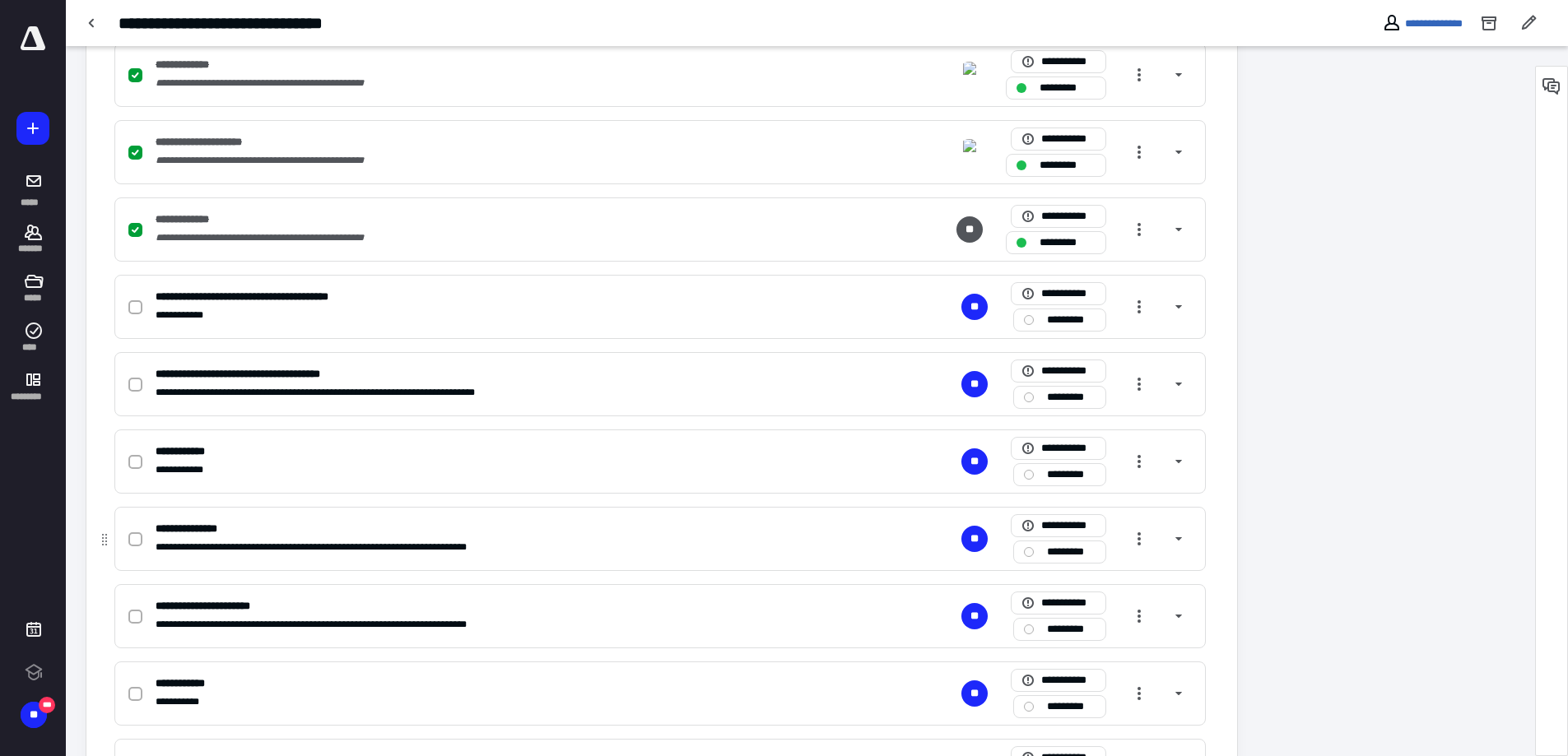 scroll, scrollTop: 1061, scrollLeft: 0, axis: vertical 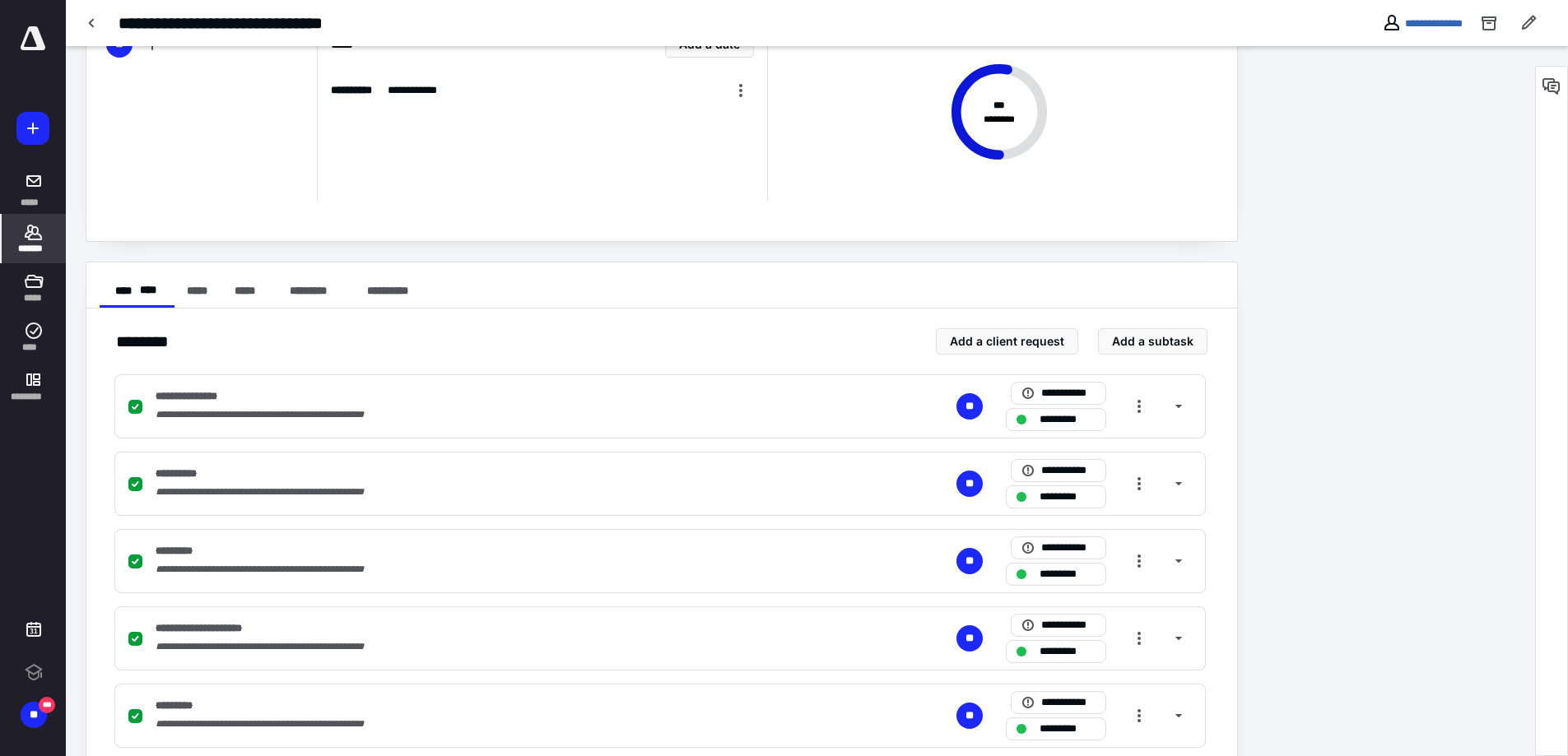 click on "*******" at bounding box center (34, 248) 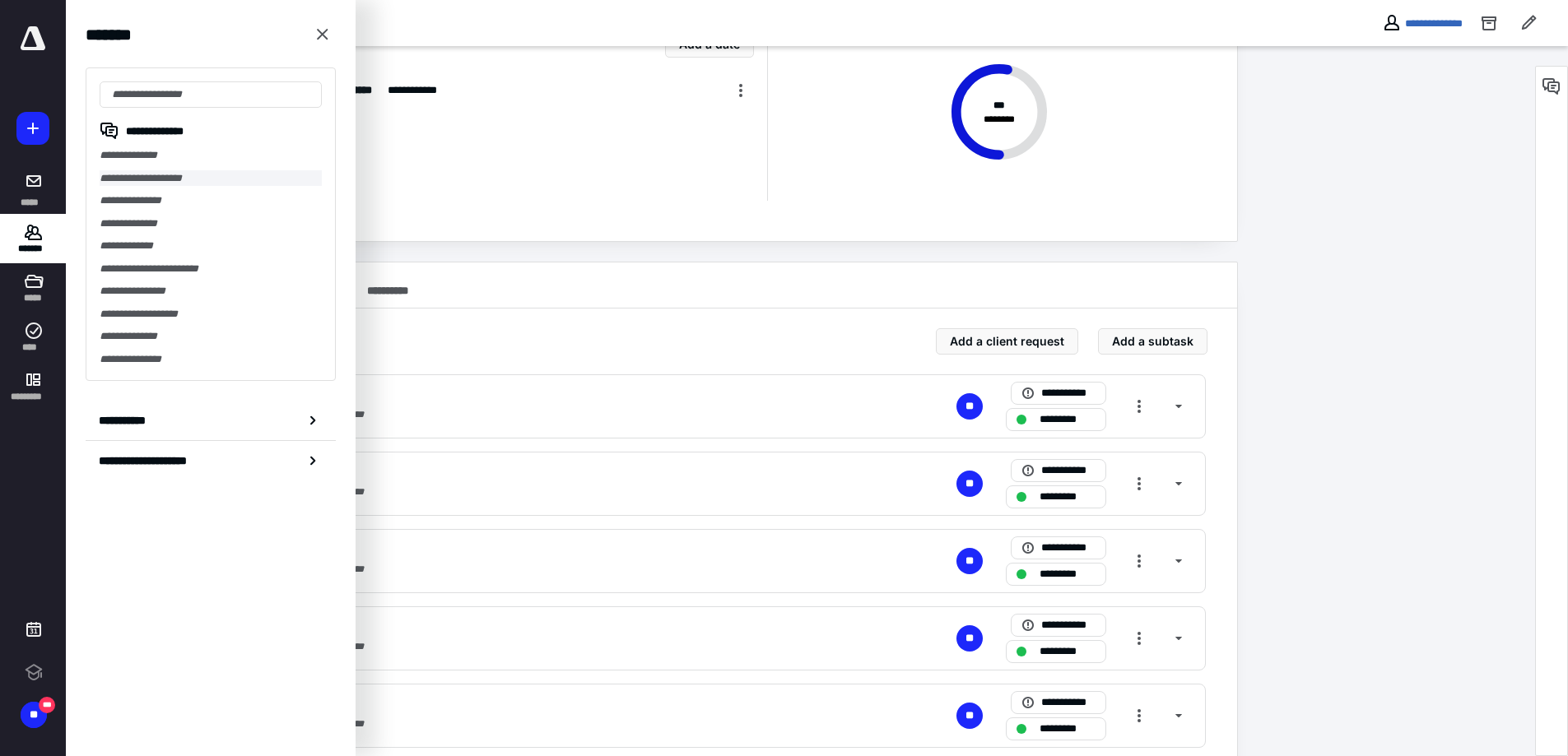 click on "**********" at bounding box center (211, 179) 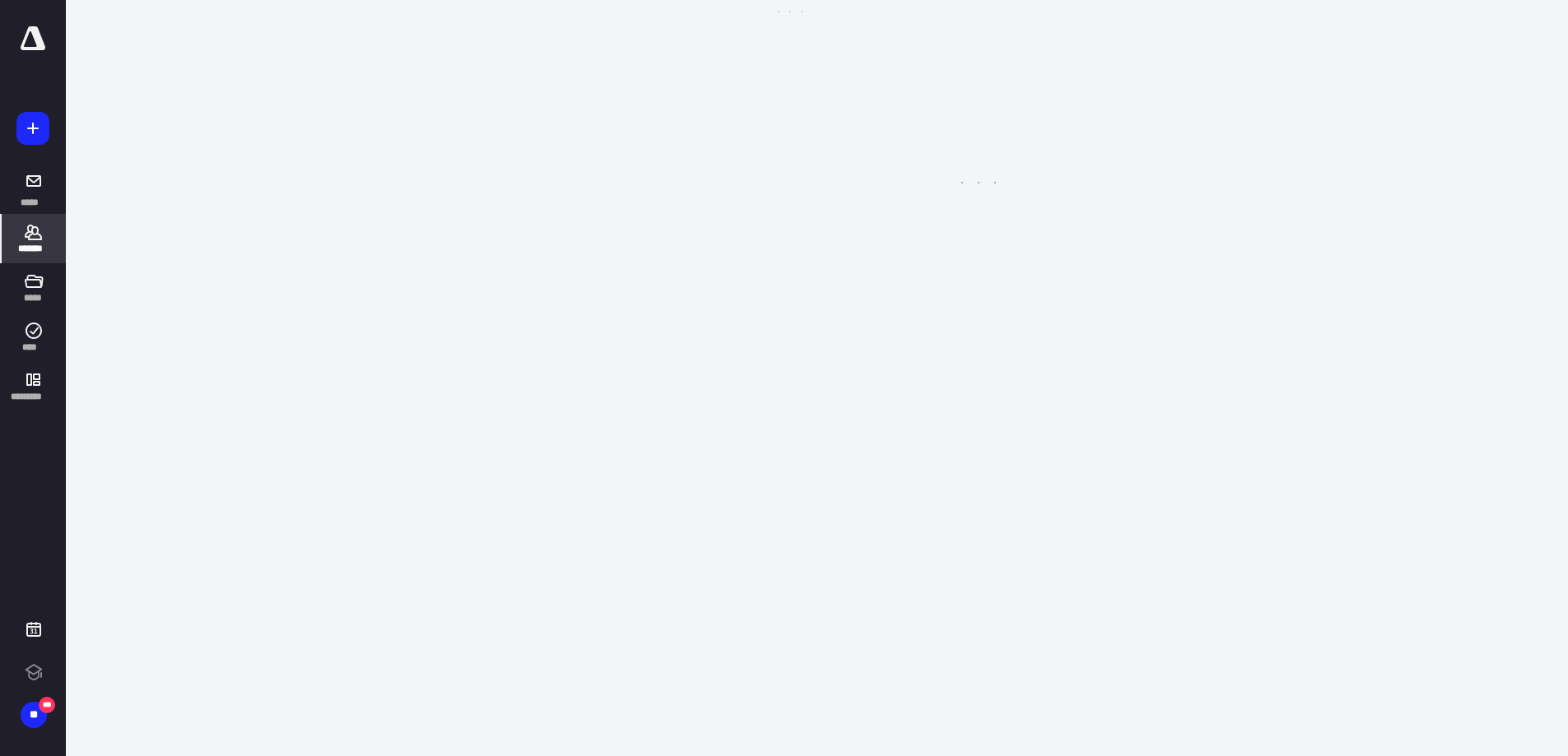 scroll, scrollTop: 0, scrollLeft: 0, axis: both 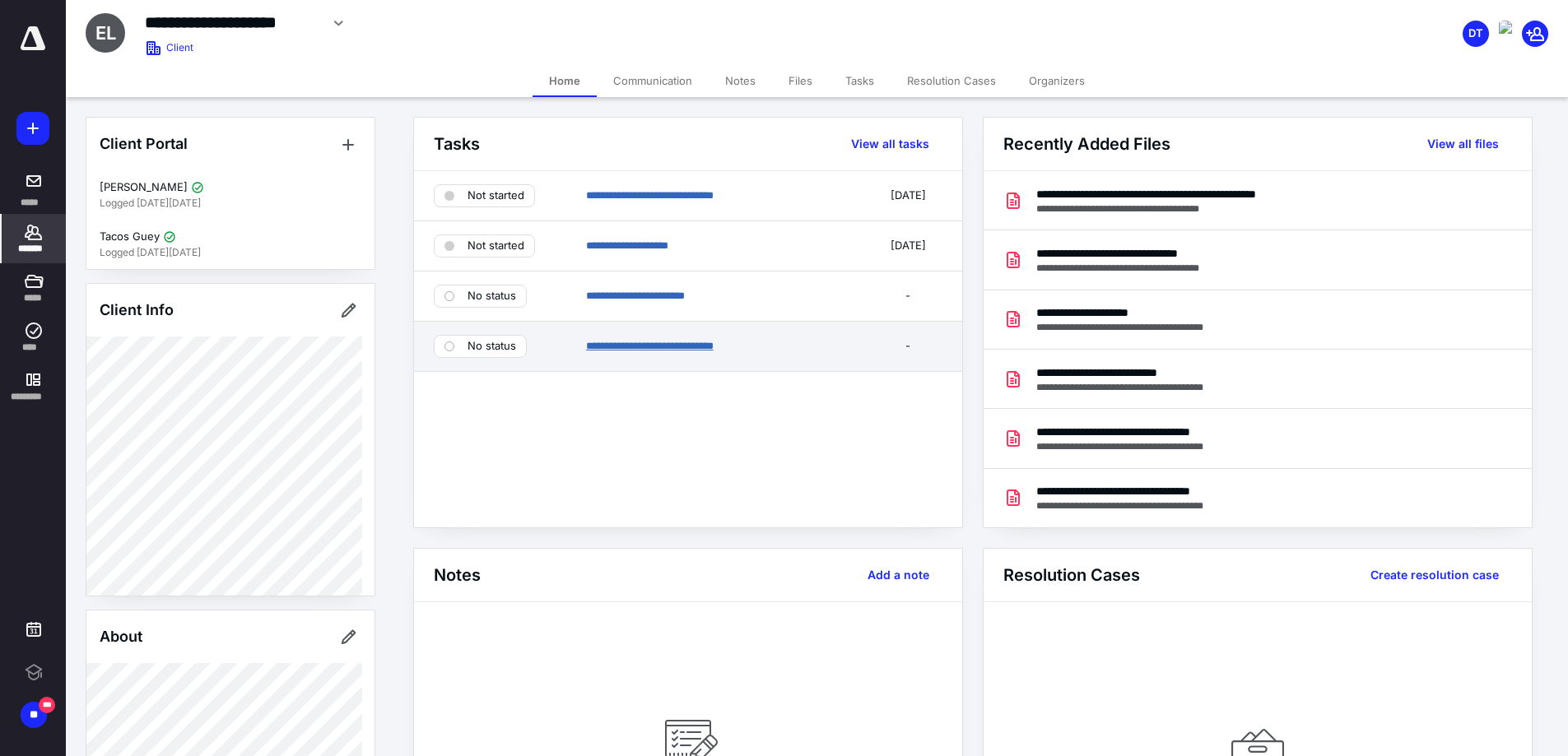 click on "**********" at bounding box center (649, 346) 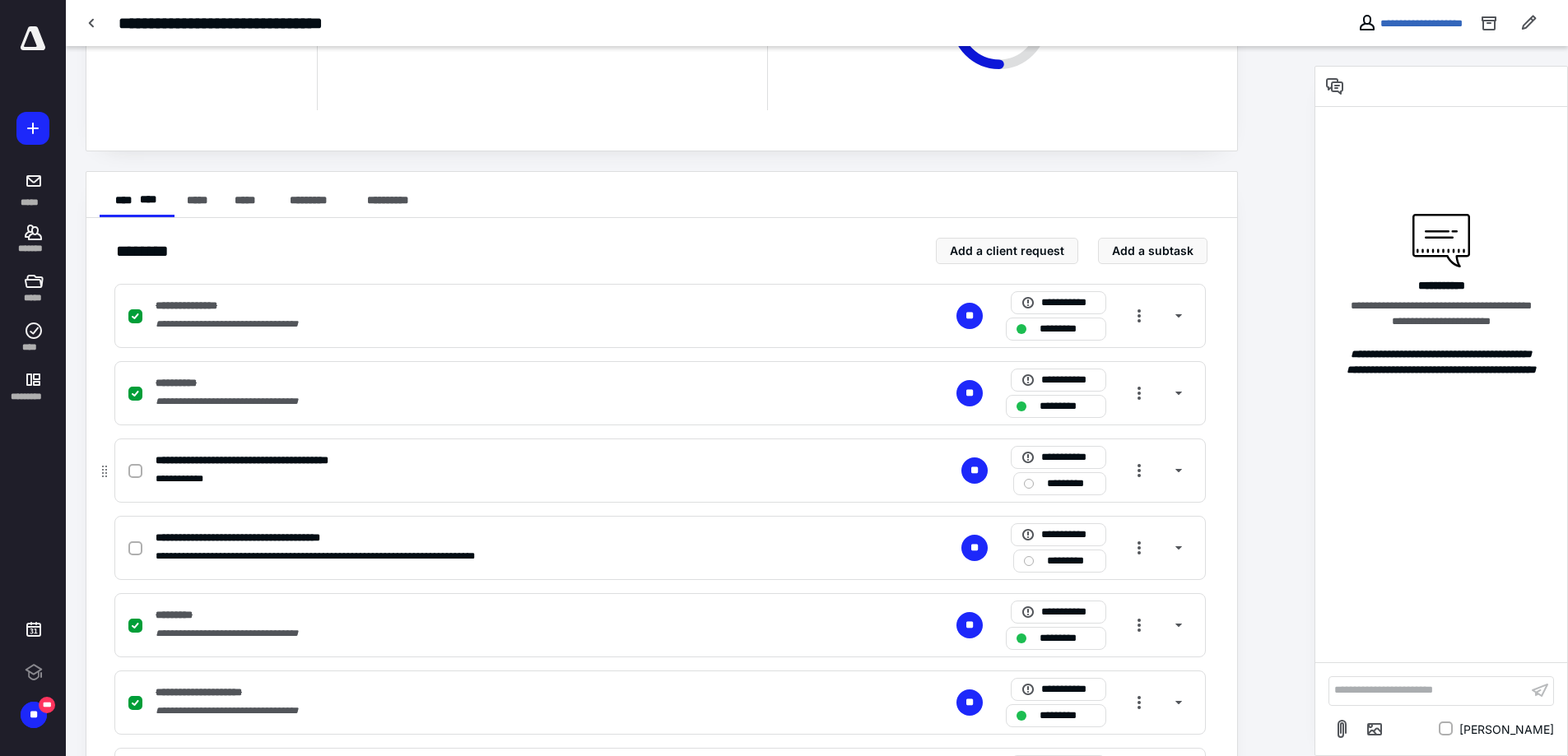 scroll, scrollTop: 302, scrollLeft: 0, axis: vertical 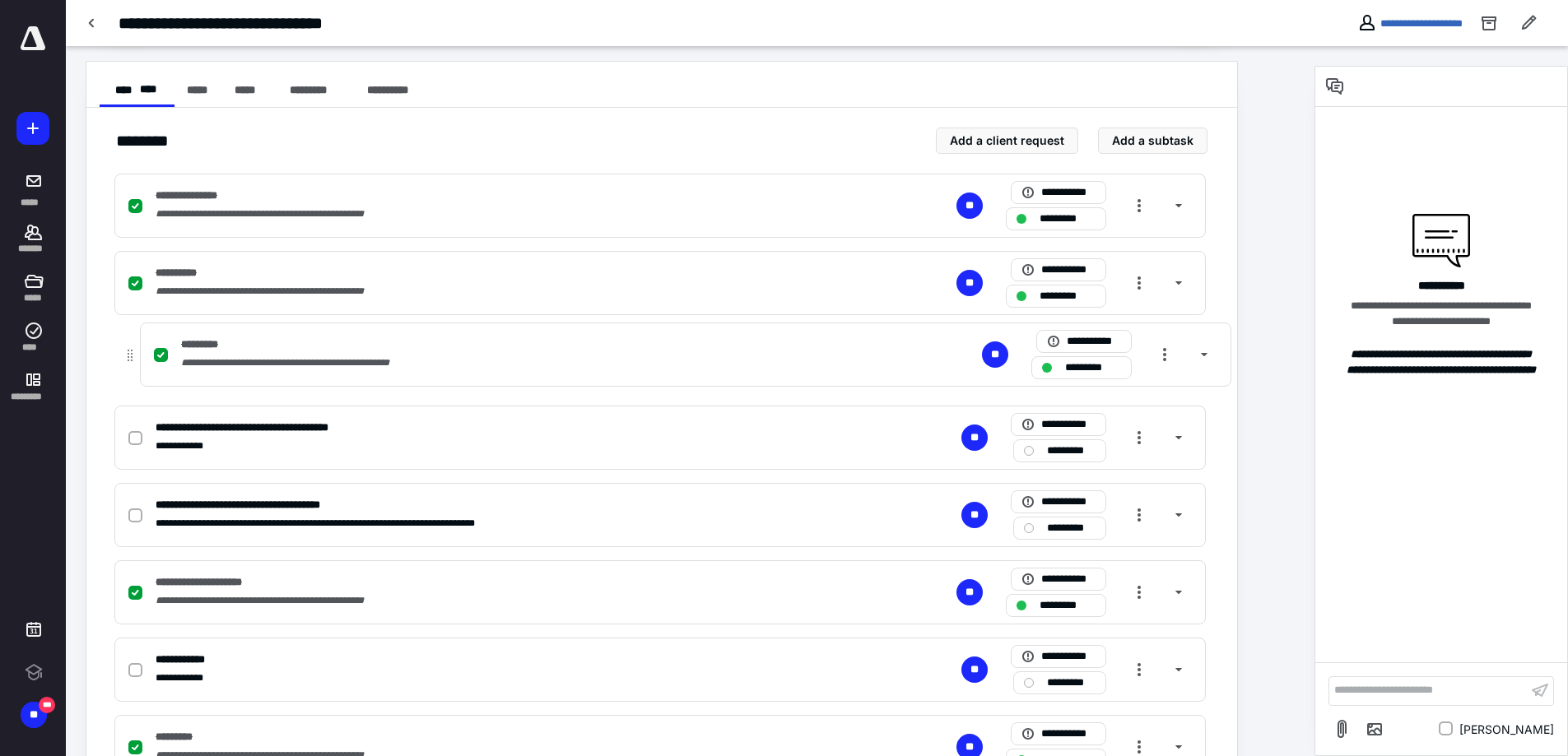 drag, startPoint x: 100, startPoint y: 522, endPoint x: 126, endPoint y: 350, distance: 173.95402 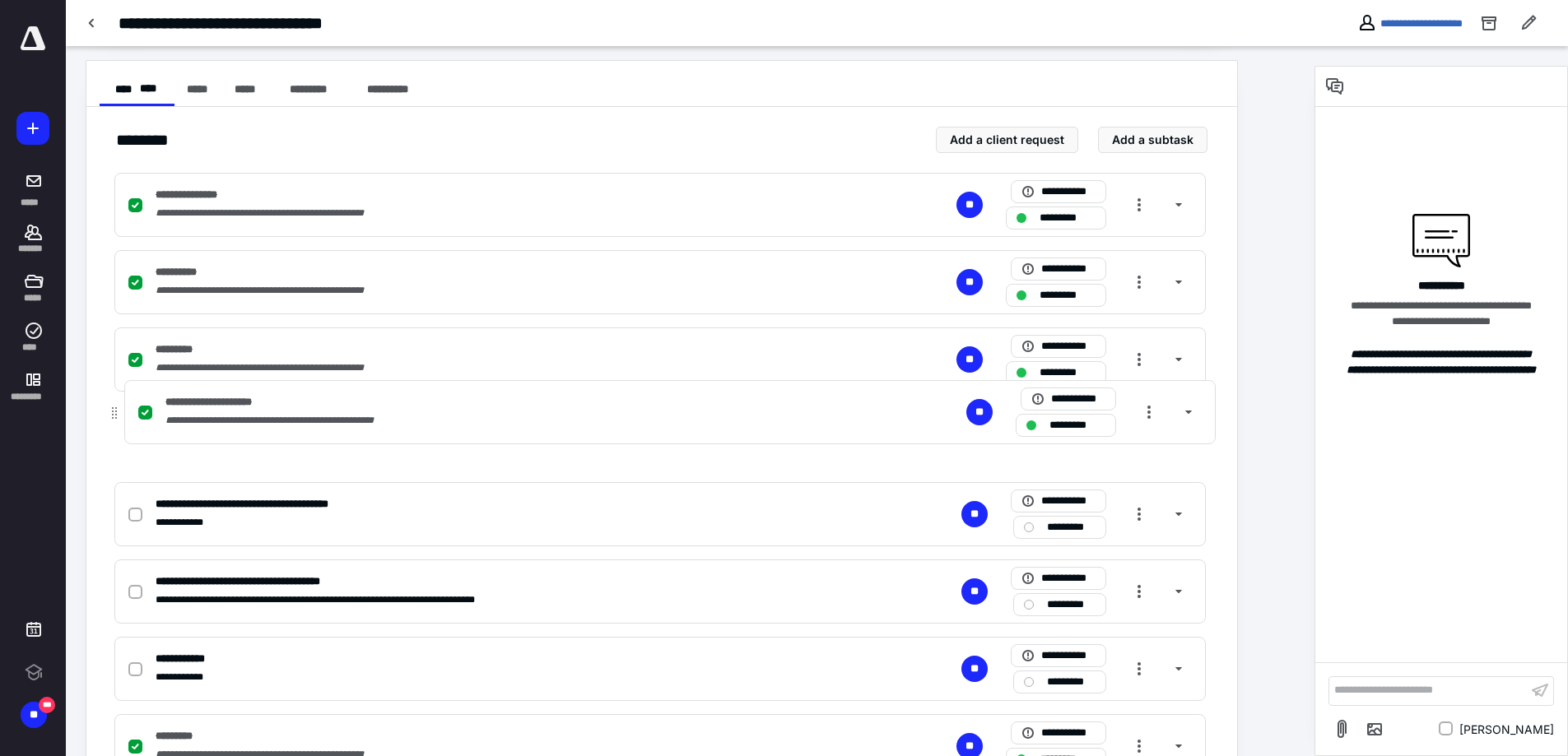 drag, startPoint x: 102, startPoint y: 599, endPoint x: 114, endPoint y: 412, distance: 187.38463 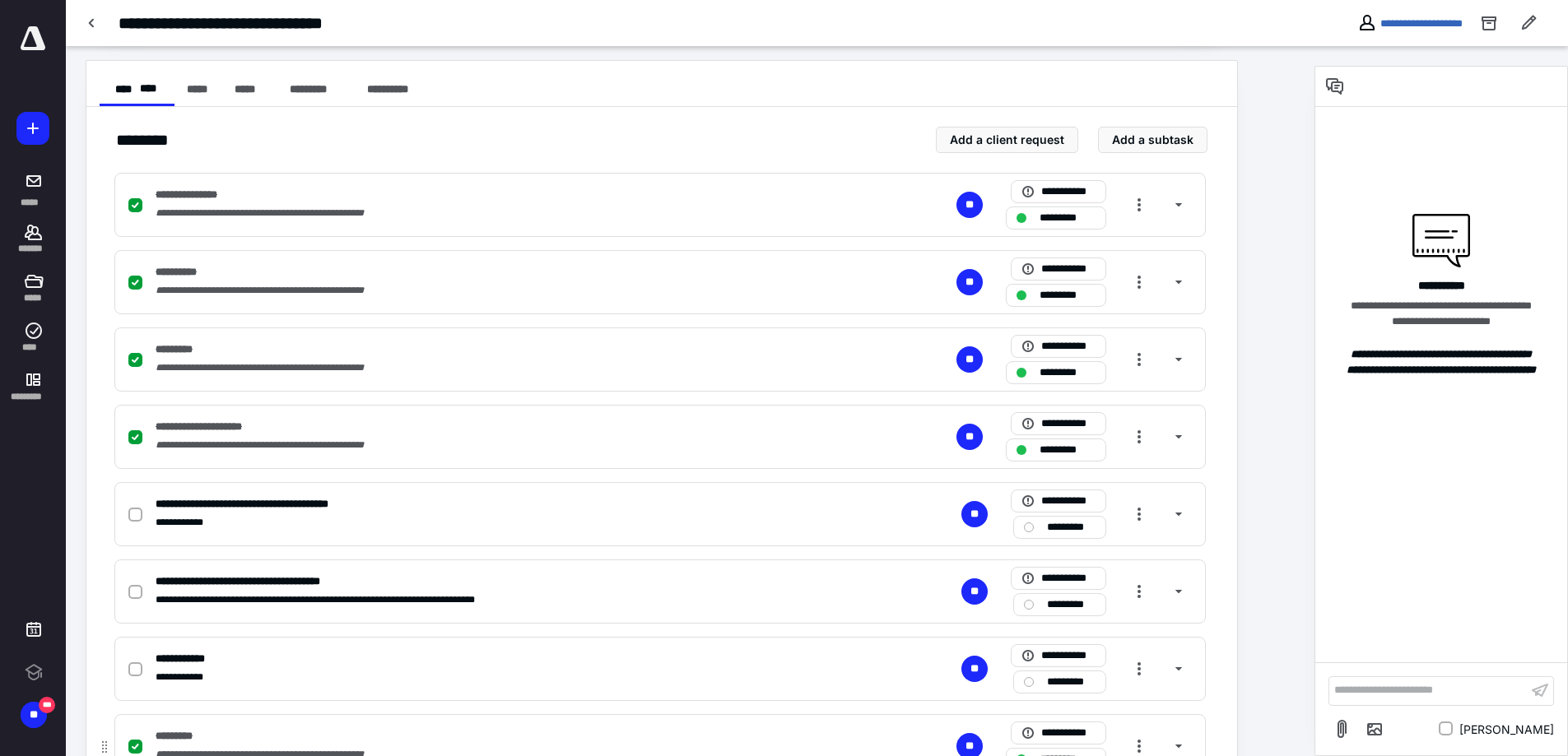 scroll, scrollTop: 577, scrollLeft: 0, axis: vertical 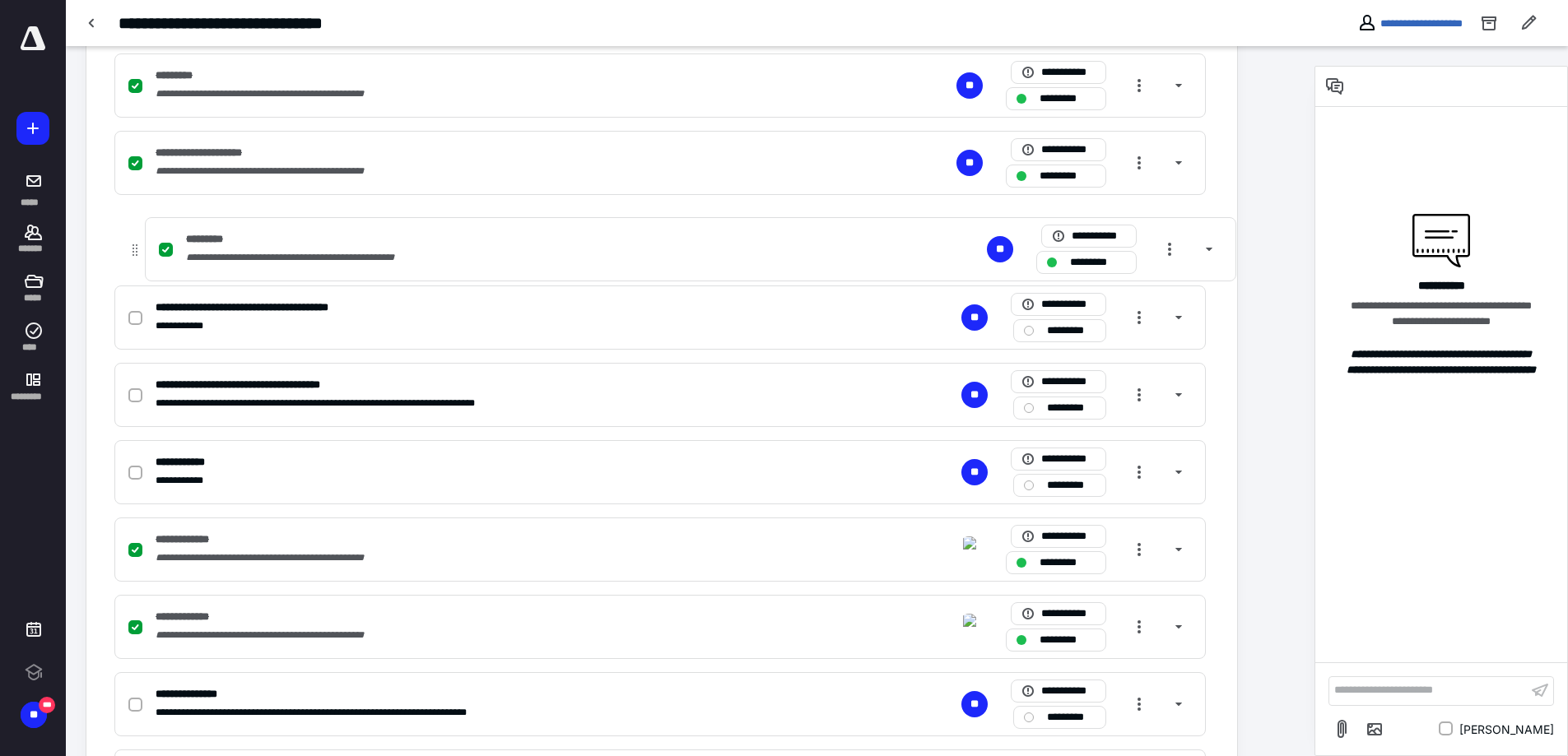 drag, startPoint x: 99, startPoint y: 476, endPoint x: 129, endPoint y: 248, distance: 229.96521 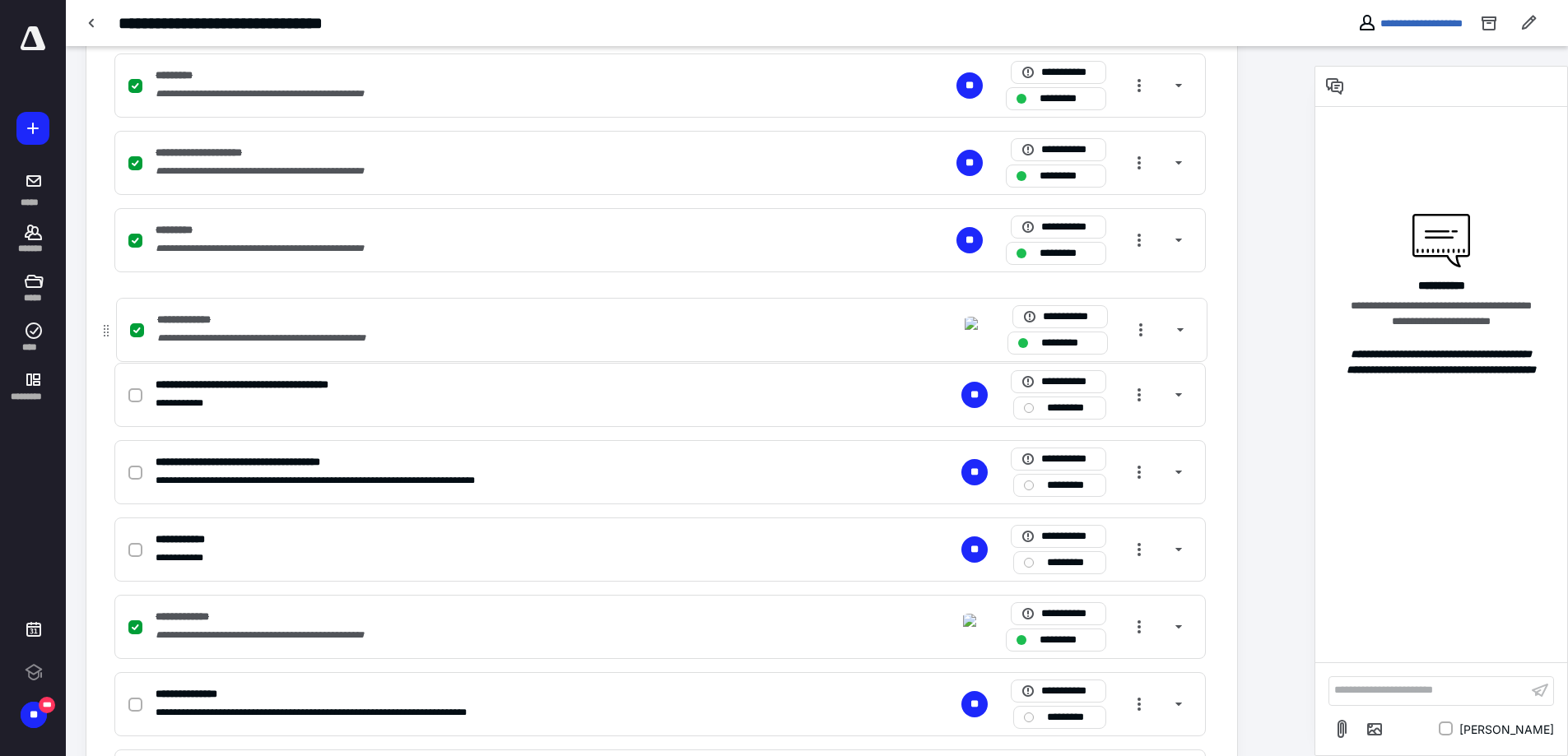 drag, startPoint x: 104, startPoint y: 564, endPoint x: 107, endPoint y: 327, distance: 237.01899 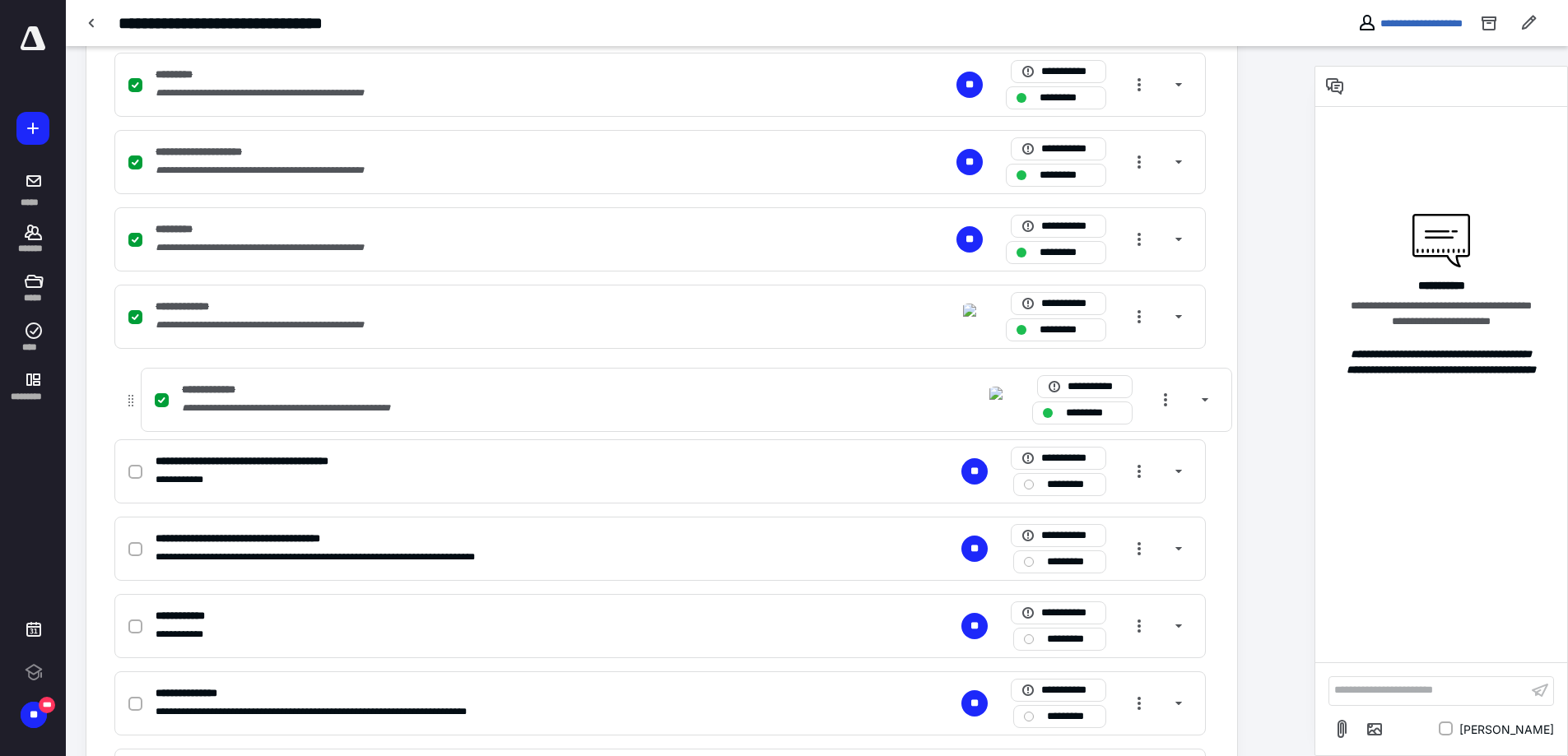 drag, startPoint x: 103, startPoint y: 628, endPoint x: 129, endPoint y: 390, distance: 239.41596 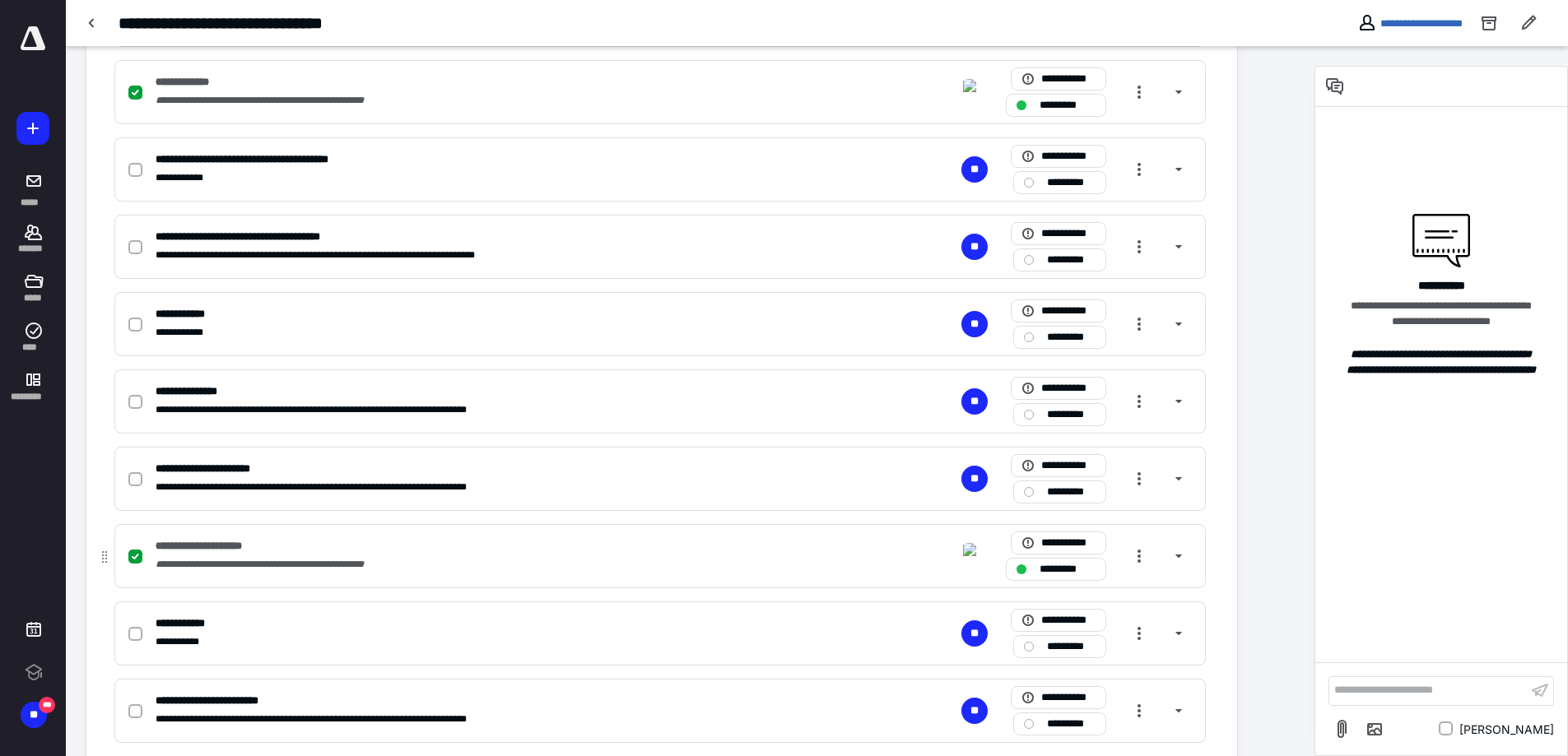 scroll, scrollTop: 1016, scrollLeft: 0, axis: vertical 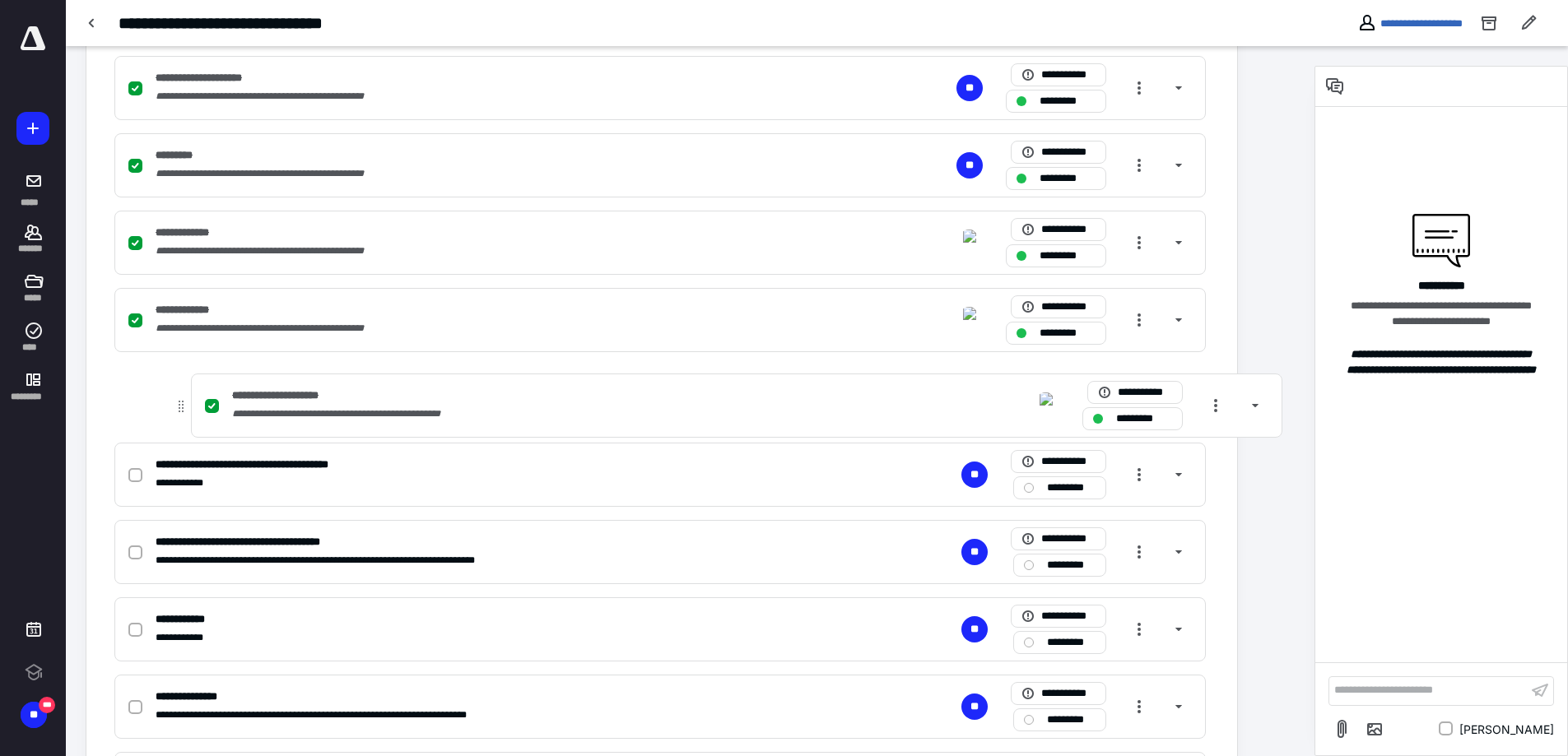 drag, startPoint x: 105, startPoint y: 424, endPoint x: 181, endPoint y: 401, distance: 79.40403 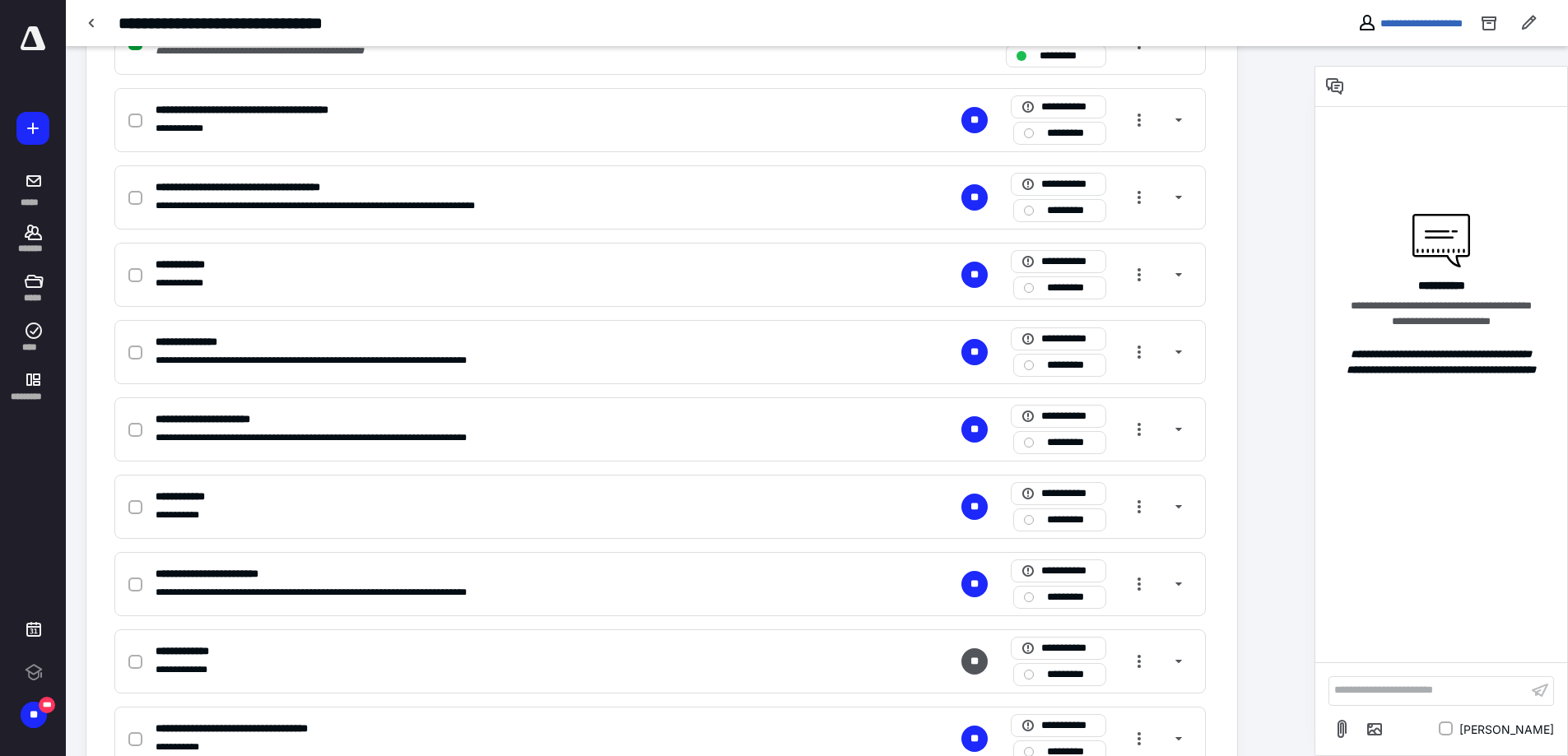 scroll, scrollTop: 1061, scrollLeft: 0, axis: vertical 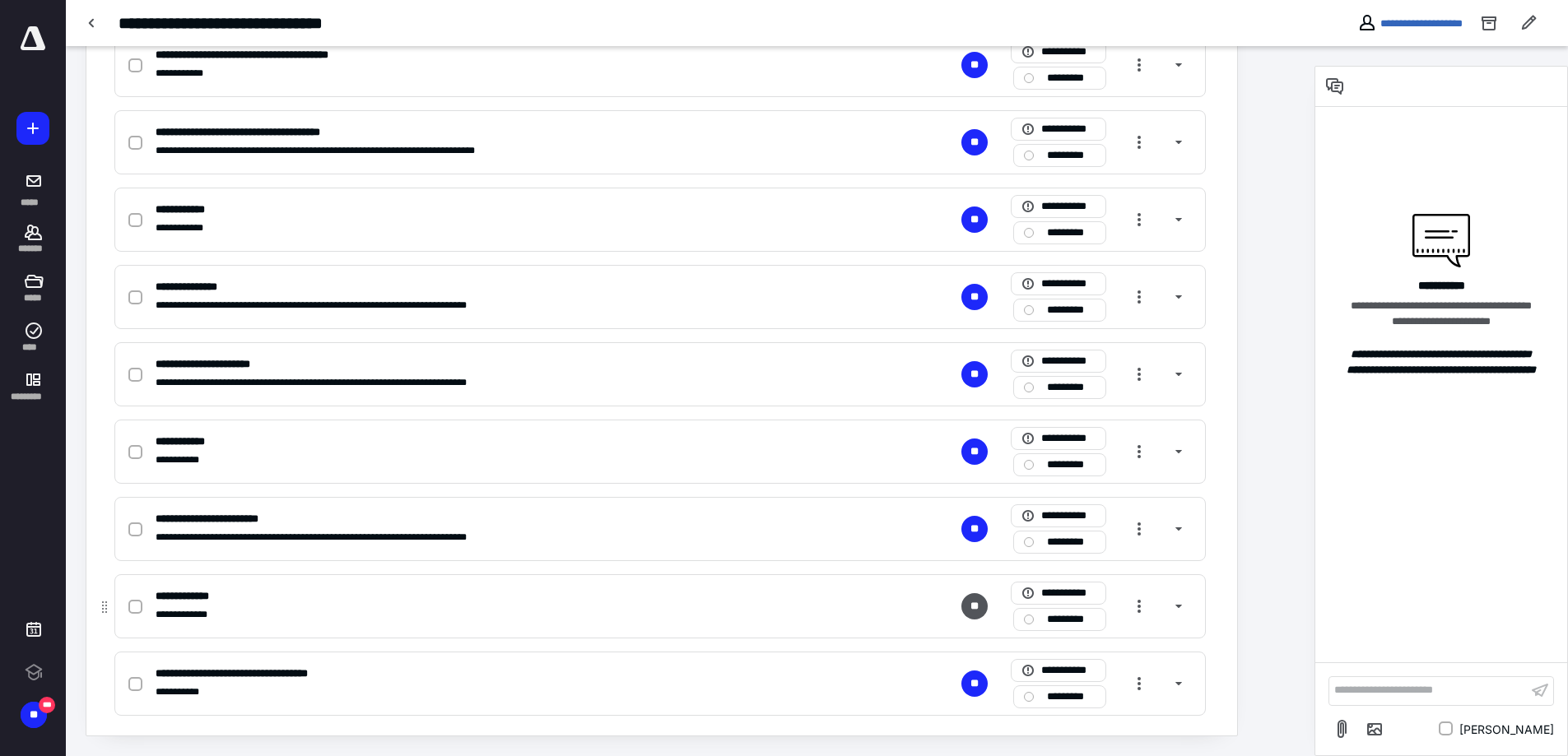 click 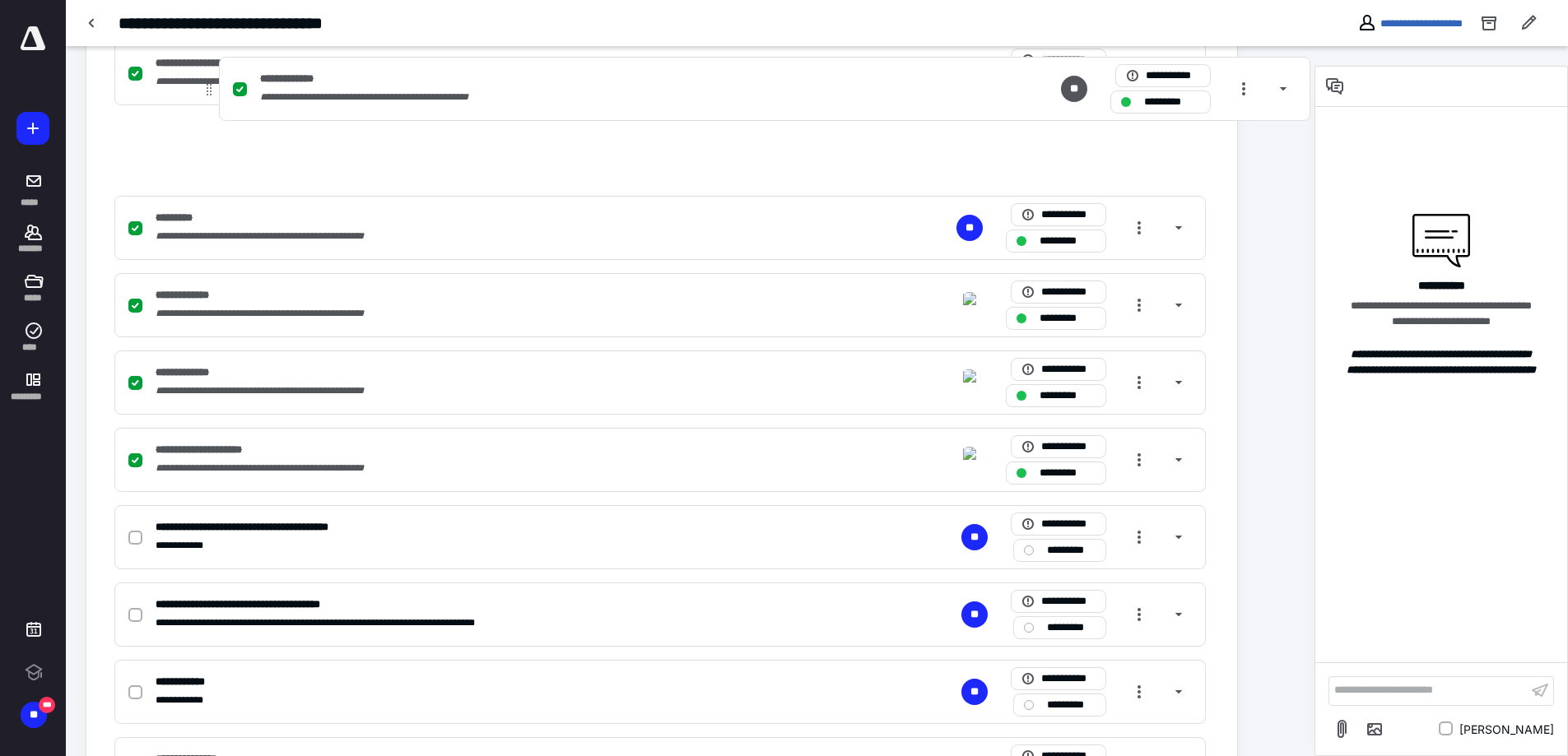 scroll, scrollTop: 640, scrollLeft: 0, axis: vertical 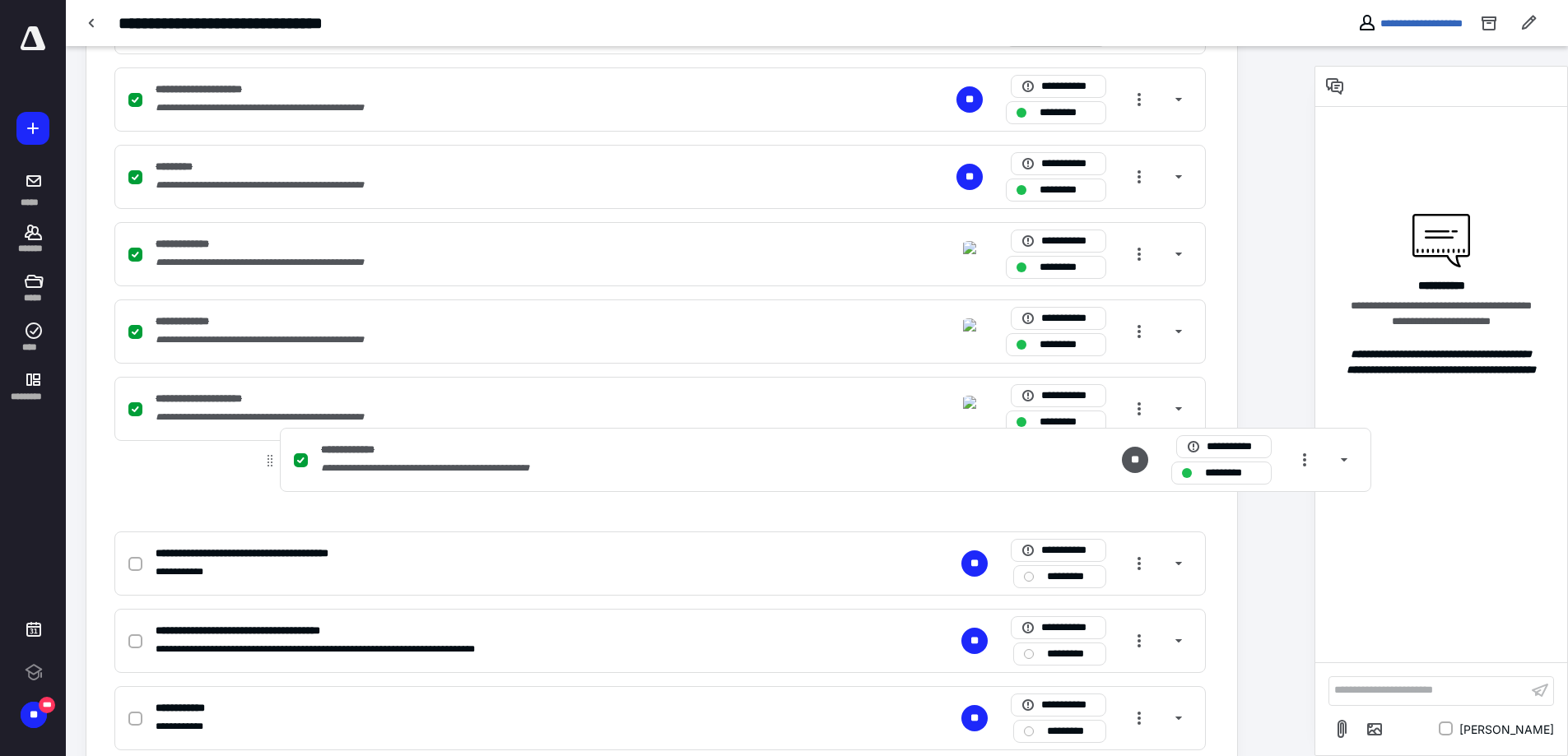 drag, startPoint x: 100, startPoint y: 607, endPoint x: 266, endPoint y: 451, distance: 227.79816 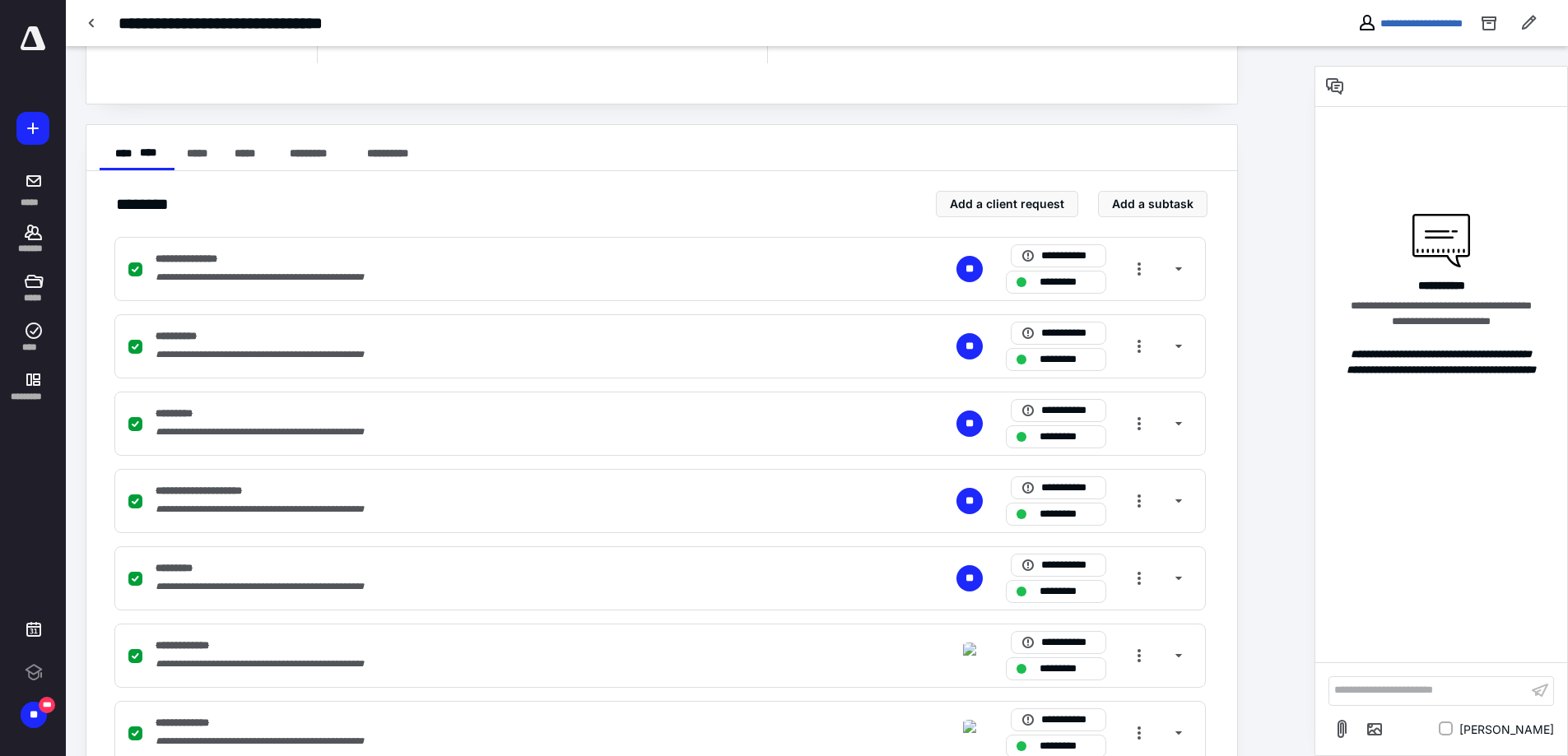 scroll, scrollTop: 129, scrollLeft: 0, axis: vertical 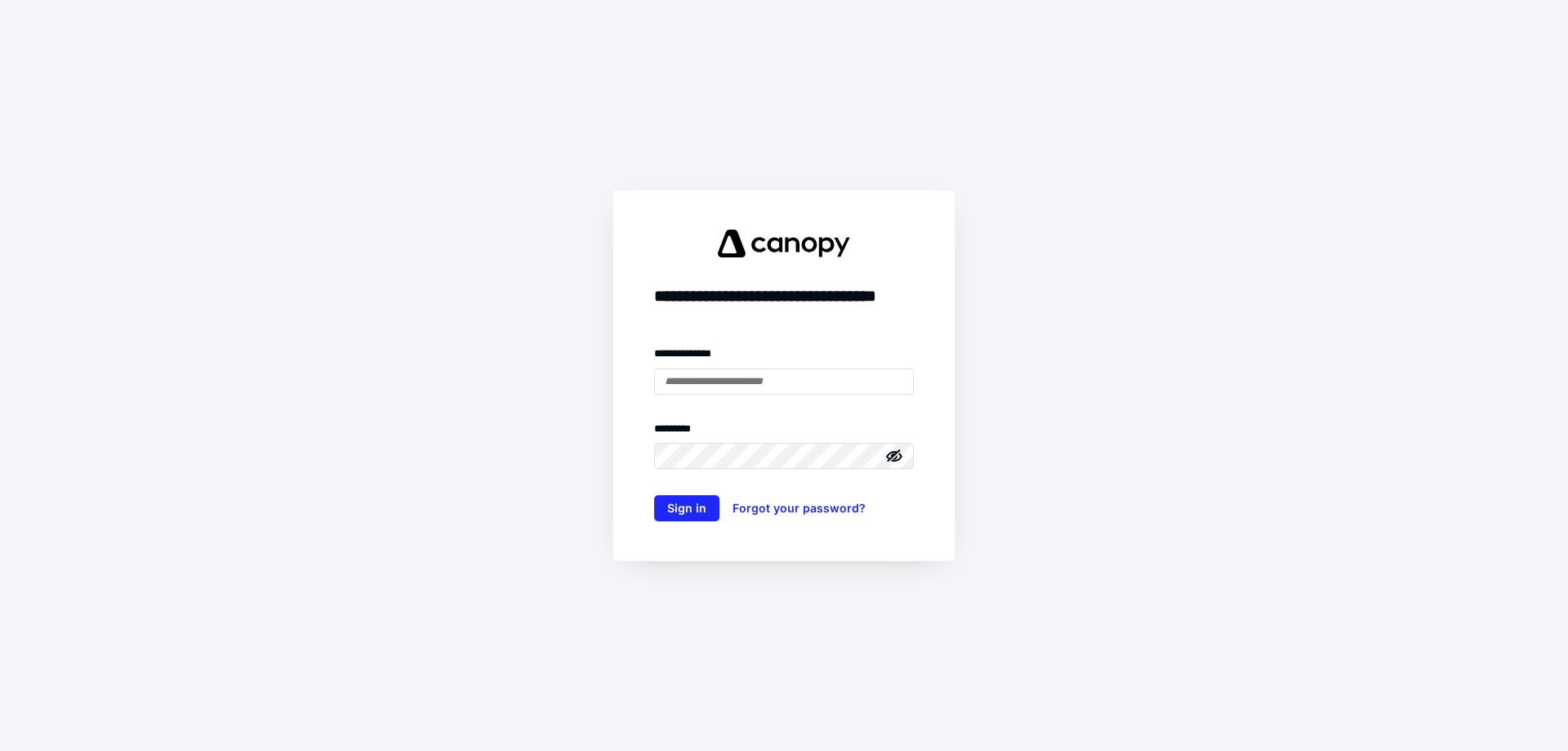 click on "**********" at bounding box center [784, 375] 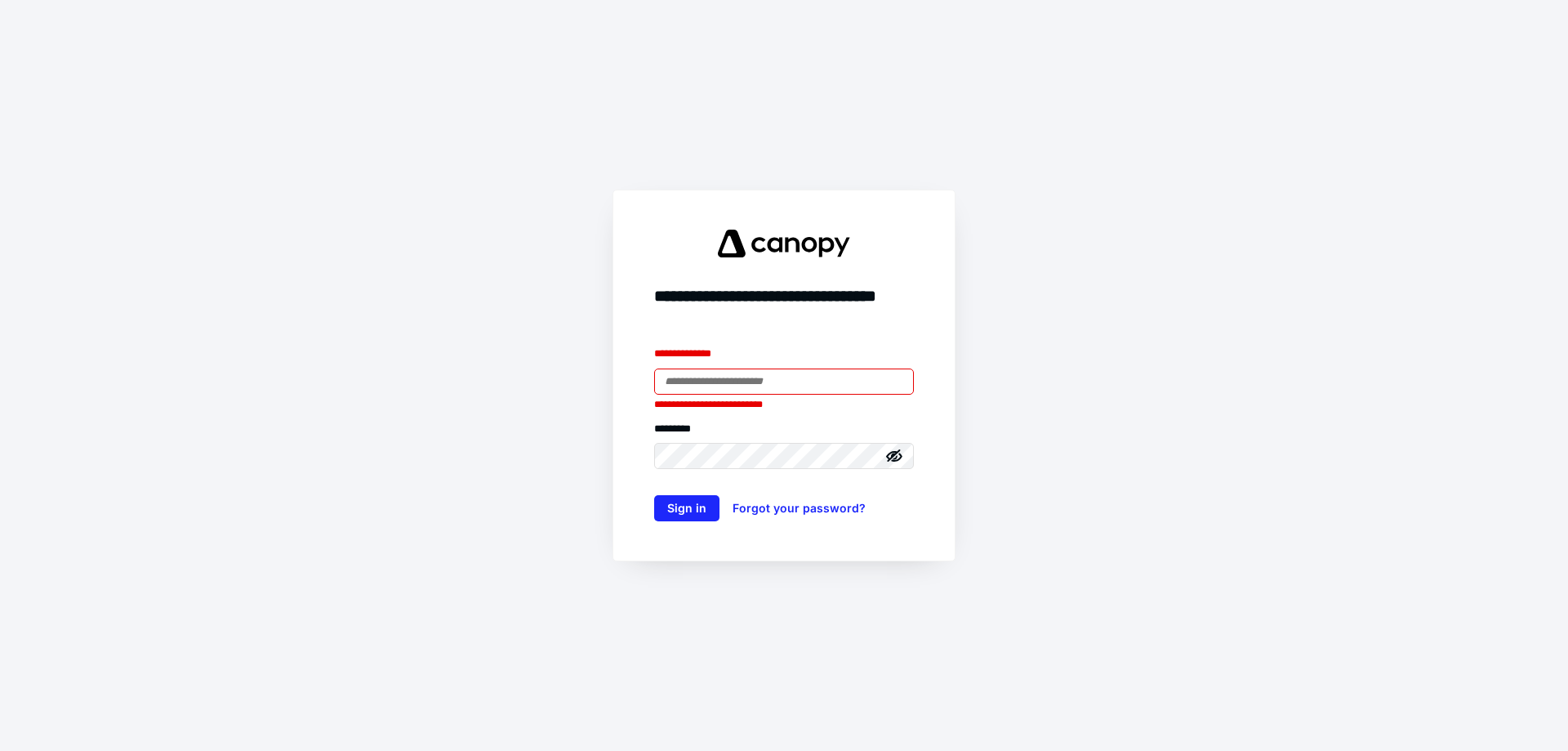 click at bounding box center (784, 382) 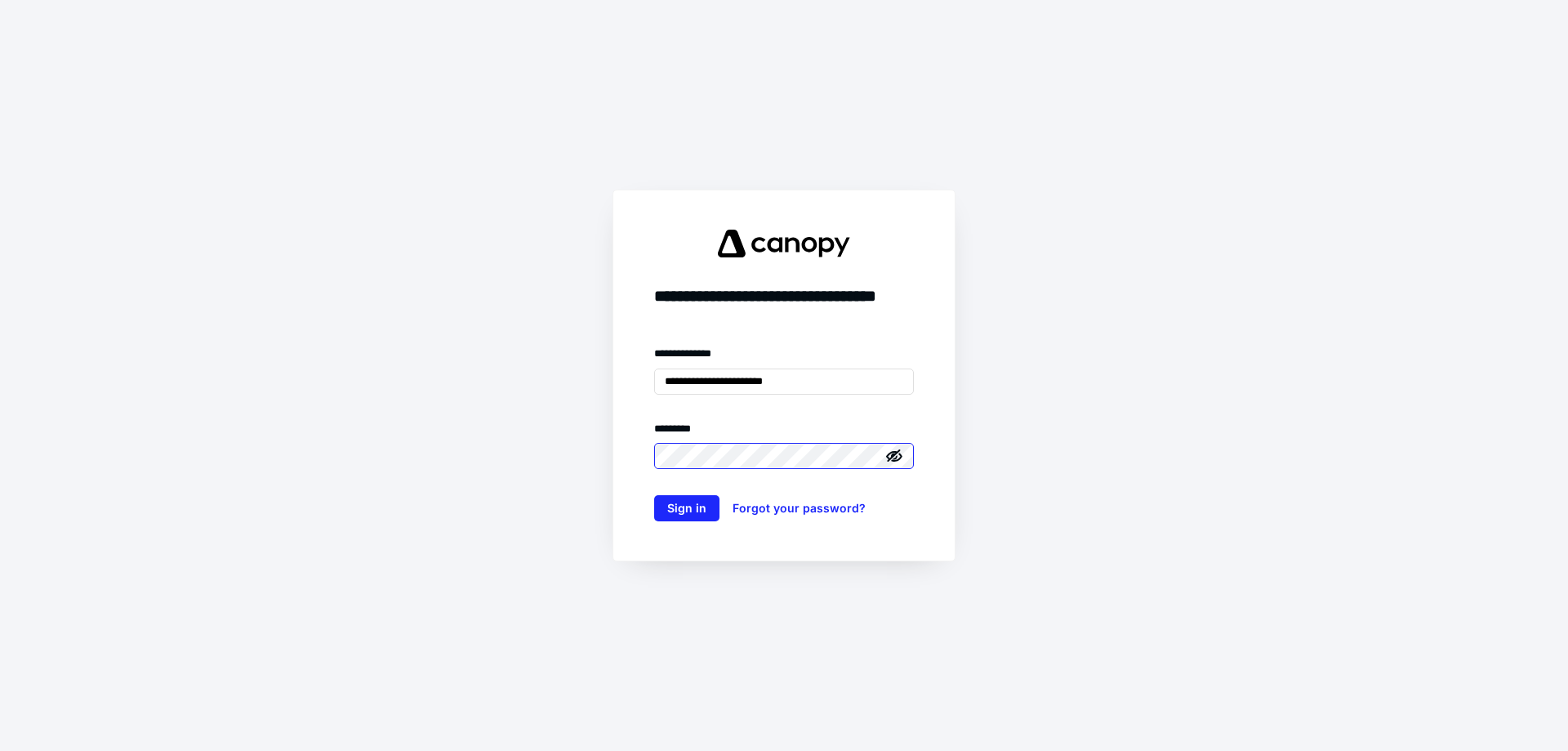 click on "Sign in" at bounding box center (687, 508) 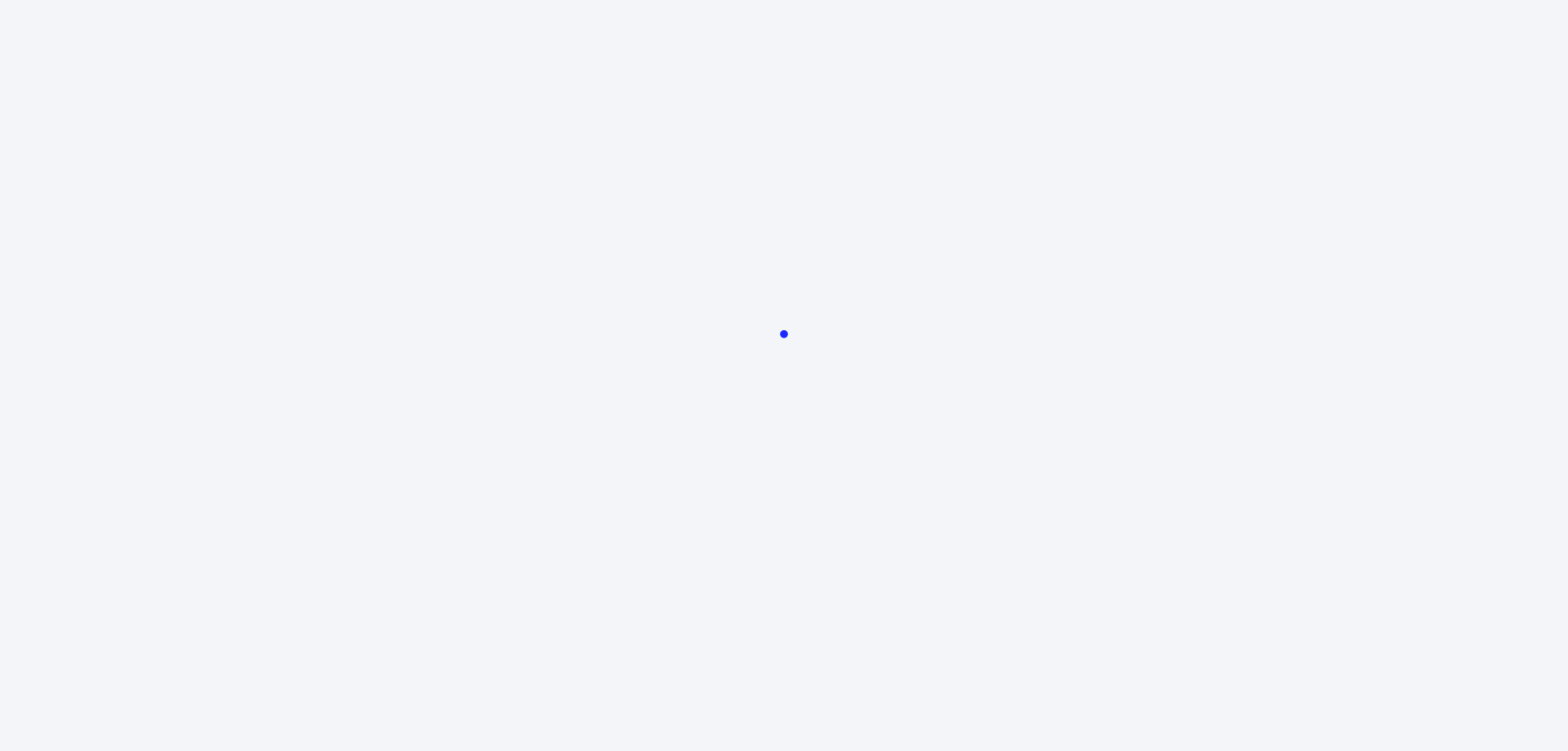 scroll, scrollTop: 0, scrollLeft: 0, axis: both 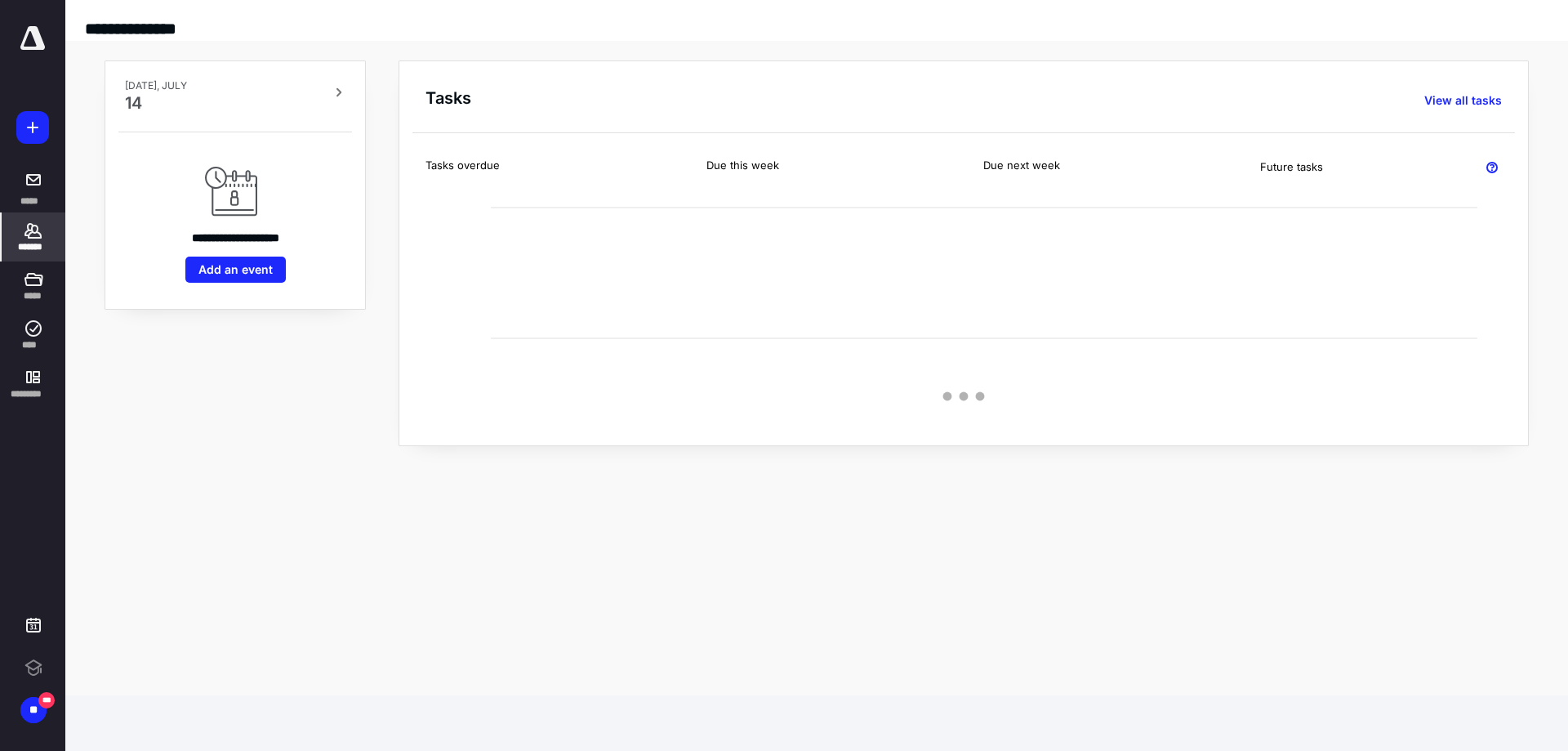 click on "*******" at bounding box center (33, 237) 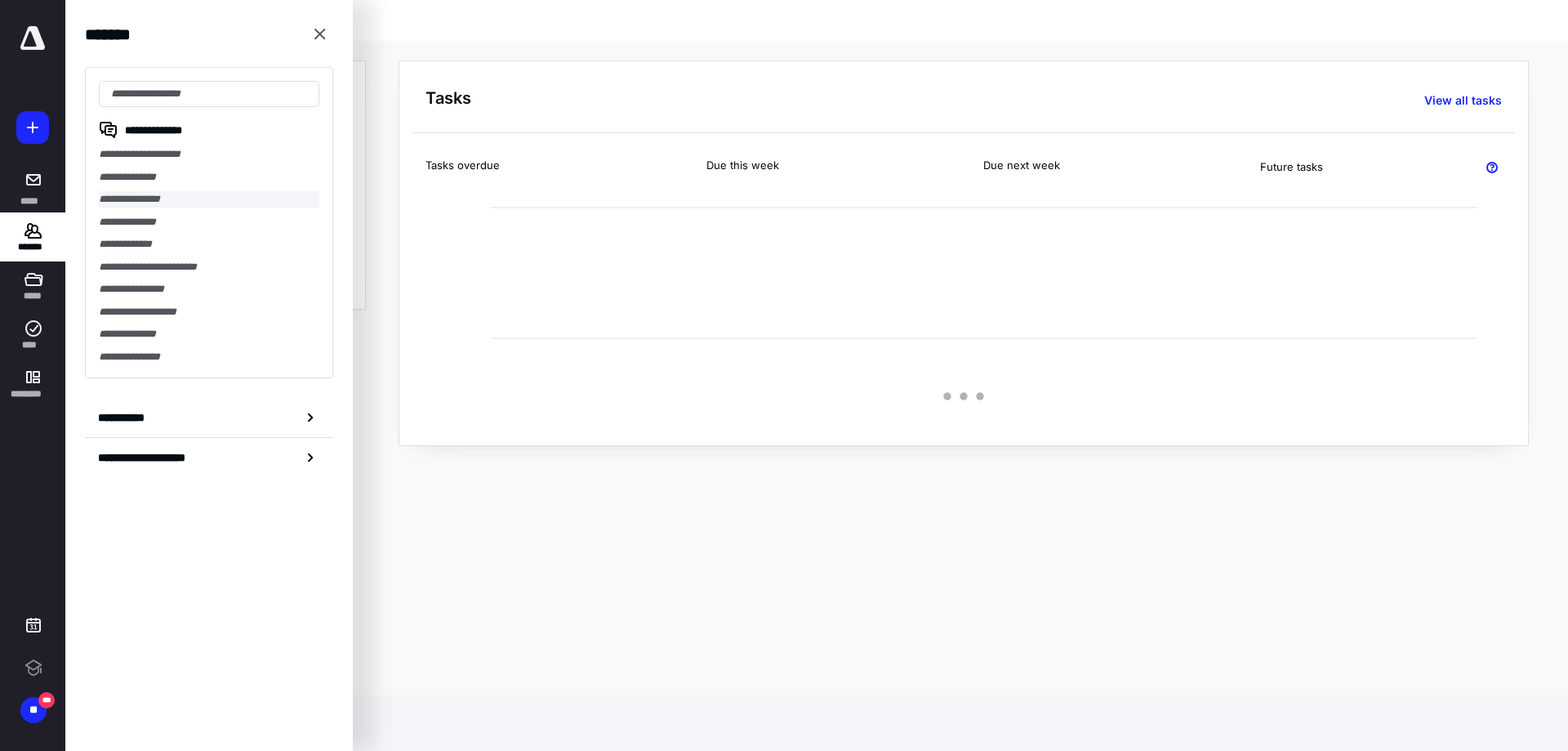 click on "**********" at bounding box center (209, 199) 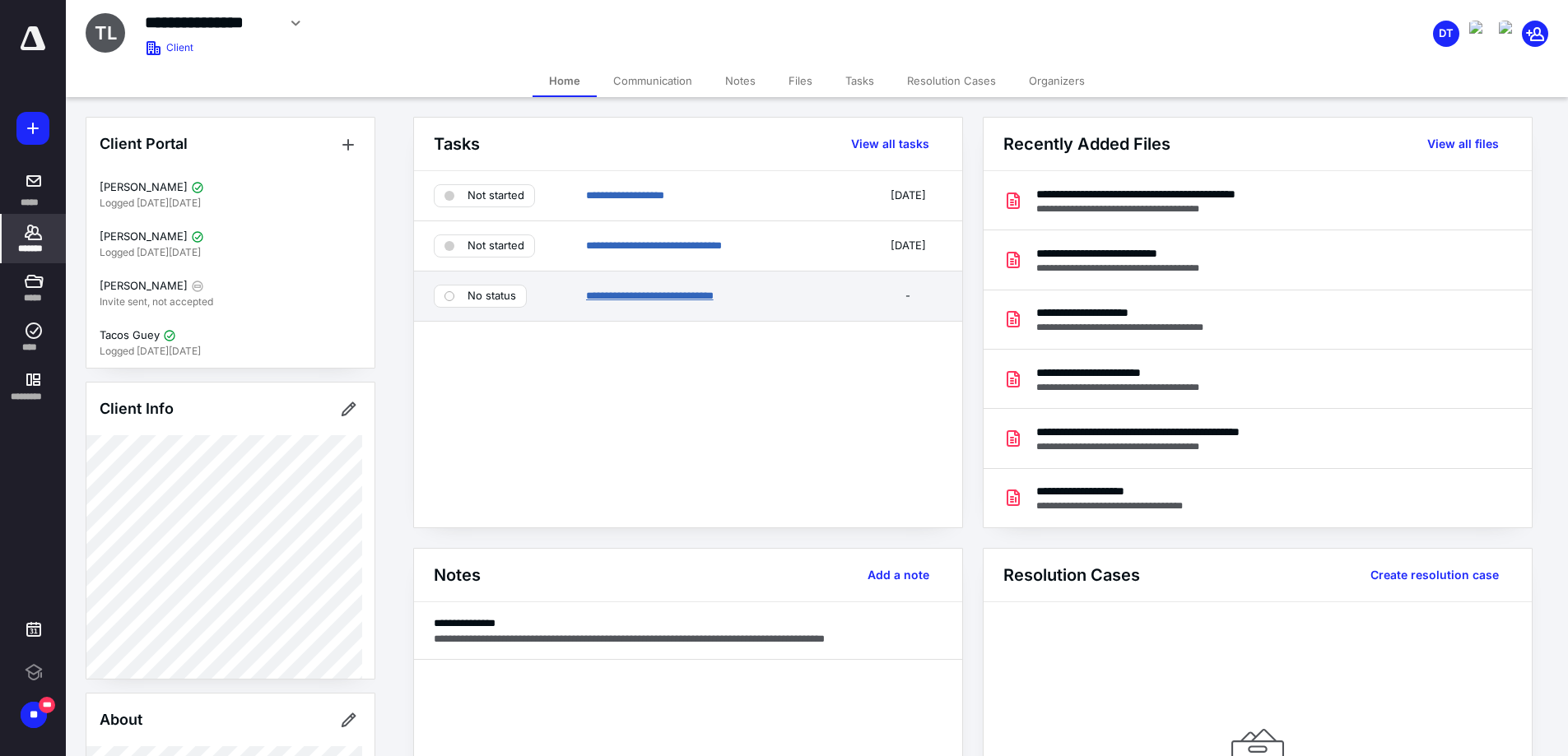 click on "**********" at bounding box center (649, 295) 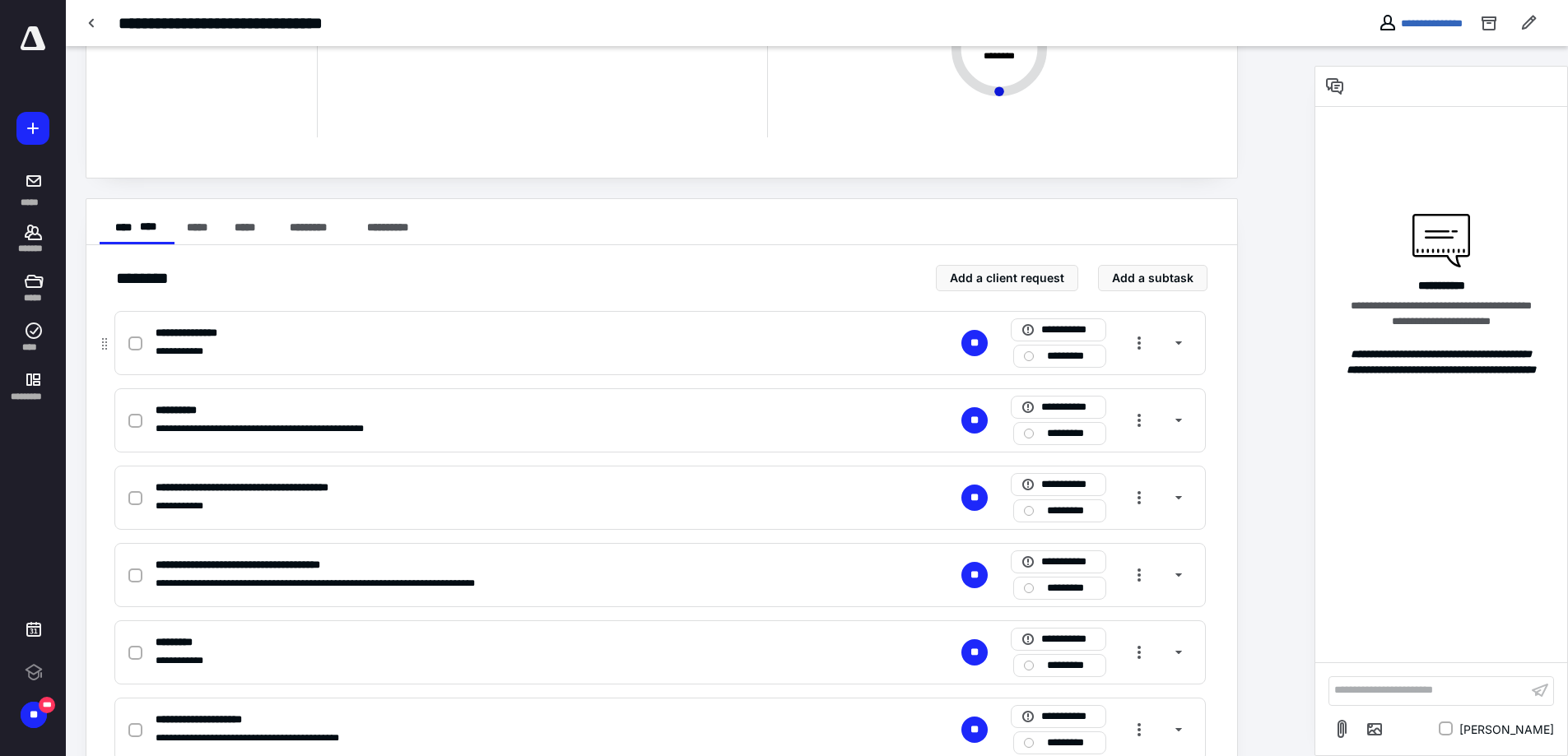 scroll, scrollTop: 192, scrollLeft: 0, axis: vertical 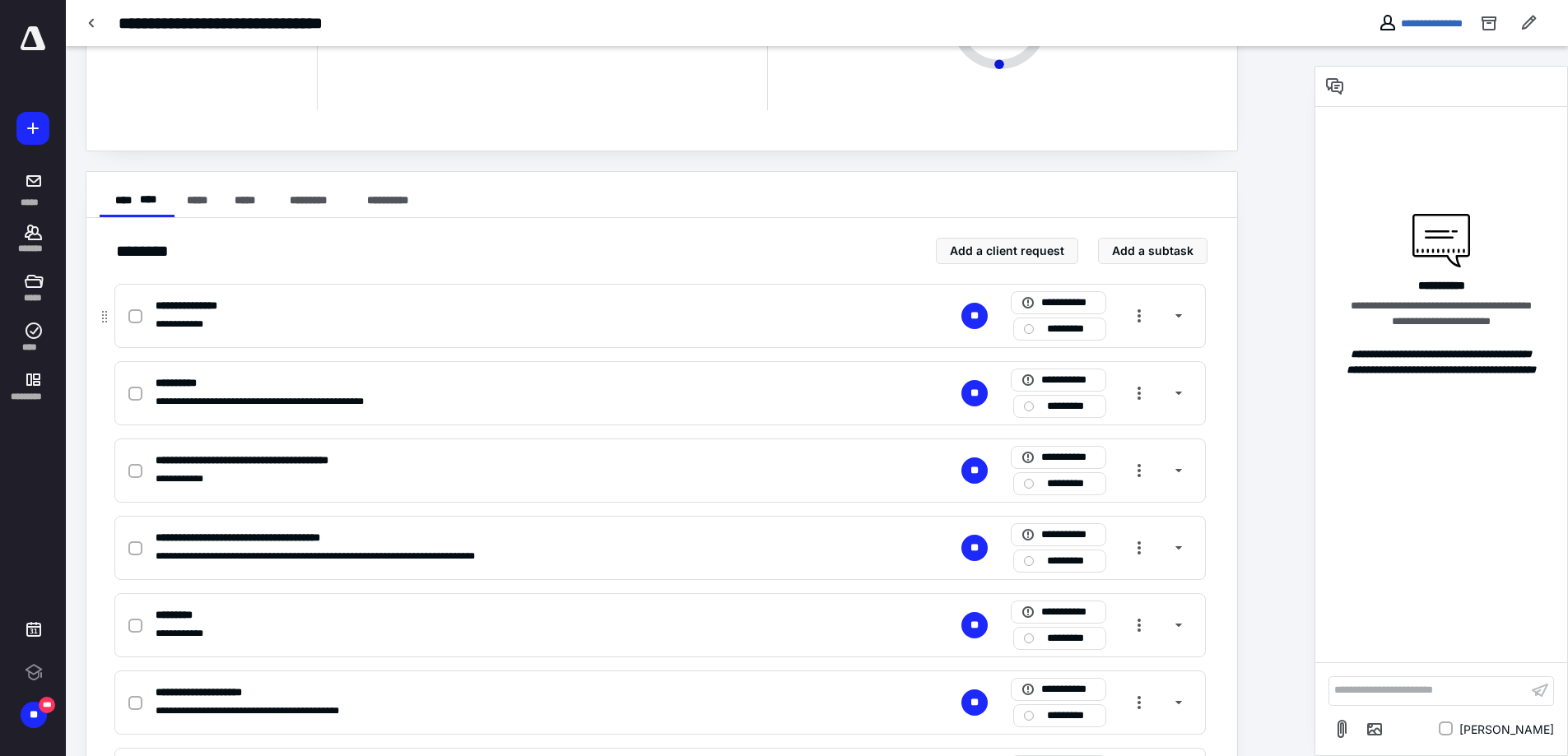 click at bounding box center (135, 317) 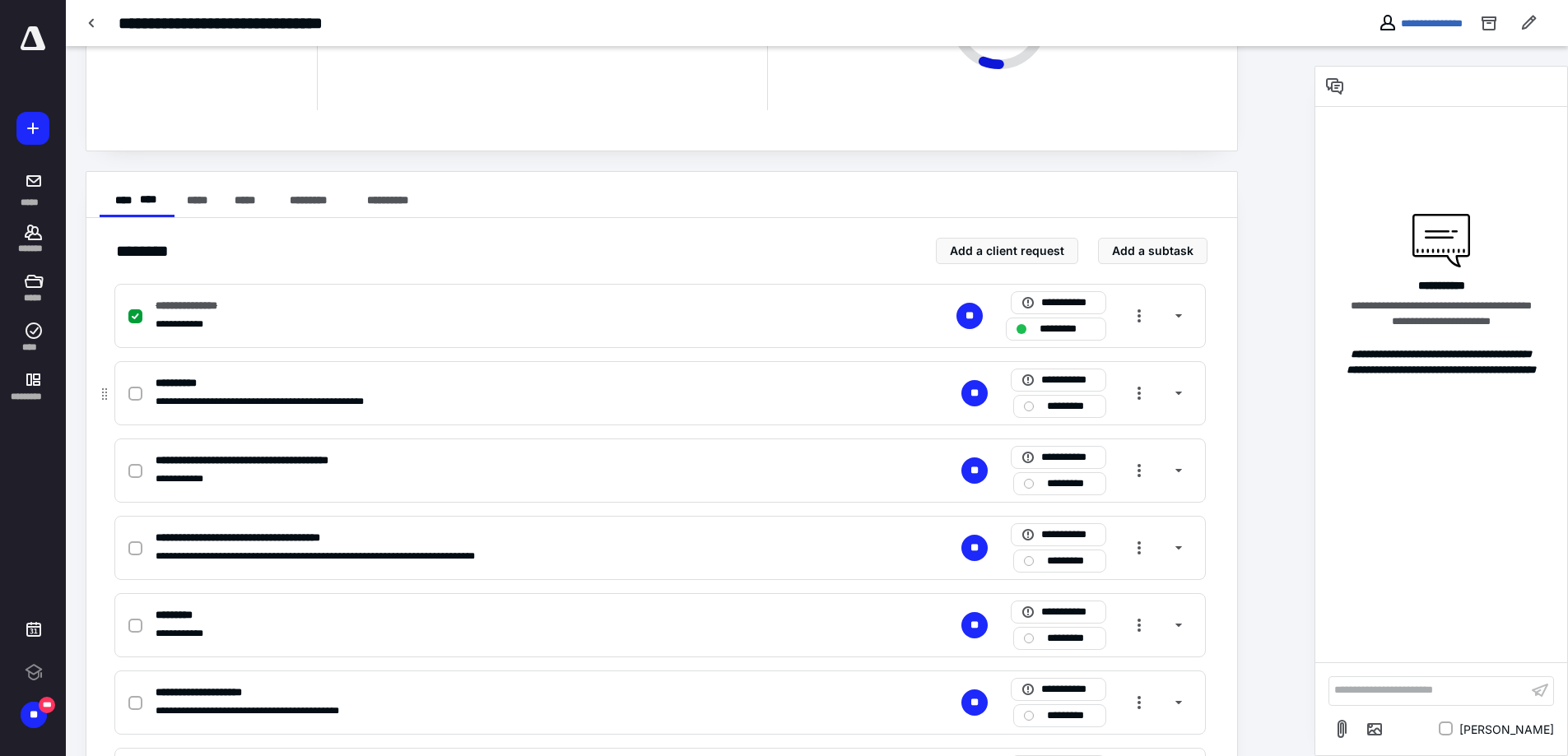 click 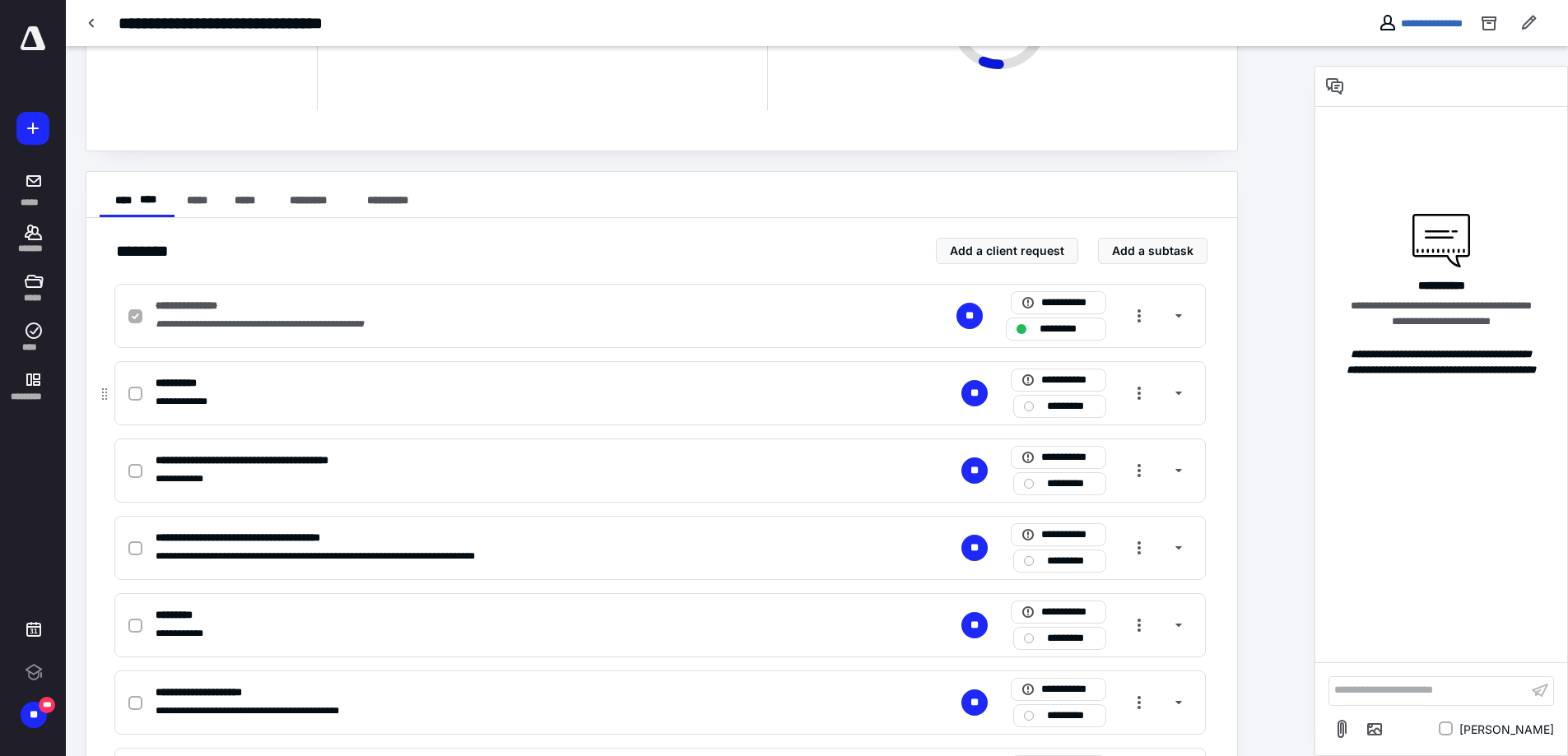 checkbox on "true" 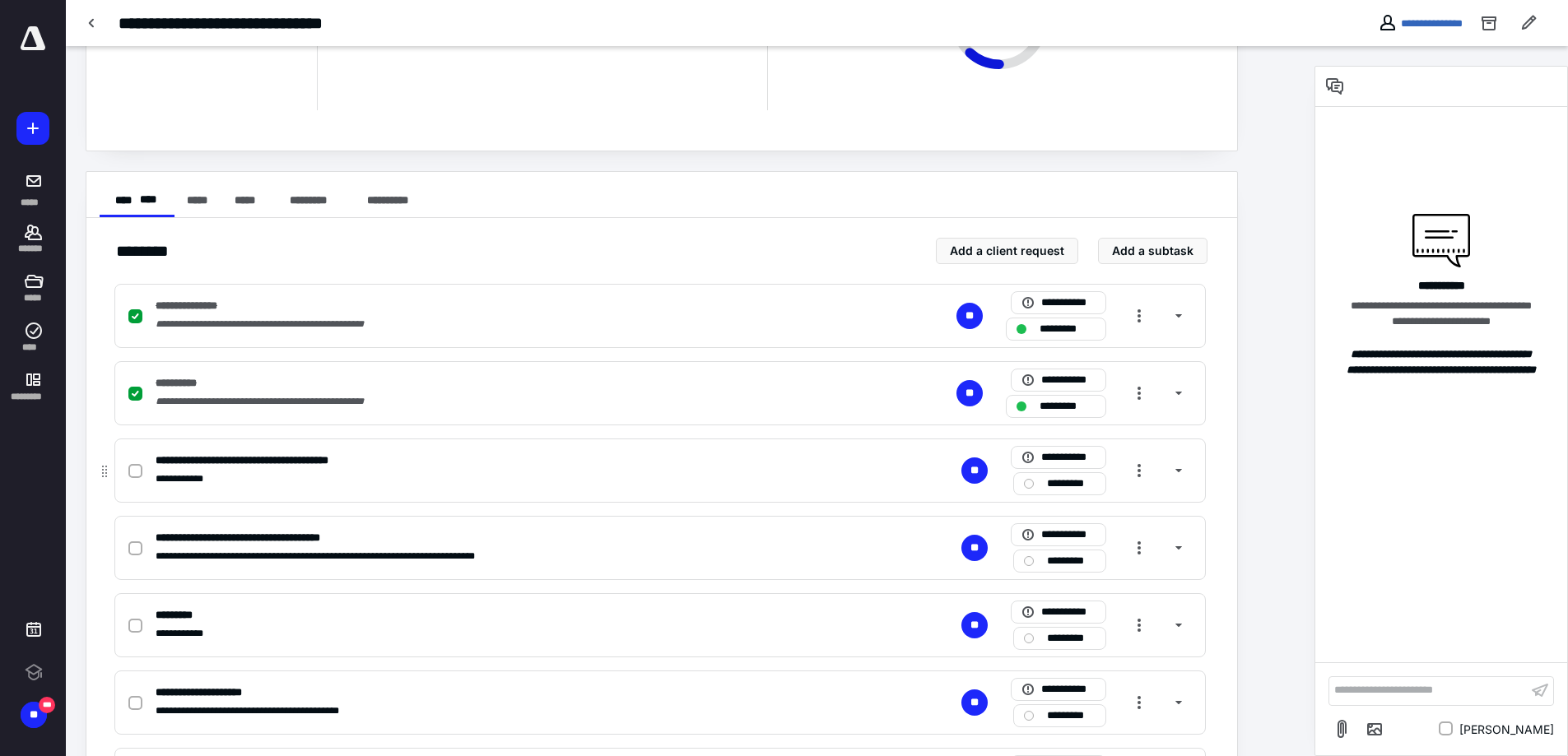 click at bounding box center (138, 471) 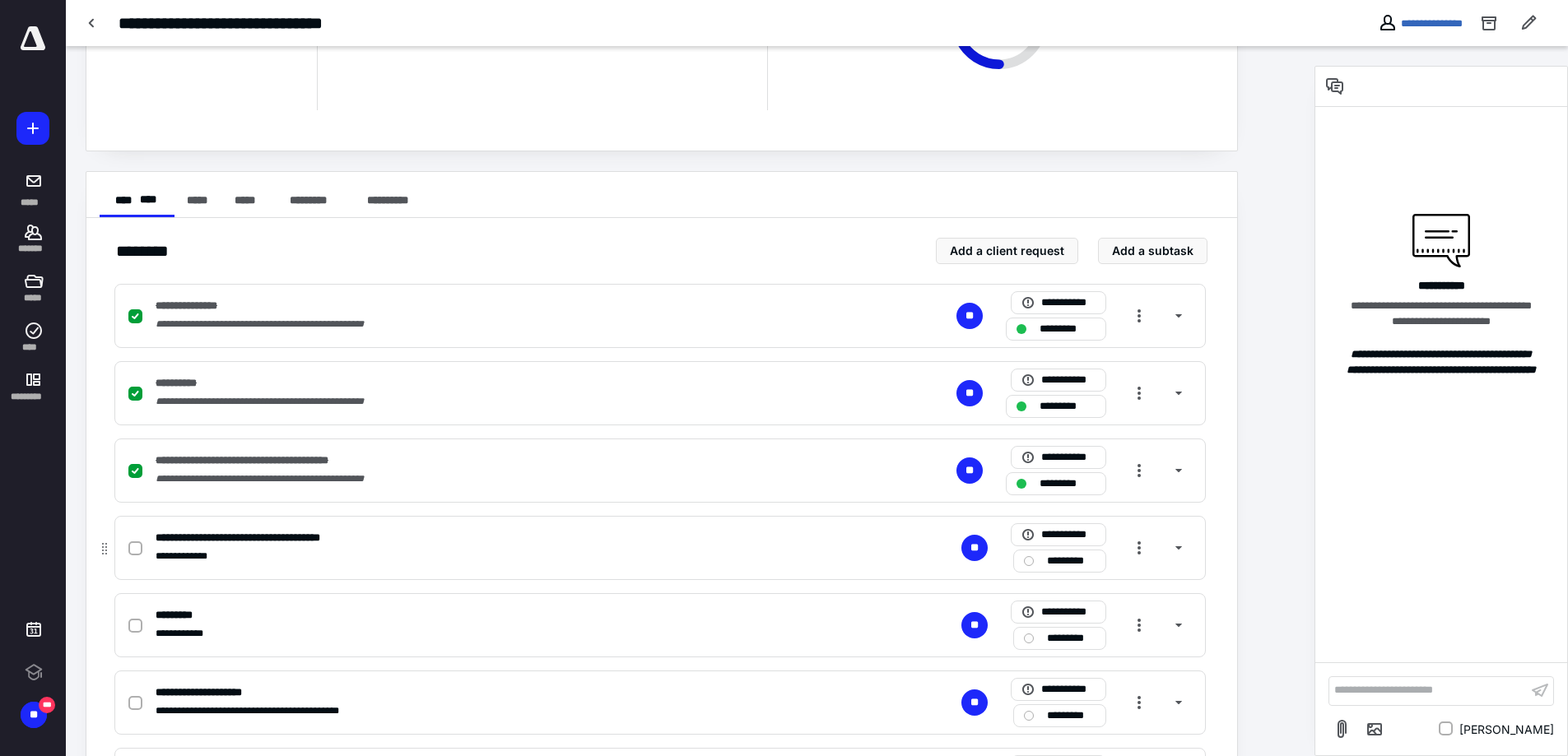 click at bounding box center (135, 549) 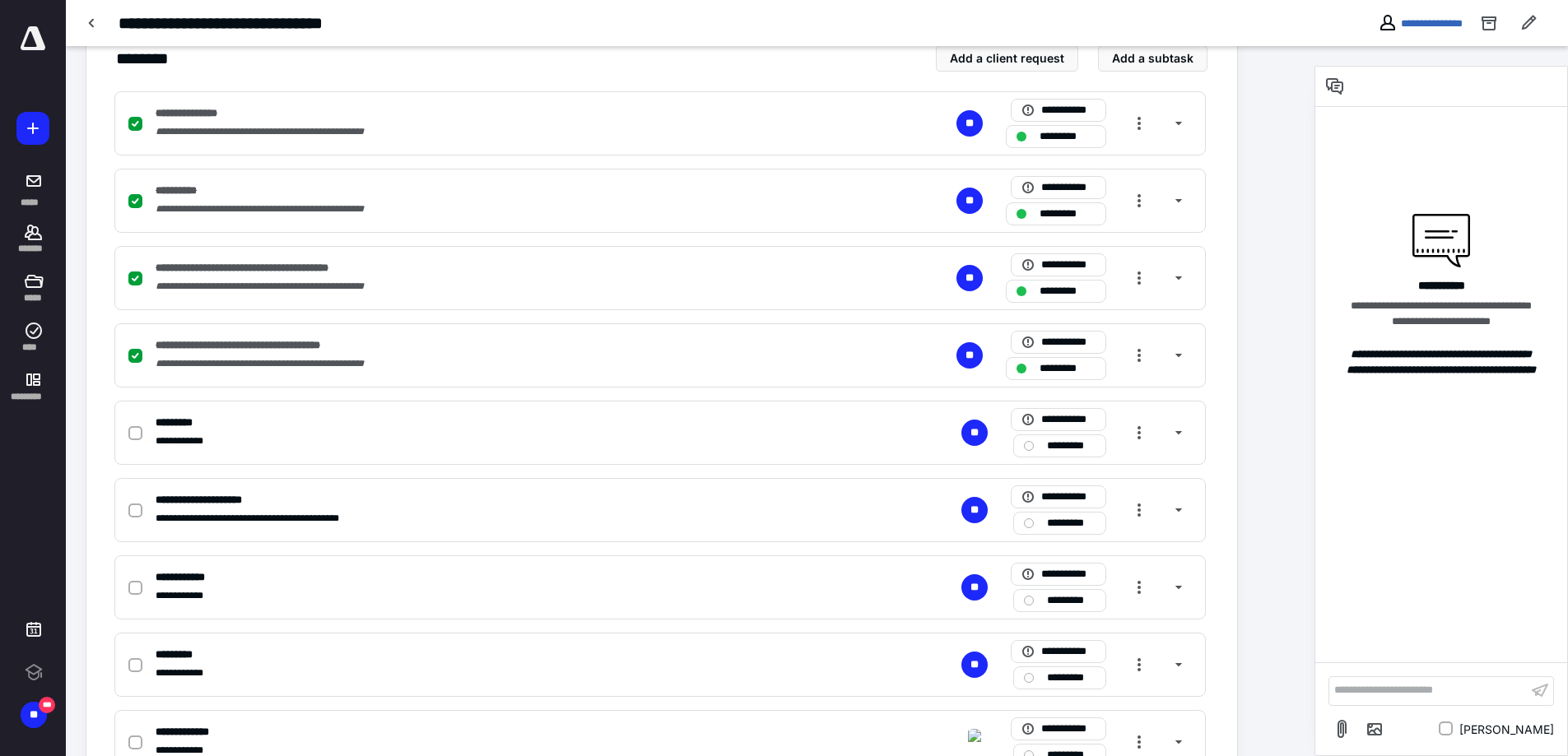 scroll, scrollTop: 438, scrollLeft: 0, axis: vertical 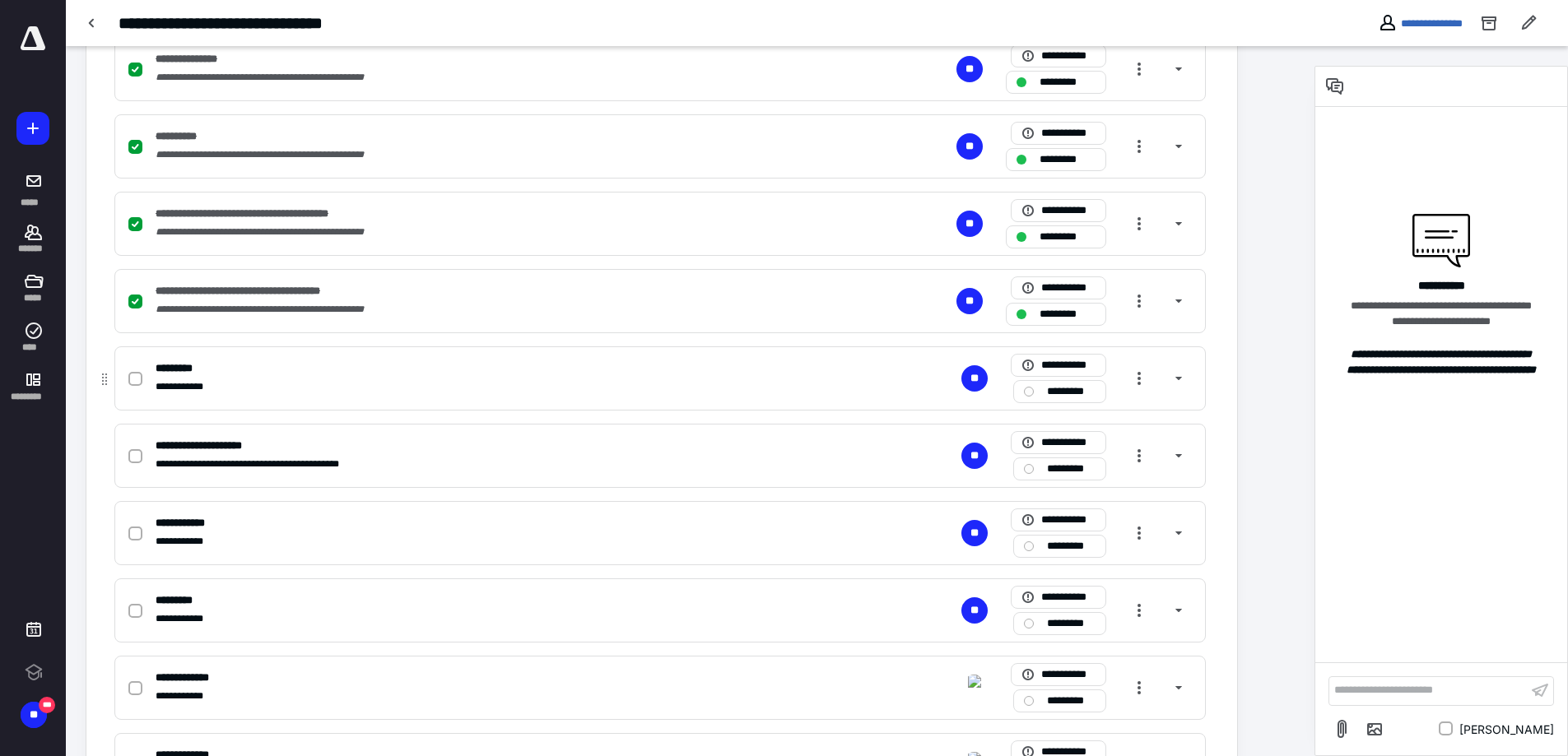 click at bounding box center [135, 379] 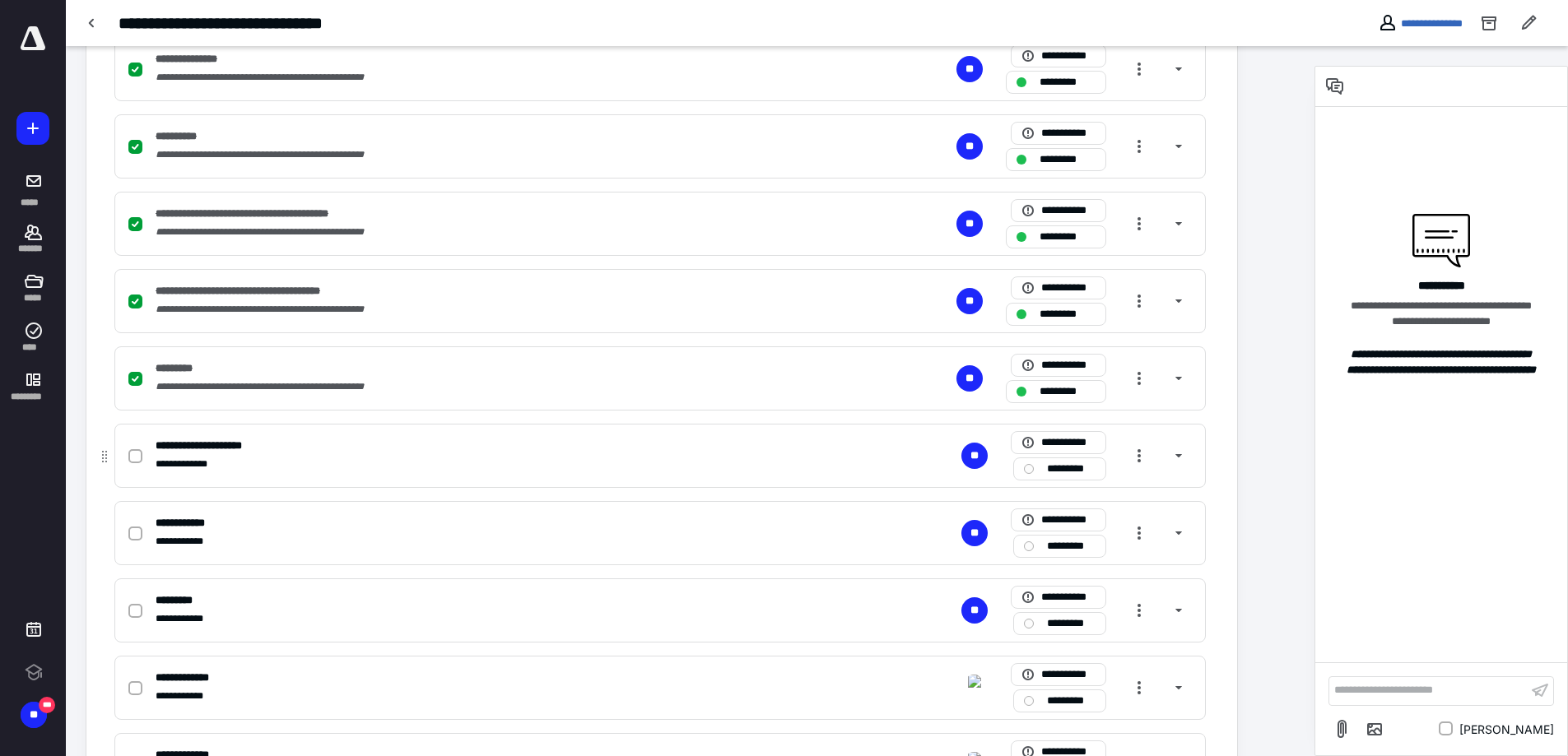 click 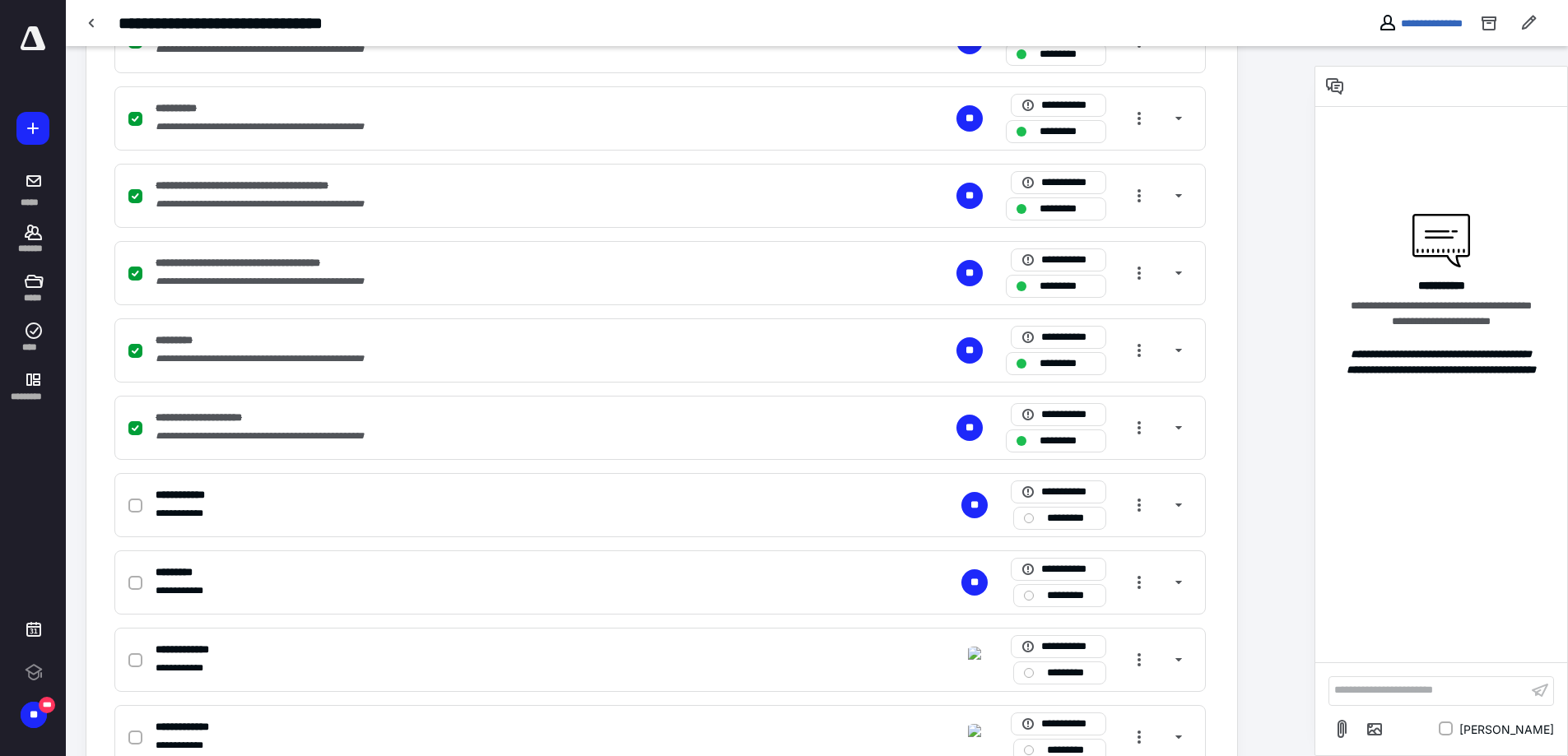scroll, scrollTop: 549, scrollLeft: 0, axis: vertical 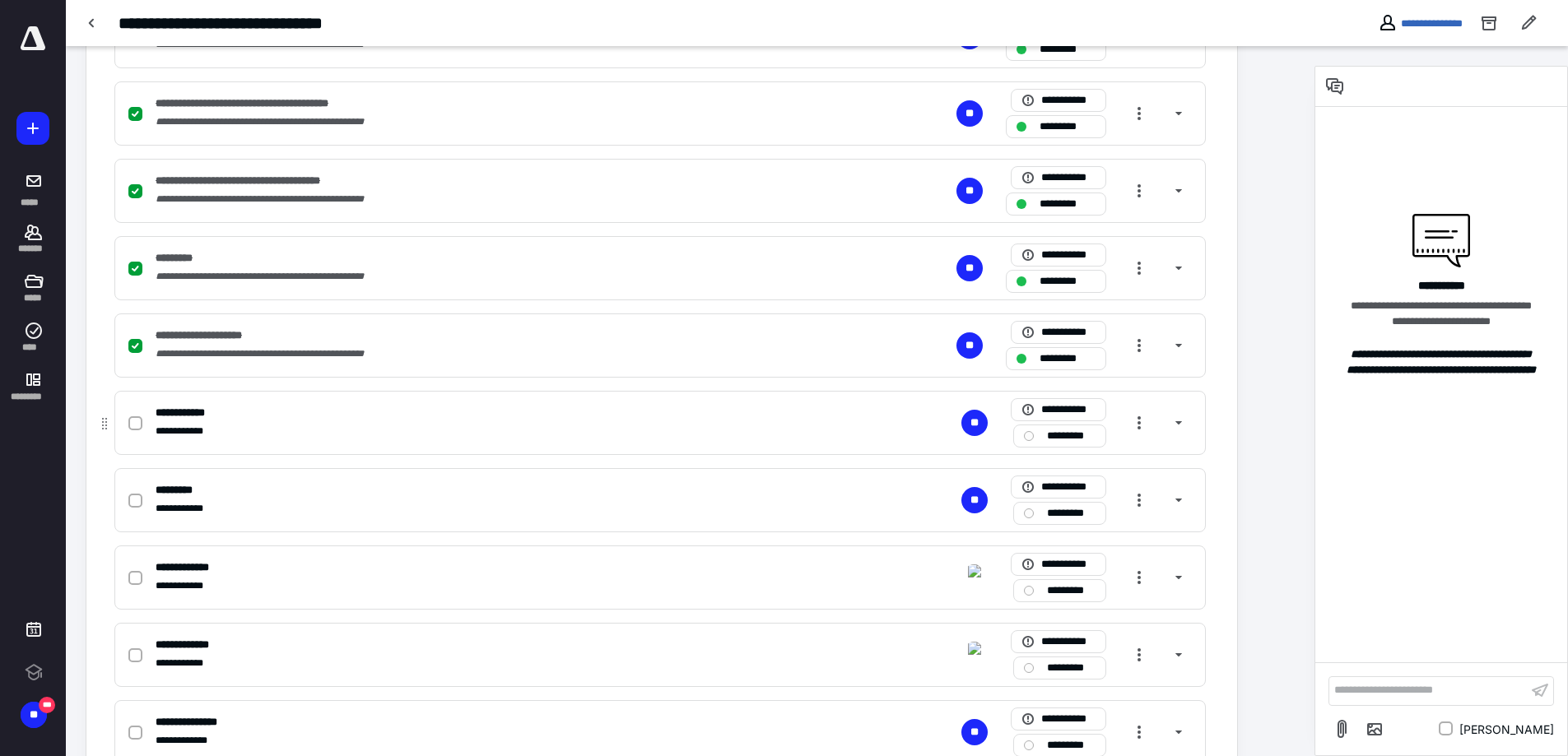 click at bounding box center [135, 424] 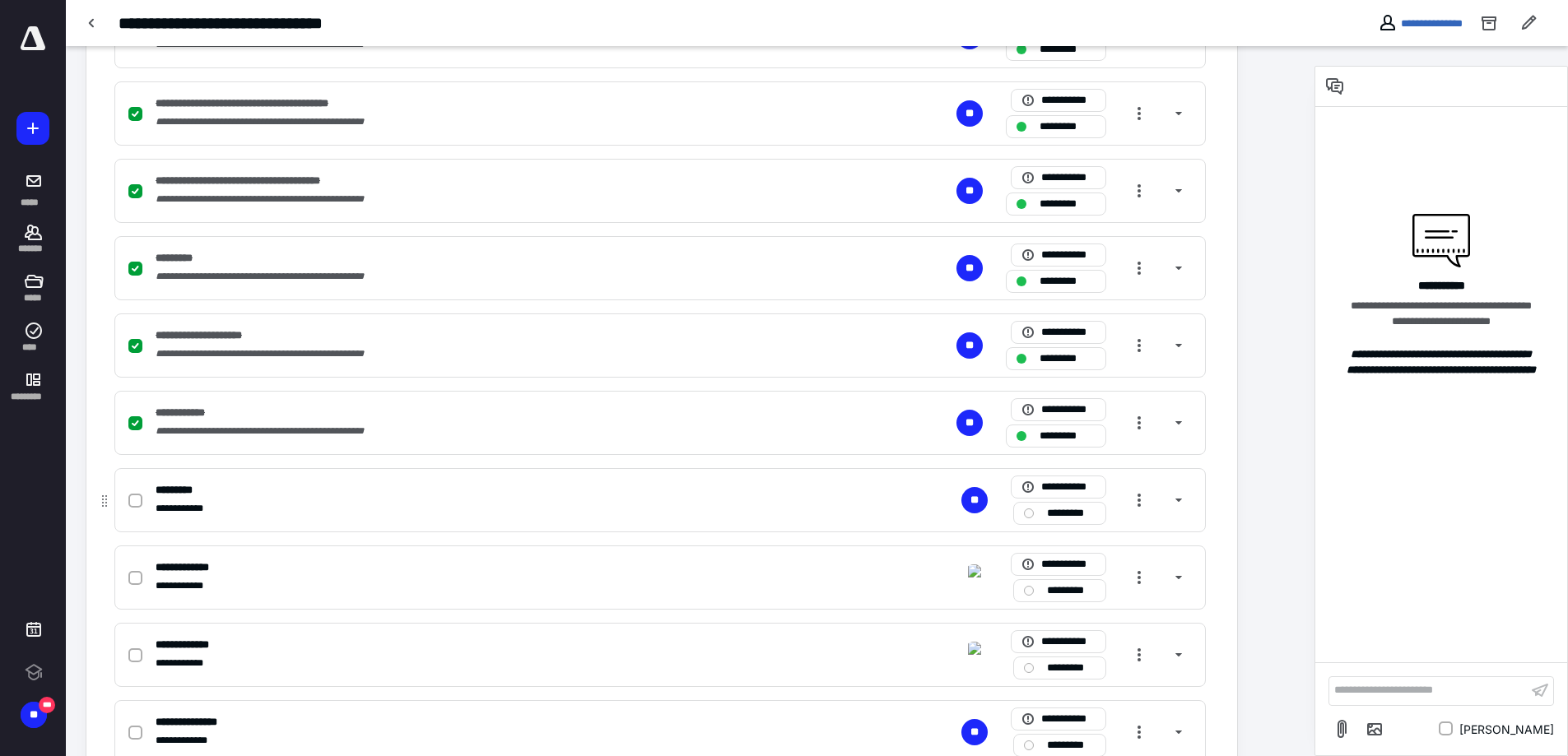 click 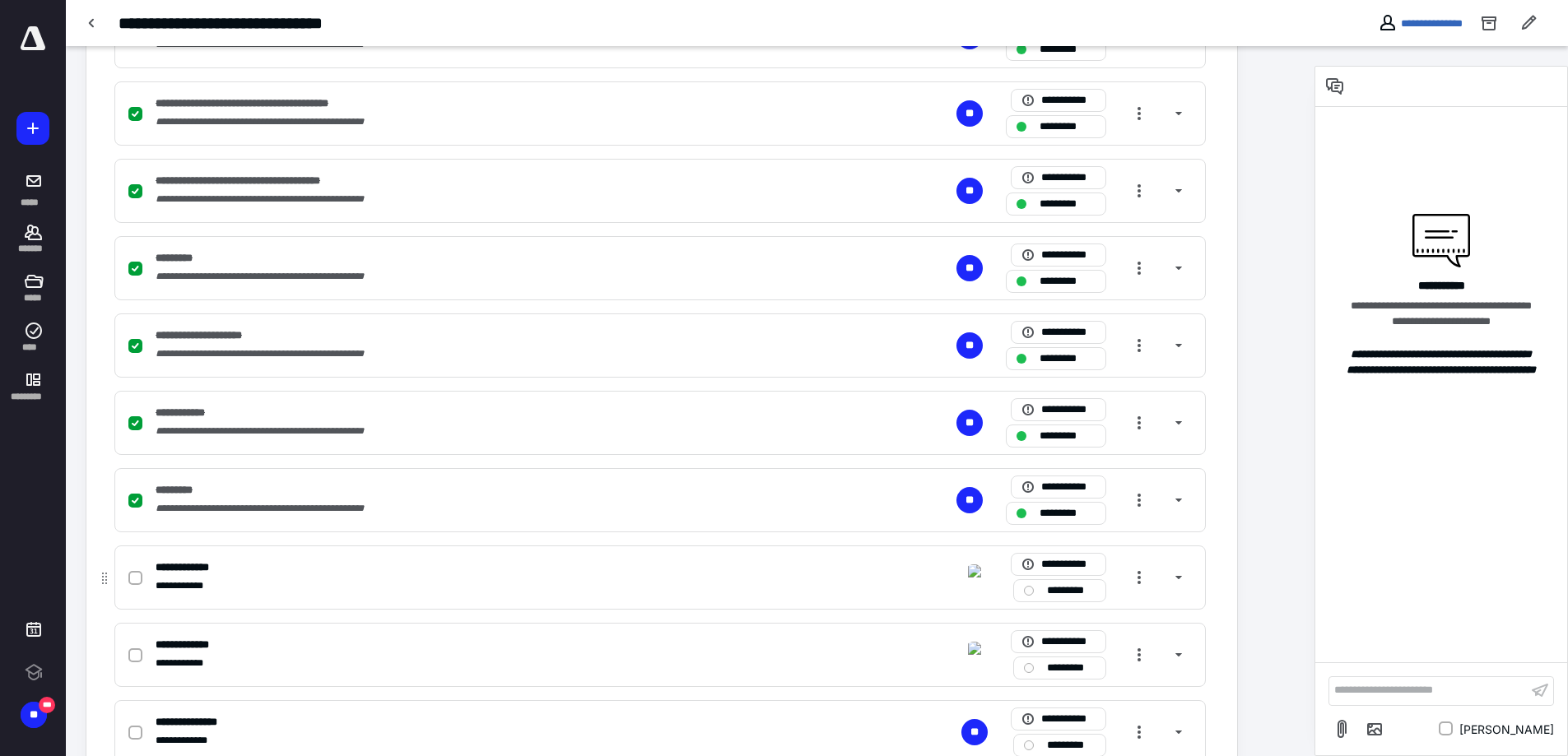 click 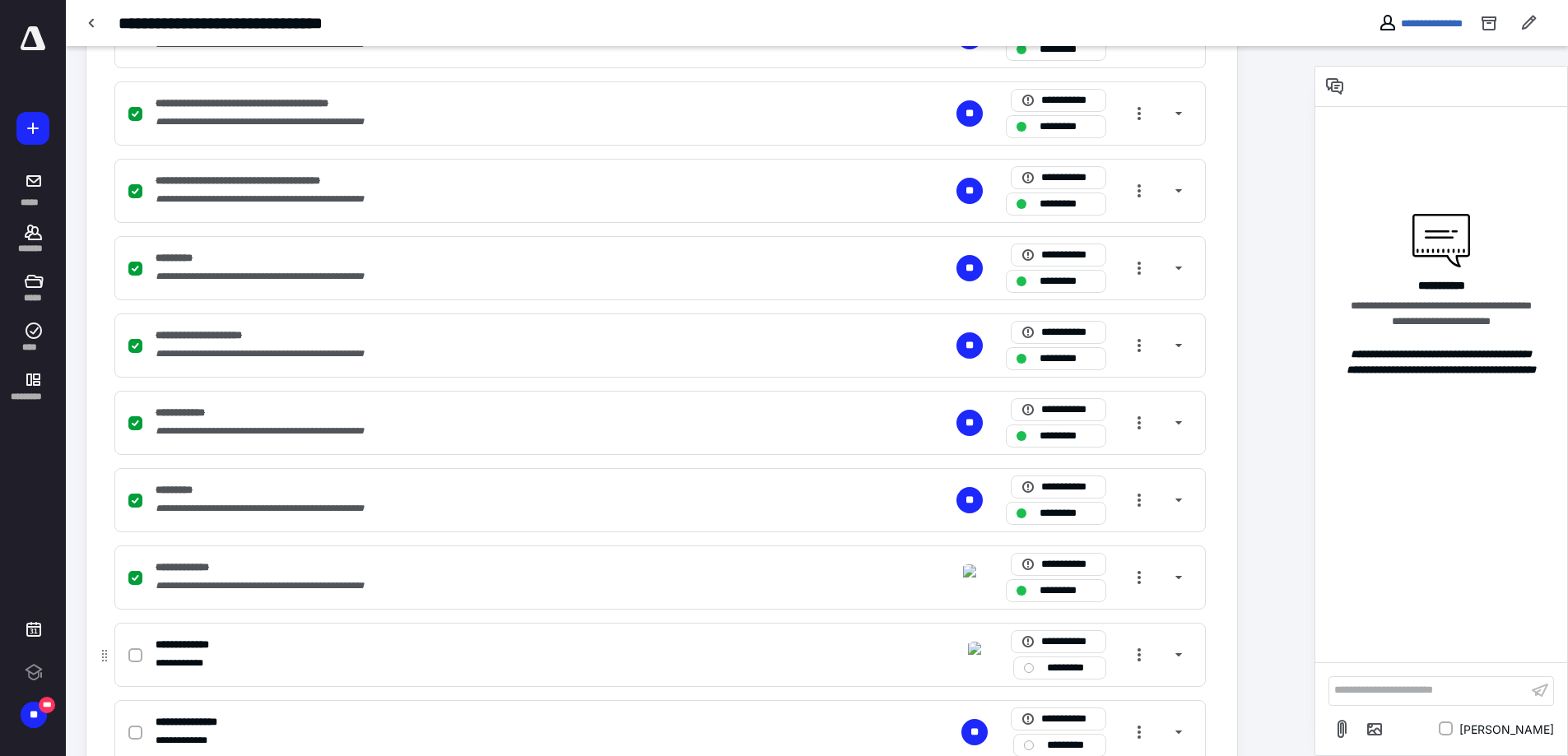 click 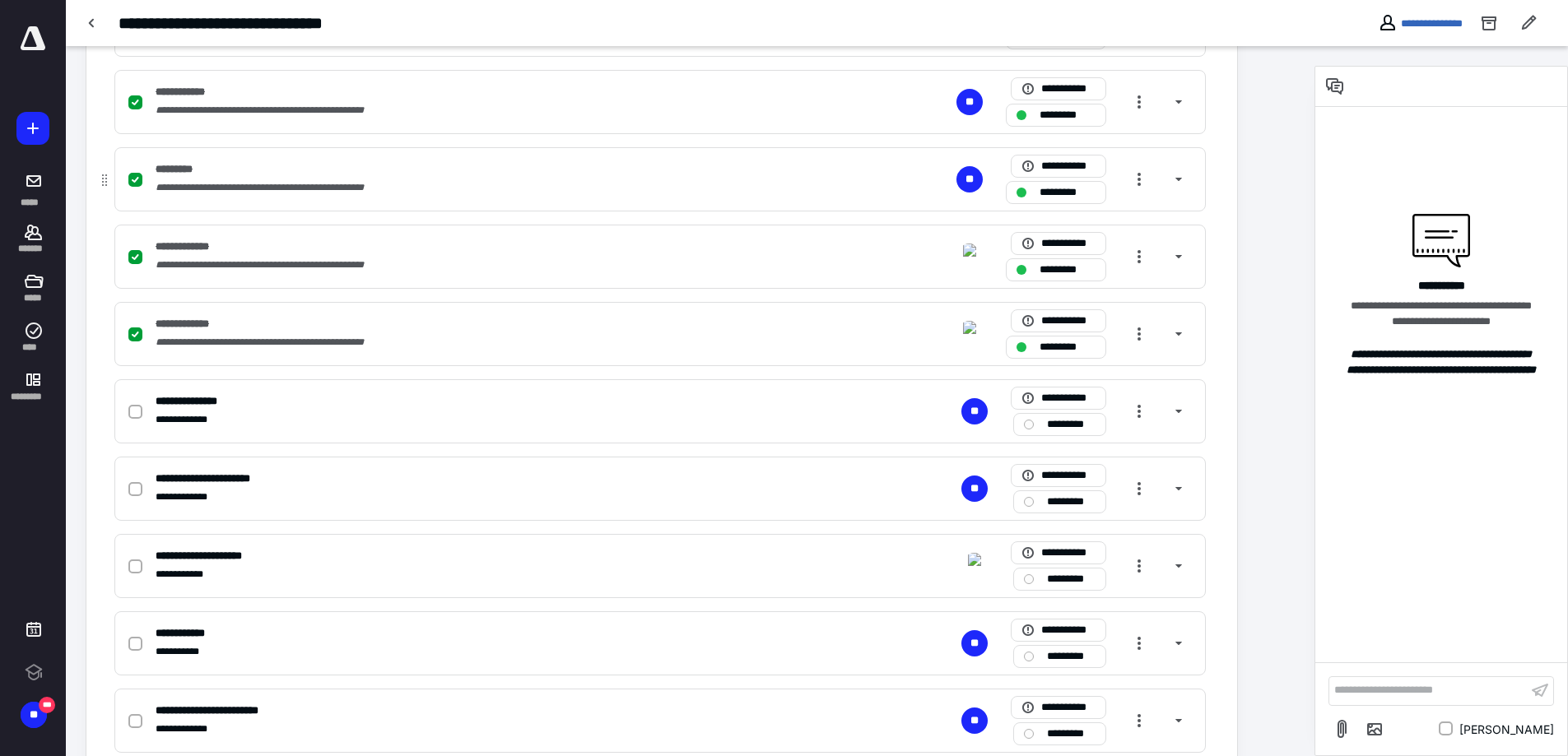 scroll, scrollTop: 897, scrollLeft: 0, axis: vertical 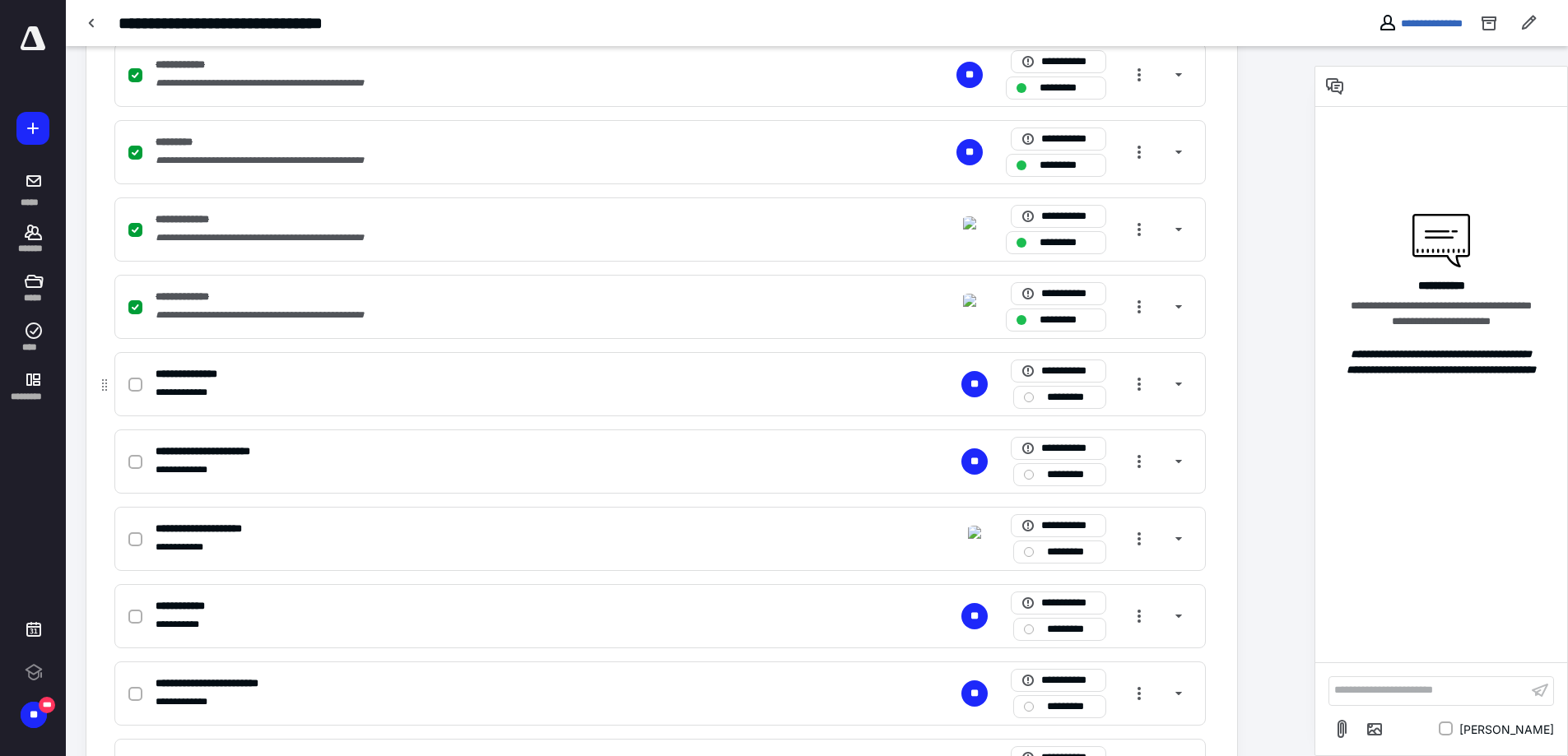 click 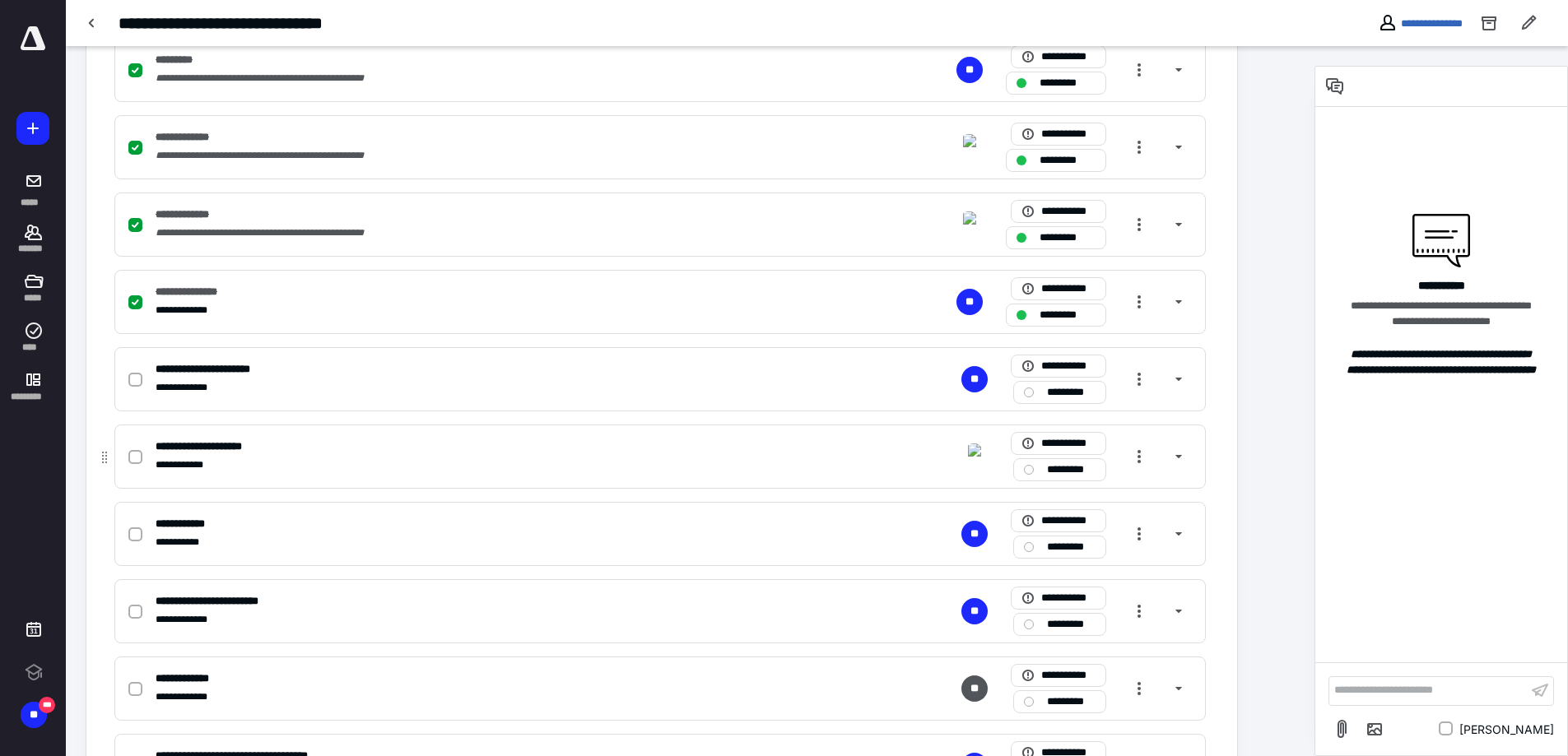 scroll, scrollTop: 1034, scrollLeft: 0, axis: vertical 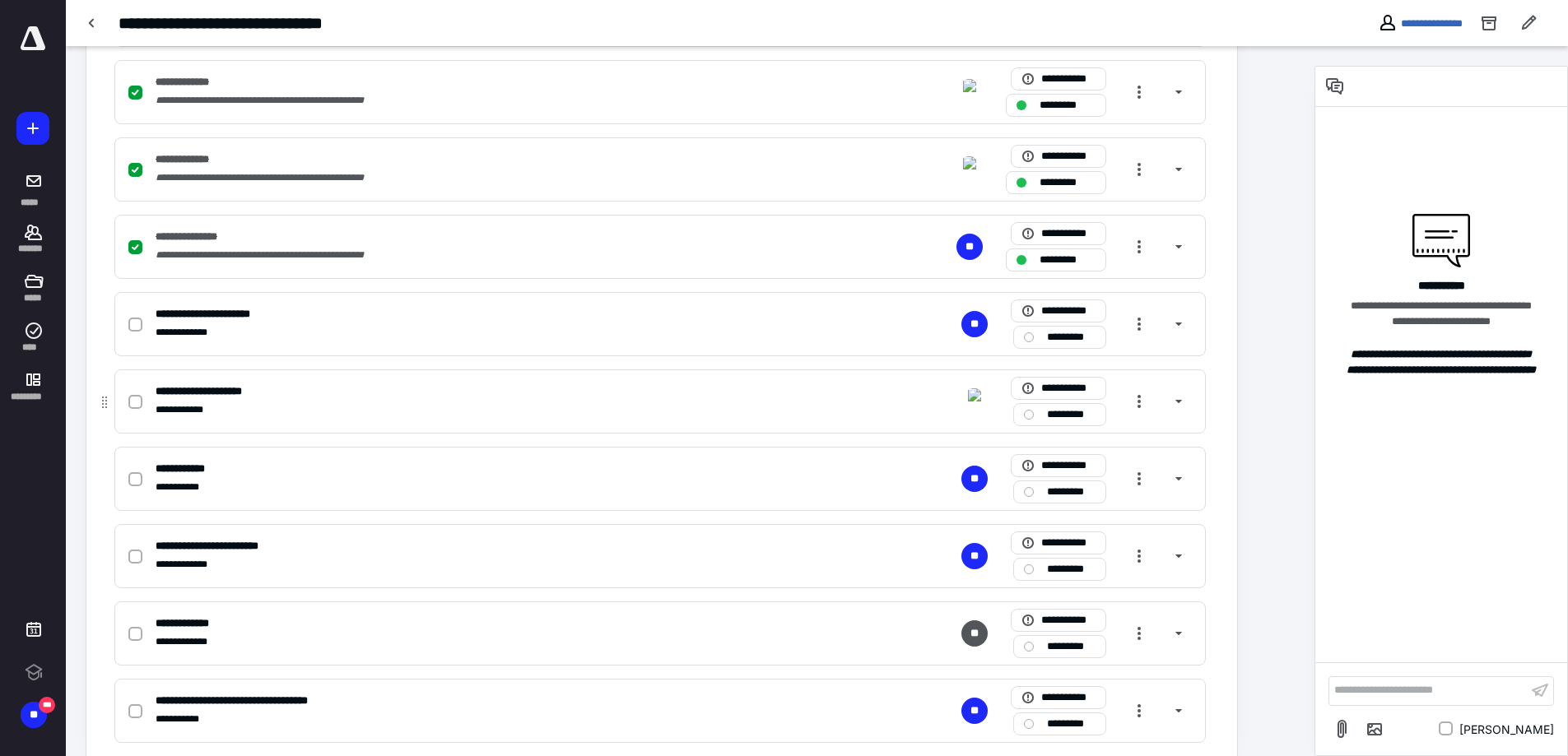click at bounding box center (138, 401) 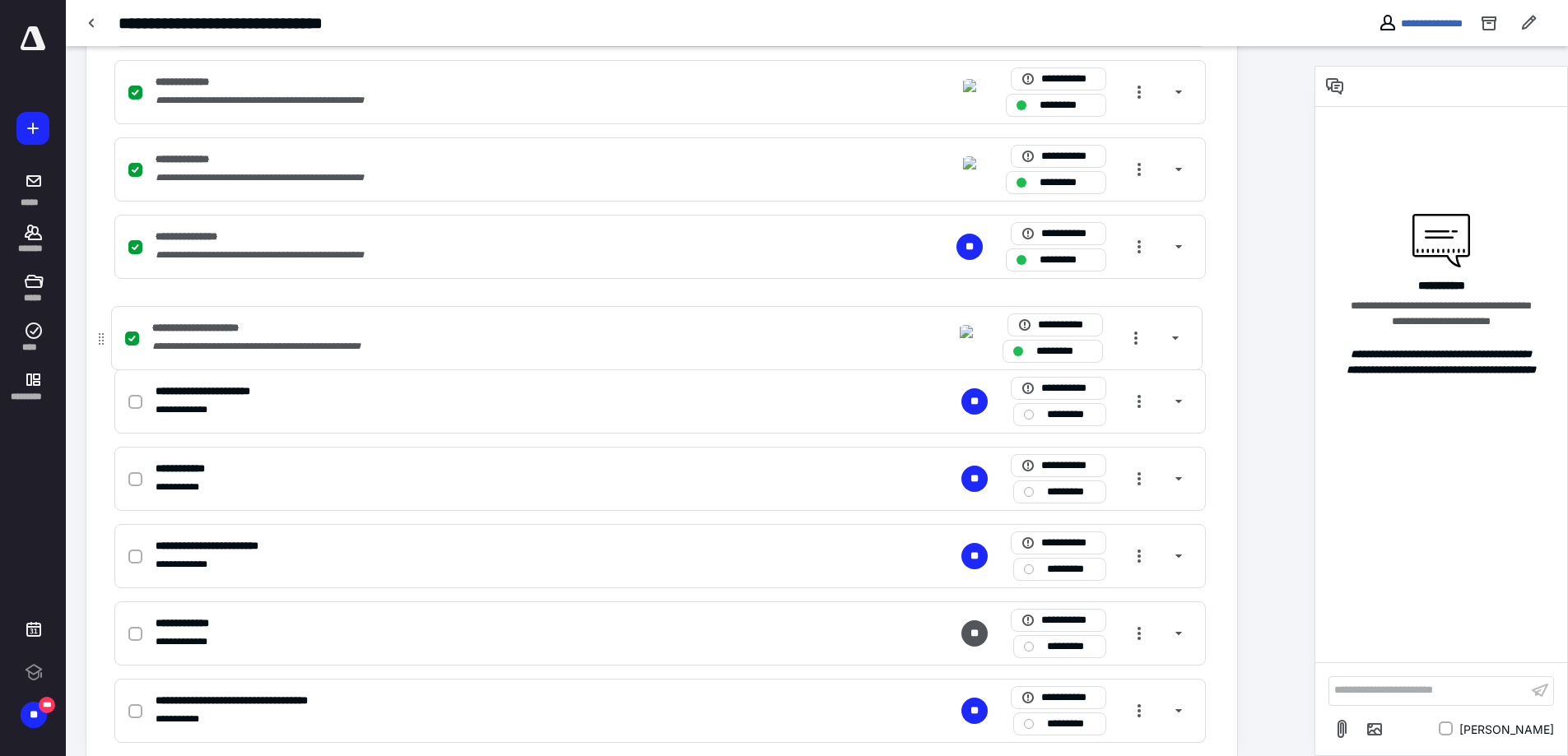 drag, startPoint x: 103, startPoint y: 406, endPoint x: 100, endPoint y: 336, distance: 70.06426 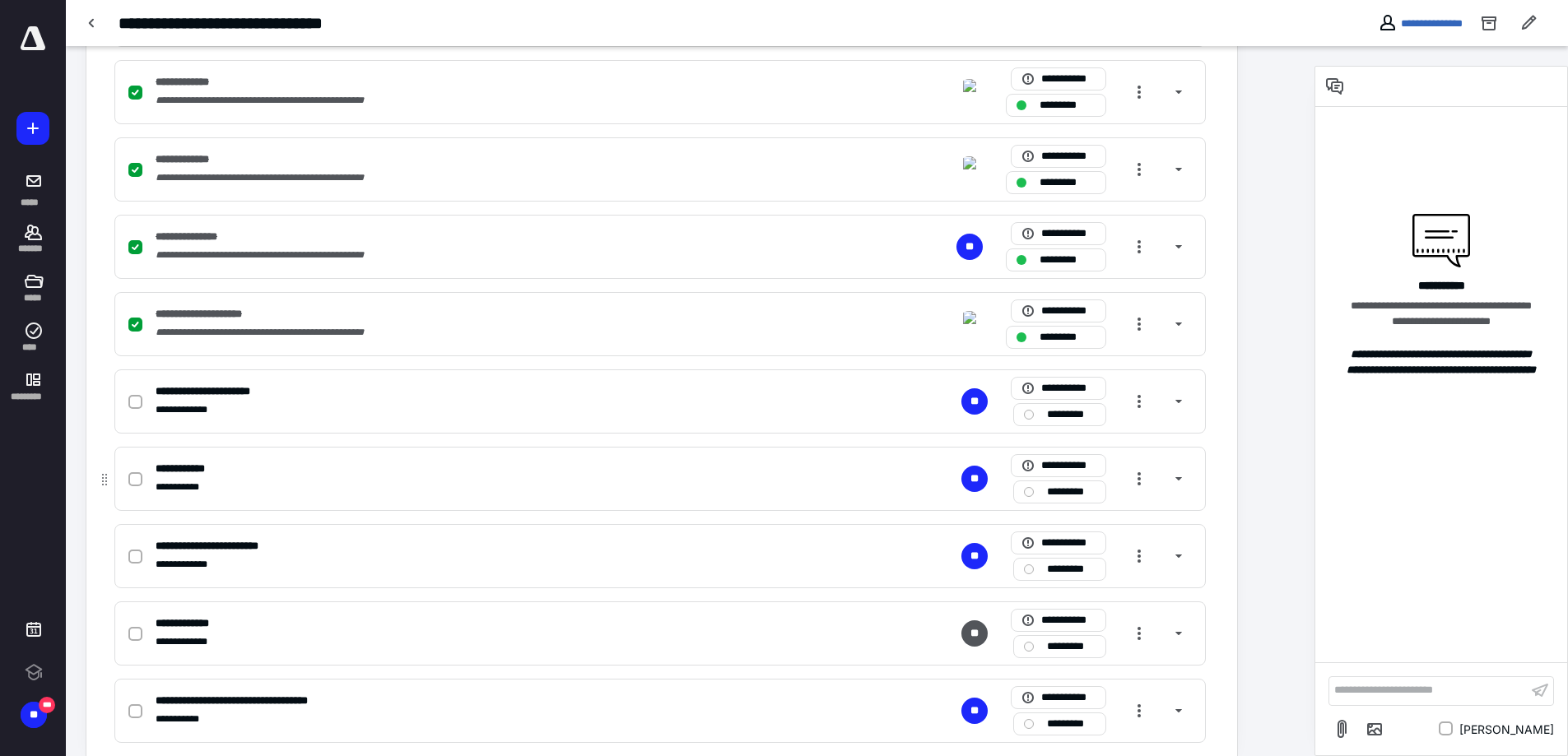 scroll, scrollTop: 1061, scrollLeft: 0, axis: vertical 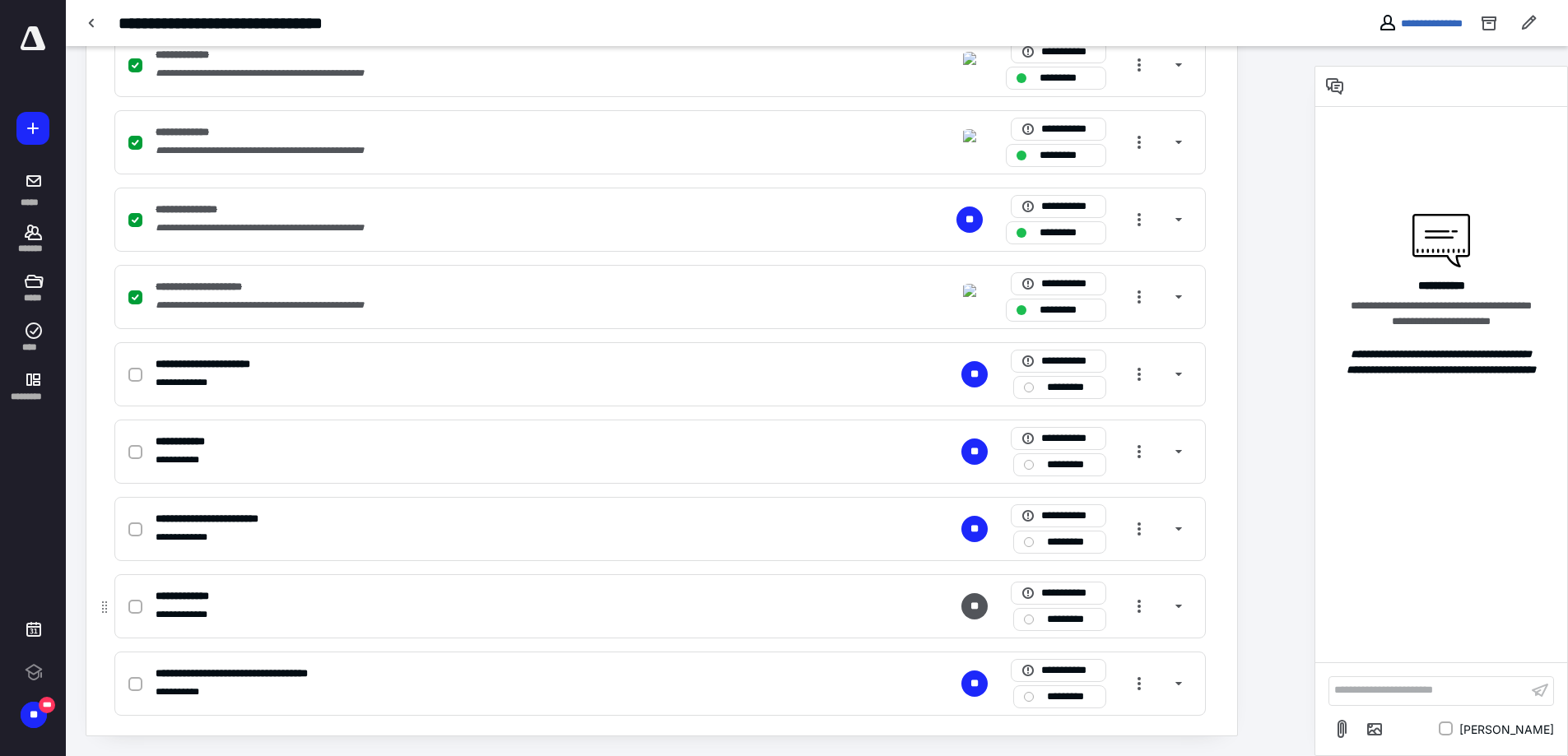 click at bounding box center [135, 607] 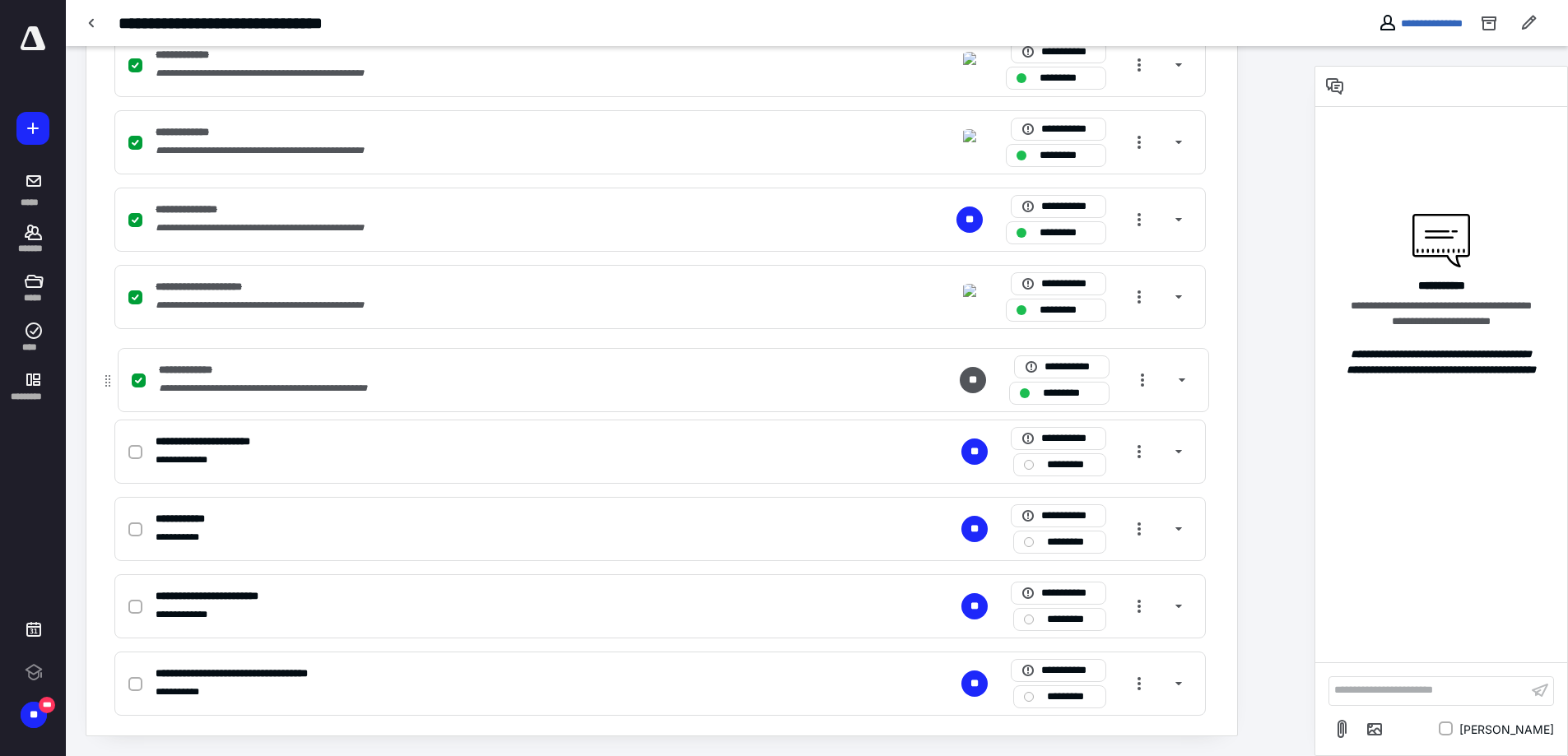 drag, startPoint x: 101, startPoint y: 609, endPoint x: 103, endPoint y: 373, distance: 236.008 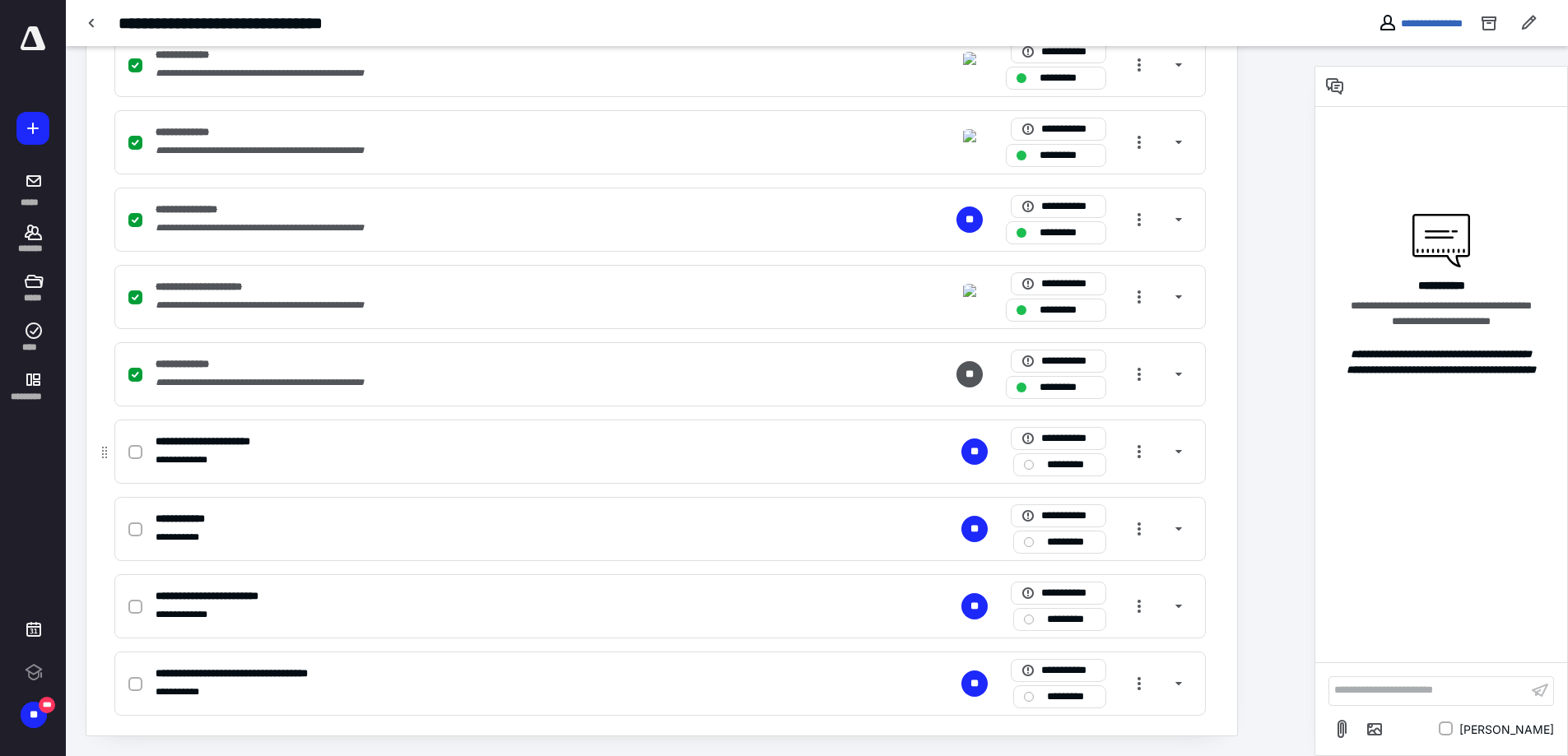 click 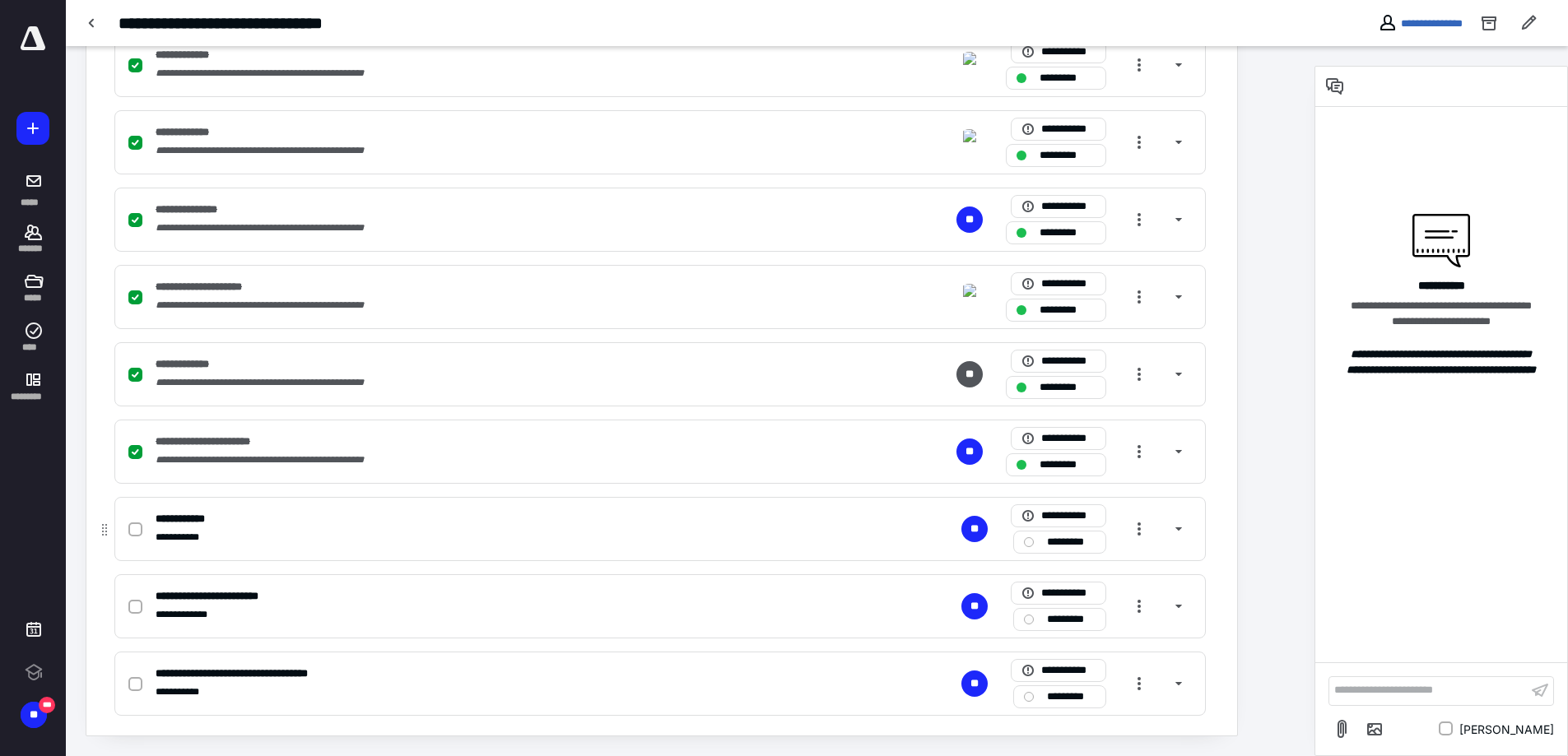 click 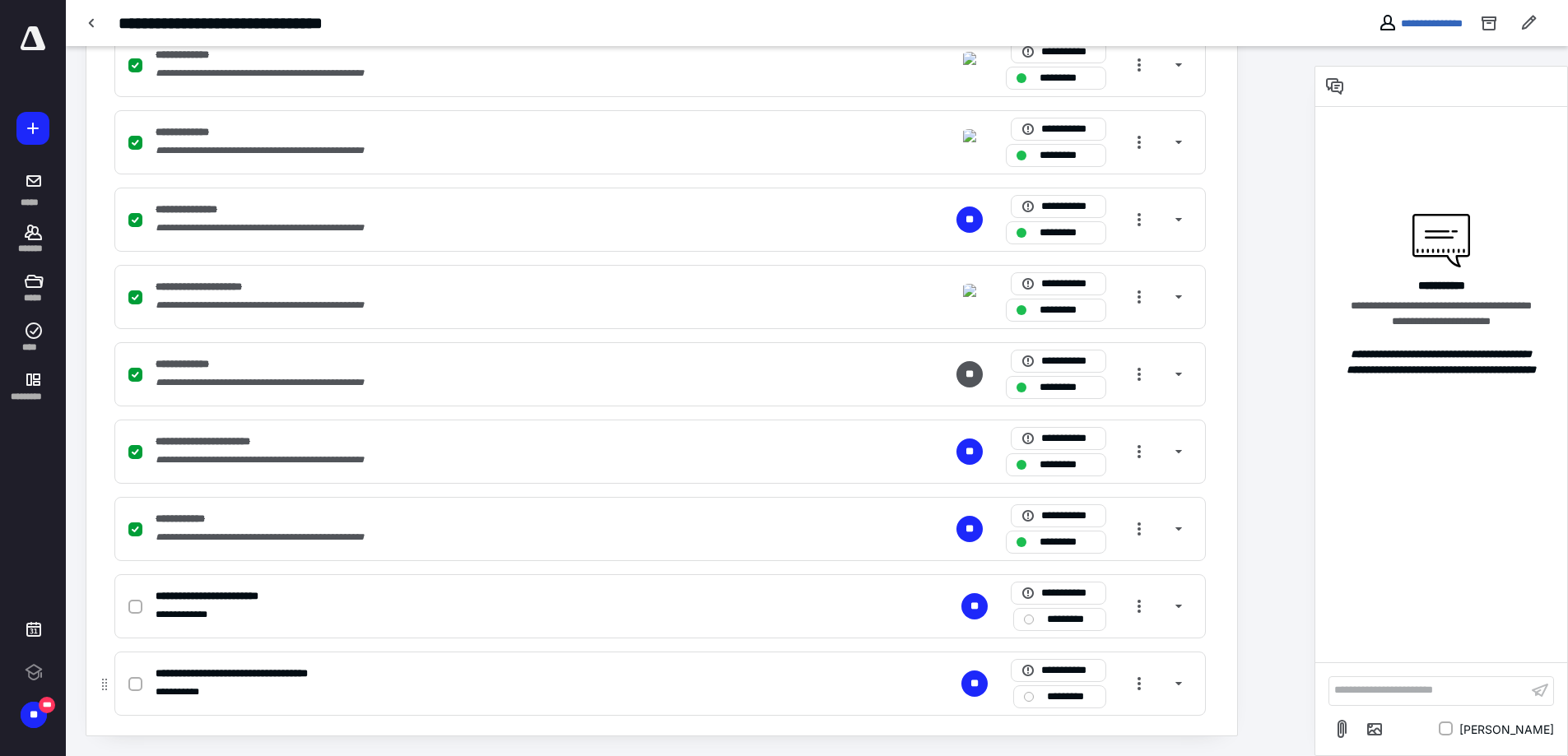 click at bounding box center [135, 684] 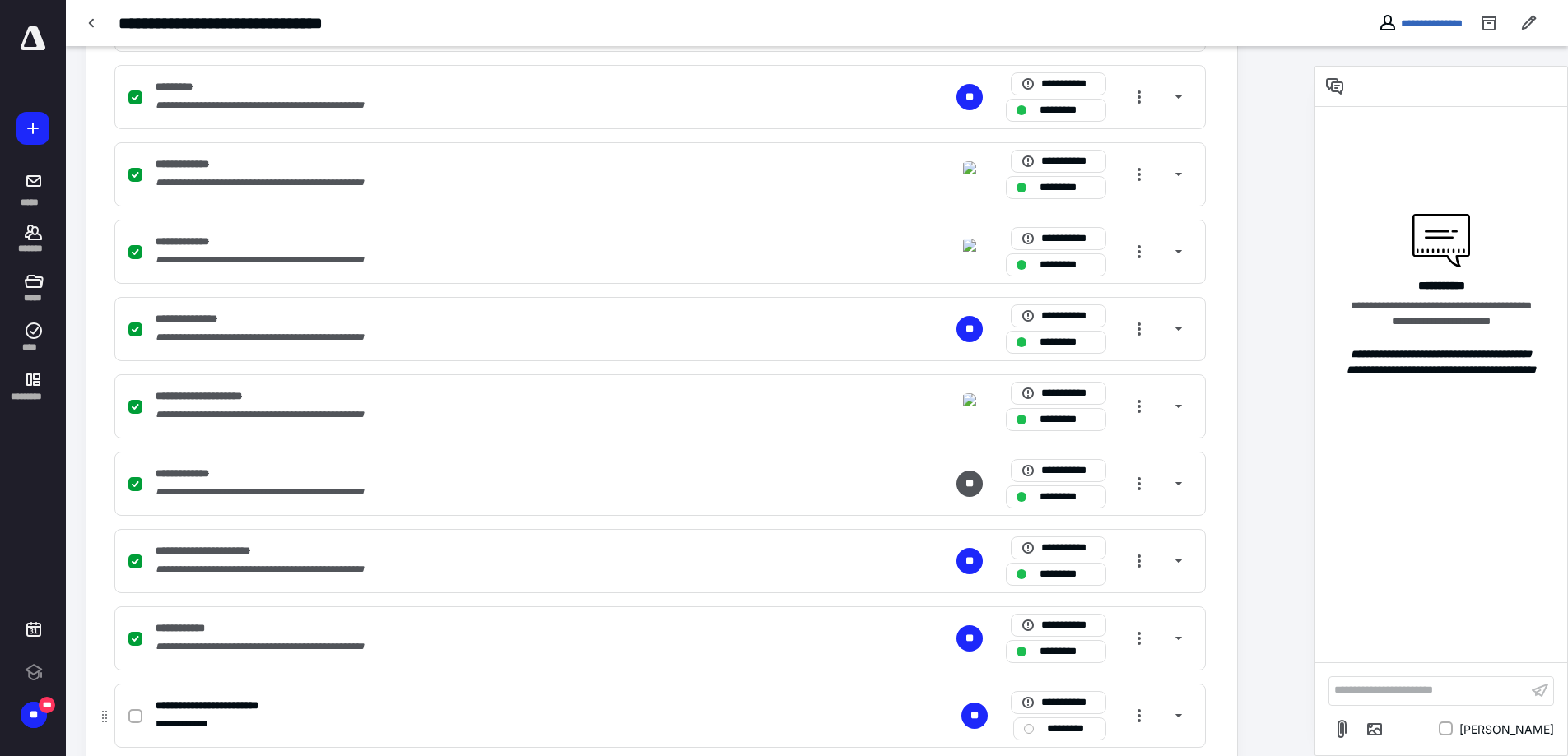 scroll, scrollTop: 1061, scrollLeft: 0, axis: vertical 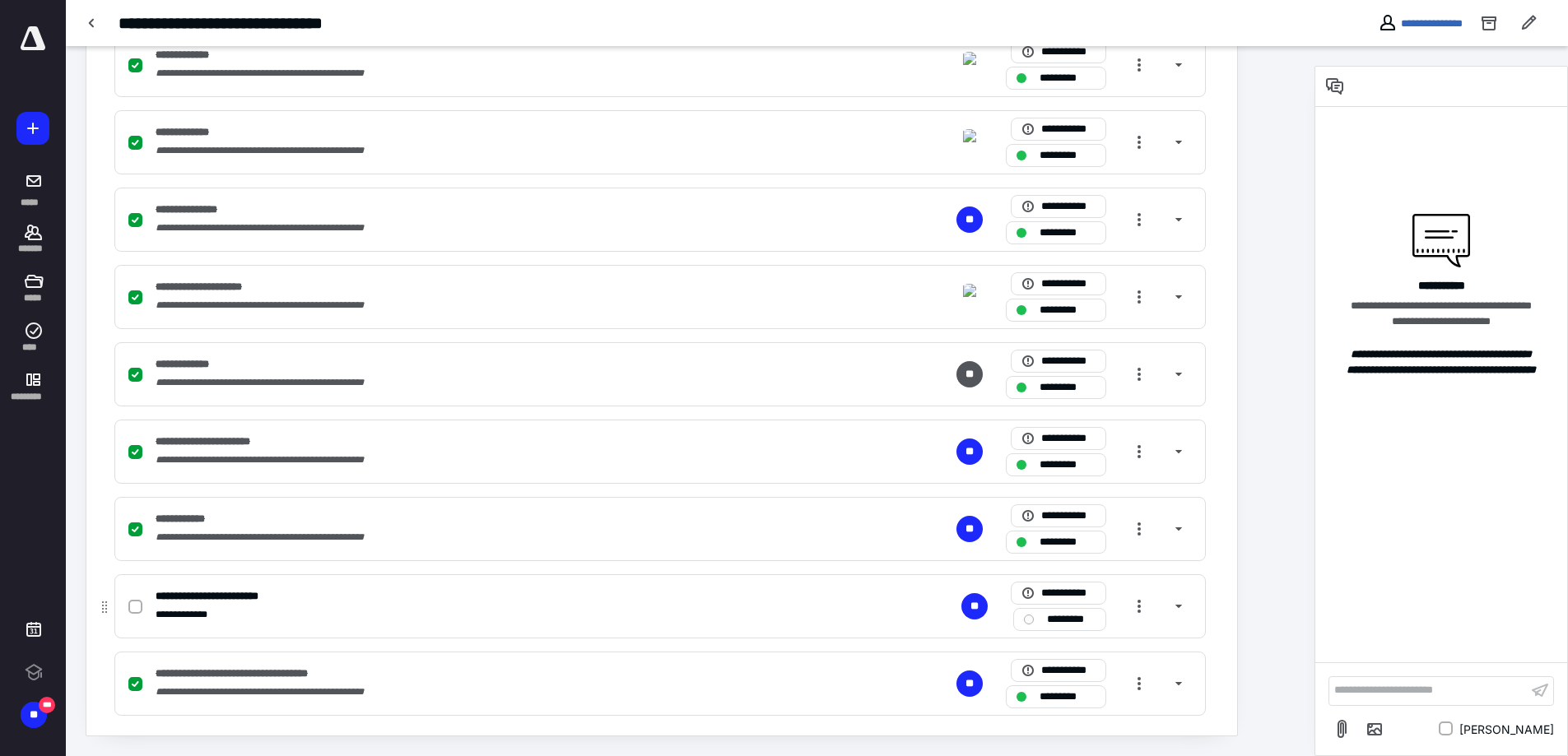click 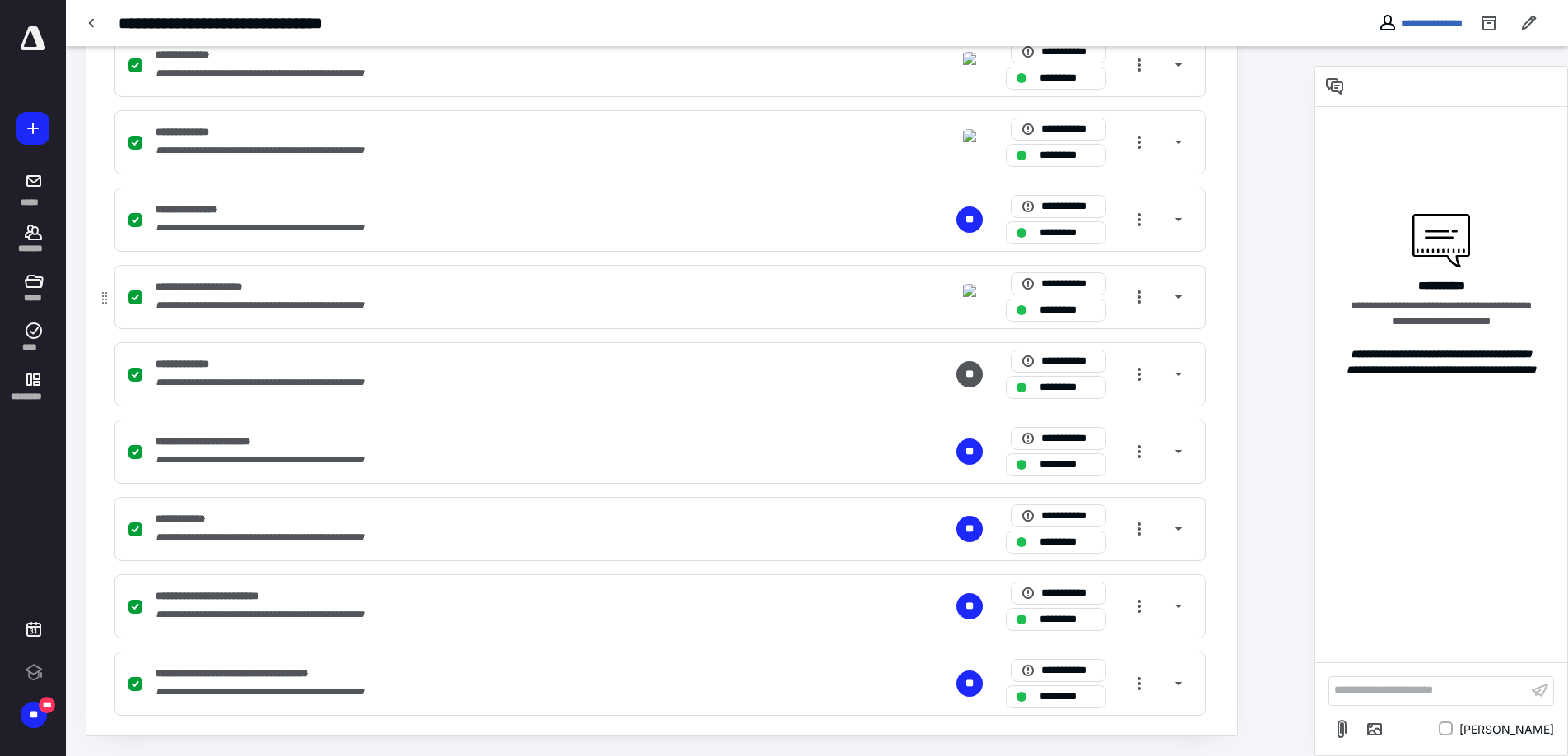 scroll, scrollTop: 787, scrollLeft: 0, axis: vertical 